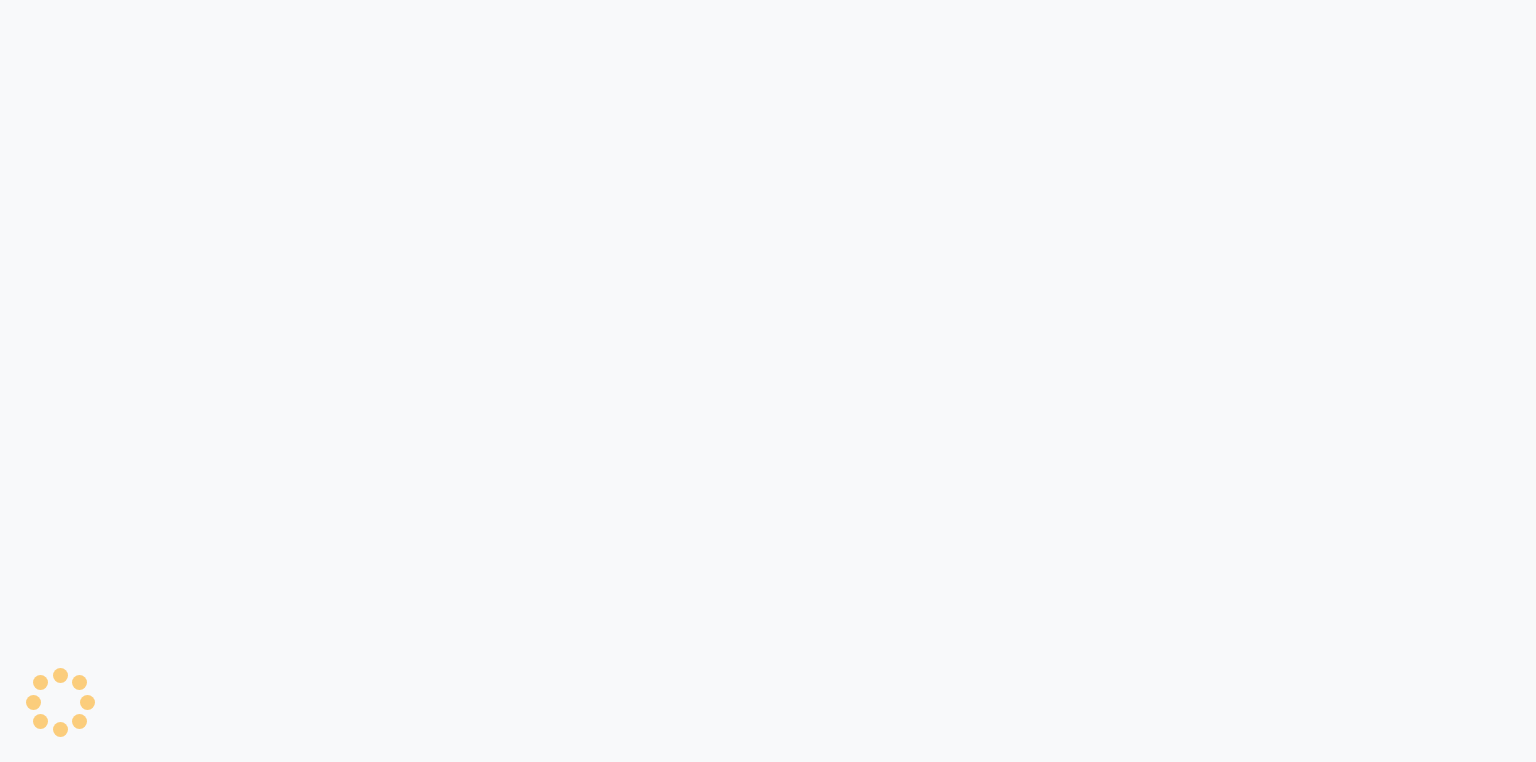 scroll, scrollTop: 0, scrollLeft: 0, axis: both 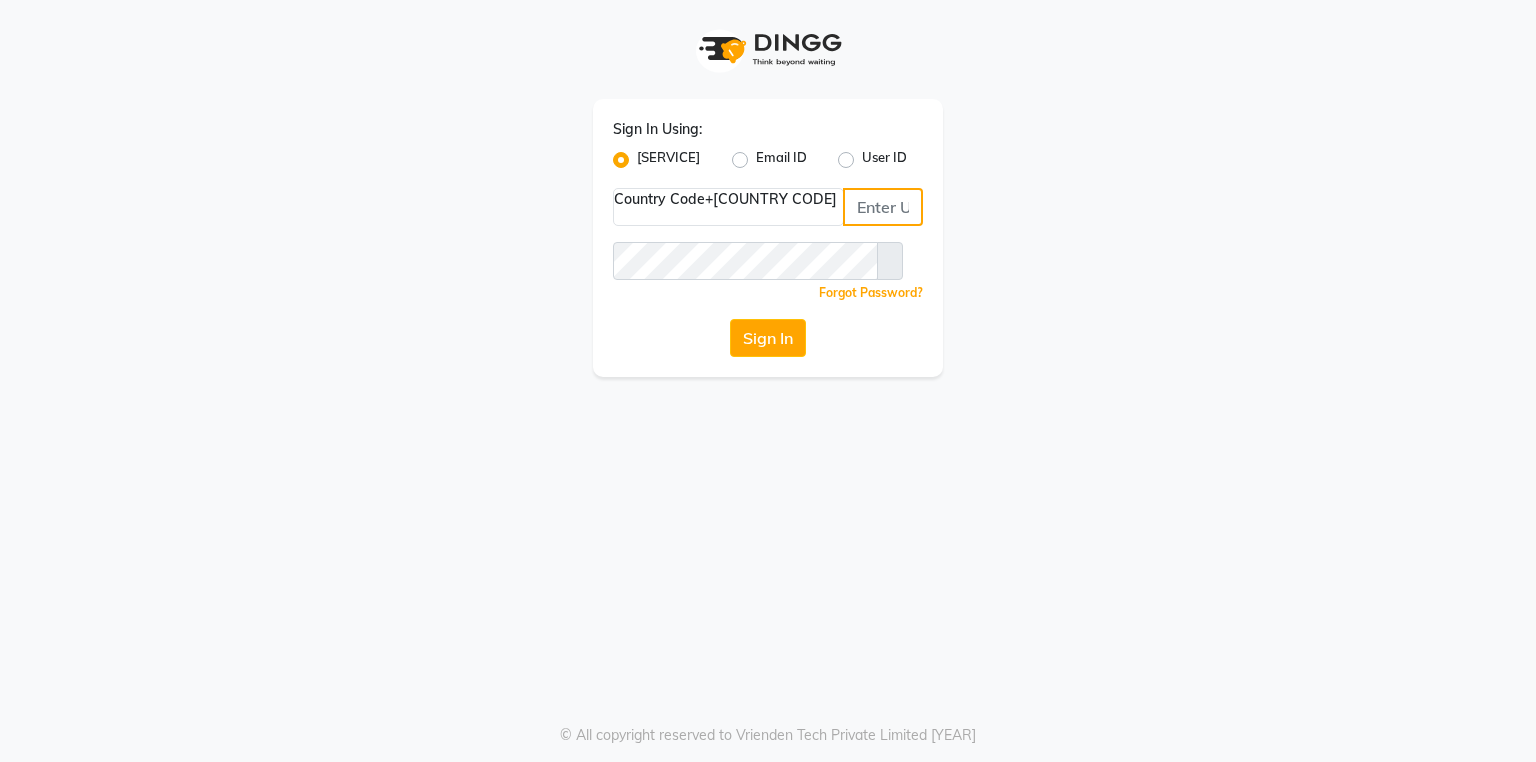 click at bounding box center [883, 207] 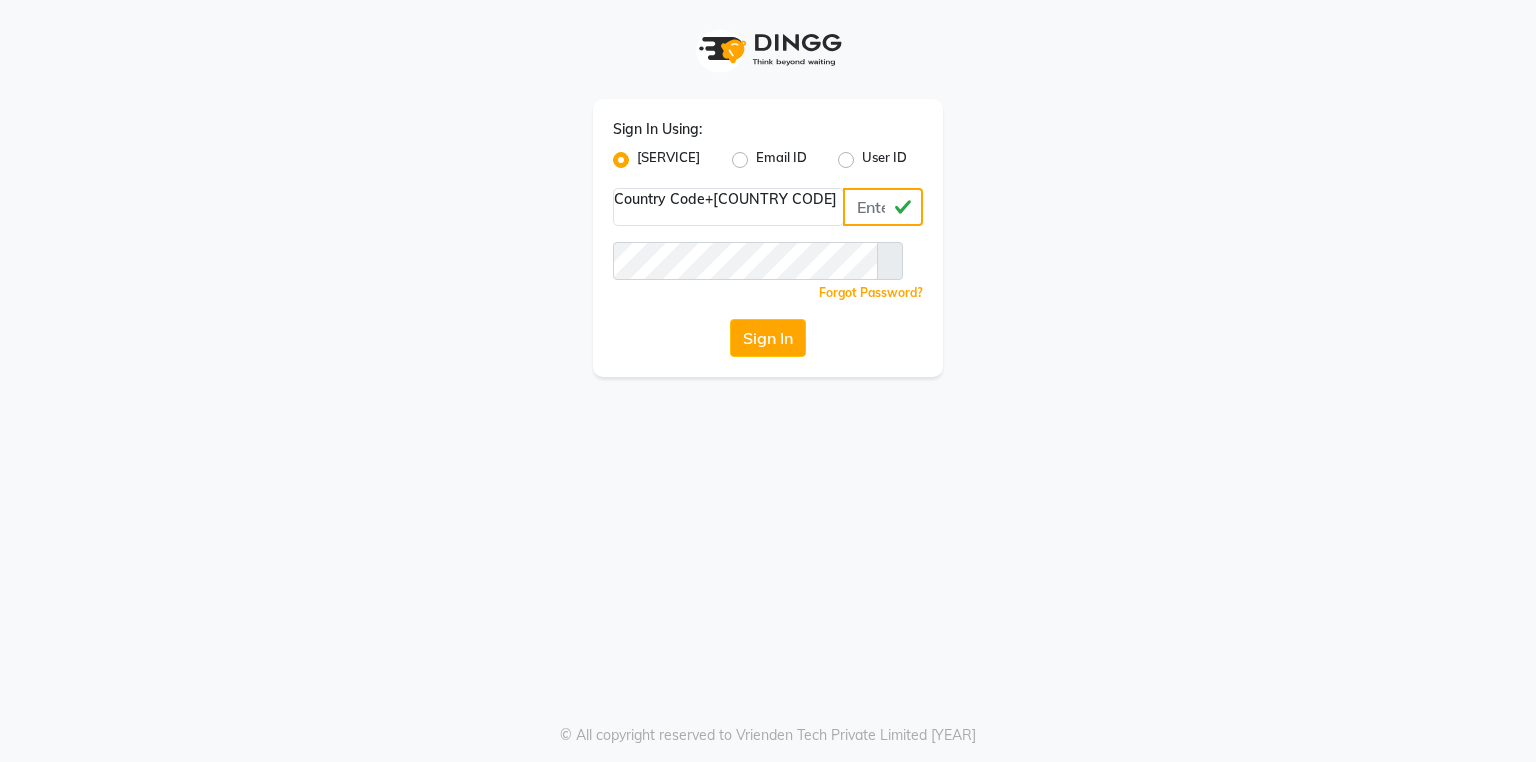click on "[PHONE]" at bounding box center (883, 207) 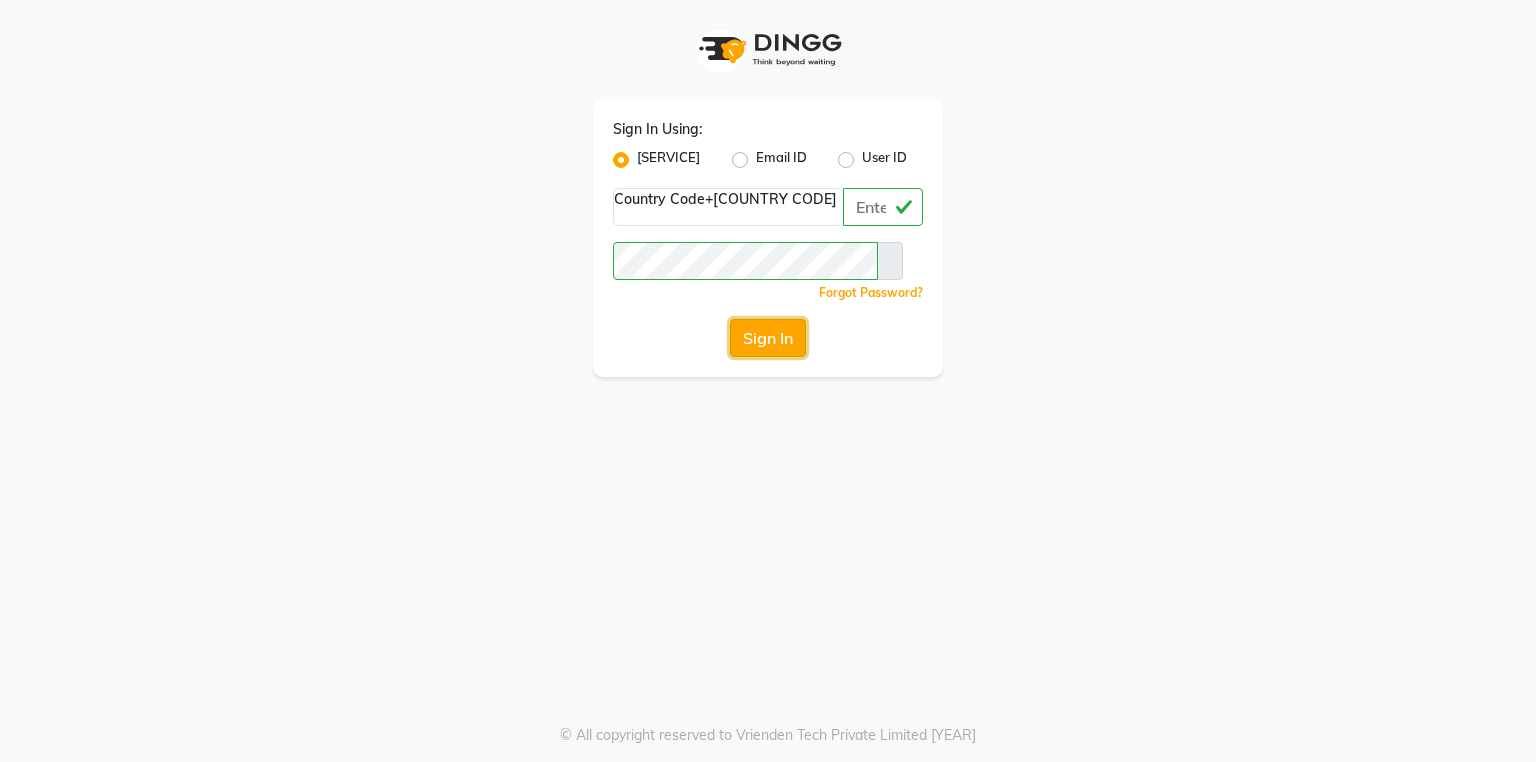click on "Sign In" at bounding box center [768, 338] 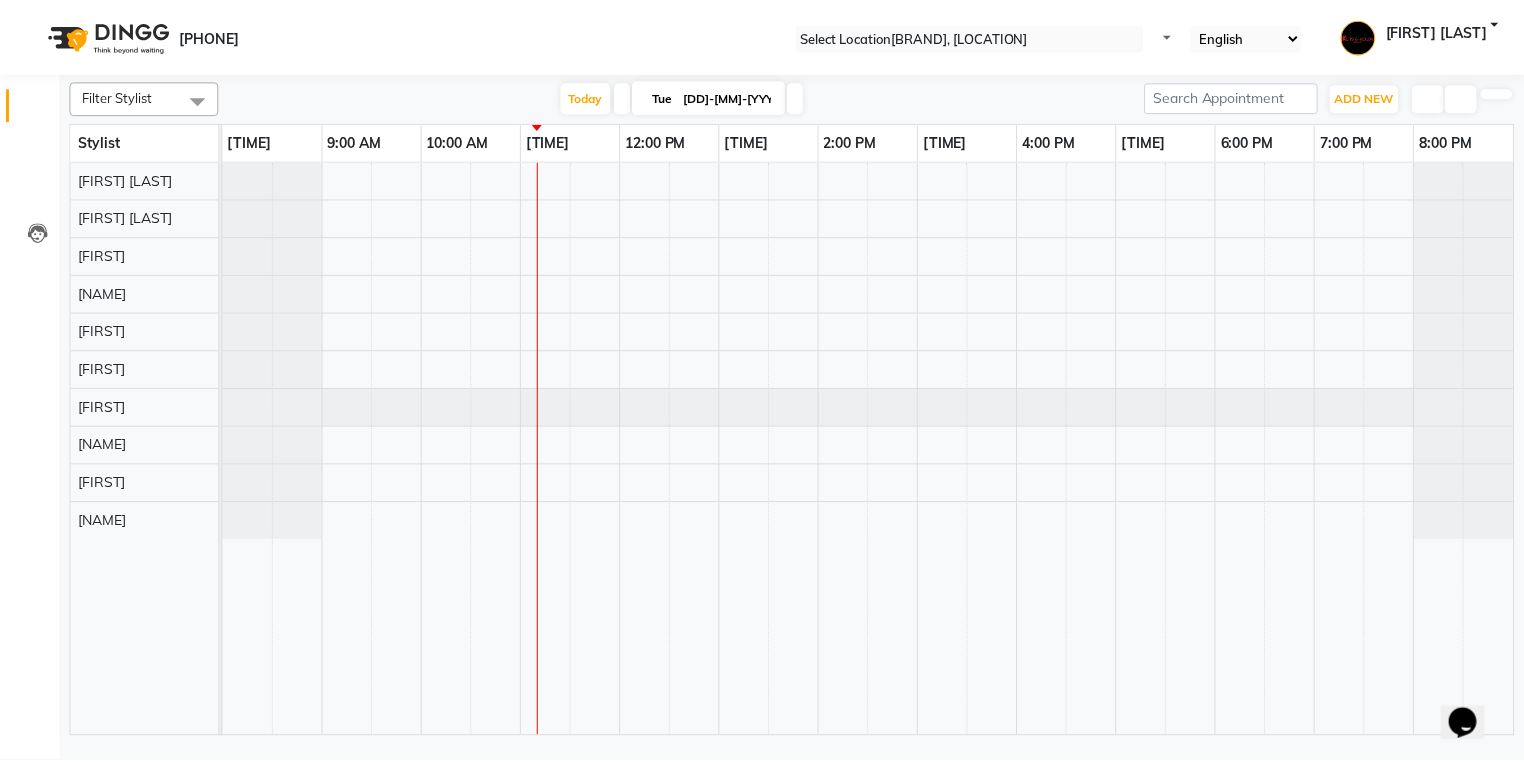 scroll, scrollTop: 0, scrollLeft: 0, axis: both 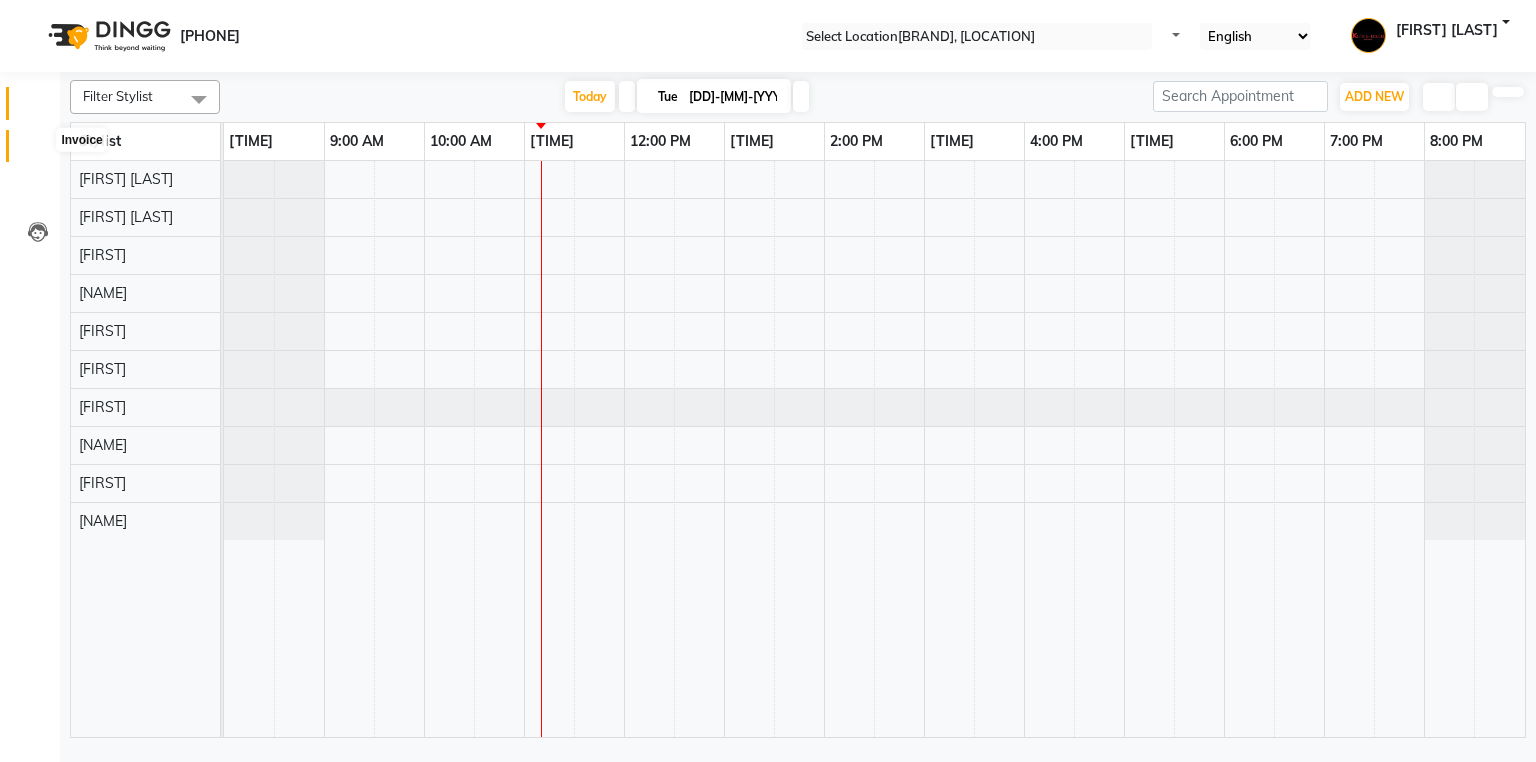 click at bounding box center [38, 151] 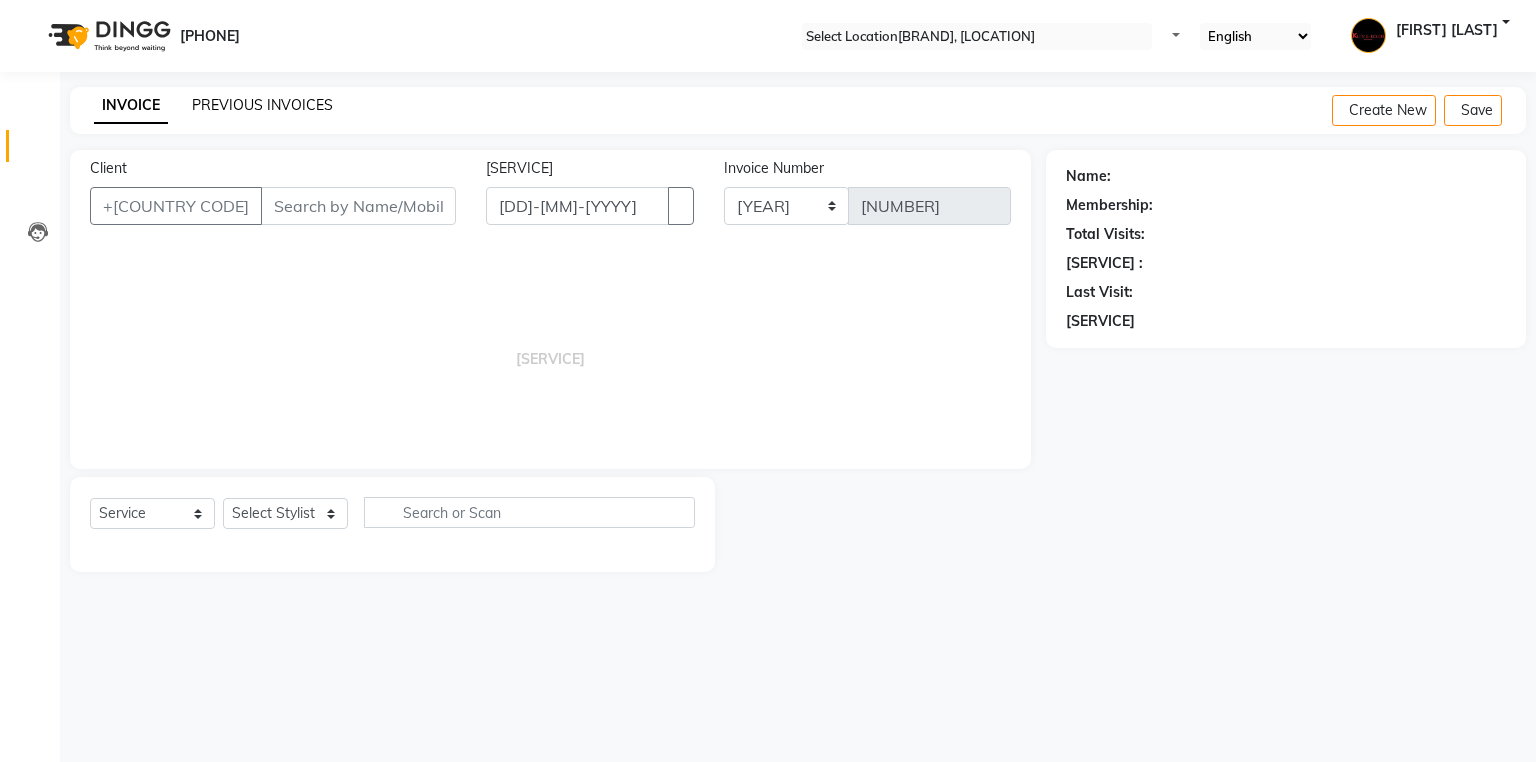 click on "PREVIOUS INVOICES" at bounding box center (262, 105) 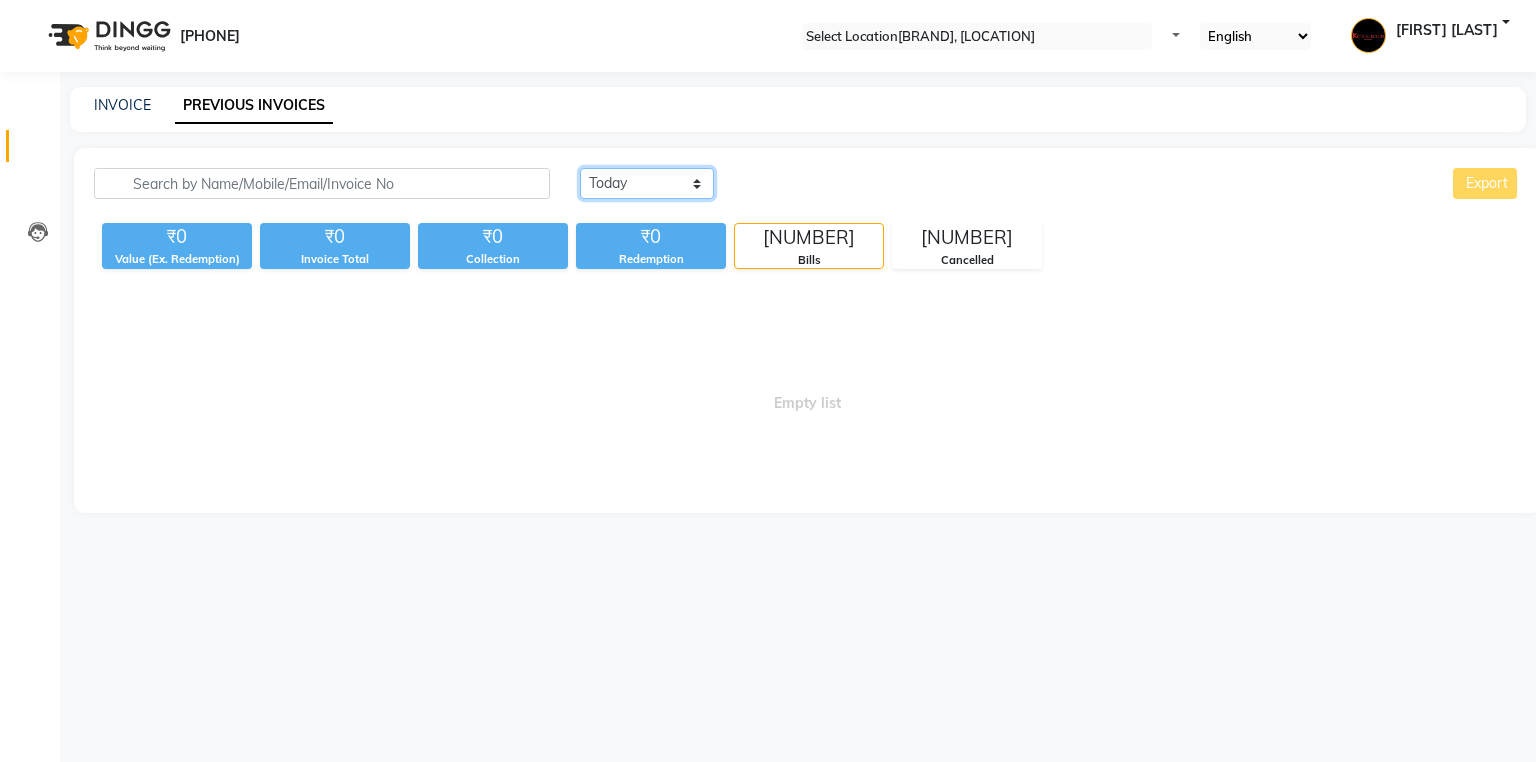 click on "Today Yesterday Custom Range" at bounding box center (647, 183) 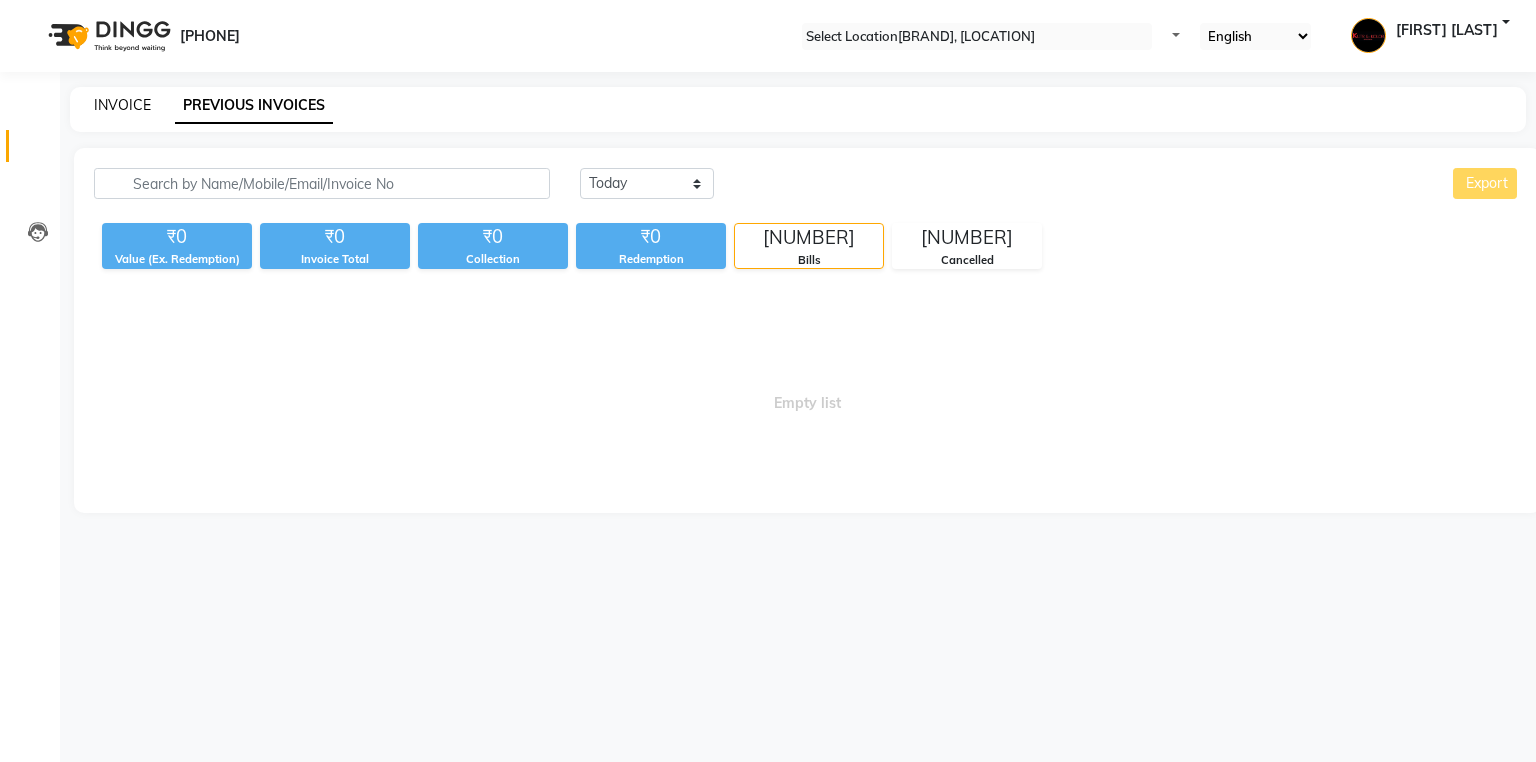 click on "INVOICE" at bounding box center [122, 105] 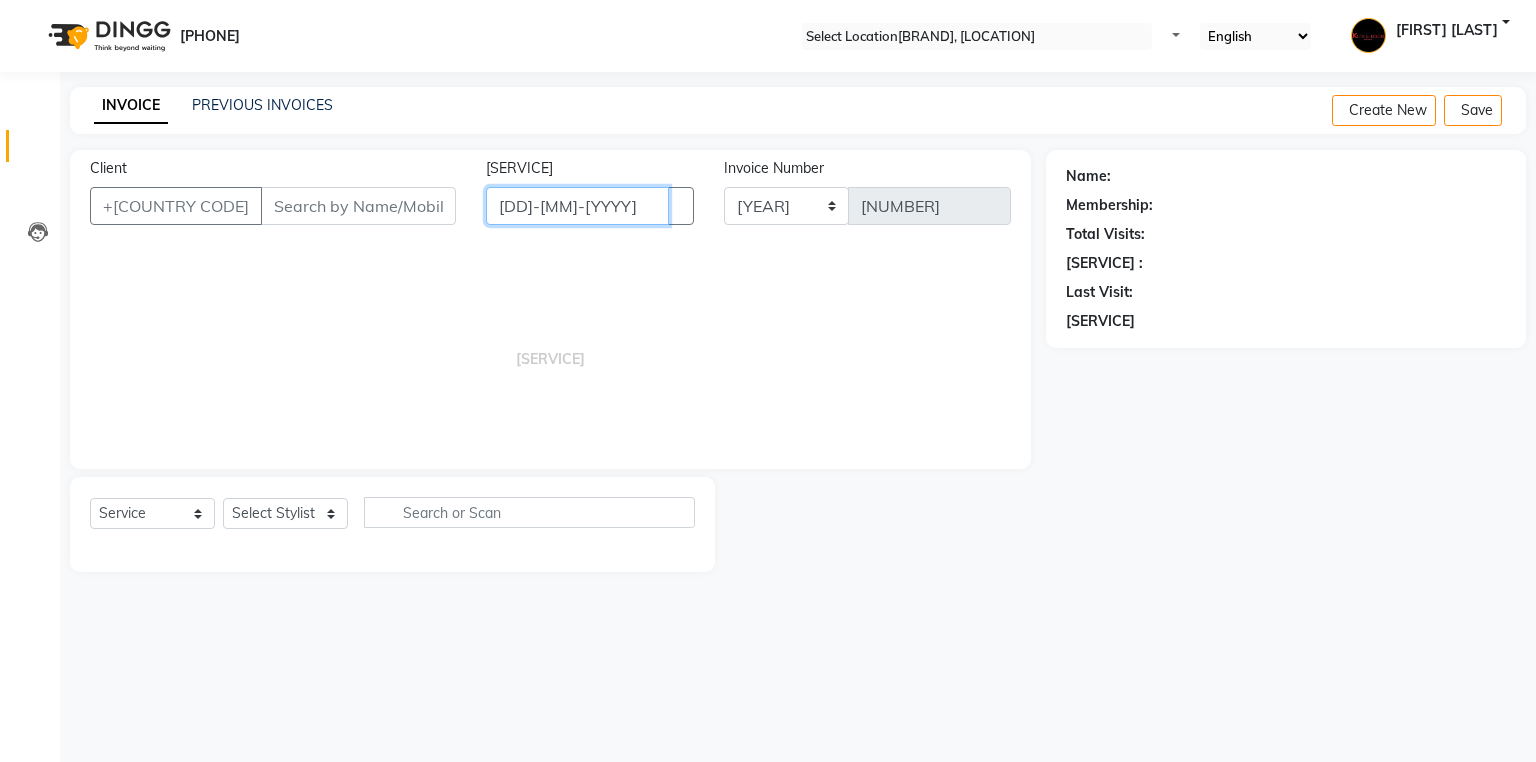click on "[DD]-[MM]-[YYYY]" at bounding box center [577, 206] 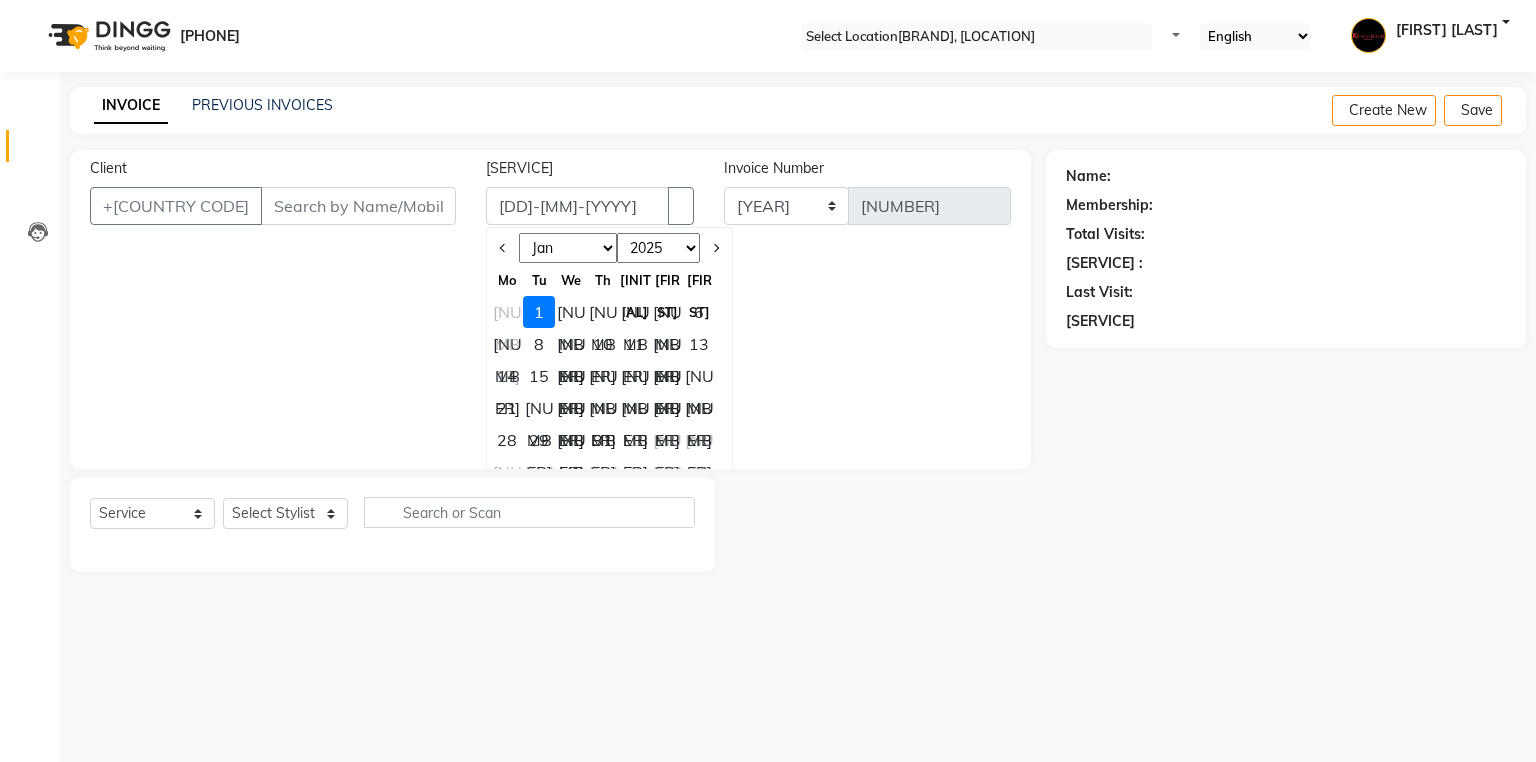 click on "[NUMBER]" at bounding box center [507, 312] 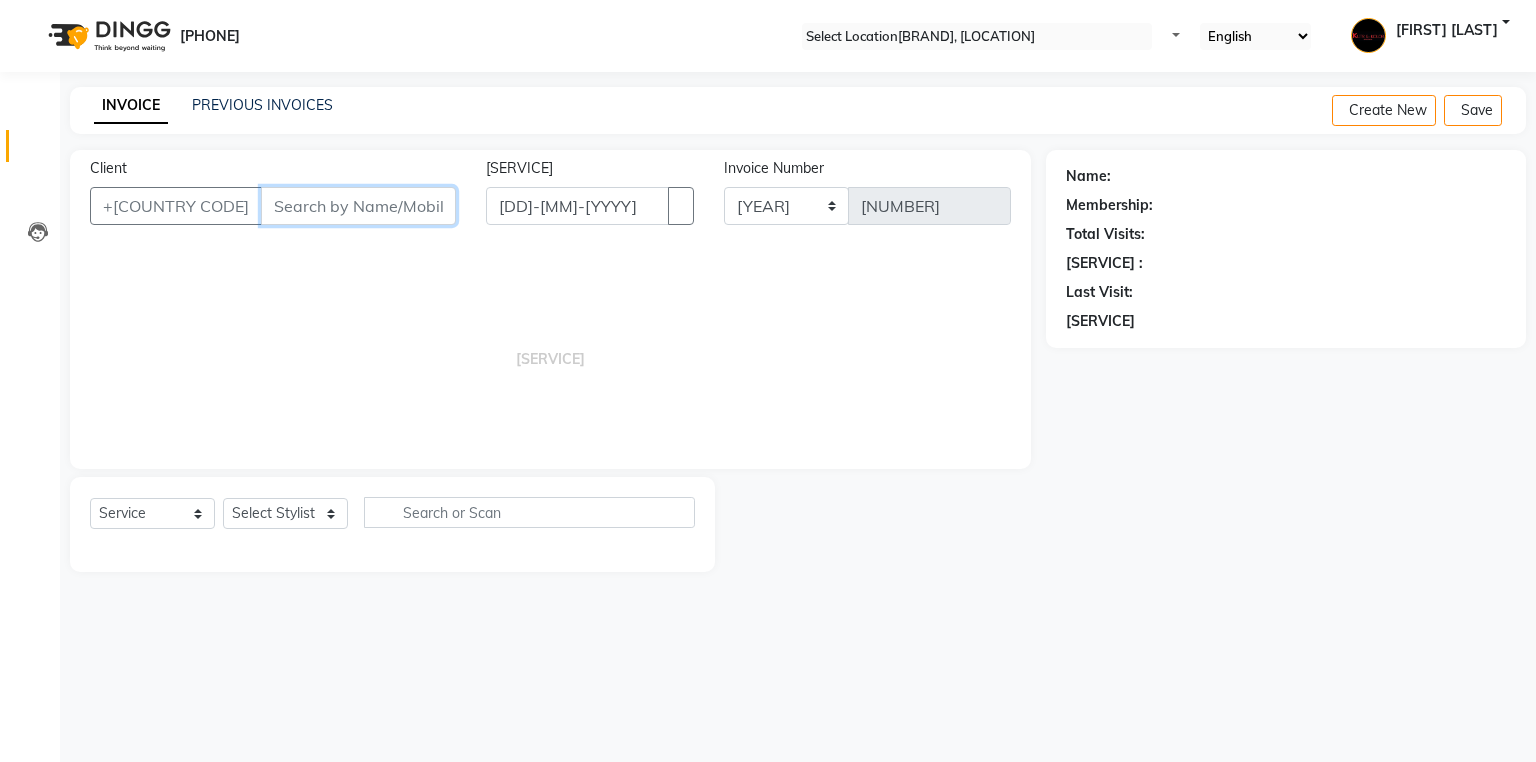click on "Client" at bounding box center (358, 206) 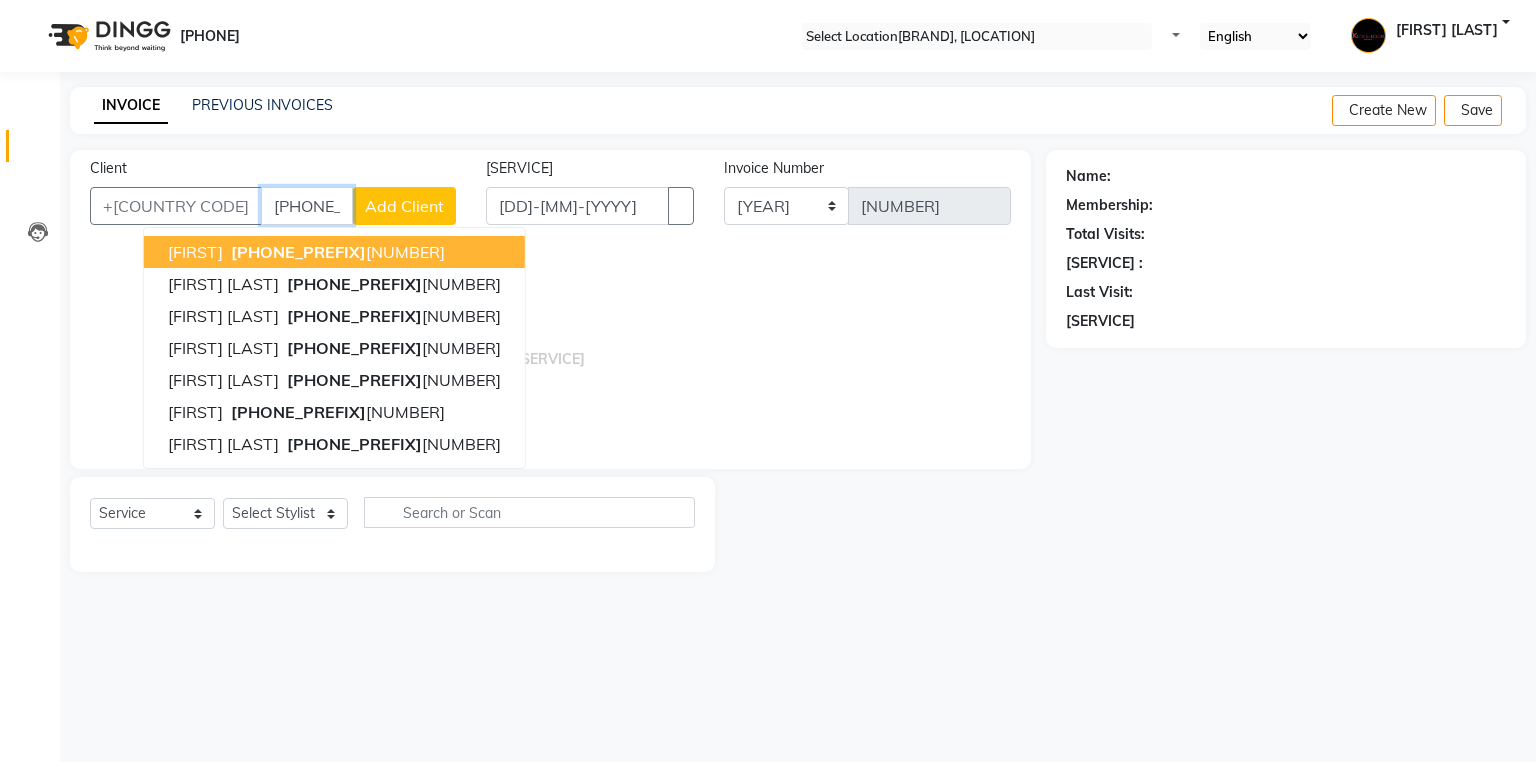 click on "[FIRST] [PHONE]" at bounding box center (334, 252) 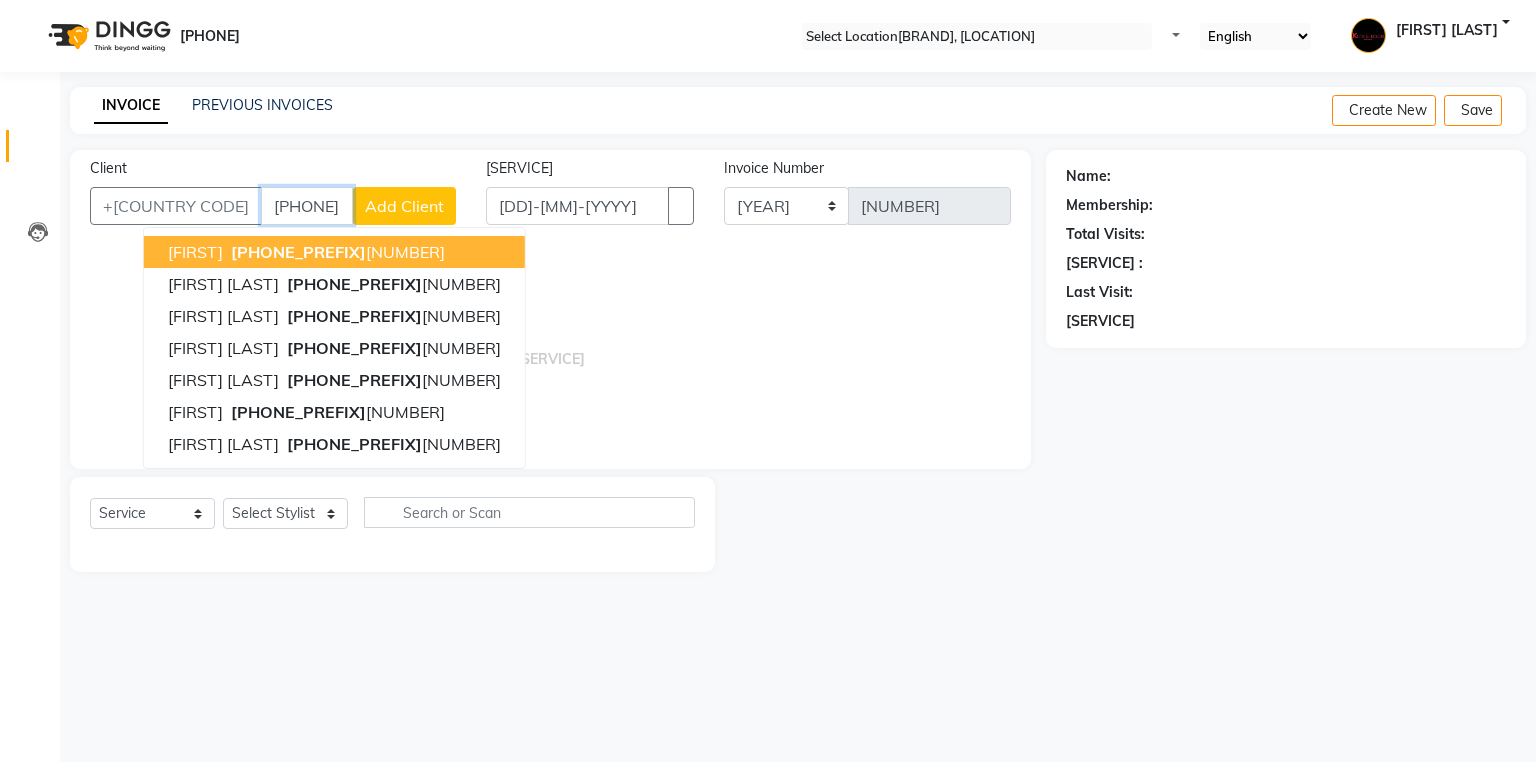 type on "[PHONE]" 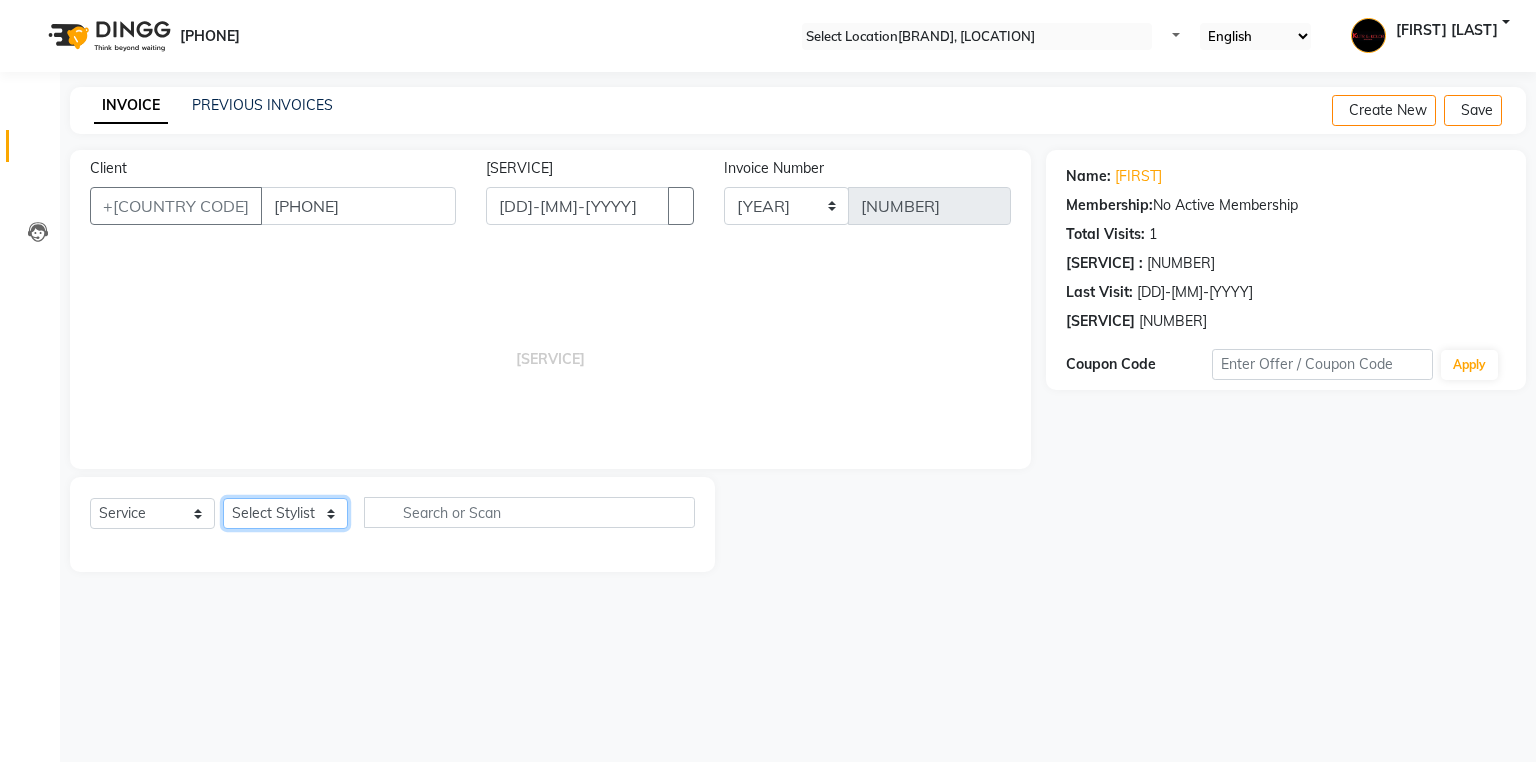 click on "Select Stylist [FIRST] [LAST] [FIRST] [FIRST] [FIRST] [FIRST] [FIRST] [FIRST] [FIRST] [FIRST] [FIRST] [FIRST]" at bounding box center [285, 513] 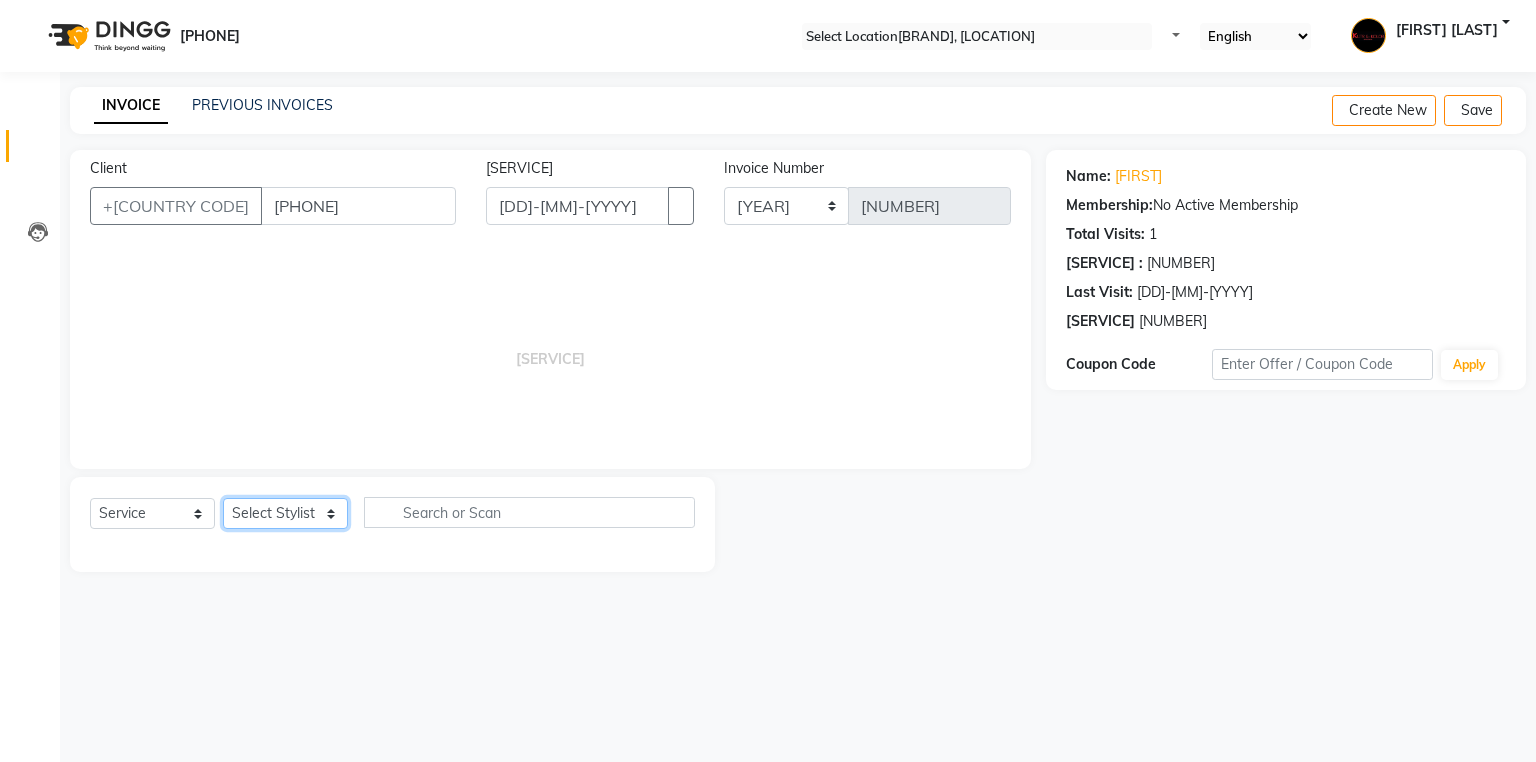 select on "[NUMBER]" 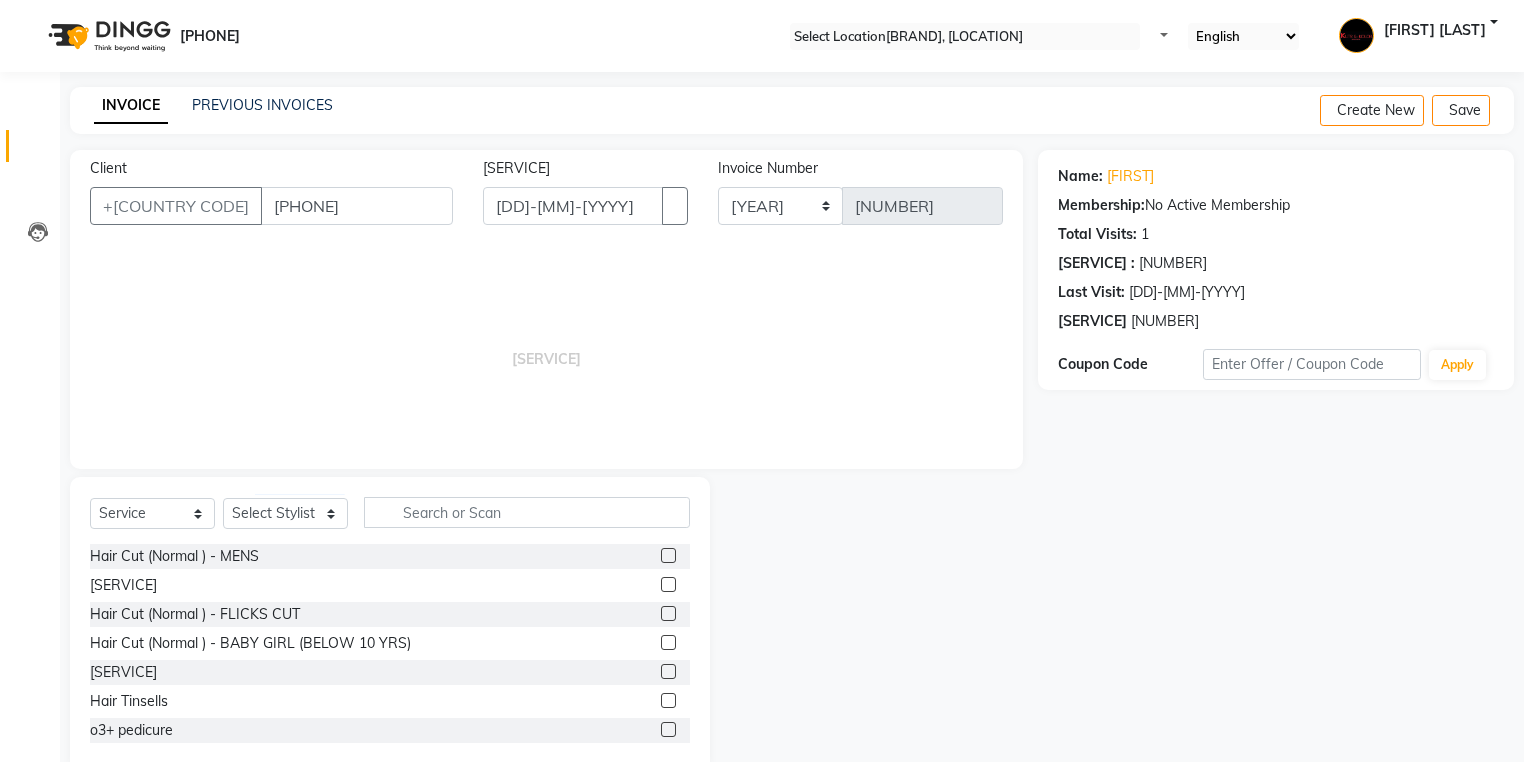 click at bounding box center (668, 555) 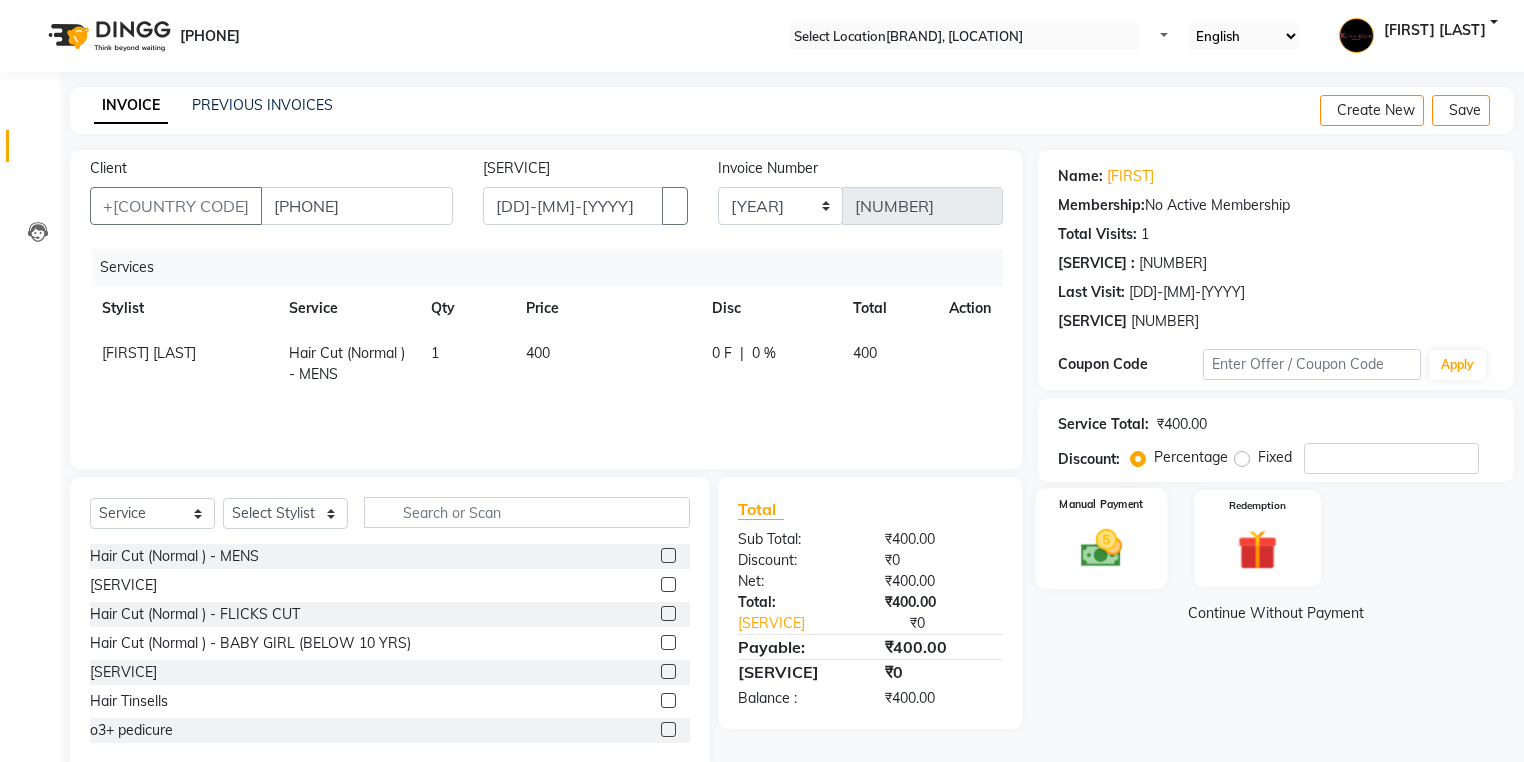 click on "Manual Payment" at bounding box center [1101, 538] 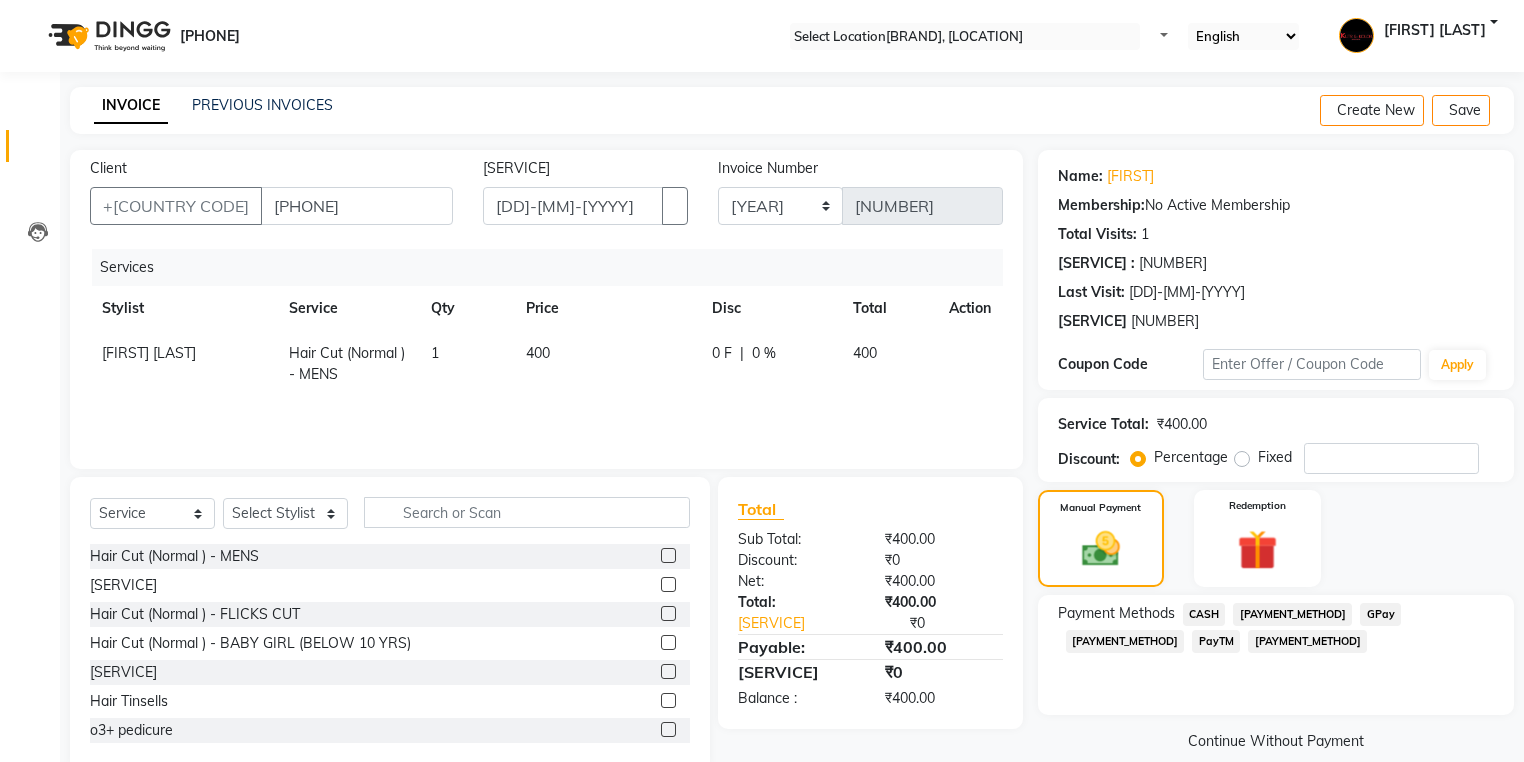 click on "CASH" at bounding box center [1204, 614] 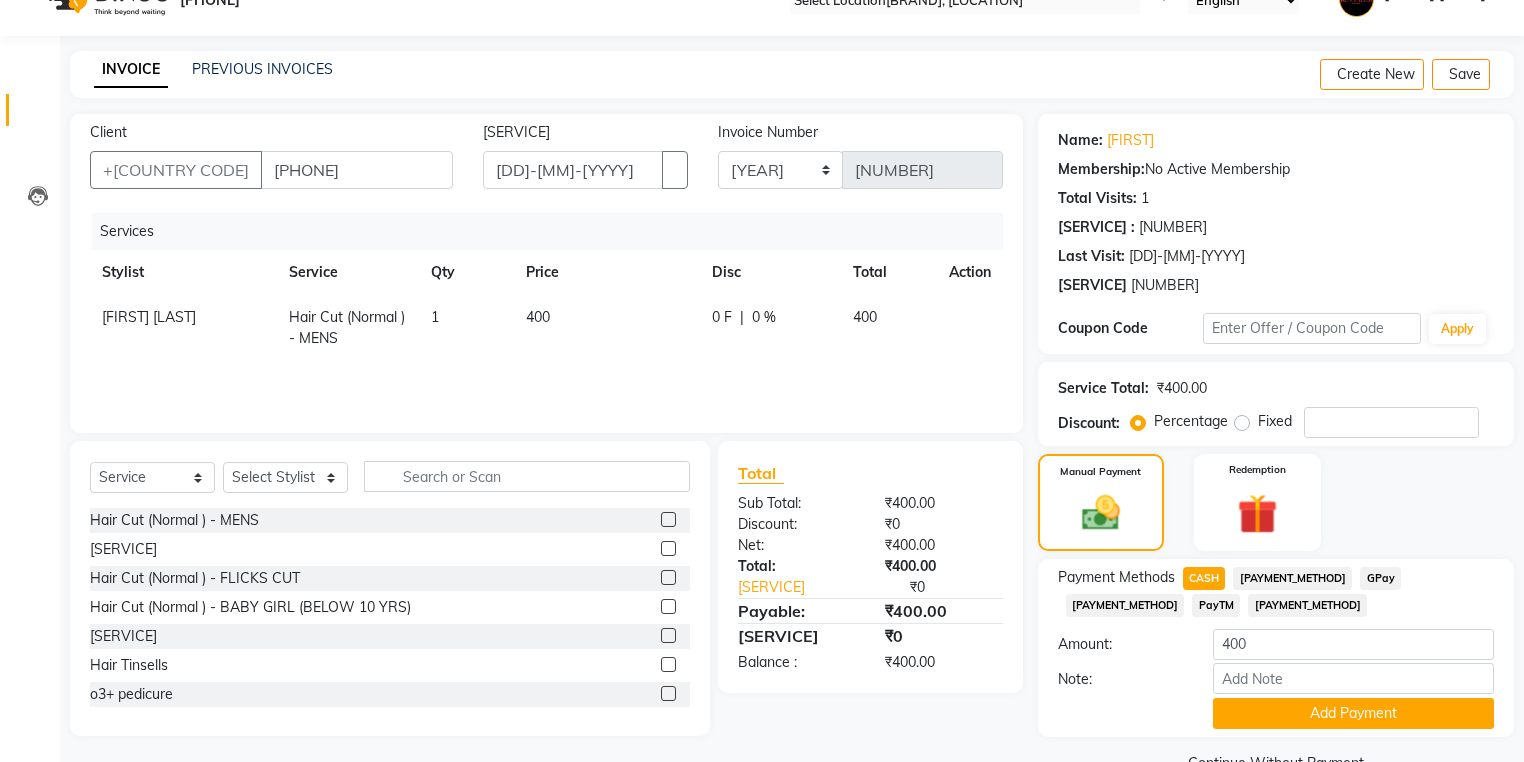 scroll, scrollTop: 84, scrollLeft: 0, axis: vertical 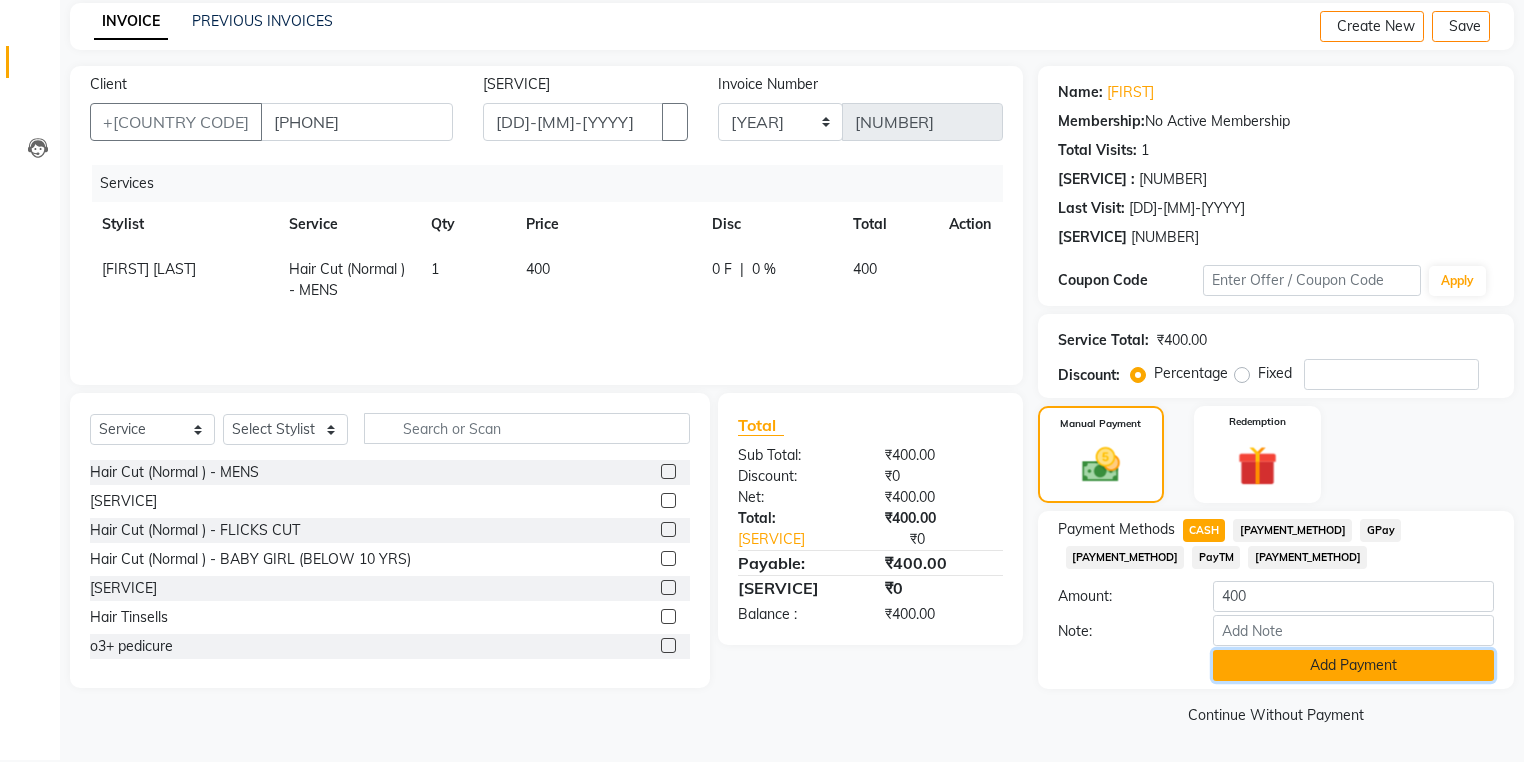 click on "Add Payment" at bounding box center [1353, 665] 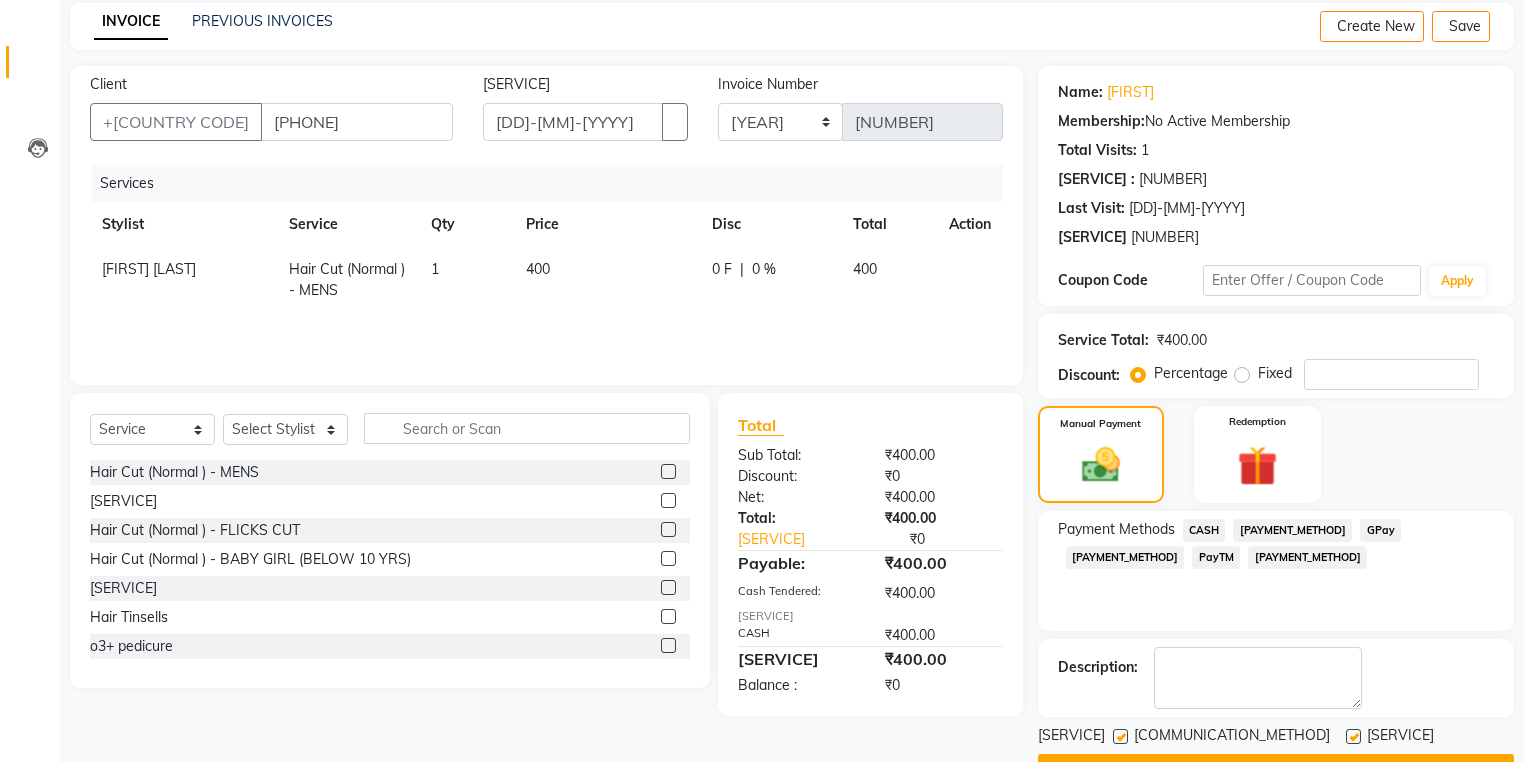 scroll, scrollTop: 138, scrollLeft: 0, axis: vertical 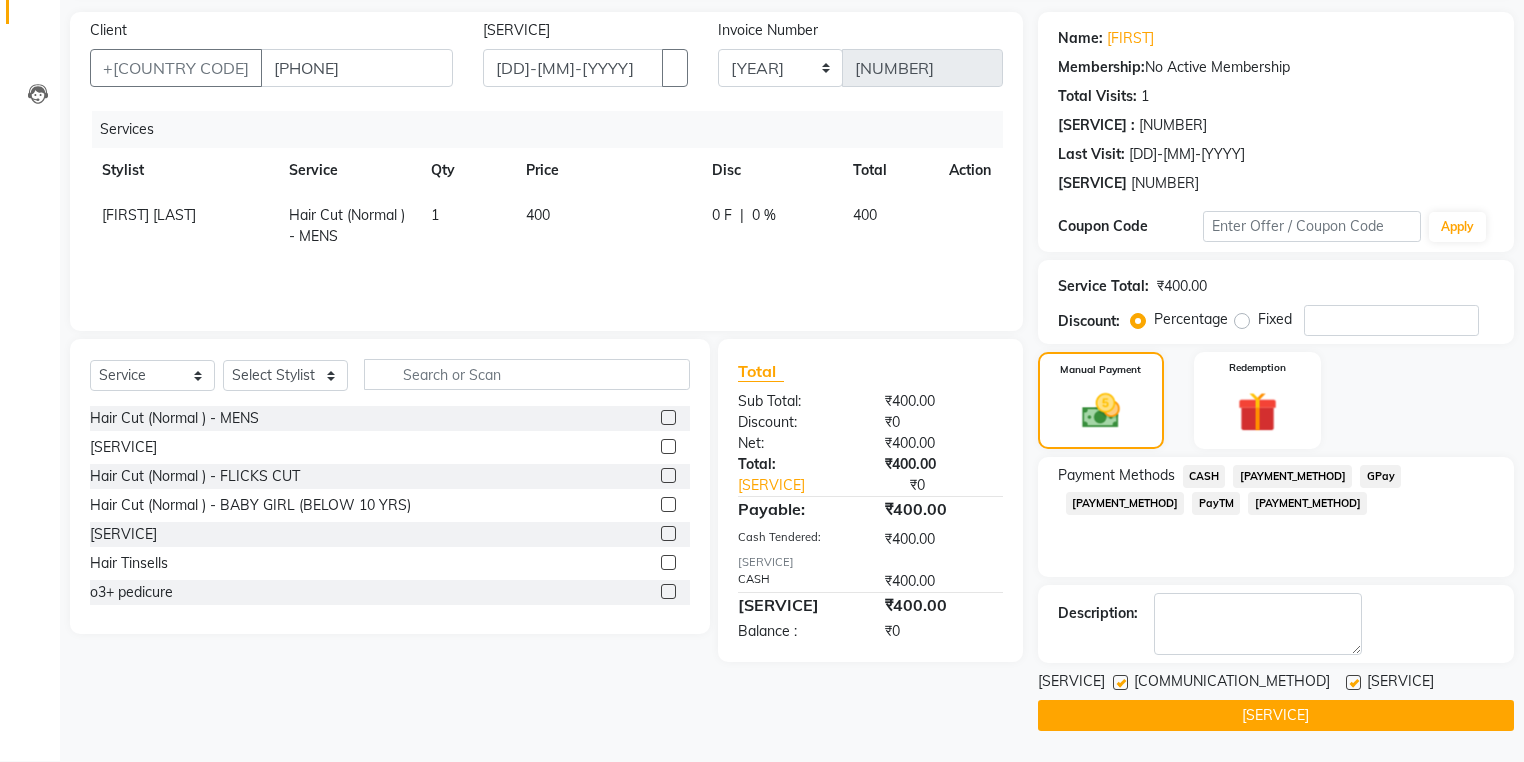 click at bounding box center [1120, 682] 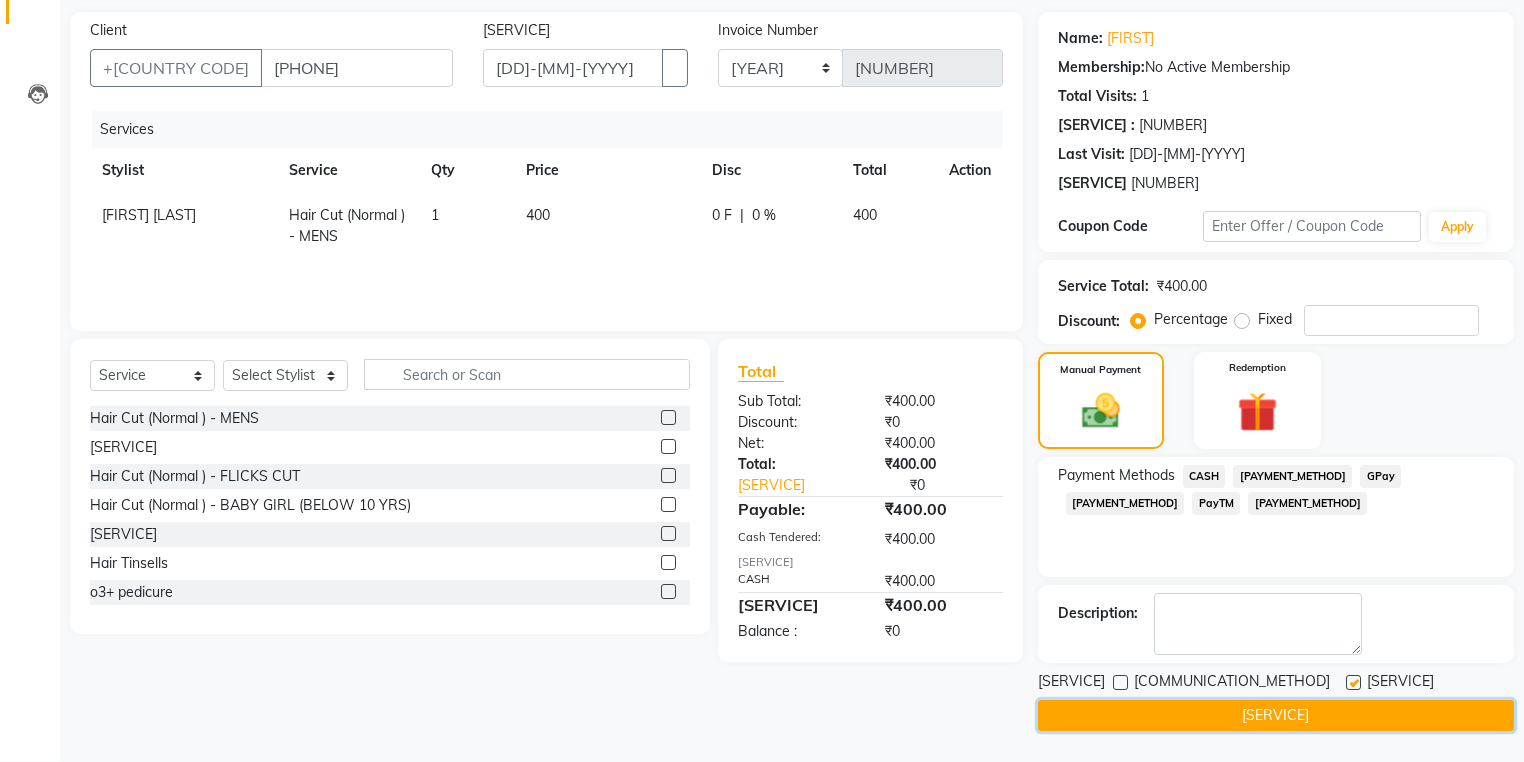 click on "[SERVICE]" at bounding box center (1276, 715) 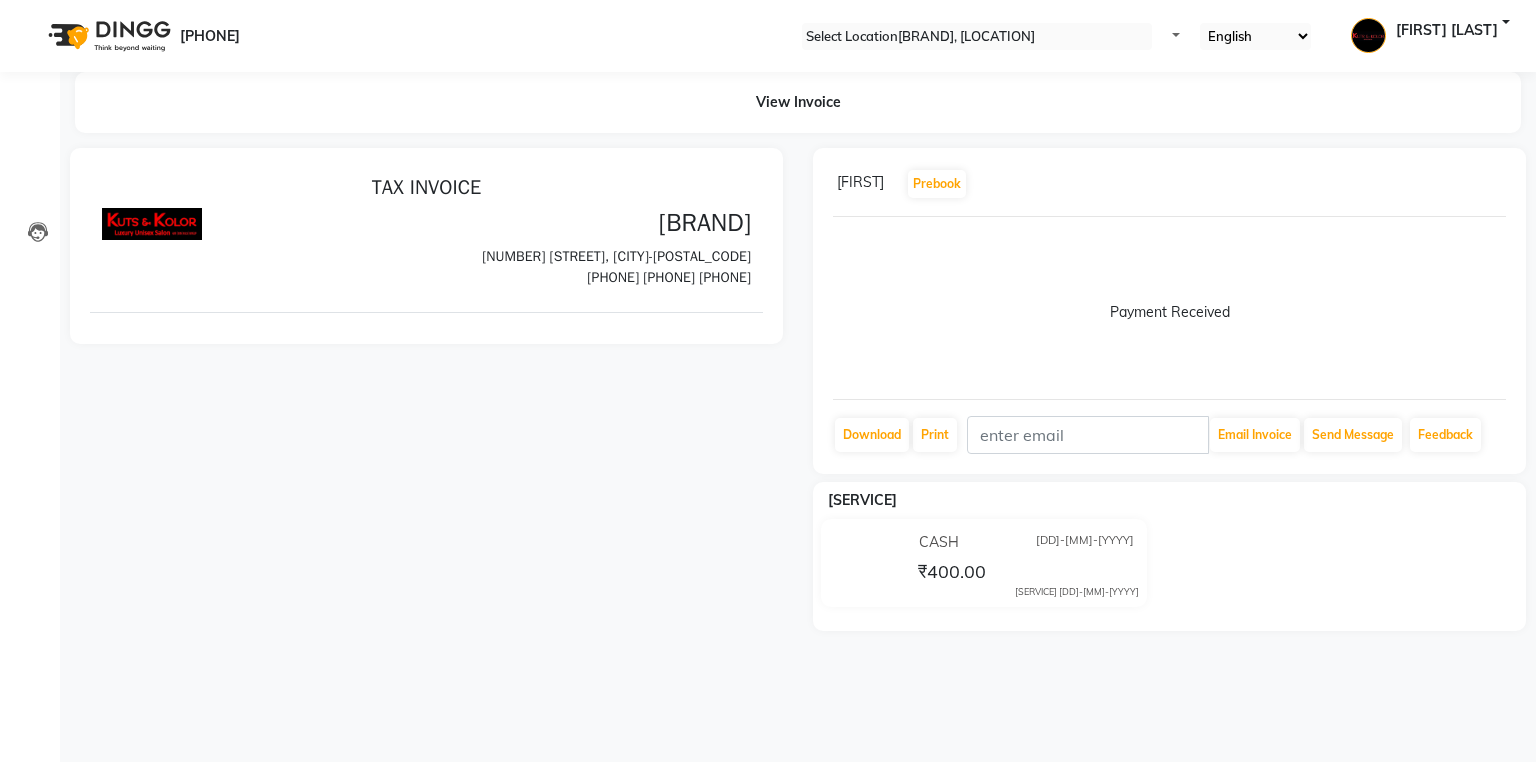 scroll, scrollTop: 0, scrollLeft: 0, axis: both 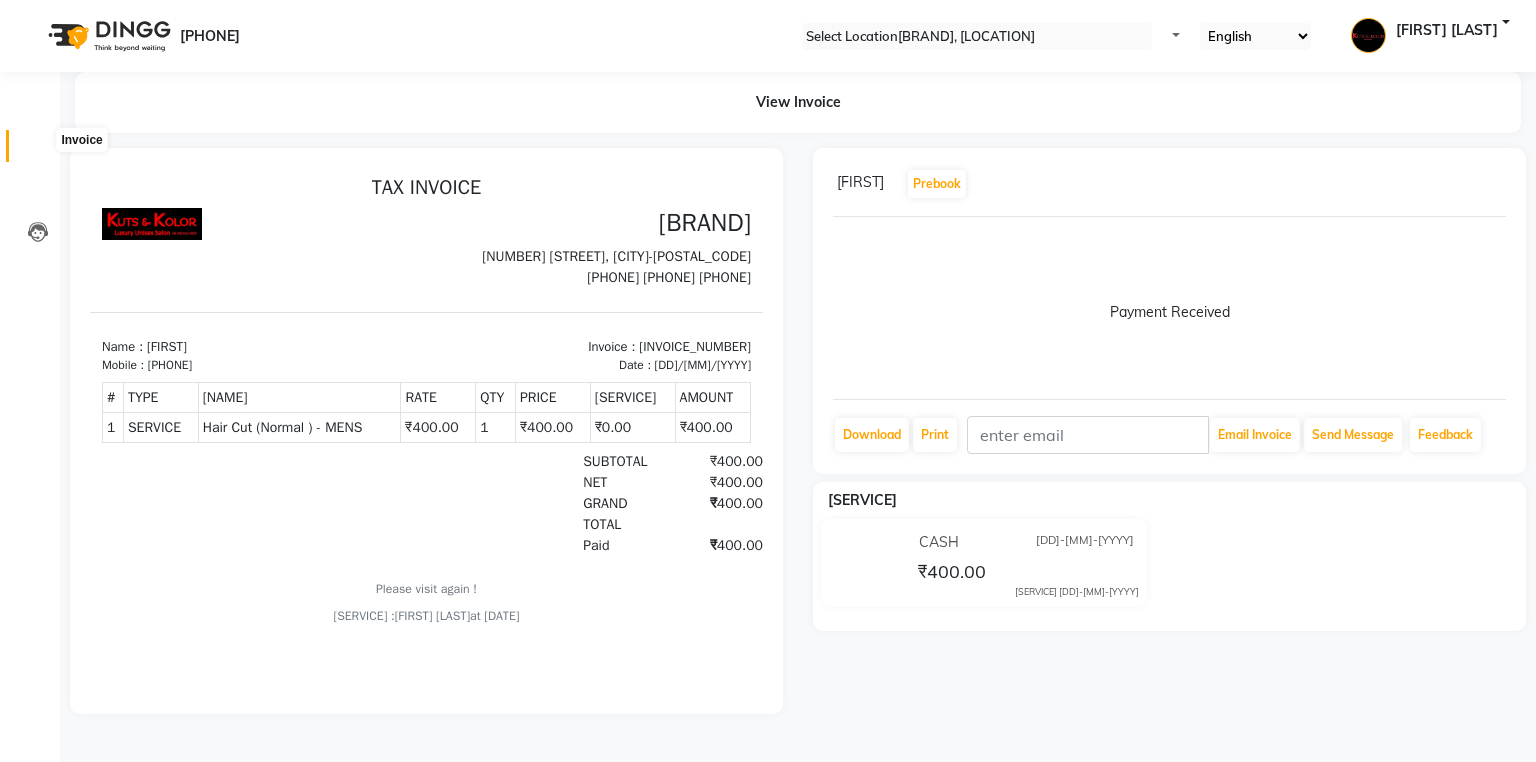 click at bounding box center [38, 151] 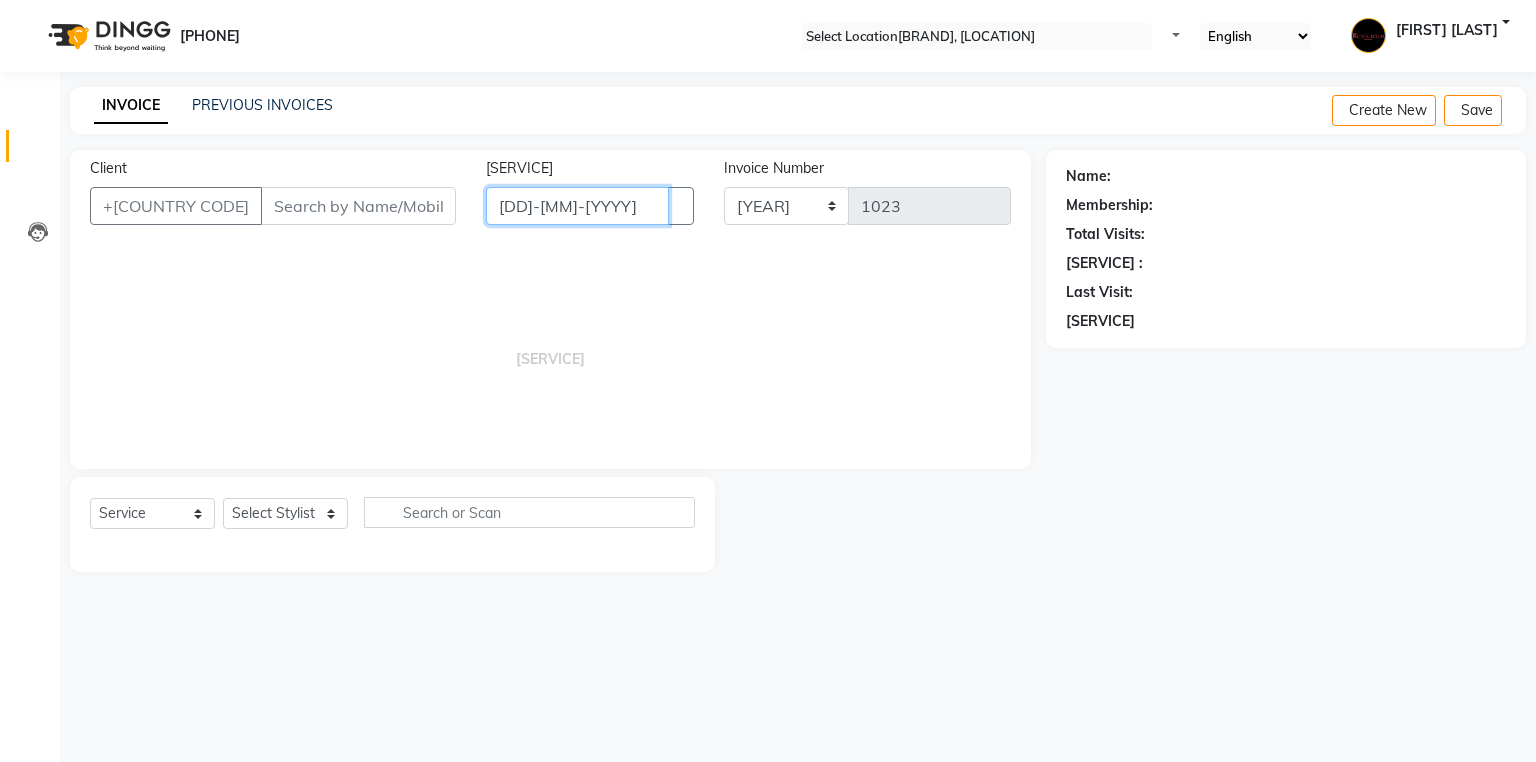 click on "[DD]-[MM]-[YYYY]" at bounding box center [577, 206] 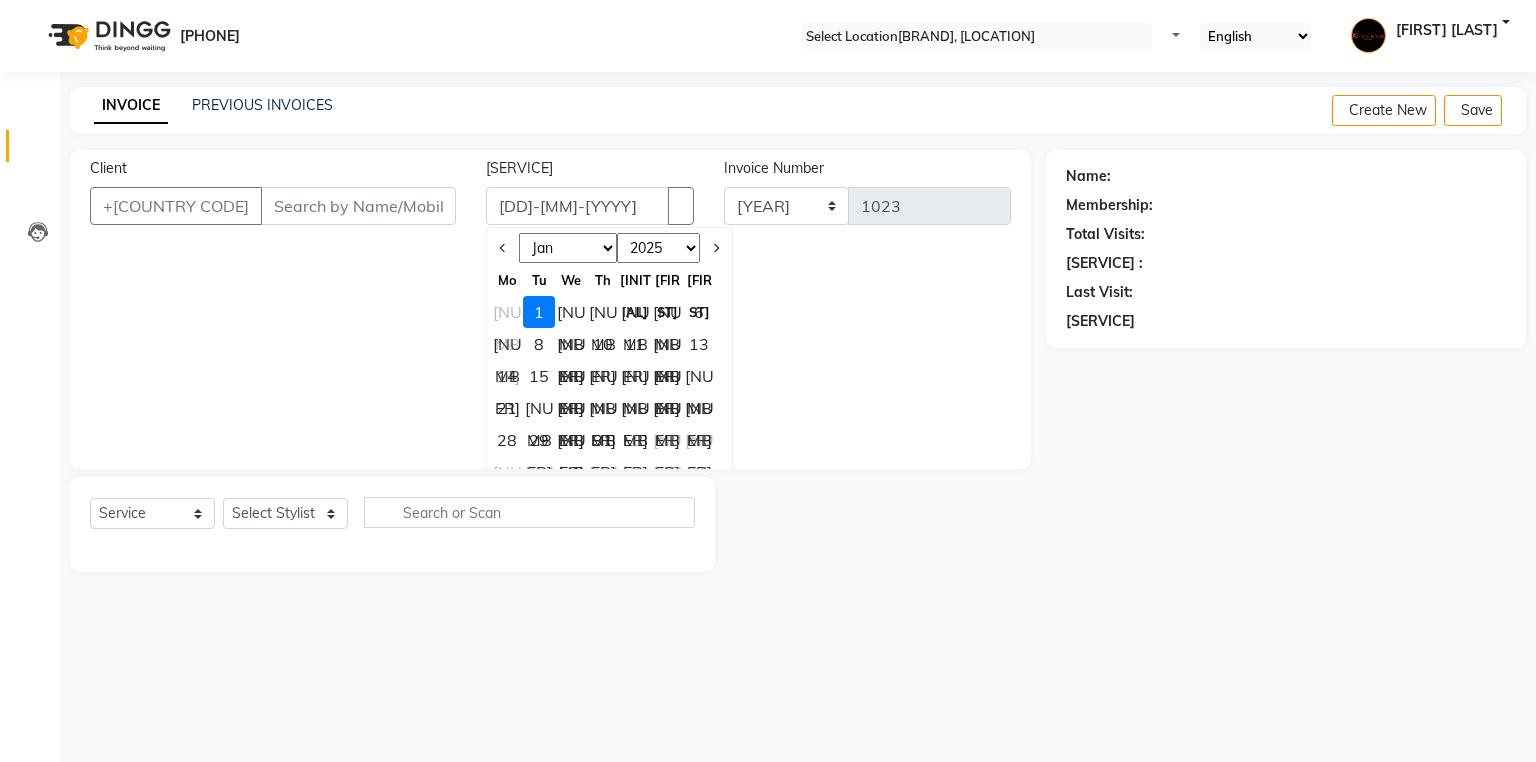 click on "[NUMBER]" at bounding box center [507, 312] 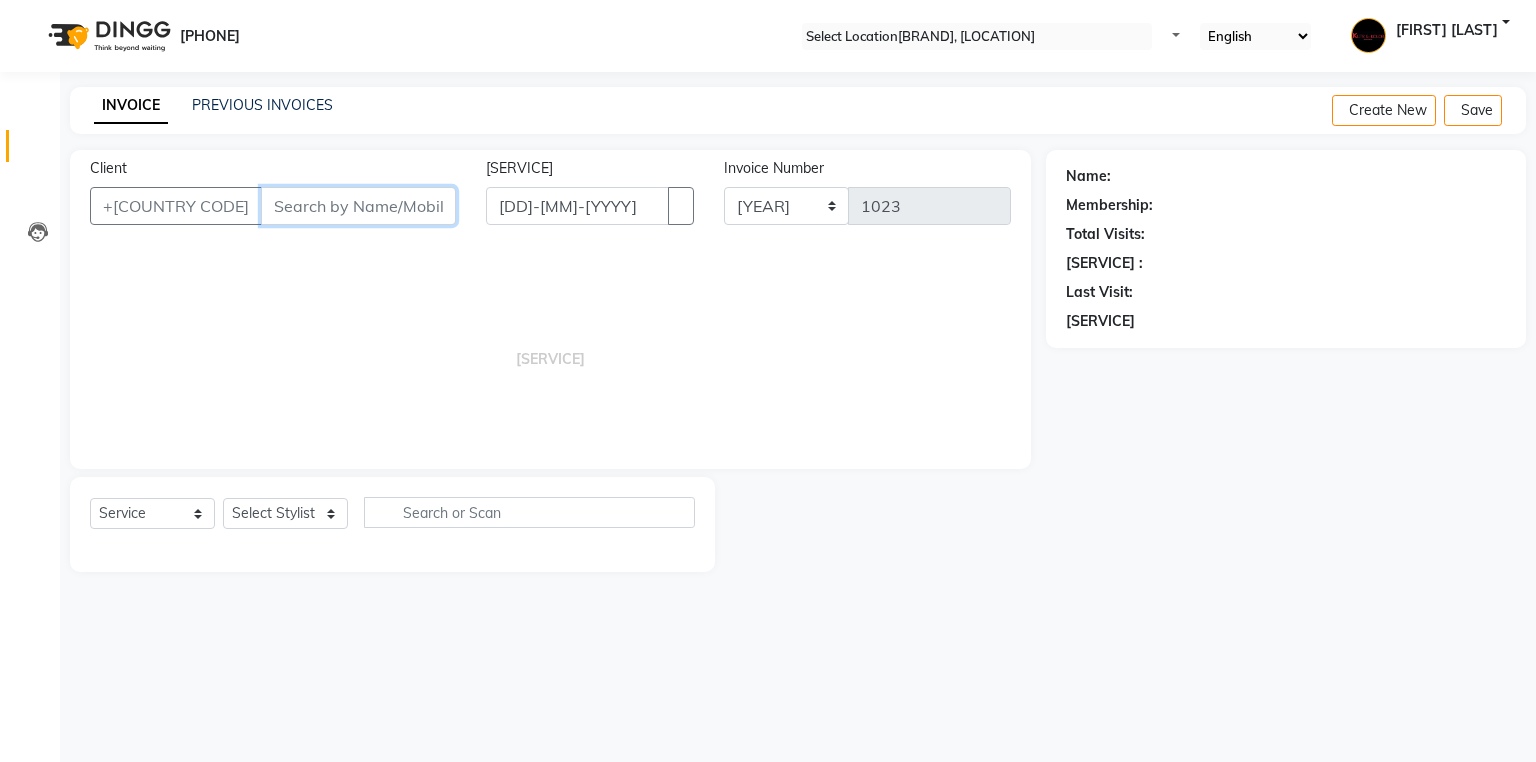 click on "Client" at bounding box center (358, 206) 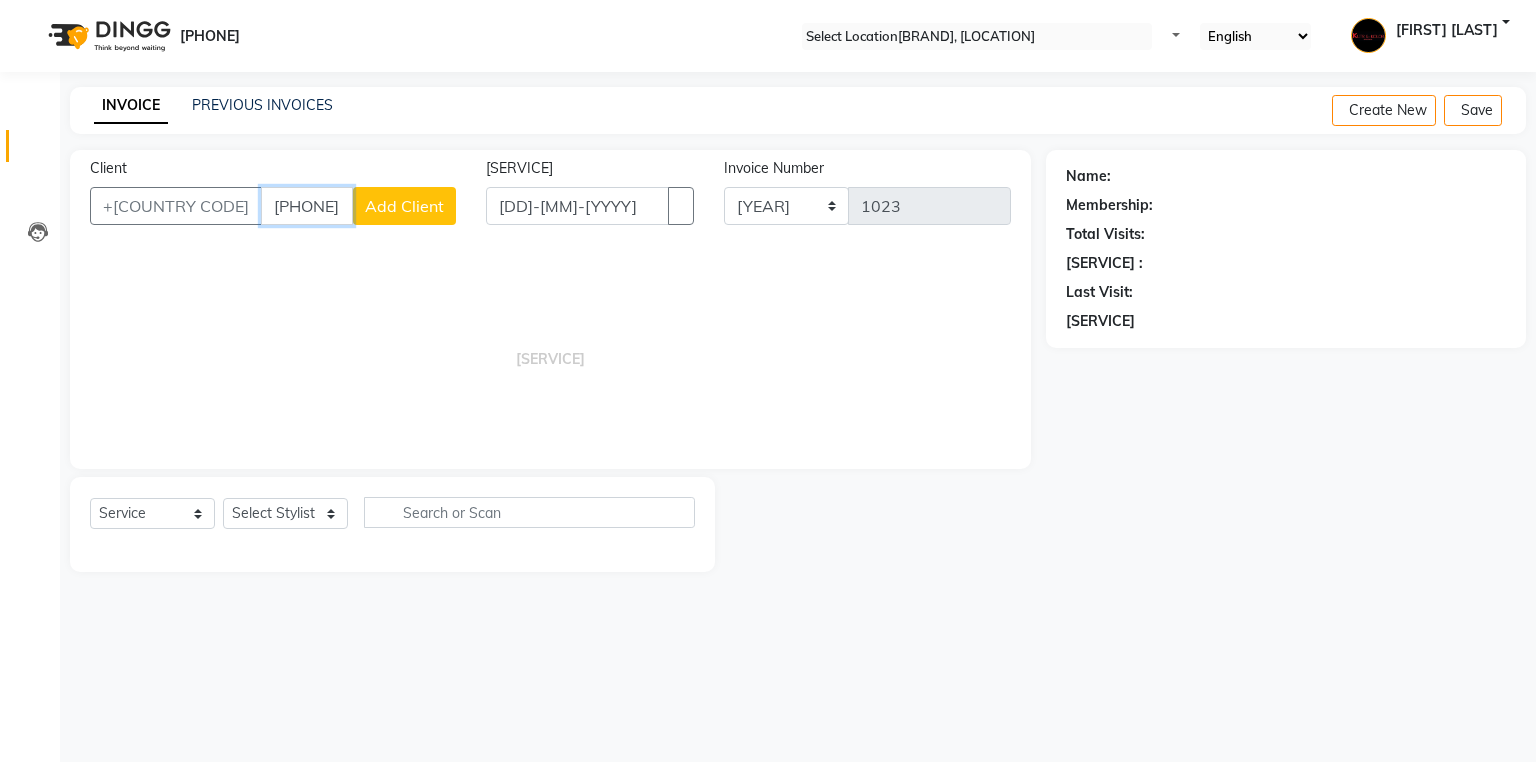 type on "[PHONE]" 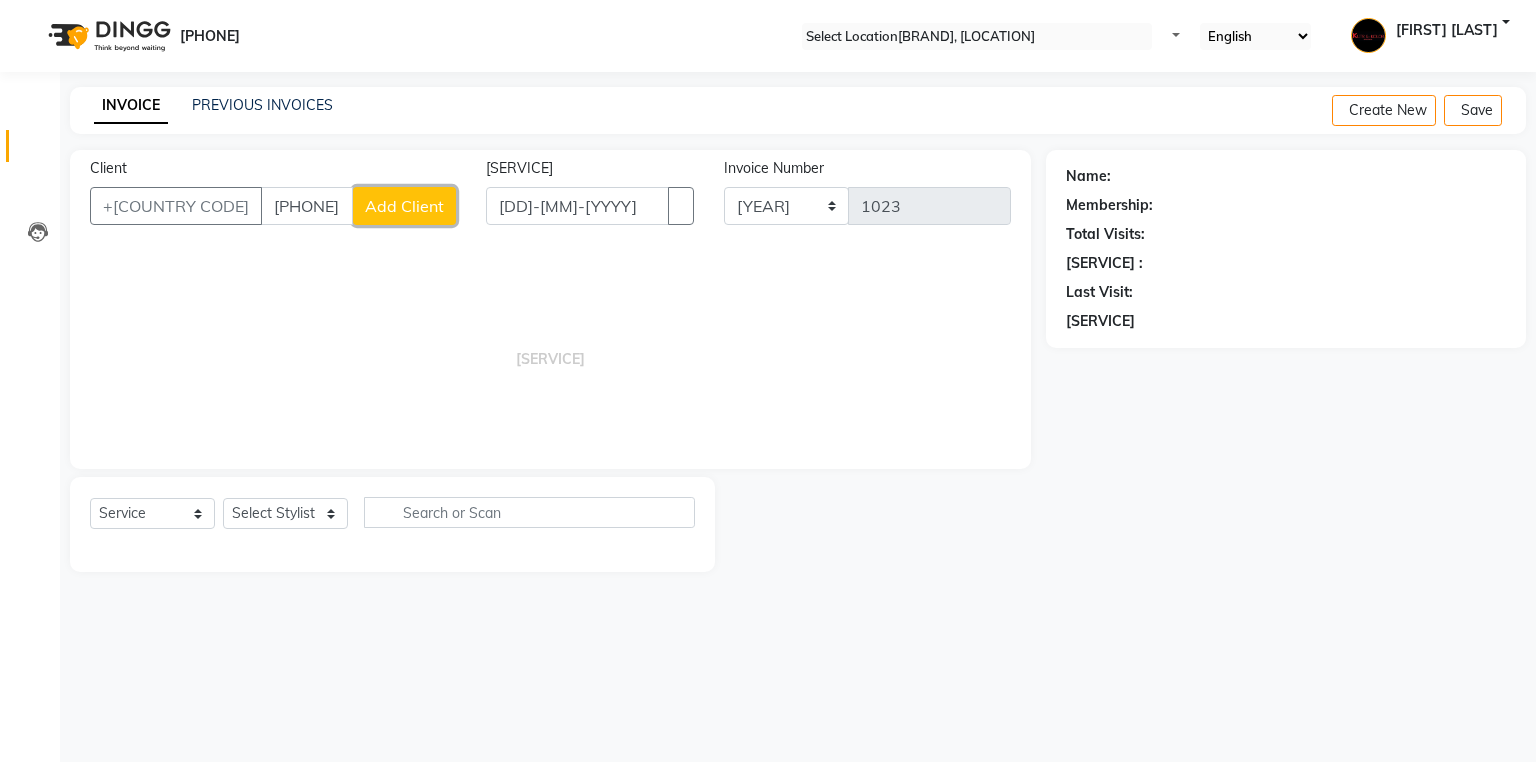 click on "Add Client" at bounding box center [404, 206] 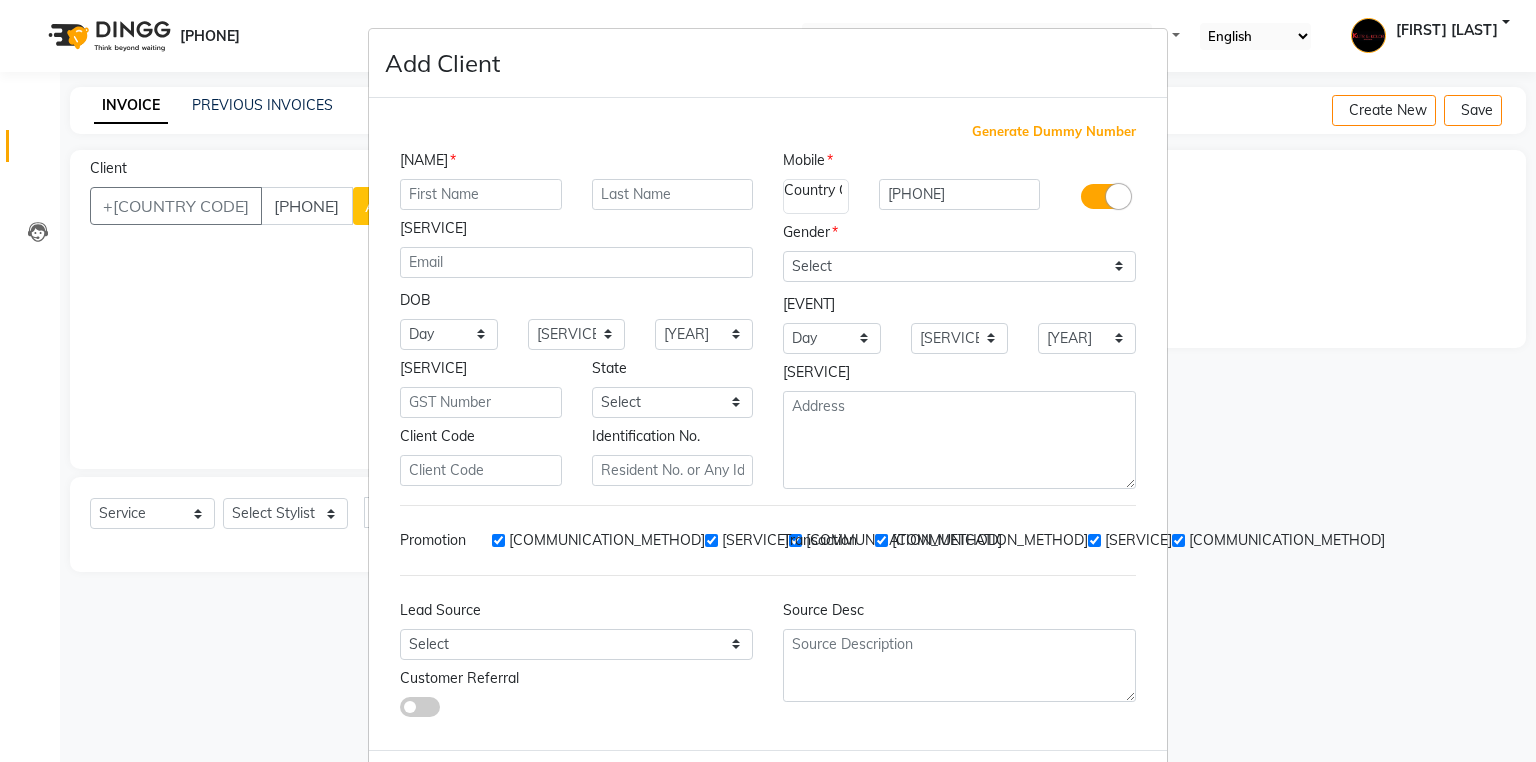 click at bounding box center (481, 194) 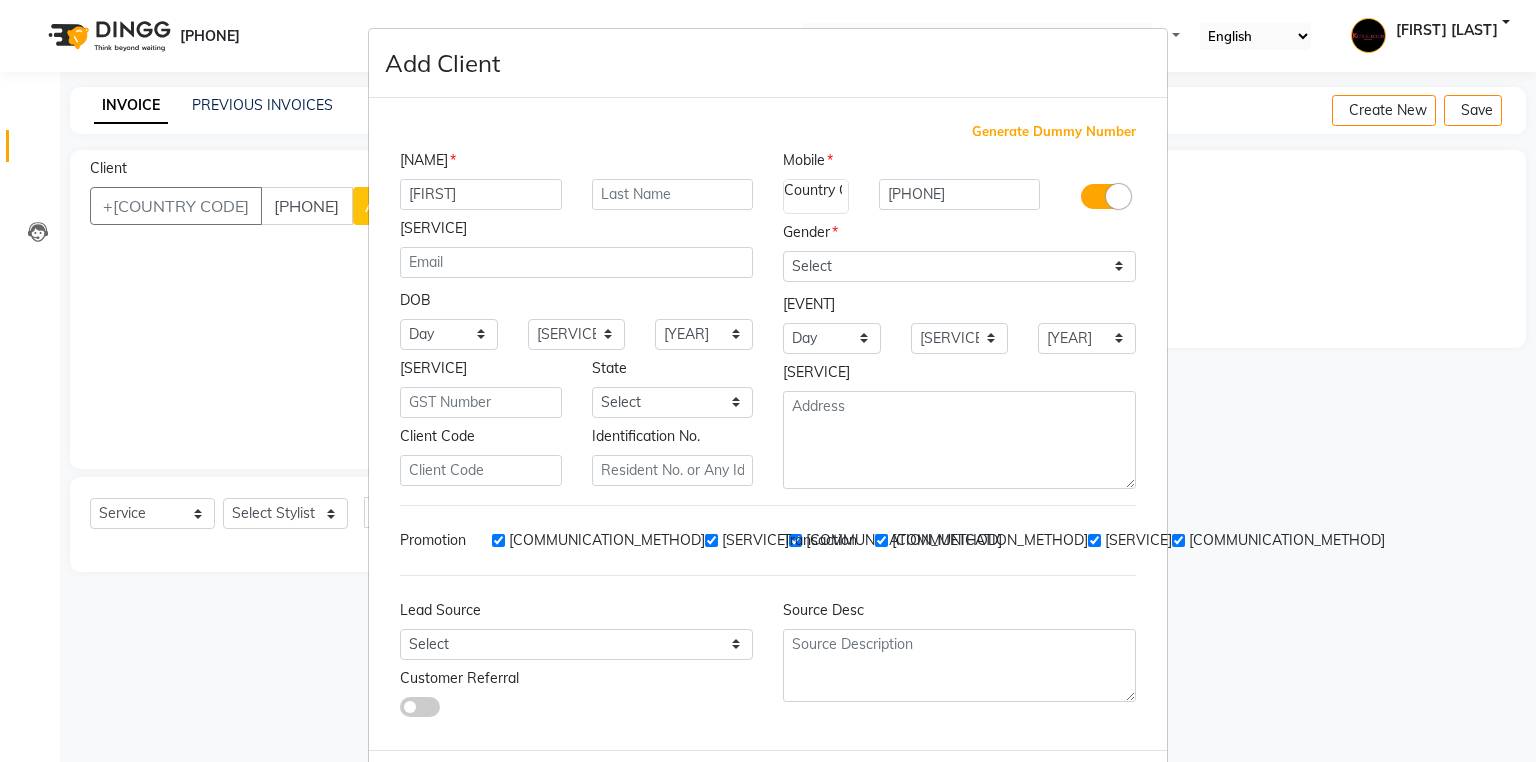 type on "[FIRST]" 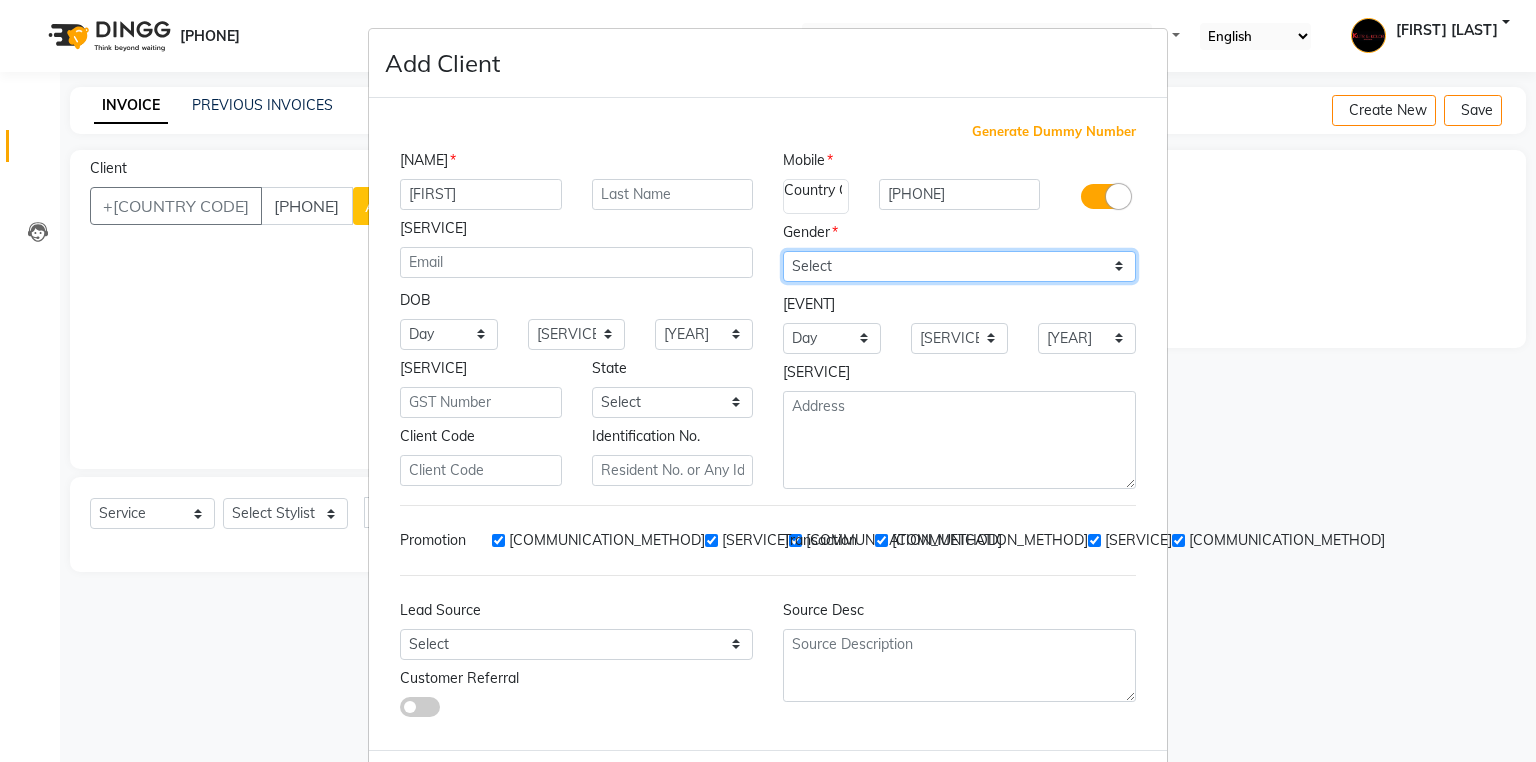 click on "Select Male Female Other Prefer Not To Say" at bounding box center [959, 266] 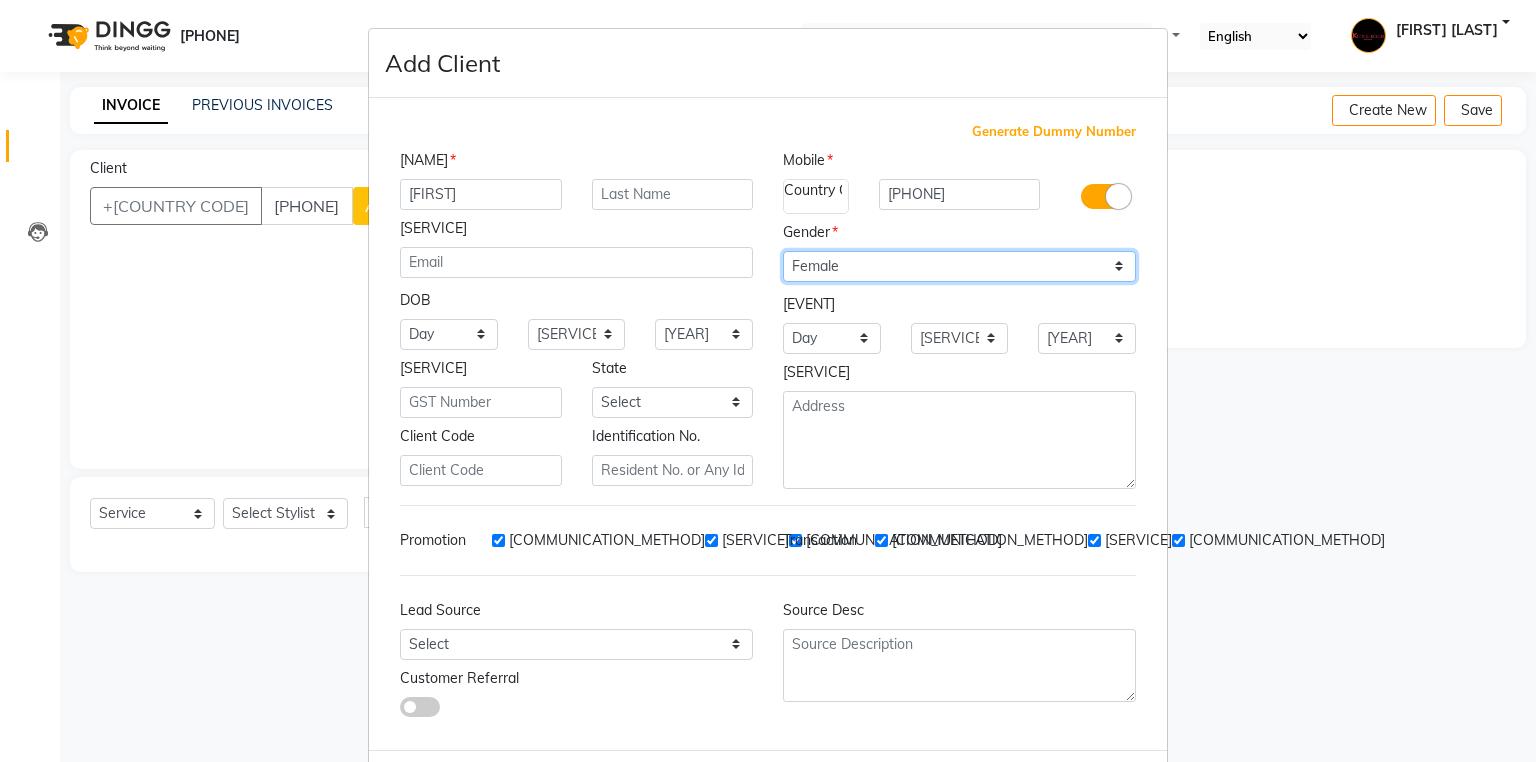 click on "Select Male Female Other Prefer Not To Say" at bounding box center [959, 266] 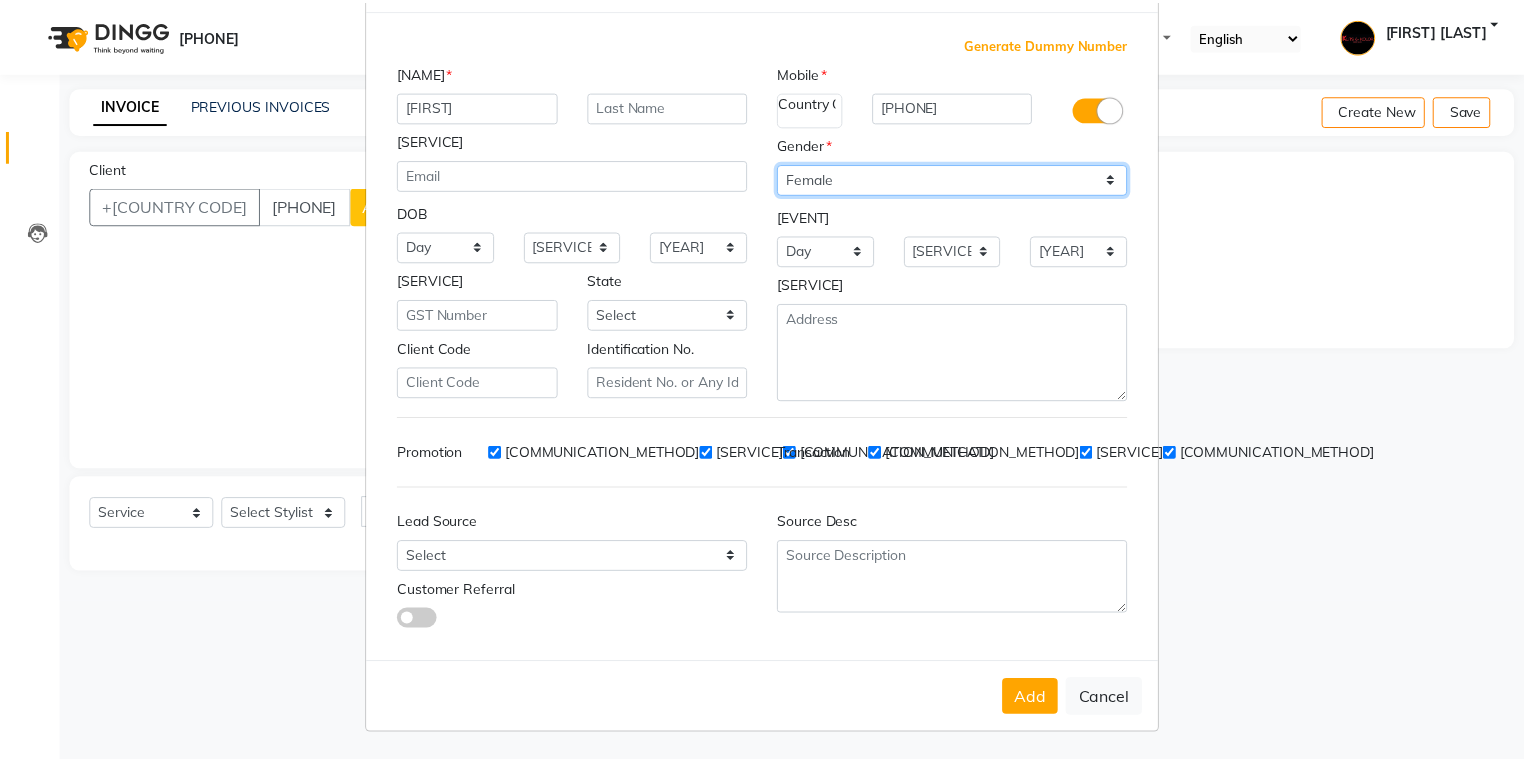 scroll, scrollTop: 94, scrollLeft: 0, axis: vertical 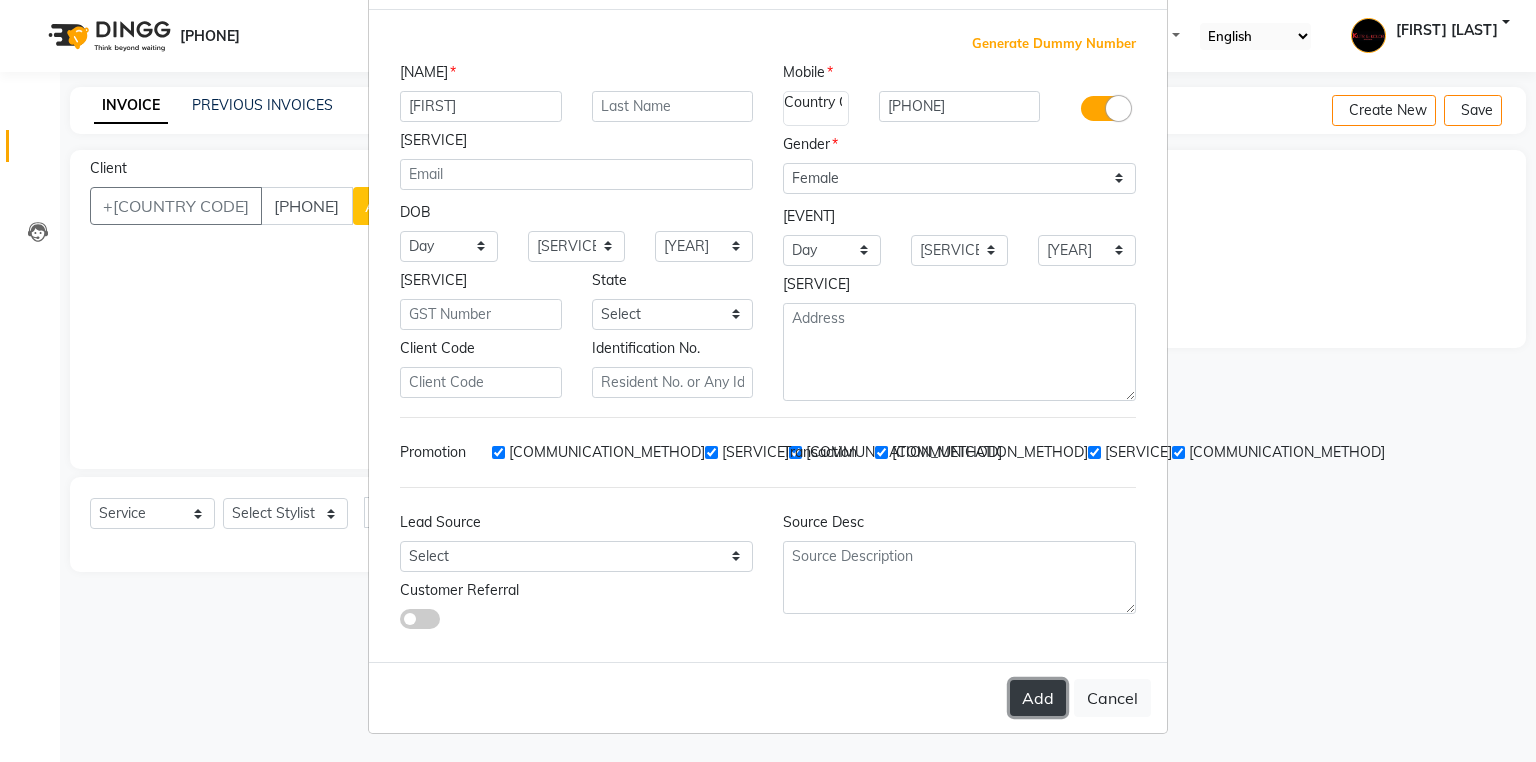 click on "Add" at bounding box center [1038, 698] 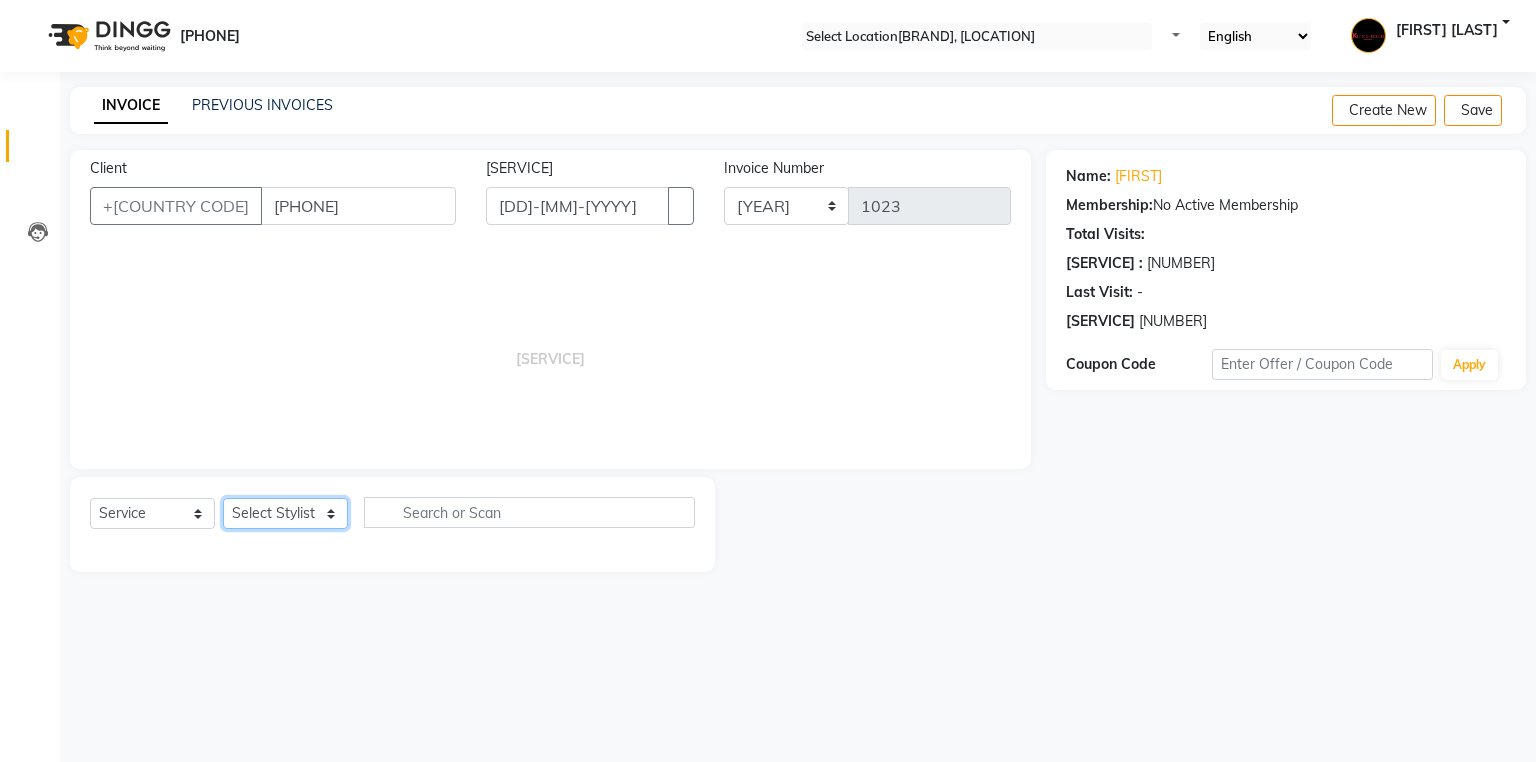 click on "Select Stylist [FIRST] [LAST] [FIRST] [FIRST] [FIRST] [FIRST] [FIRST] [FIRST] [FIRST] [FIRST] [FIRST] [FIRST]" at bounding box center [285, 513] 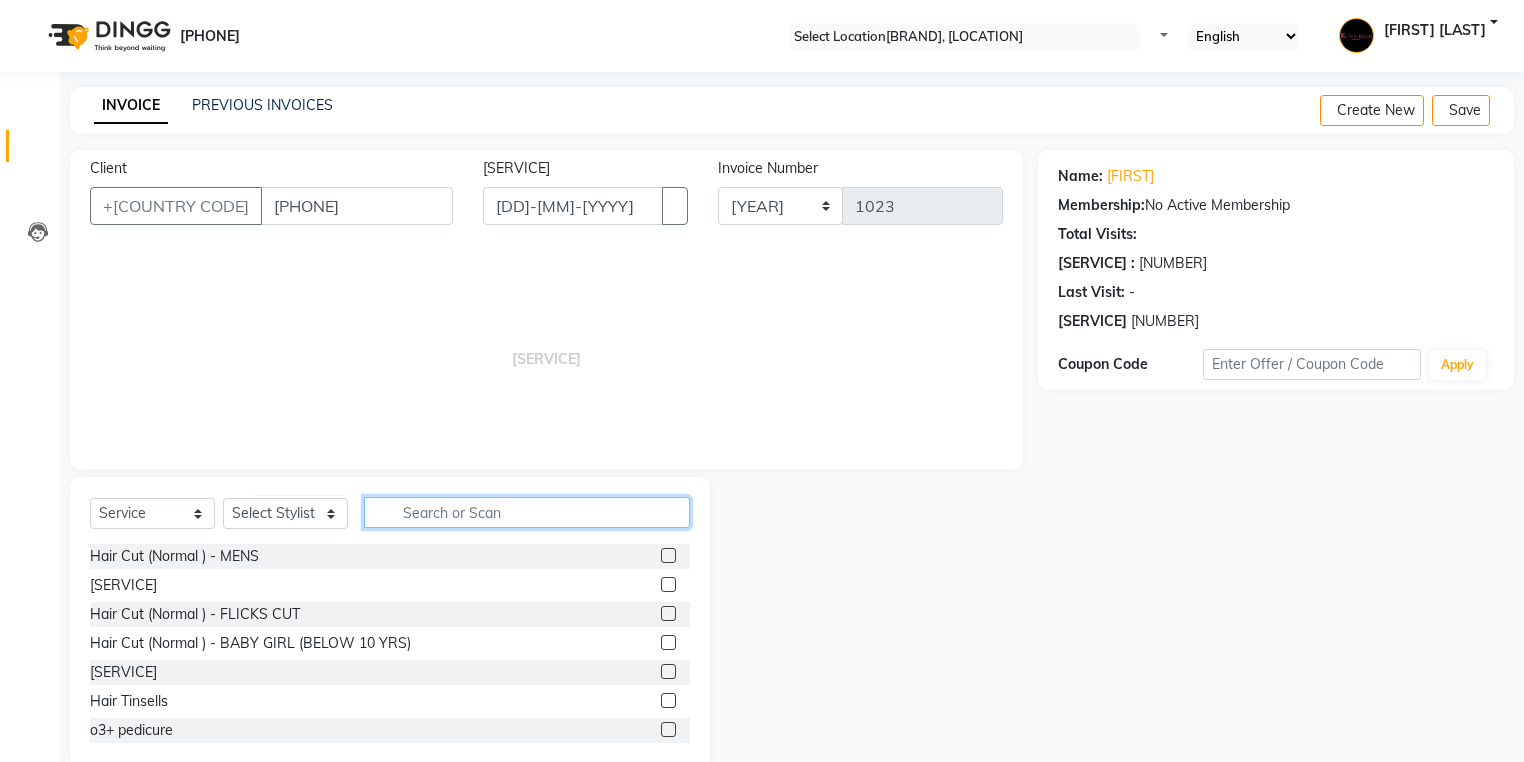 click at bounding box center [527, 512] 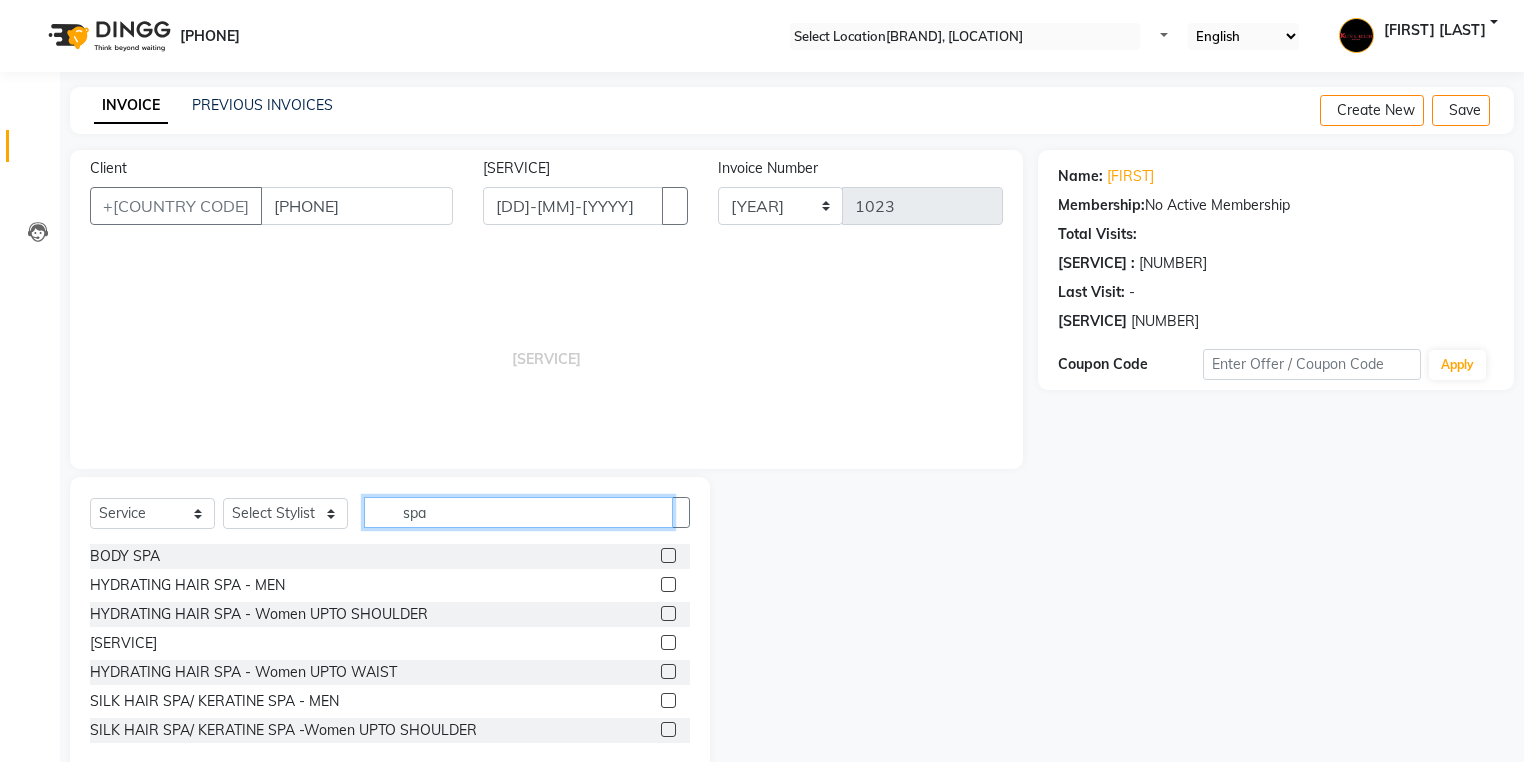 type on "spa" 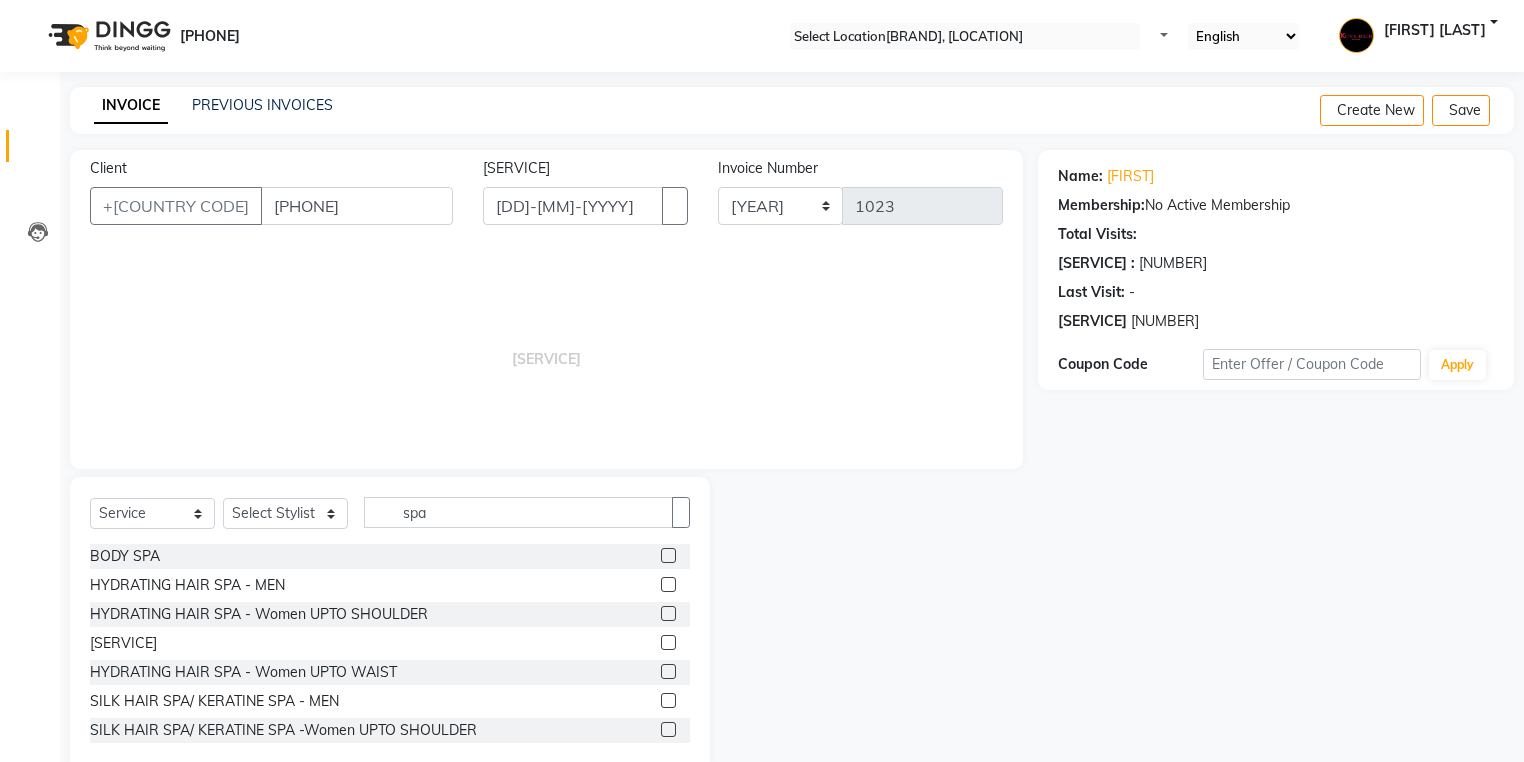 click at bounding box center (668, 613) 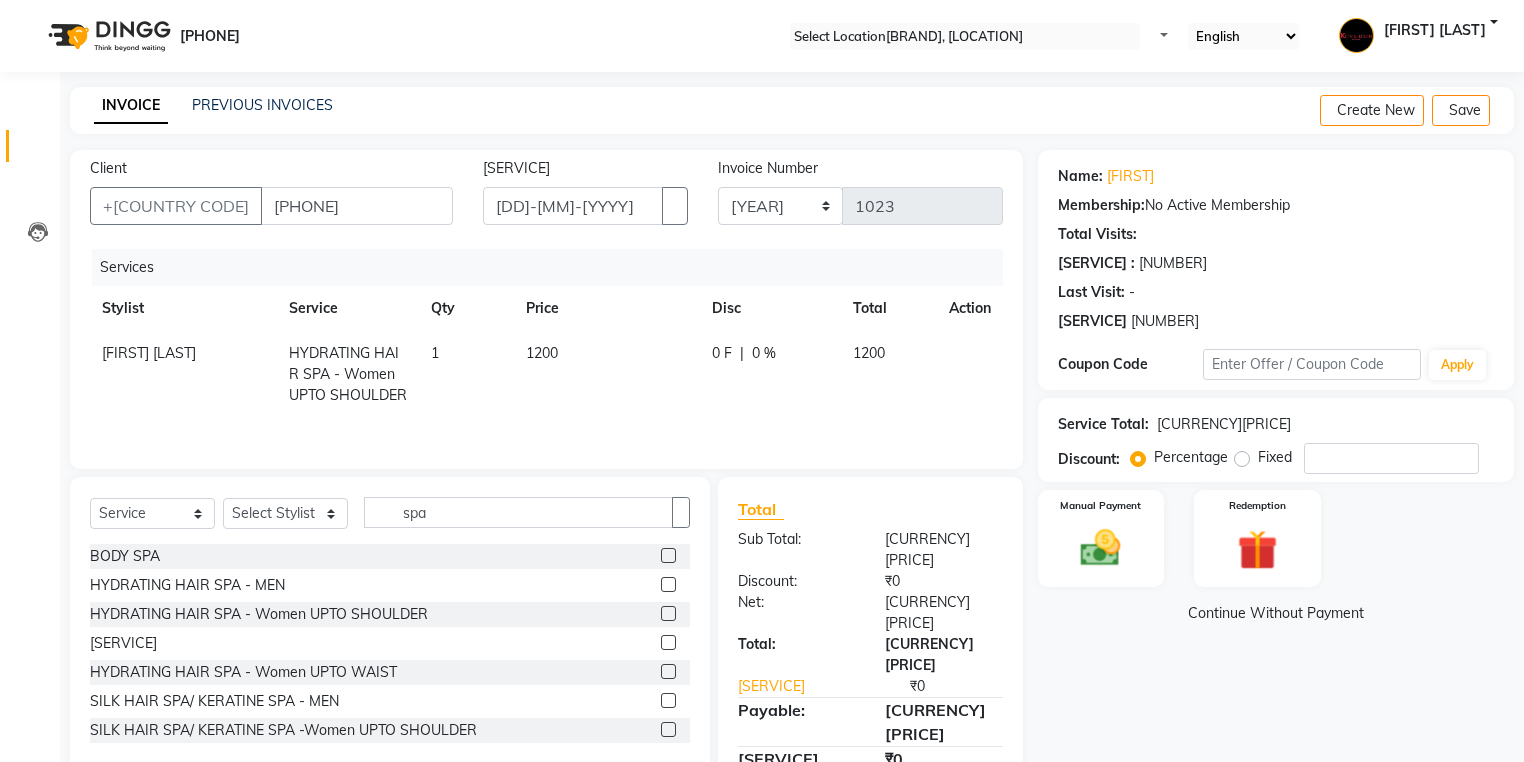 click on "1200" at bounding box center (607, 374) 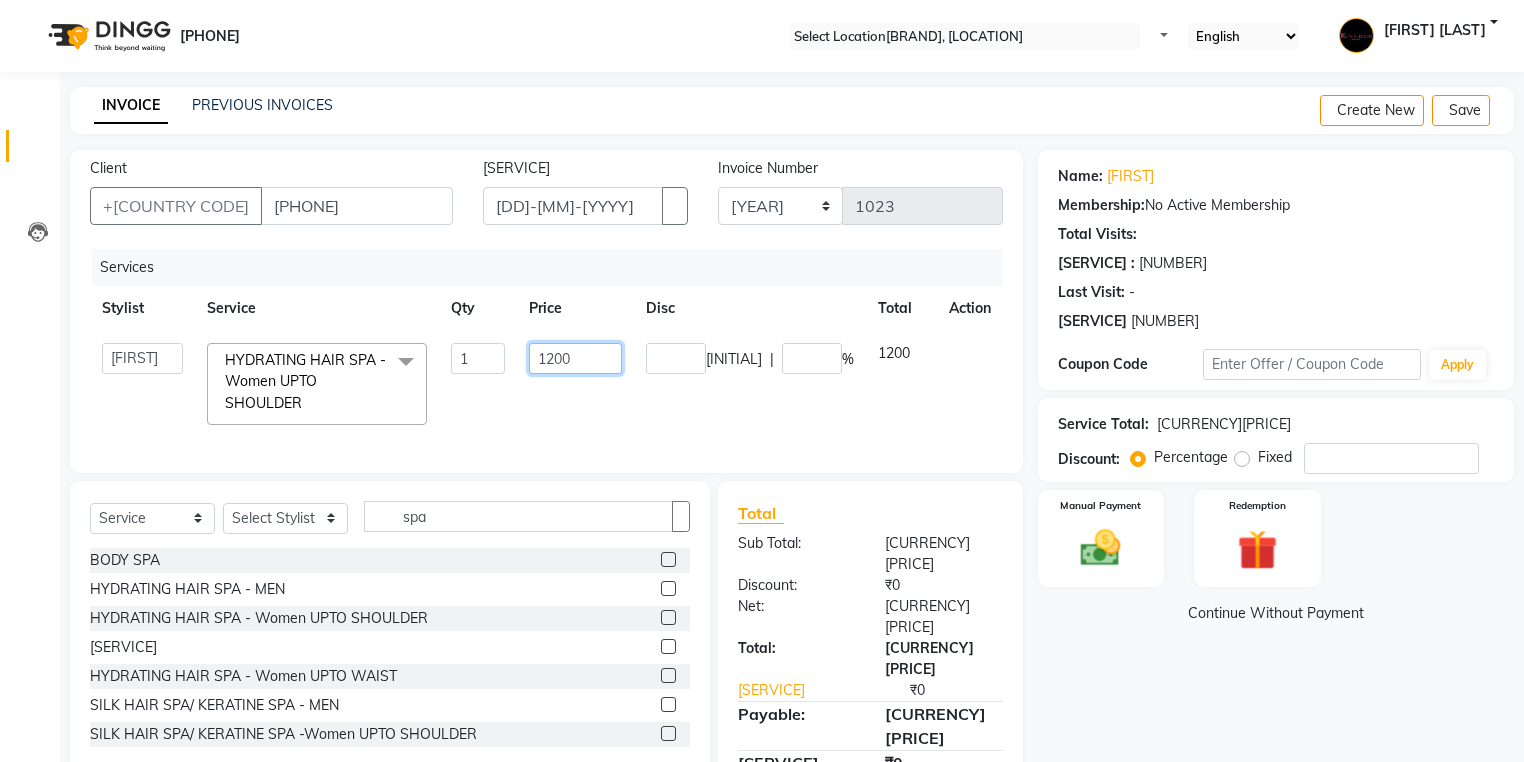 click on "1200" at bounding box center (478, 358) 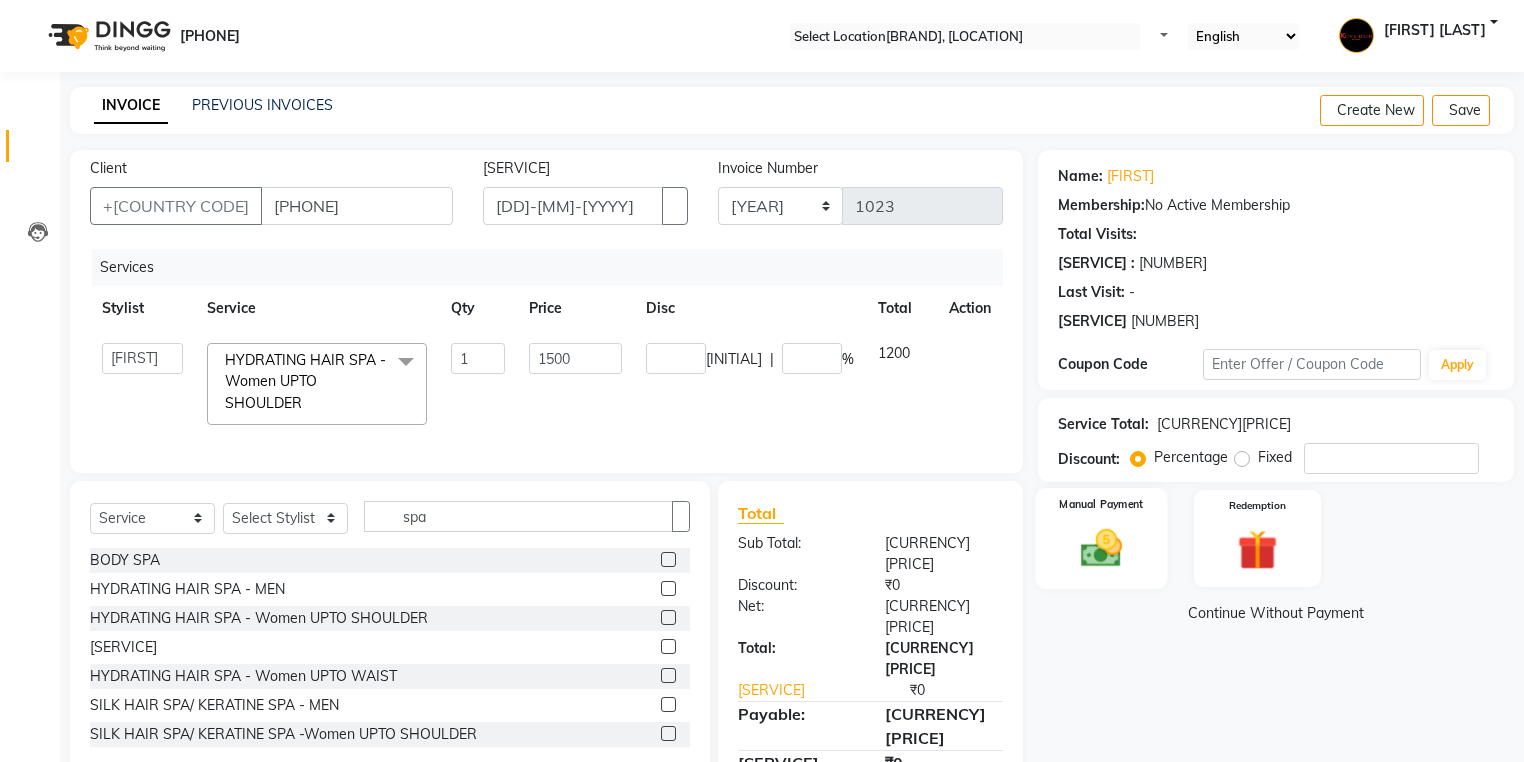 click at bounding box center [1101, 548] 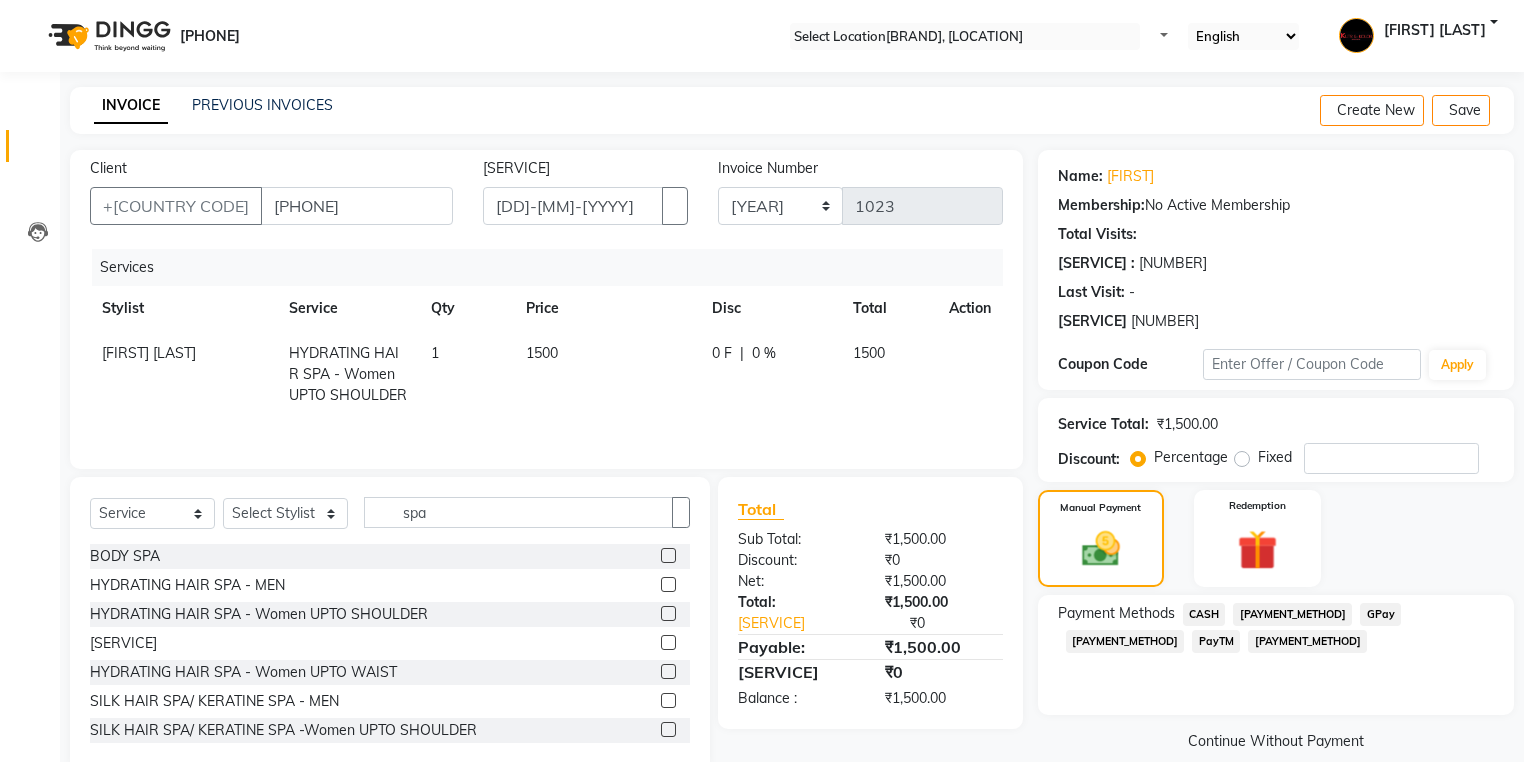 click on "GPay" at bounding box center (1204, 614) 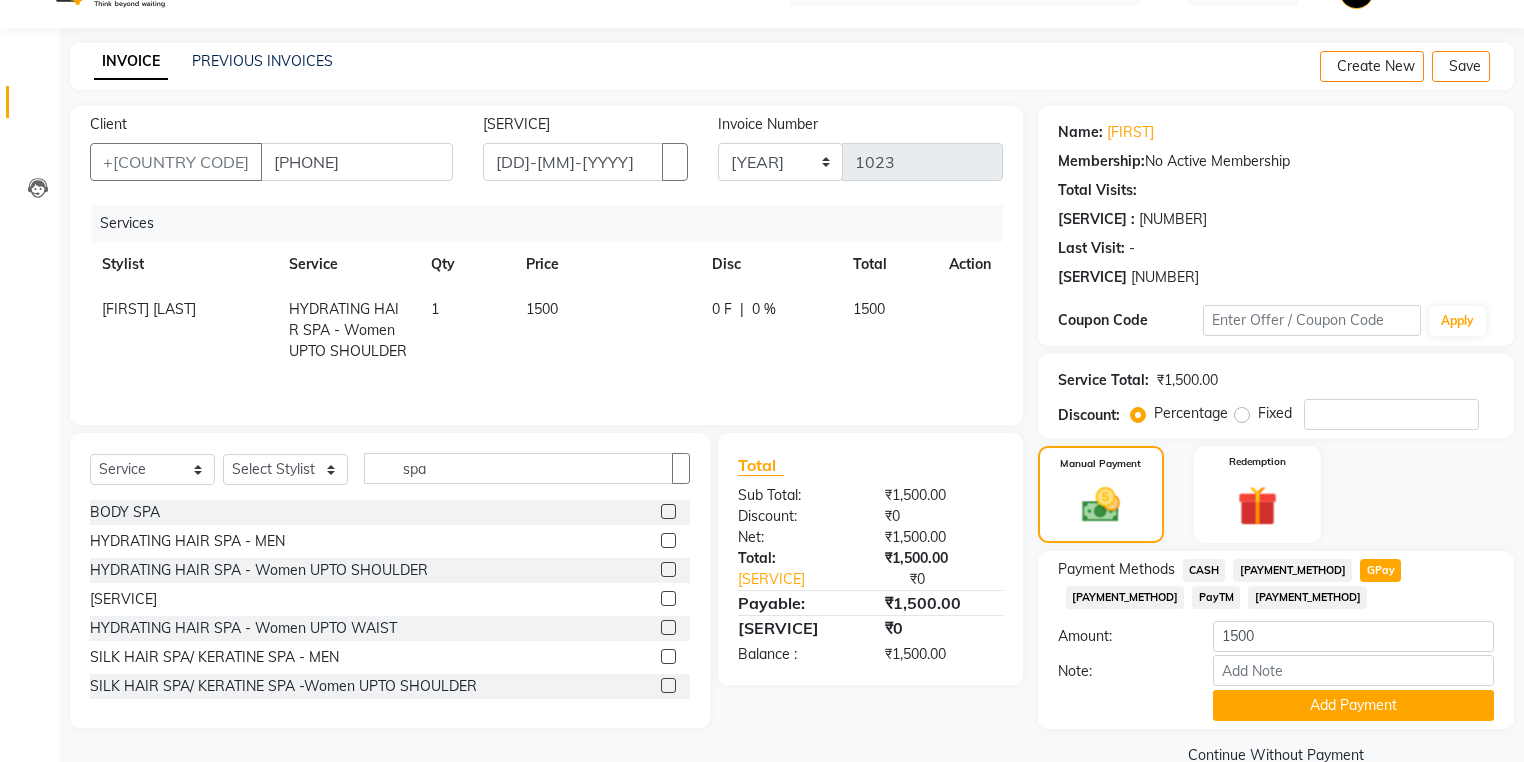 scroll, scrollTop: 84, scrollLeft: 0, axis: vertical 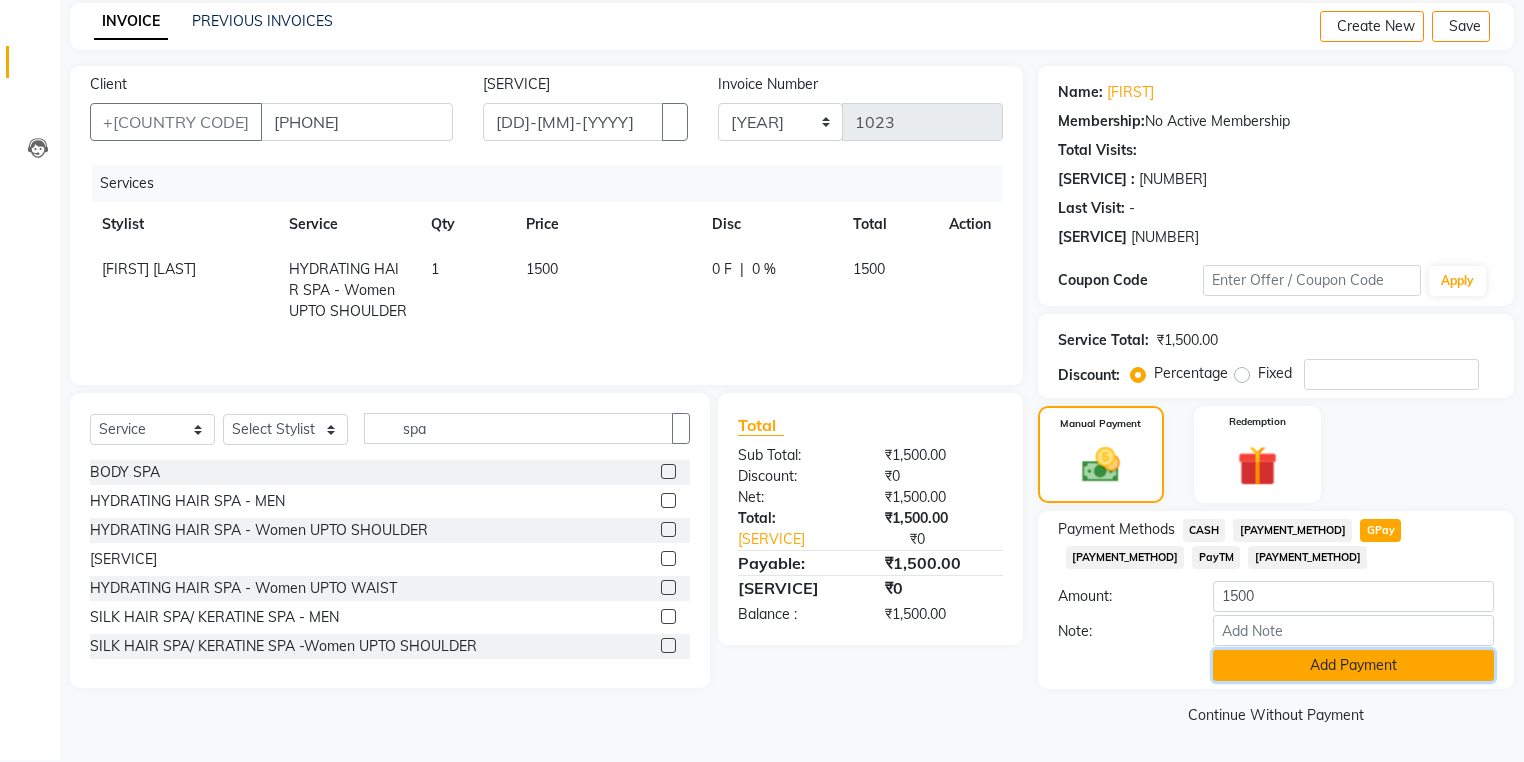 click on "Add Payment" at bounding box center [1353, 665] 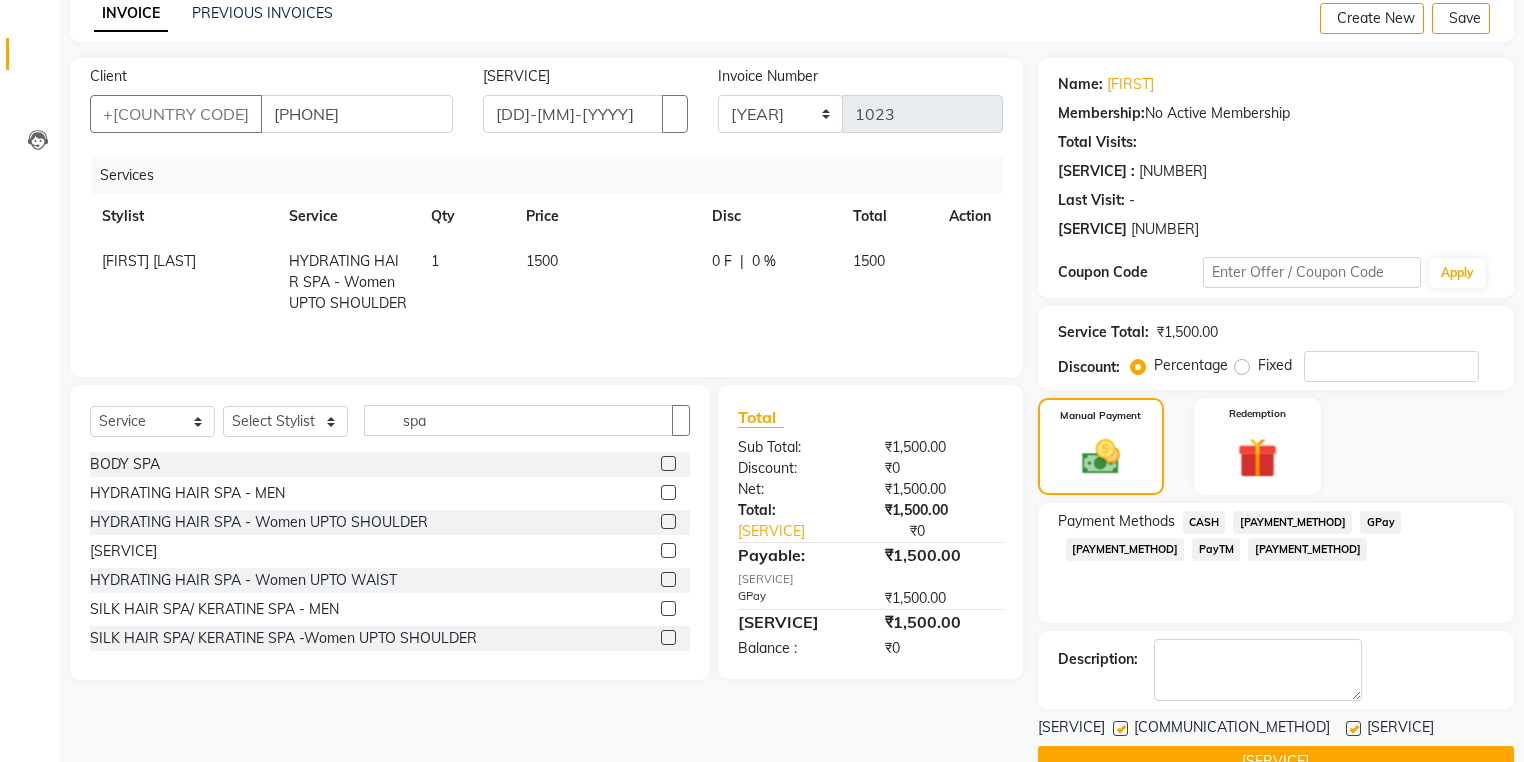 scroll, scrollTop: 138, scrollLeft: 0, axis: vertical 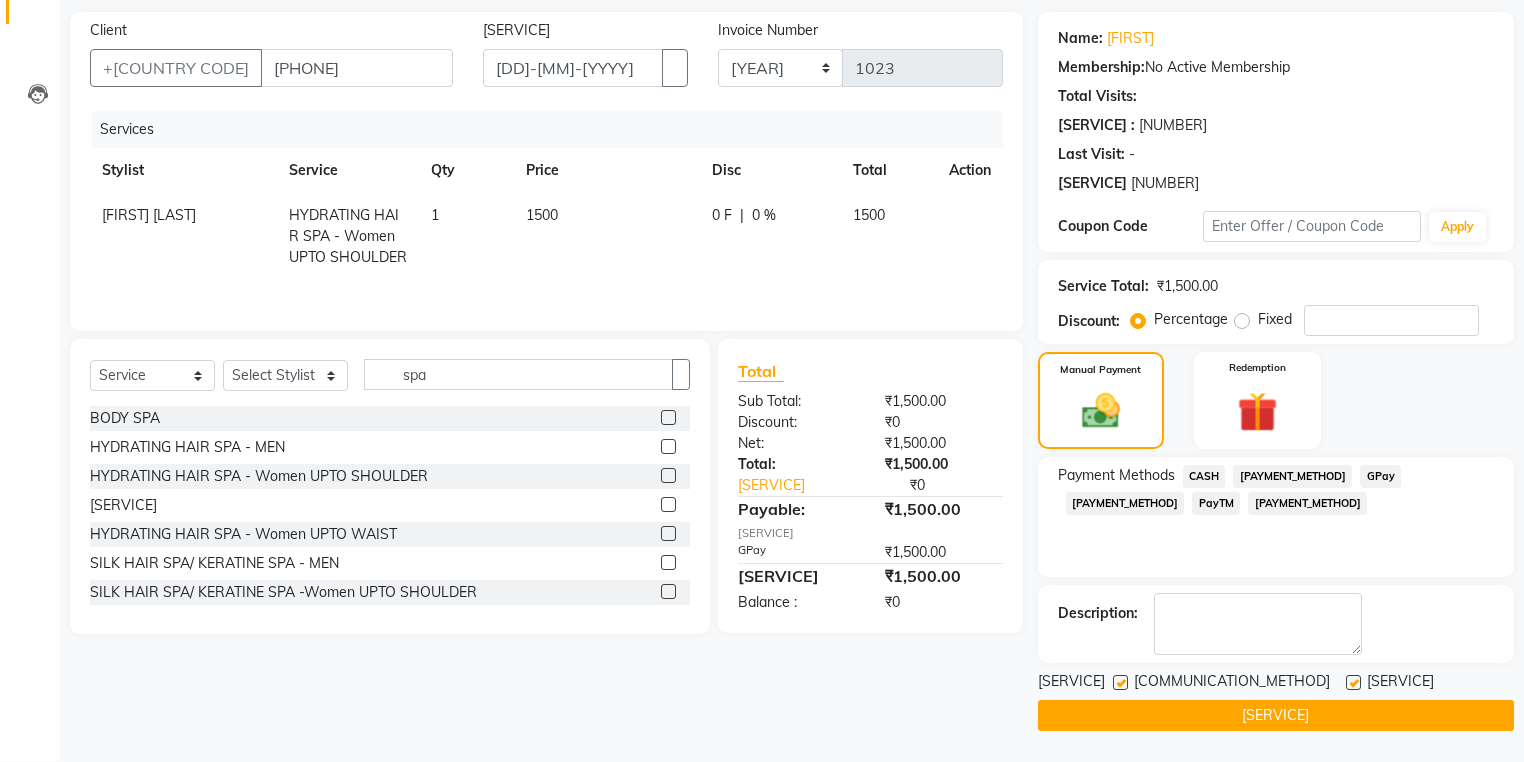 click at bounding box center [1120, 682] 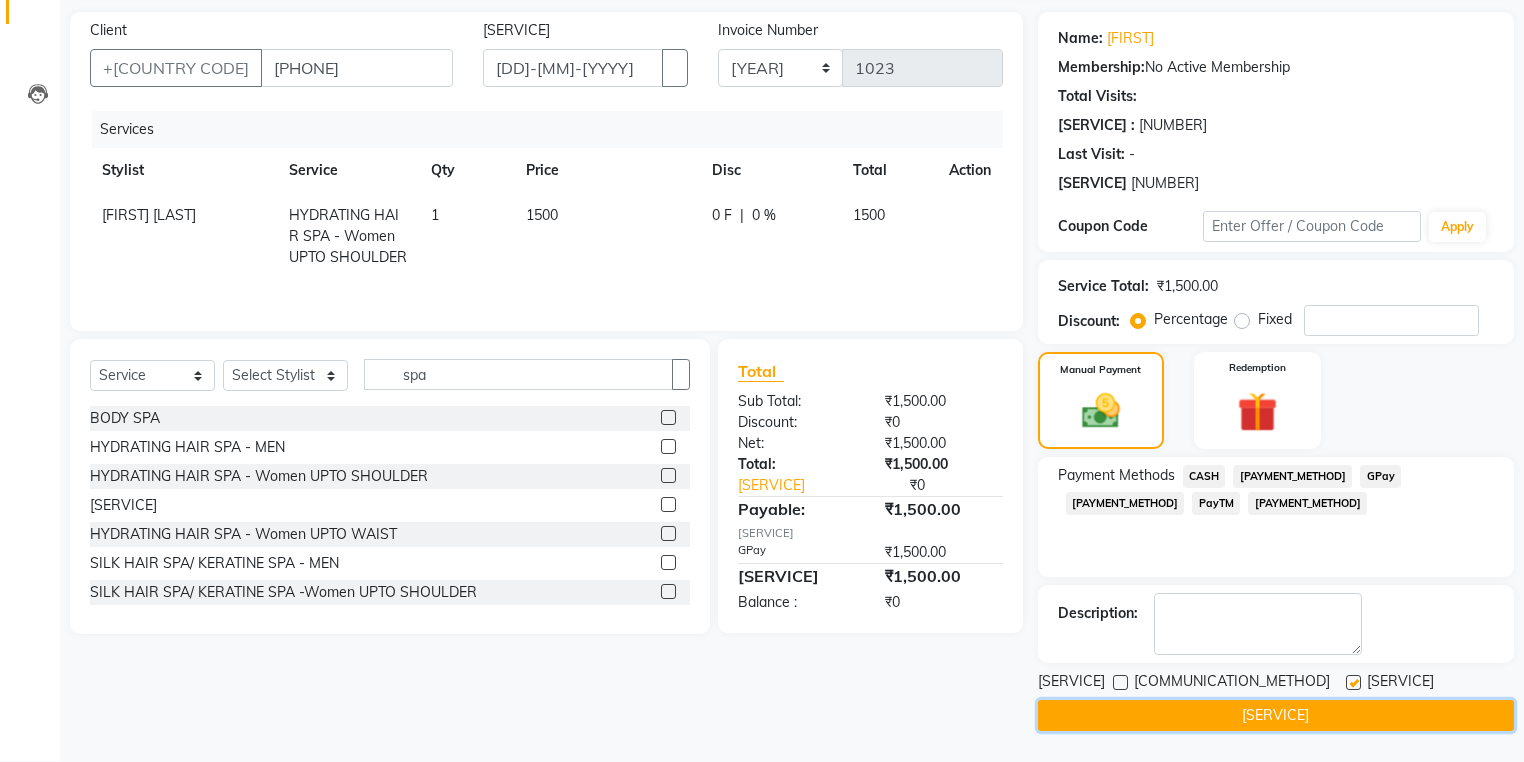 click on "[SERVICE]" at bounding box center [1276, 715] 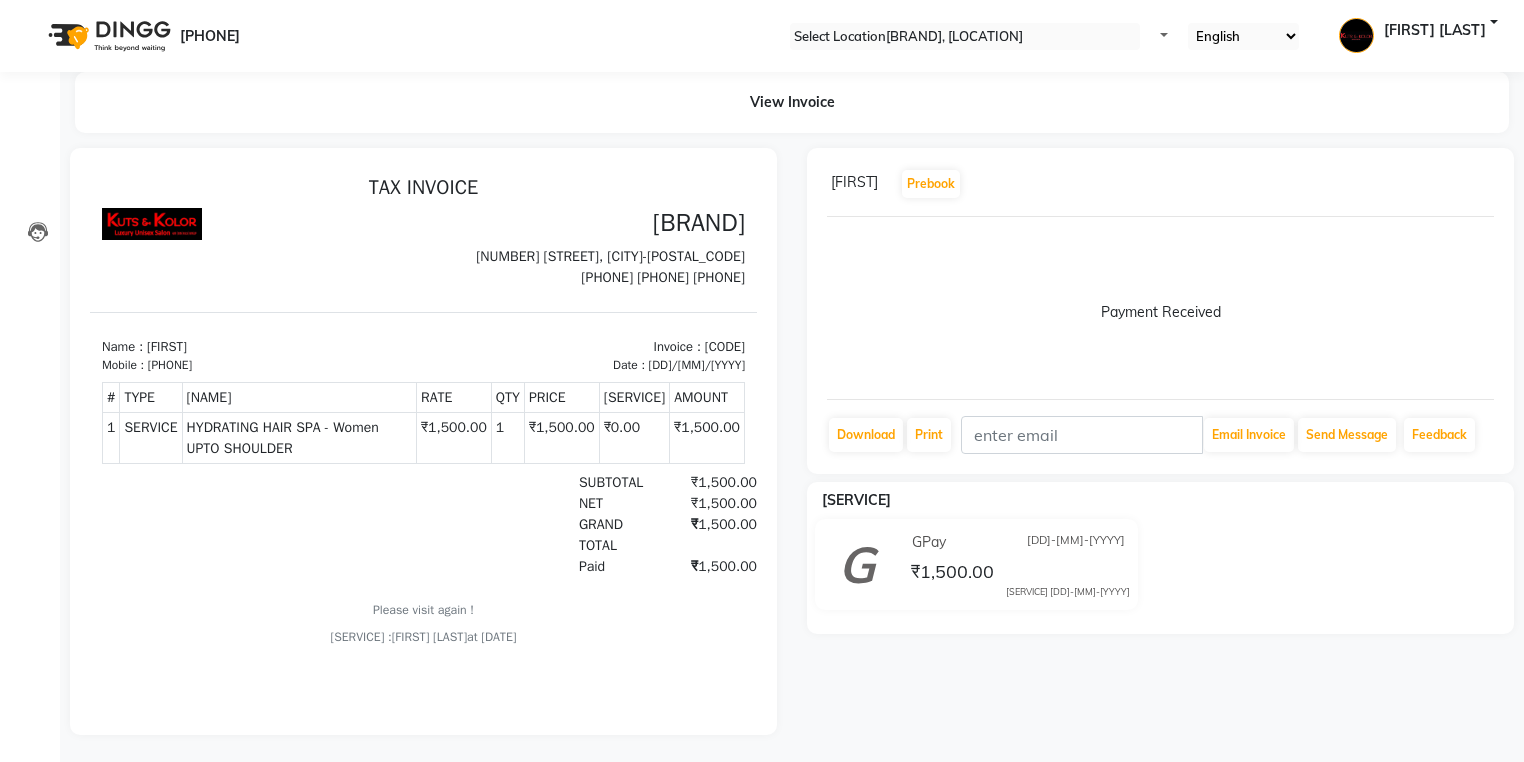 scroll, scrollTop: 0, scrollLeft: 0, axis: both 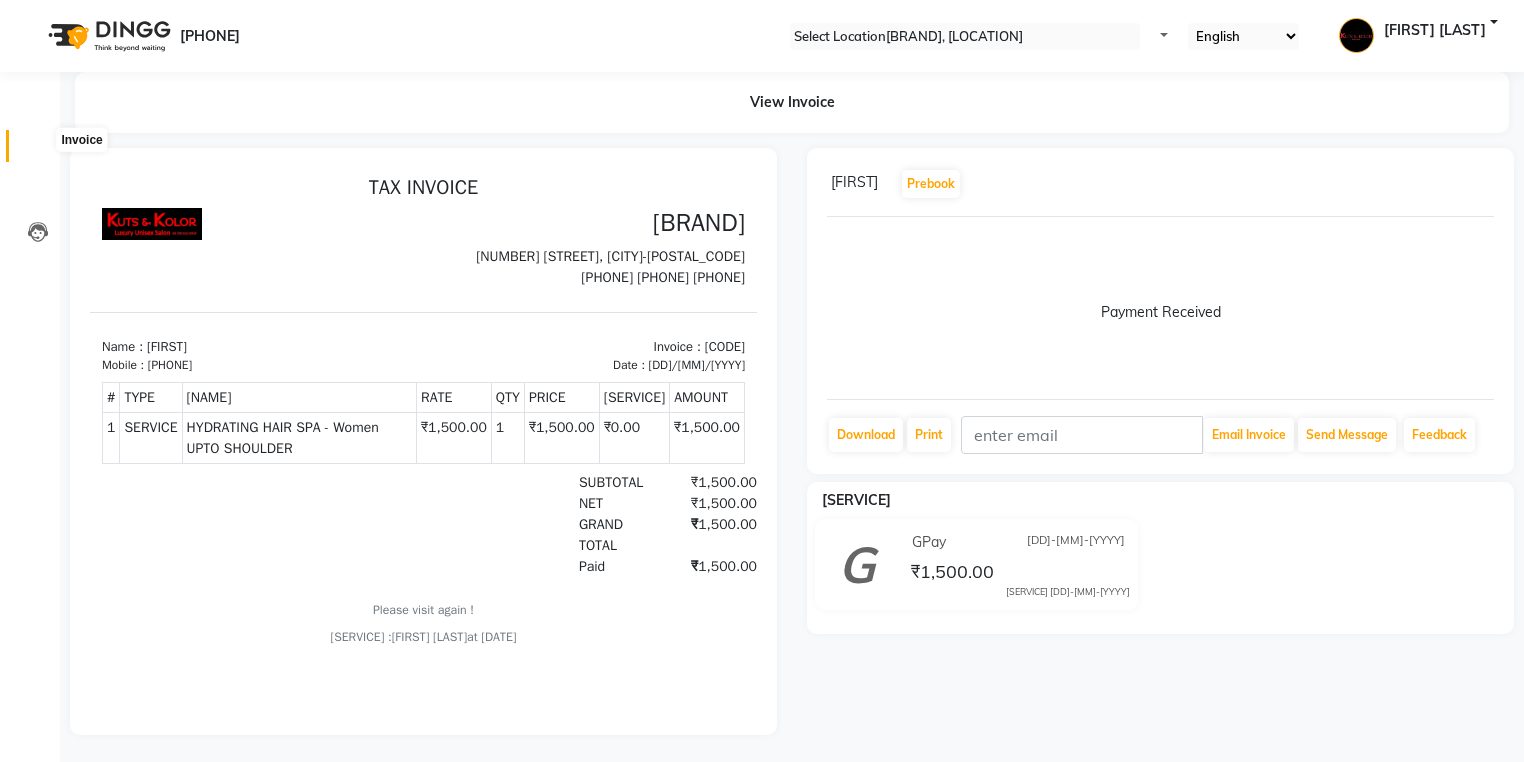 click at bounding box center [38, 151] 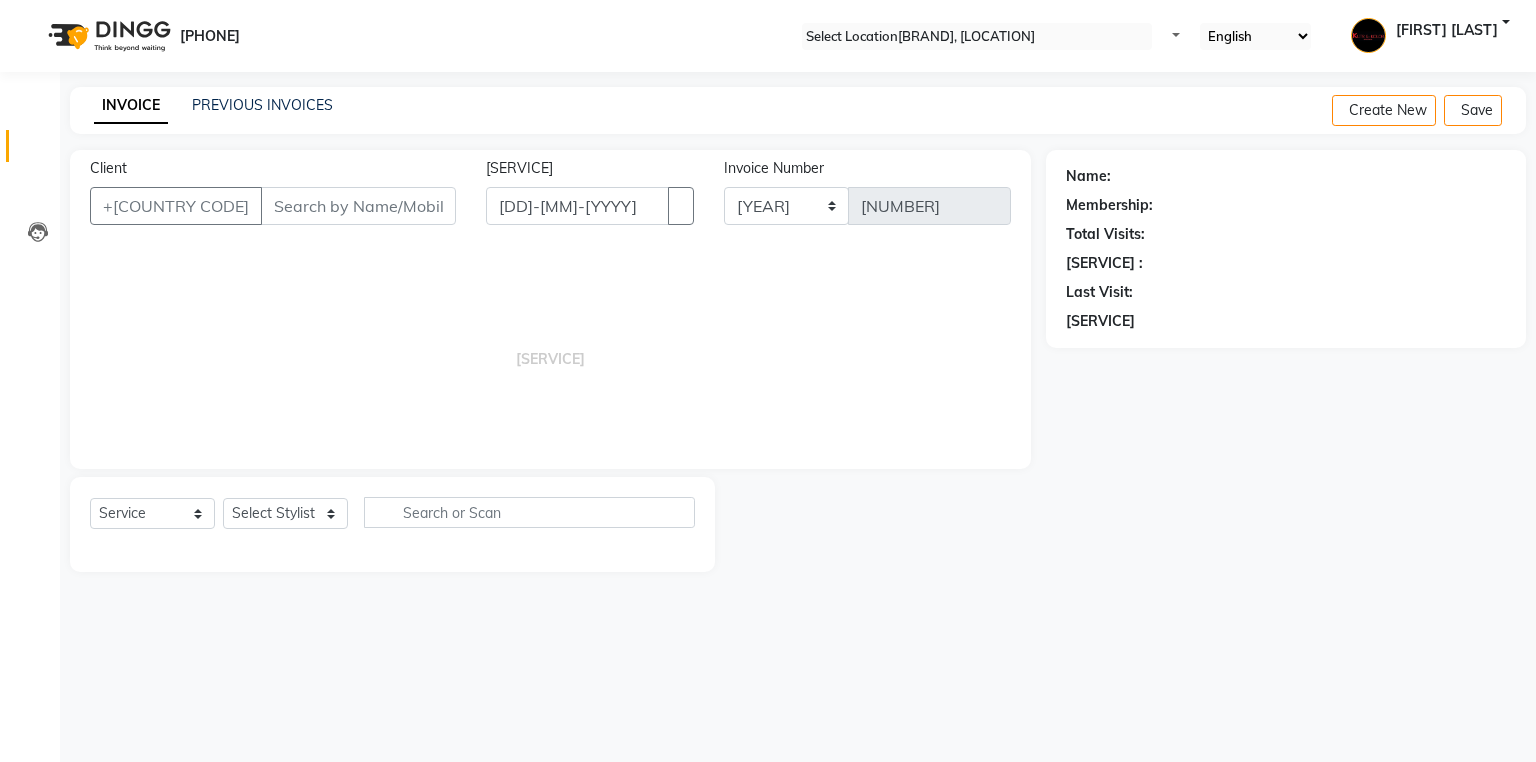 click on "Date [DD]-[MM]-[YYYY]" at bounding box center [590, 199] 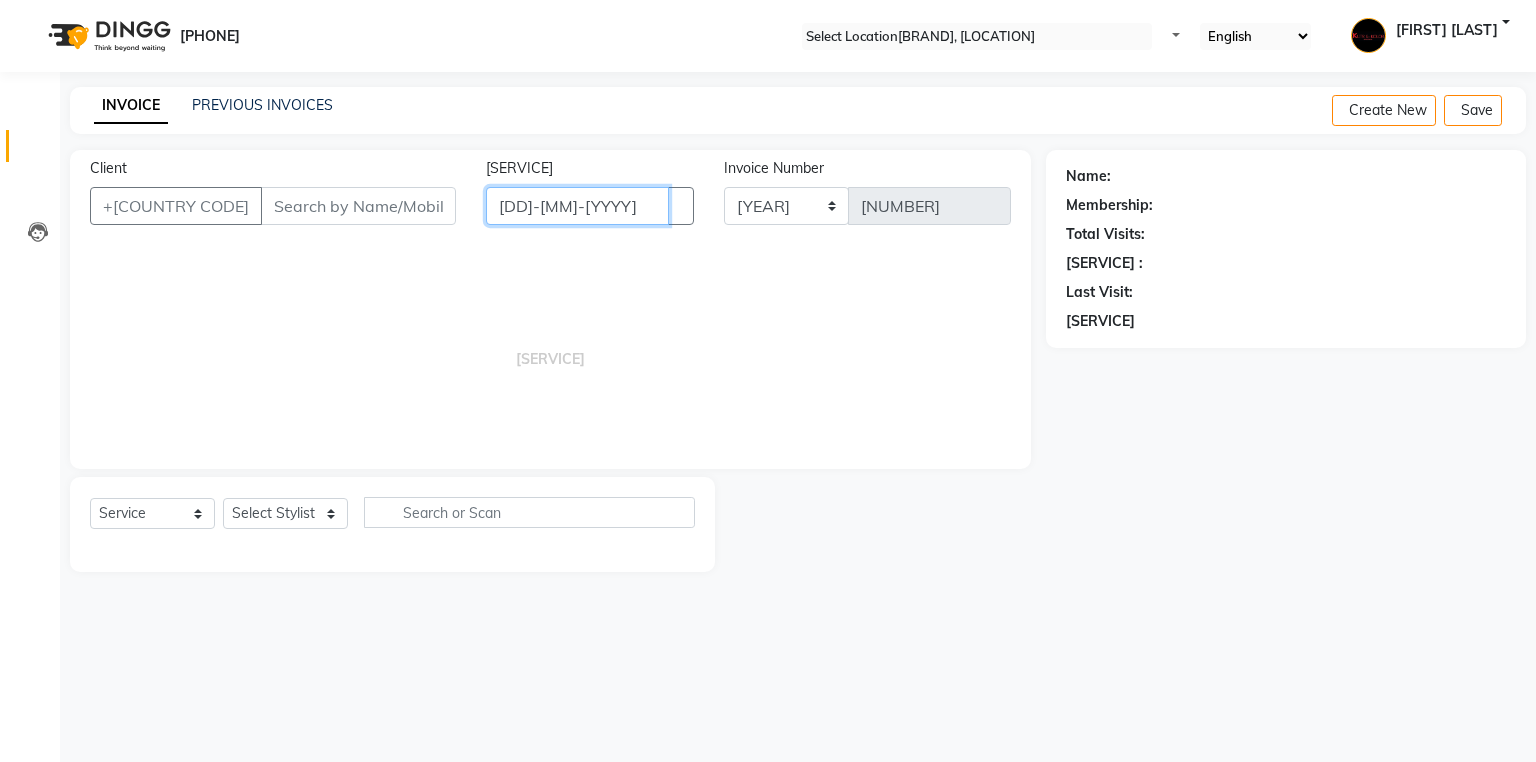 click on "[DD]-[MM]-[YYYY]" at bounding box center [577, 206] 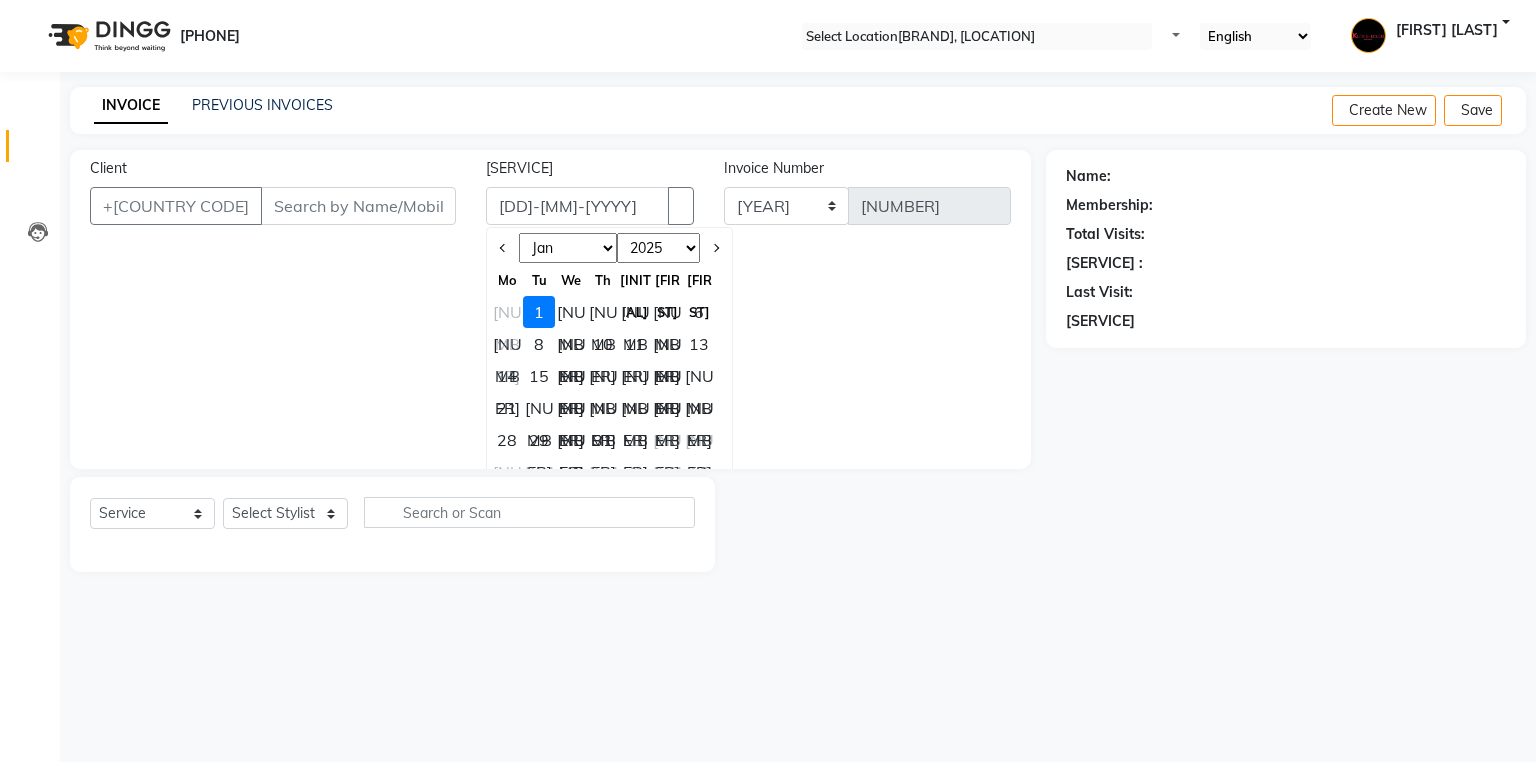 click on "[NUMBER]" at bounding box center [507, 312] 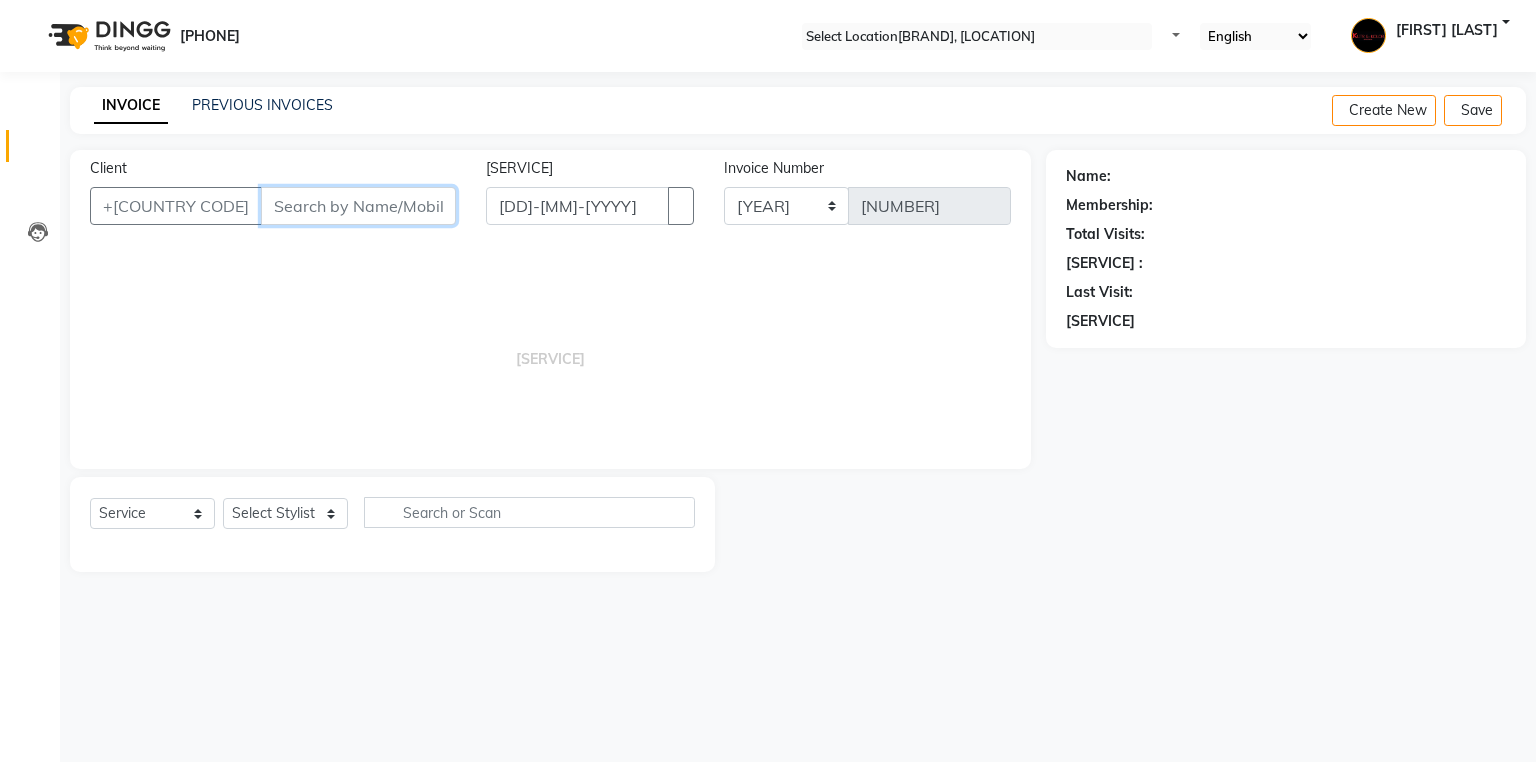 click on "Client" at bounding box center [358, 206] 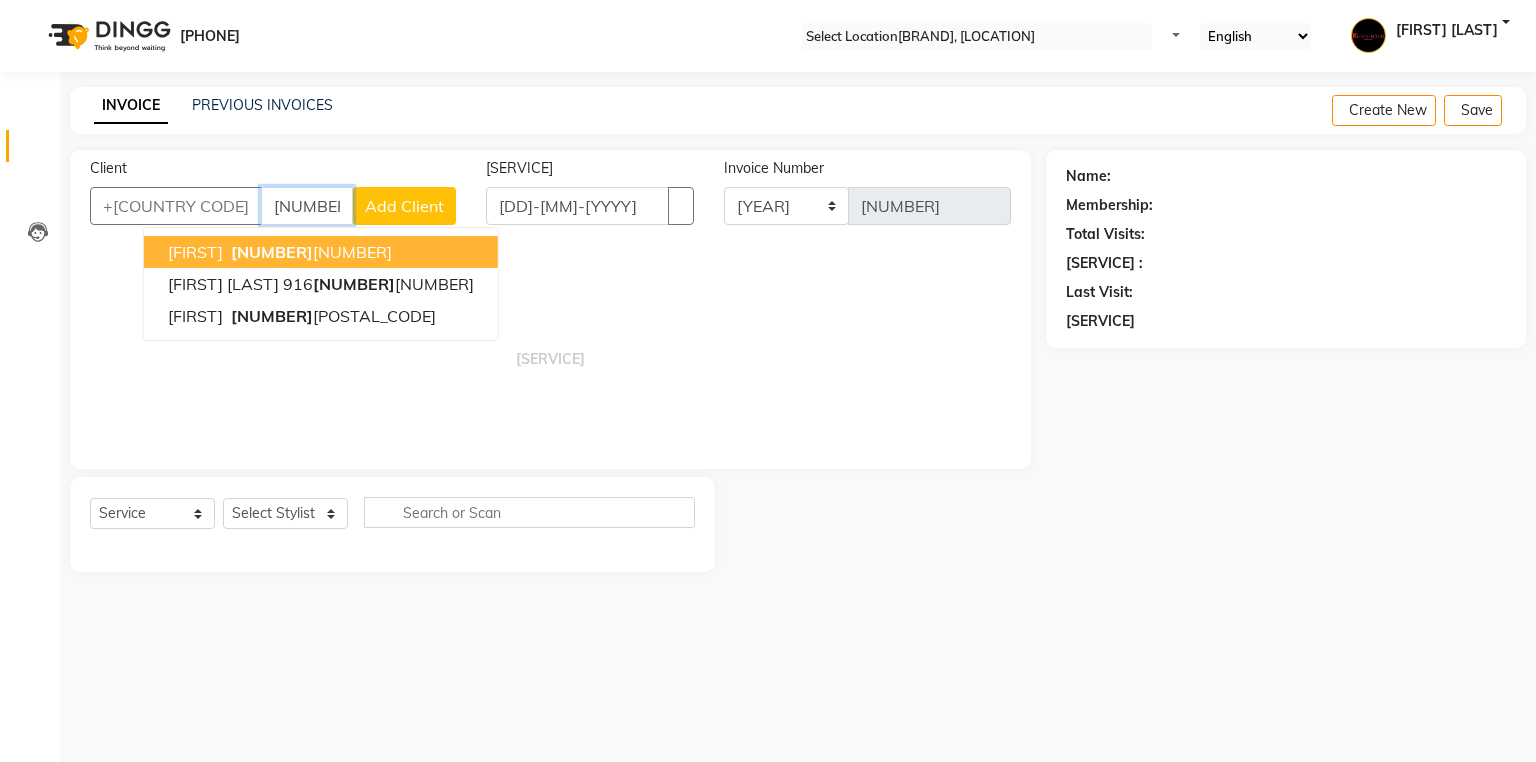 click on "[FIRST] [PHONE]" at bounding box center [321, 252] 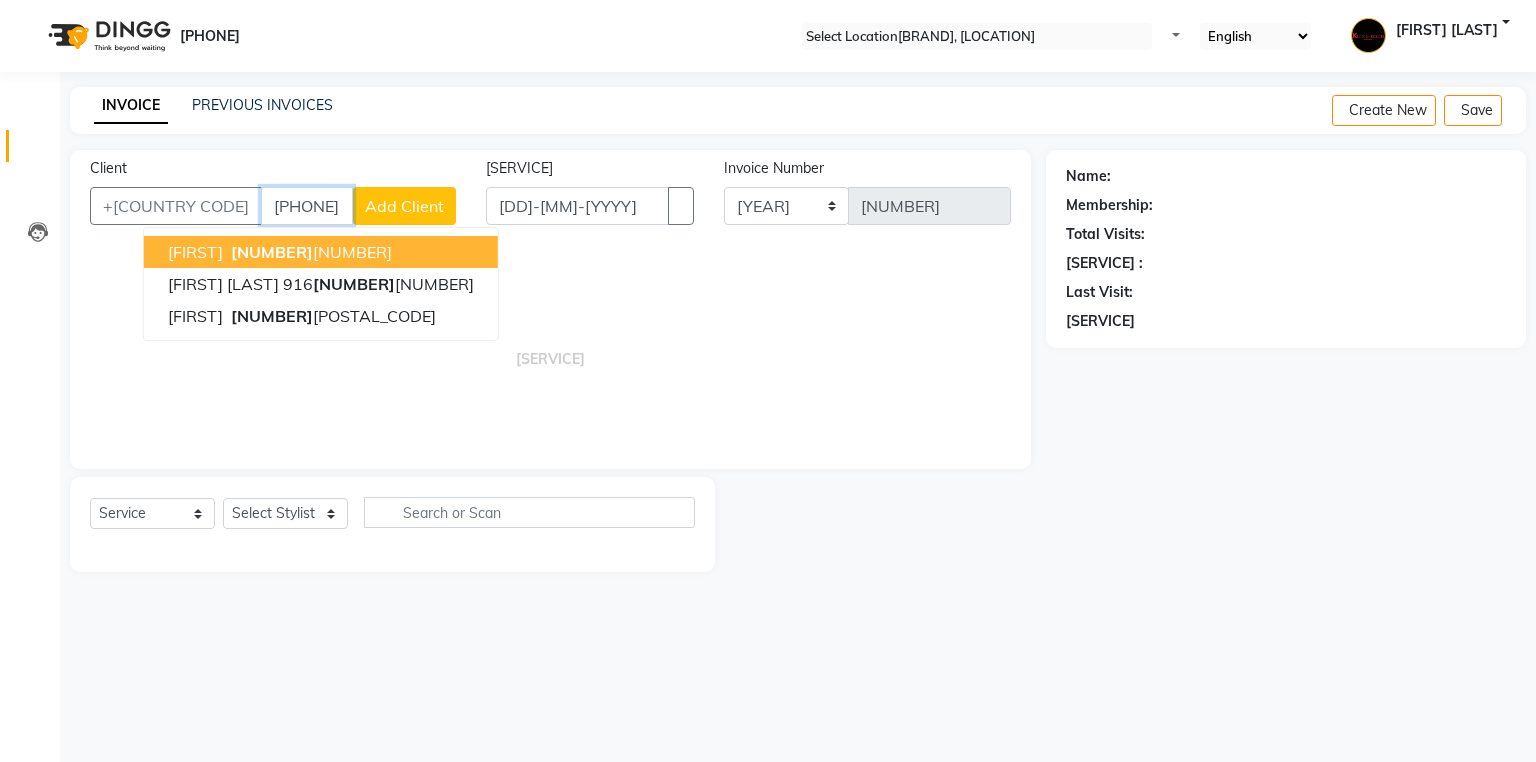 type on "[PHONE]" 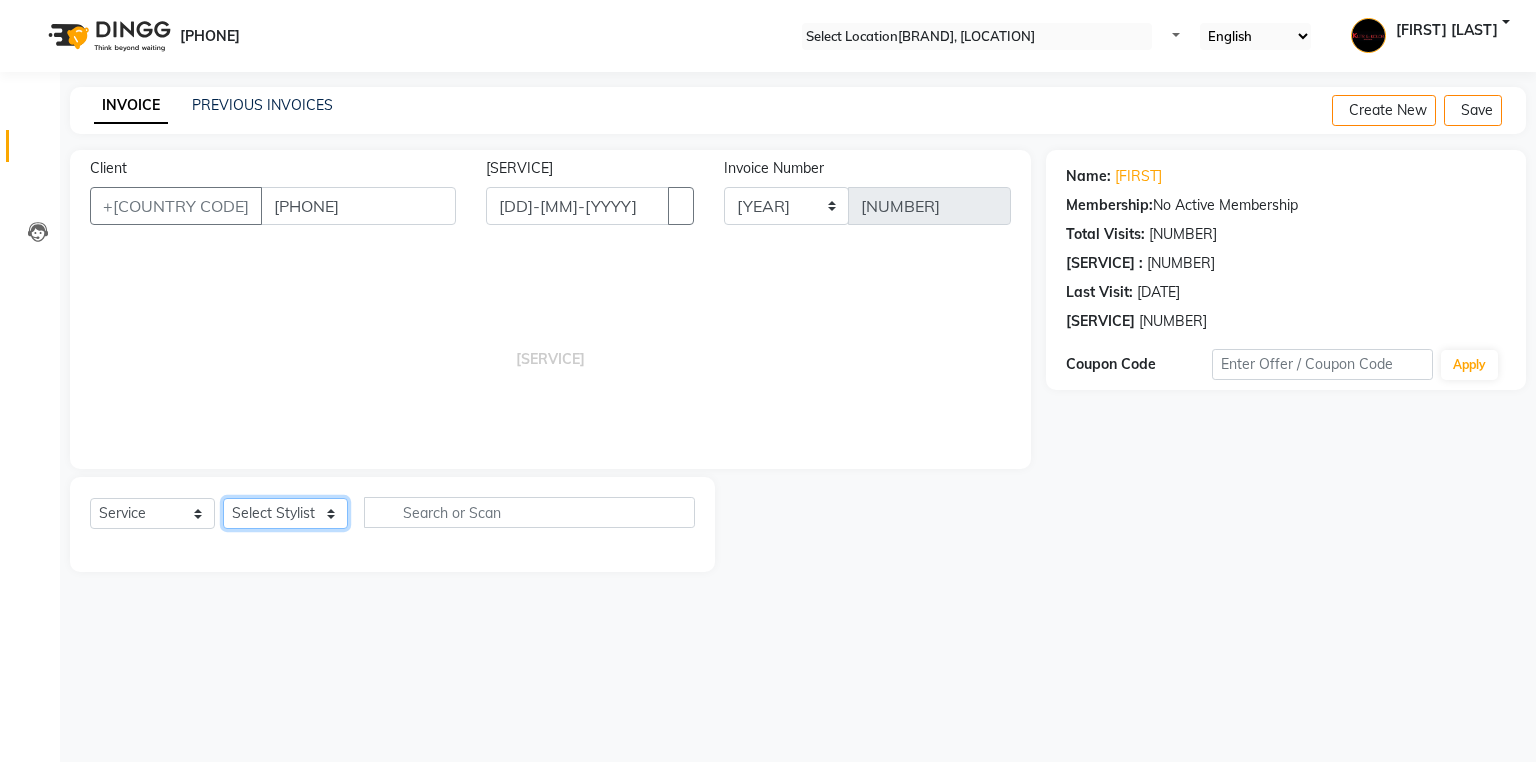 click on "Select Stylist [FIRST] [LAST] [FIRST] [FIRST] [FIRST] [FIRST] [FIRST] [FIRST] [FIRST] [FIRST] [FIRST] [FIRST]" at bounding box center (285, 513) 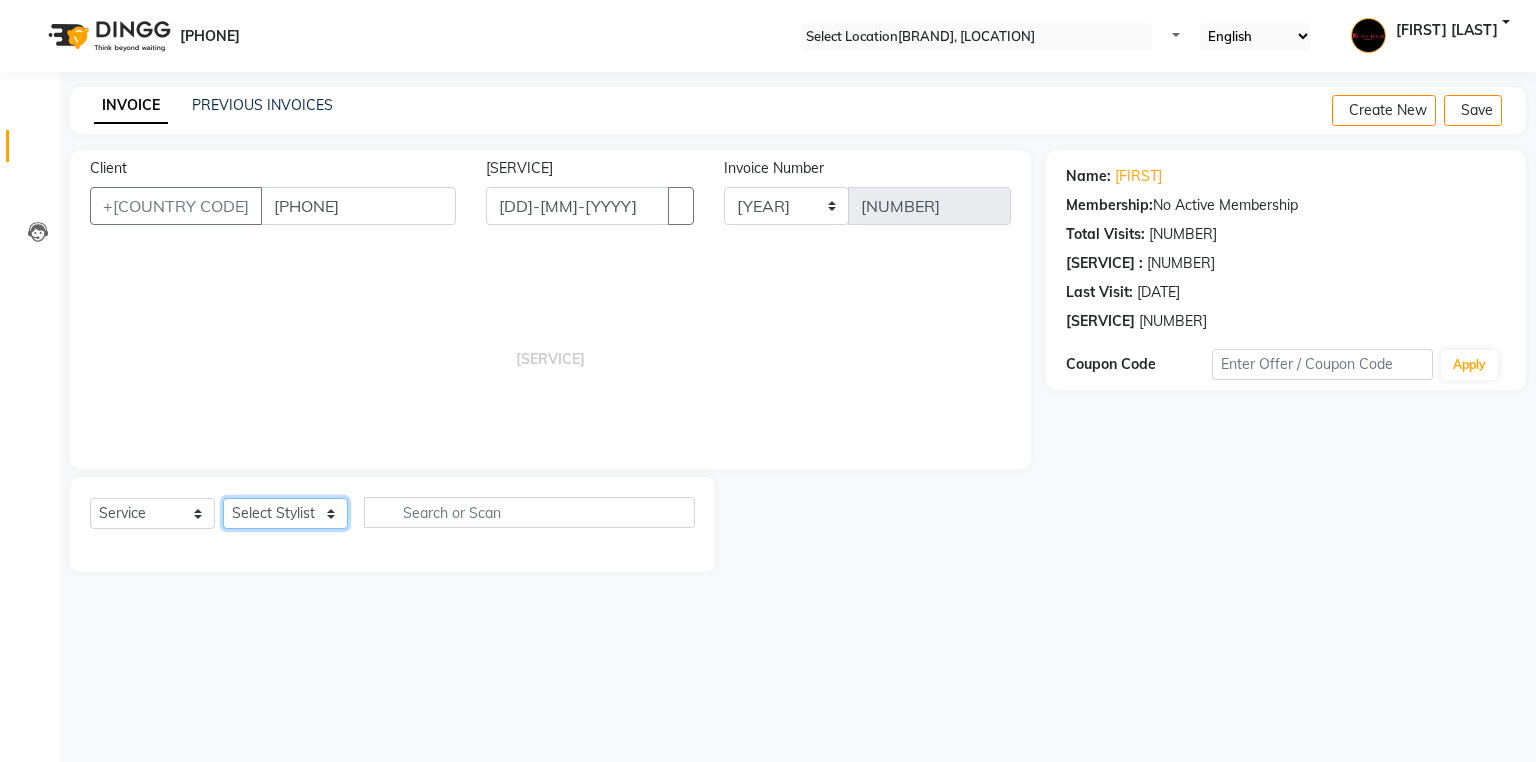 select on "[NUMBER]" 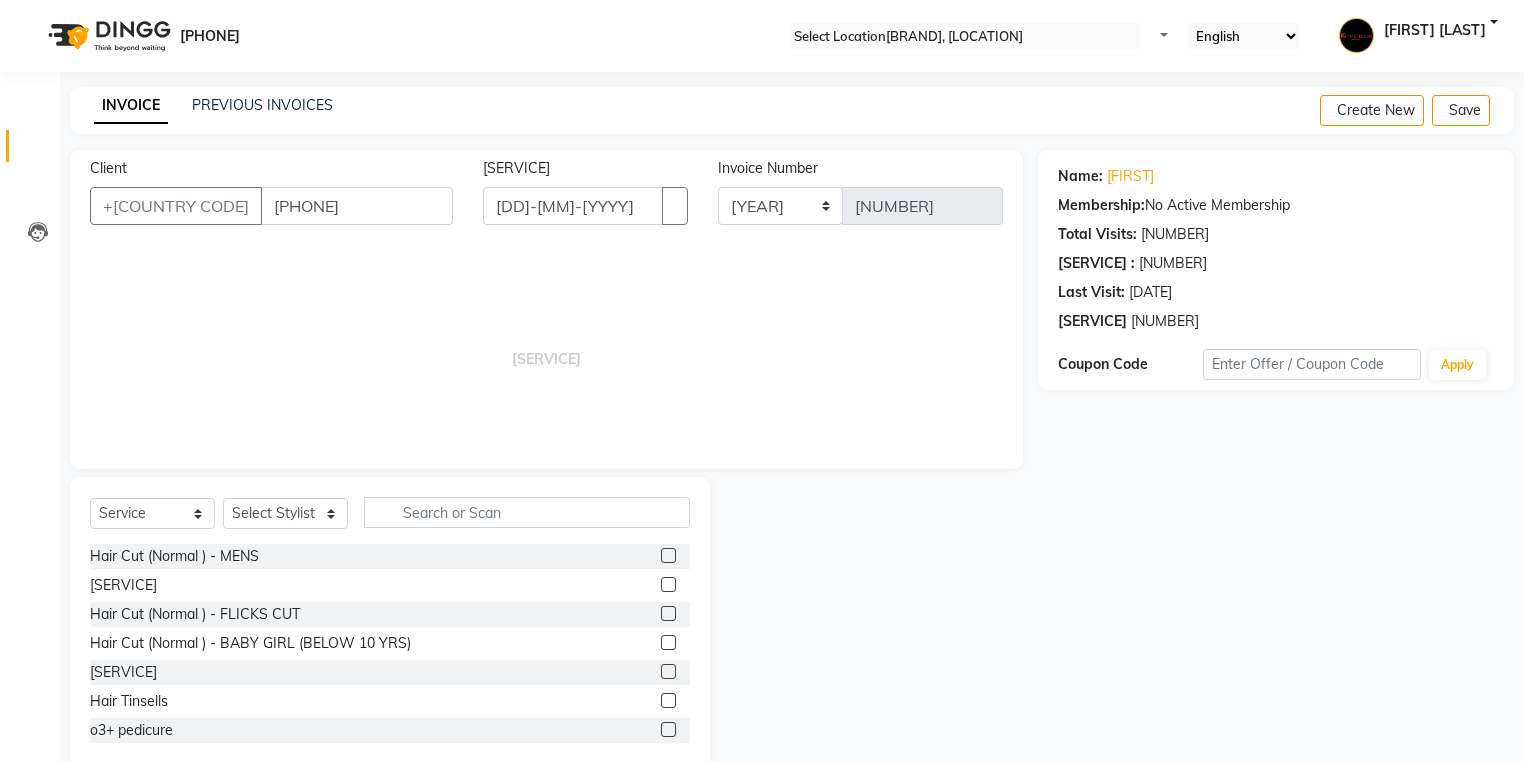 click at bounding box center [675, 556] 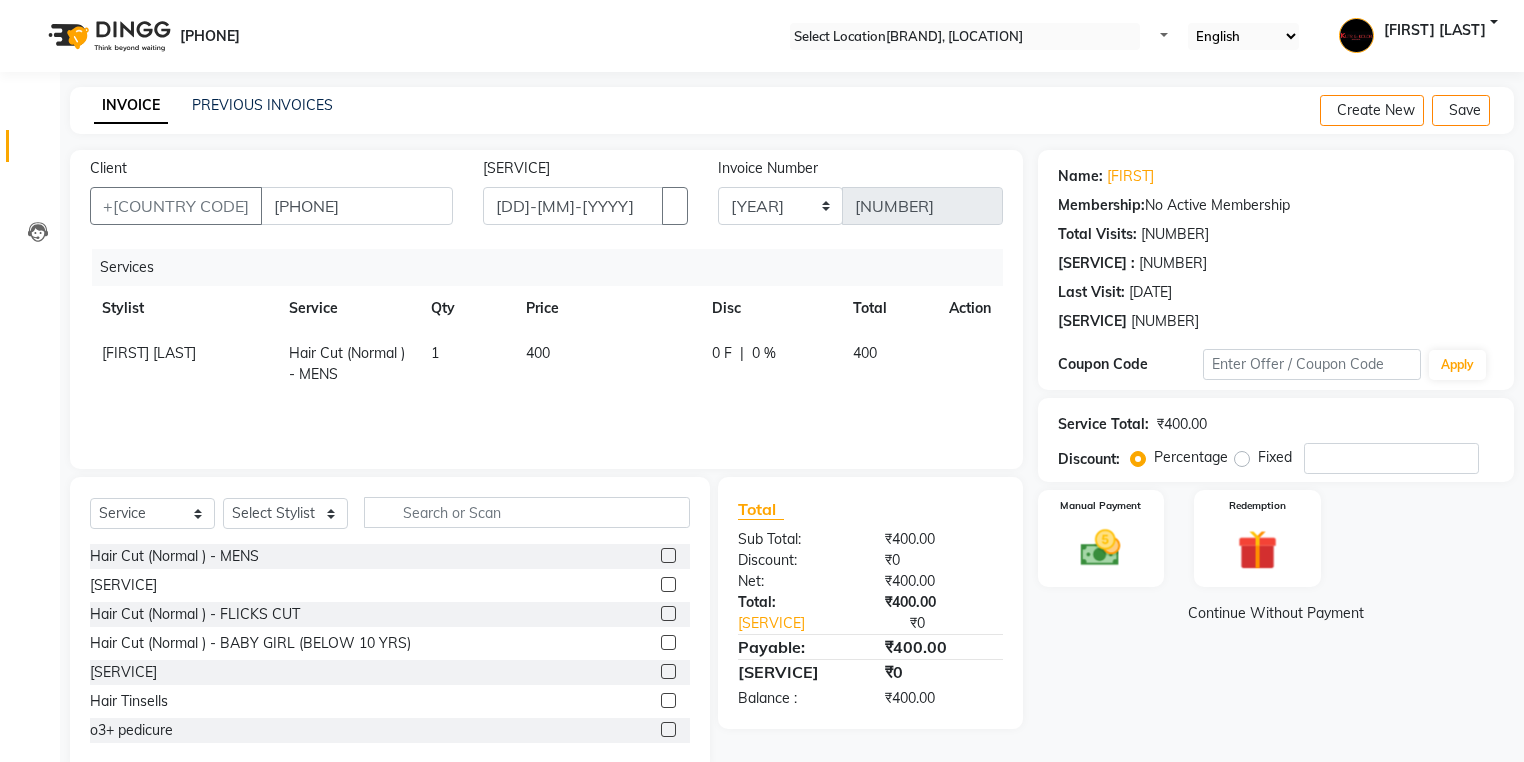 click on "400" at bounding box center (607, 364) 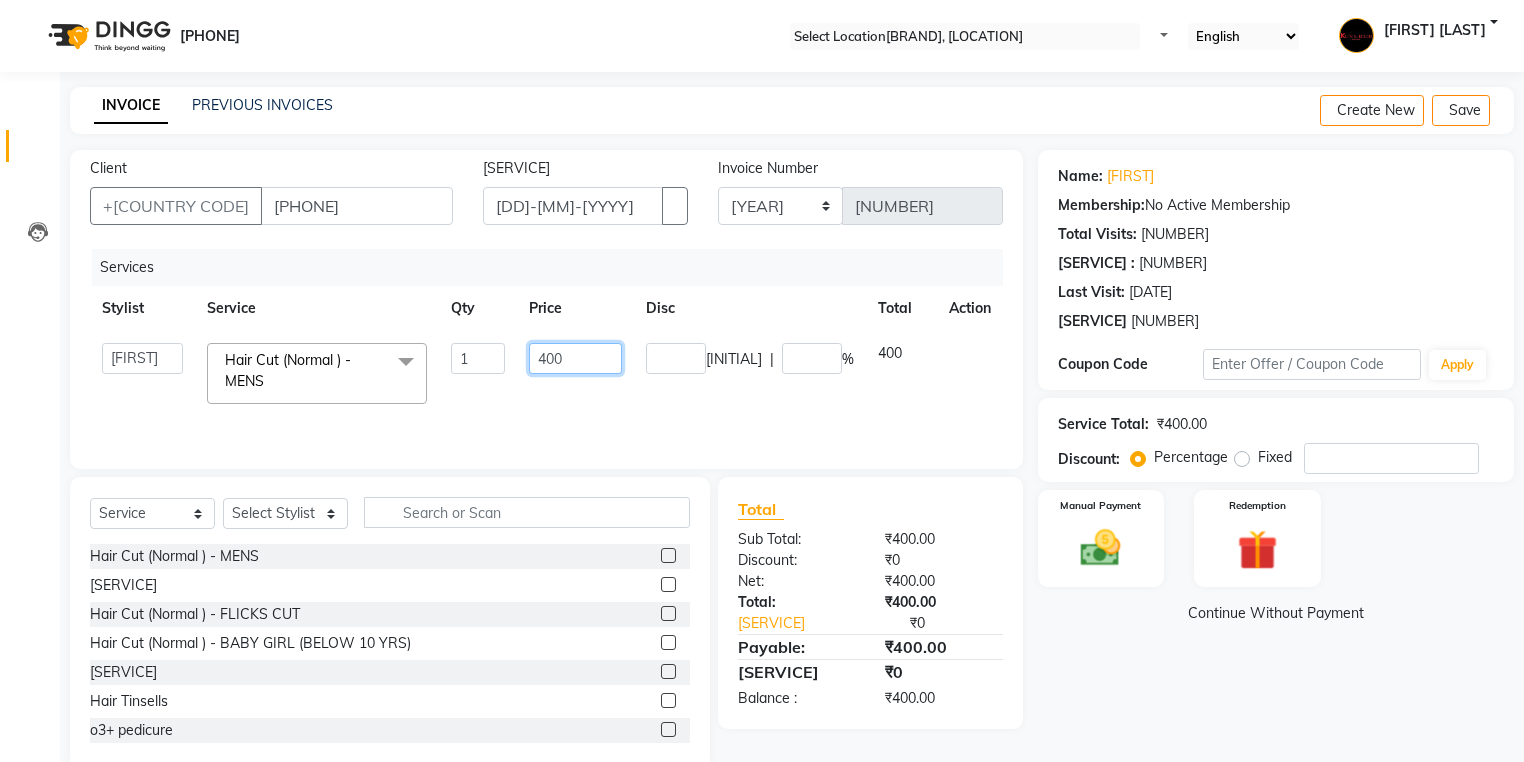 click on "400" at bounding box center (478, 358) 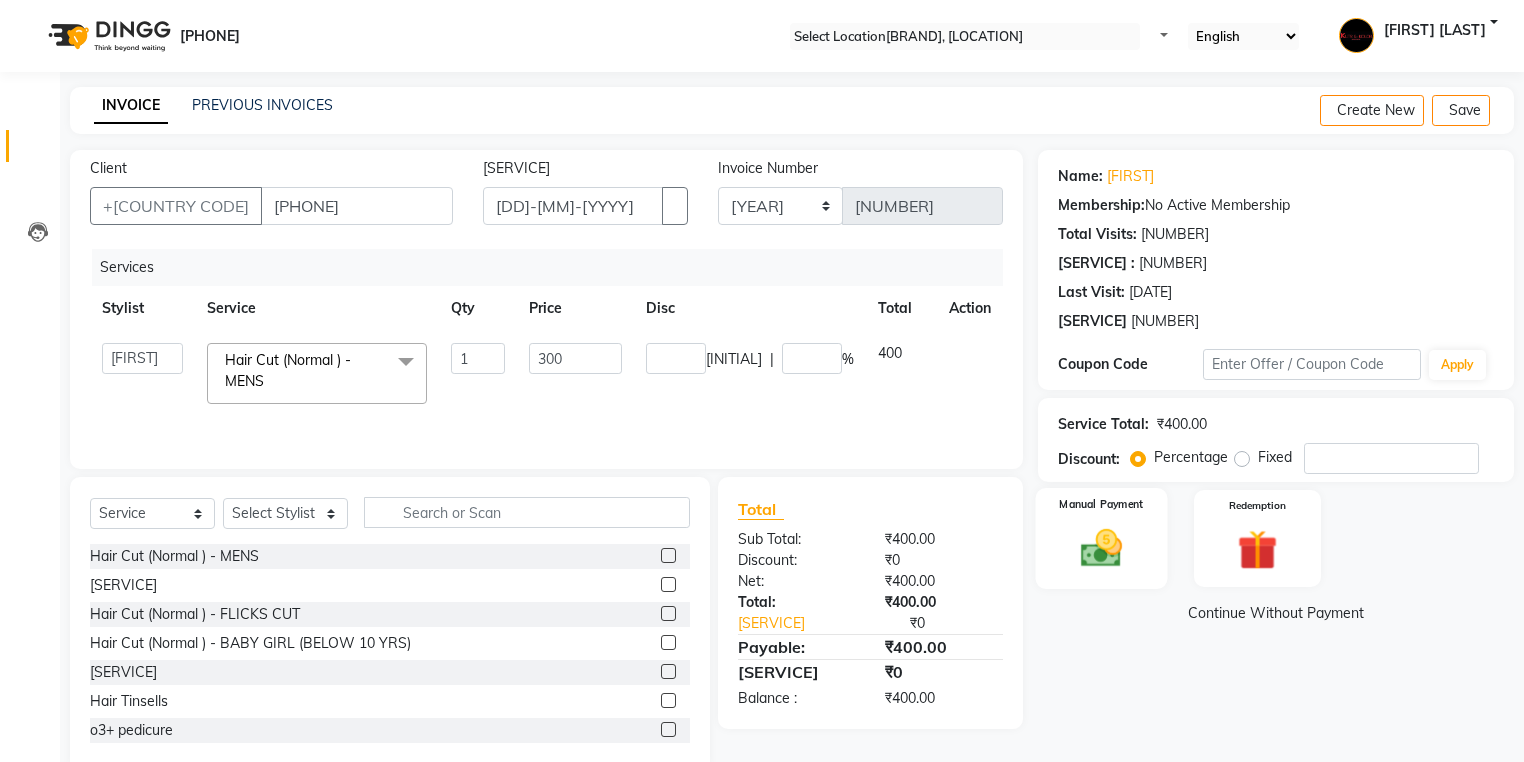 click at bounding box center [1101, 548] 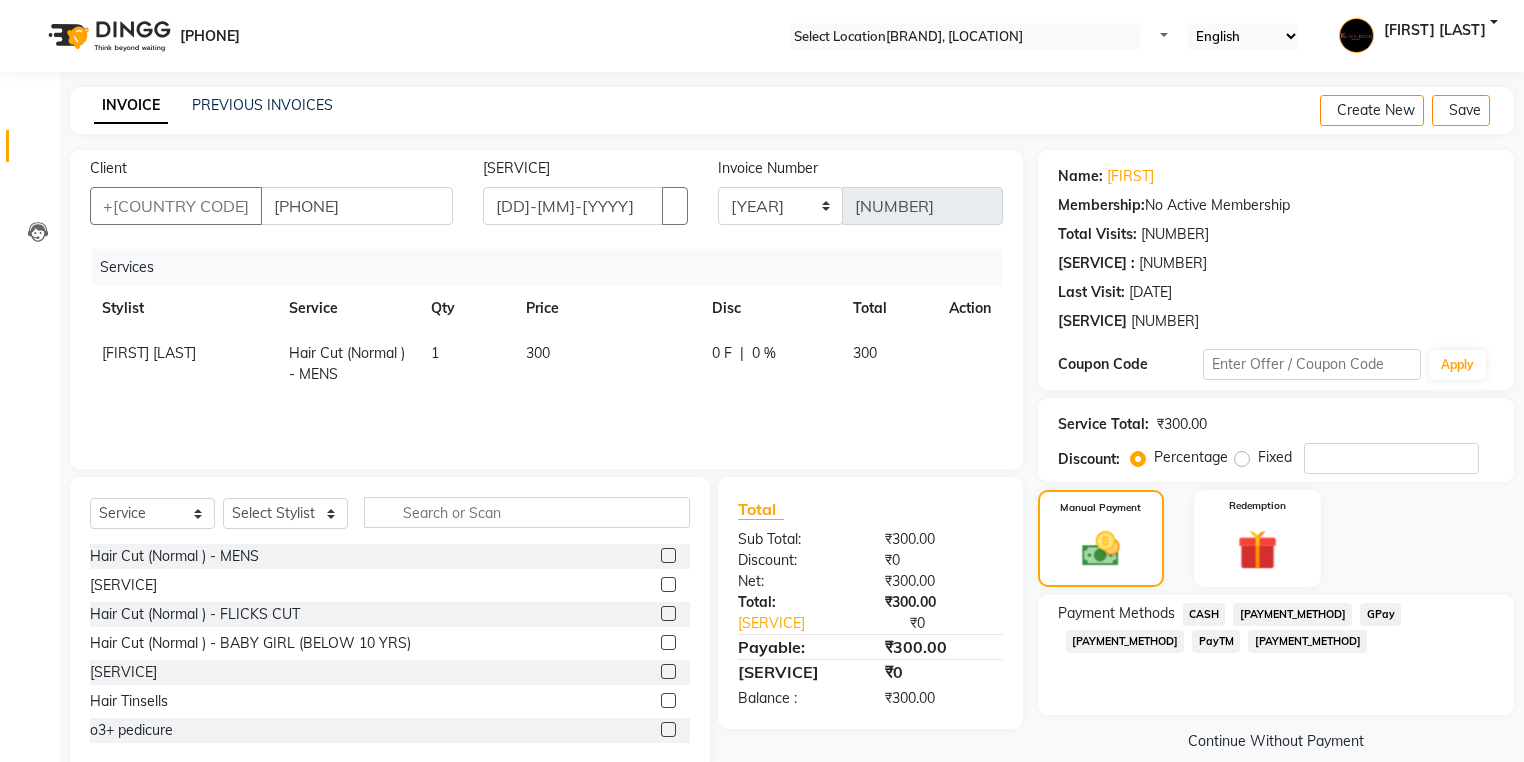 click on "GPay" at bounding box center [1204, 614] 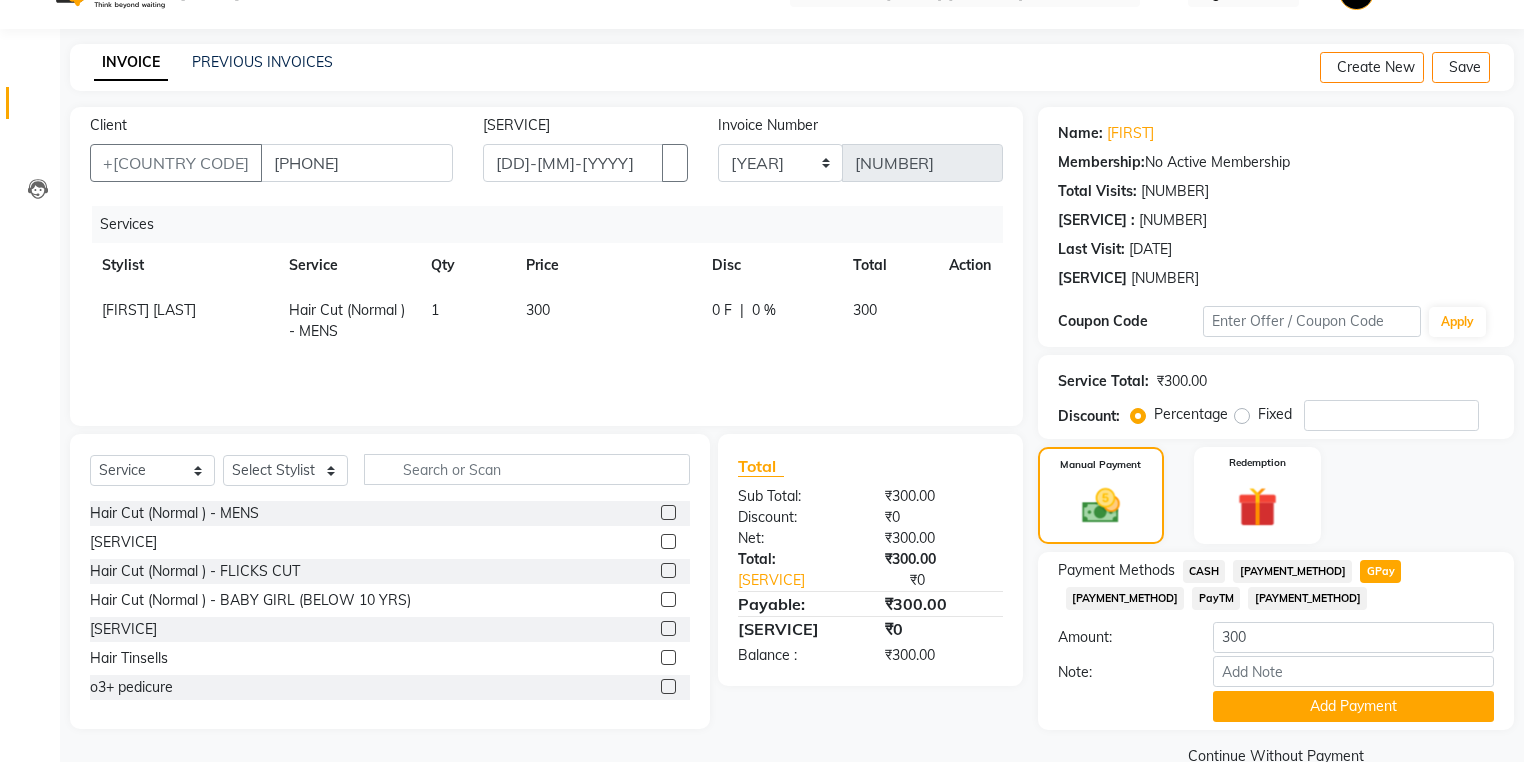 scroll, scrollTop: 84, scrollLeft: 0, axis: vertical 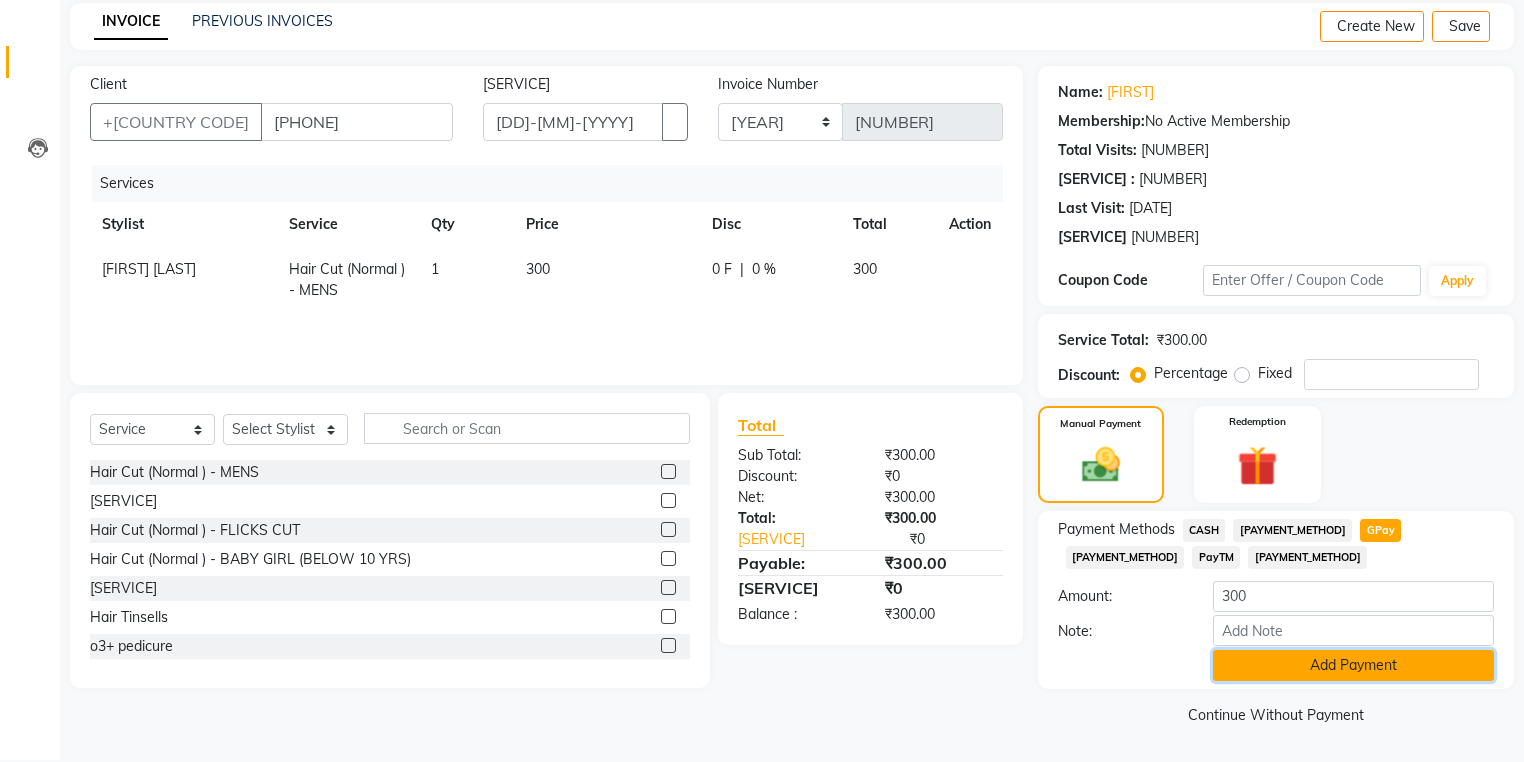 click on "Add Payment" at bounding box center [1353, 665] 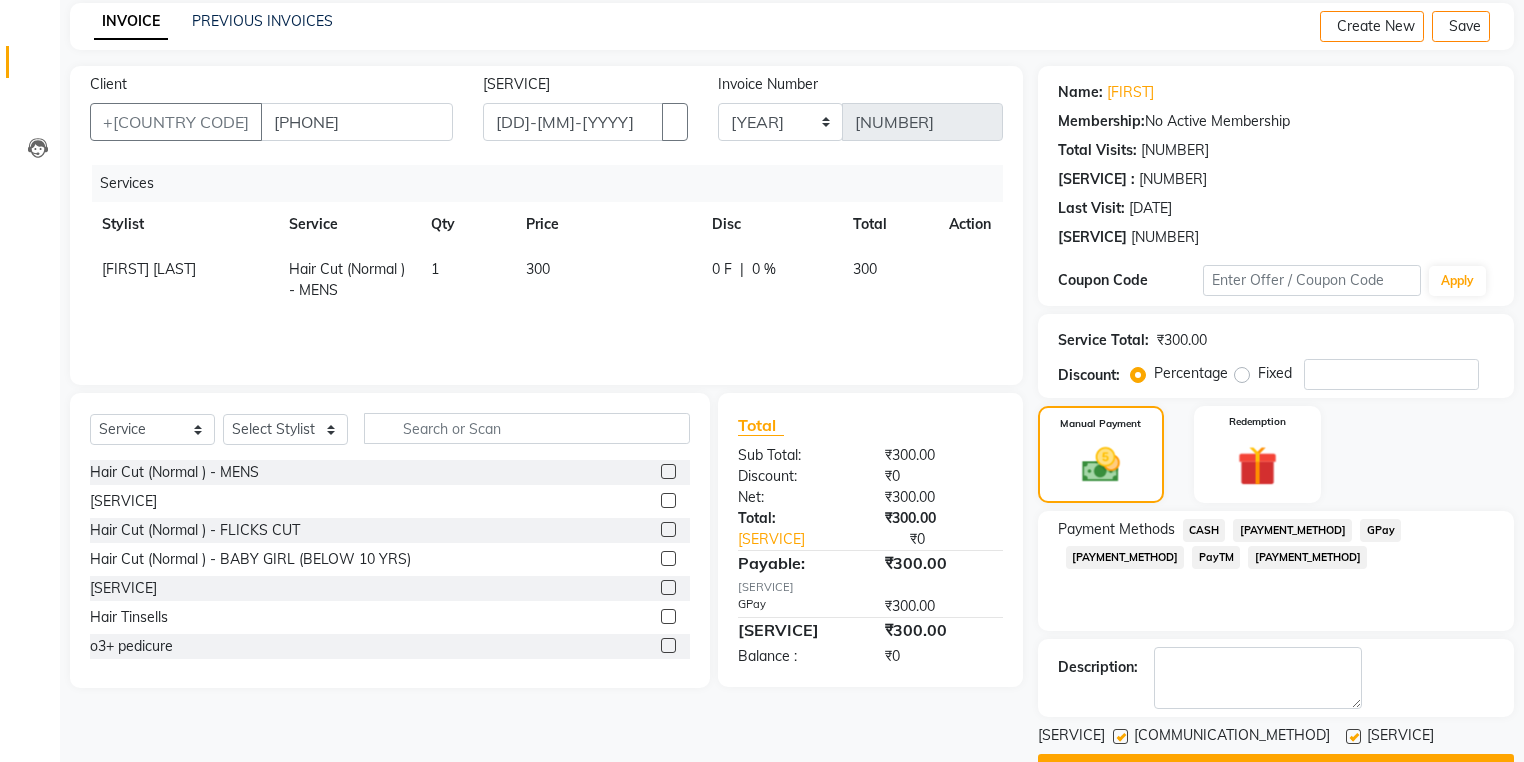 scroll, scrollTop: 138, scrollLeft: 0, axis: vertical 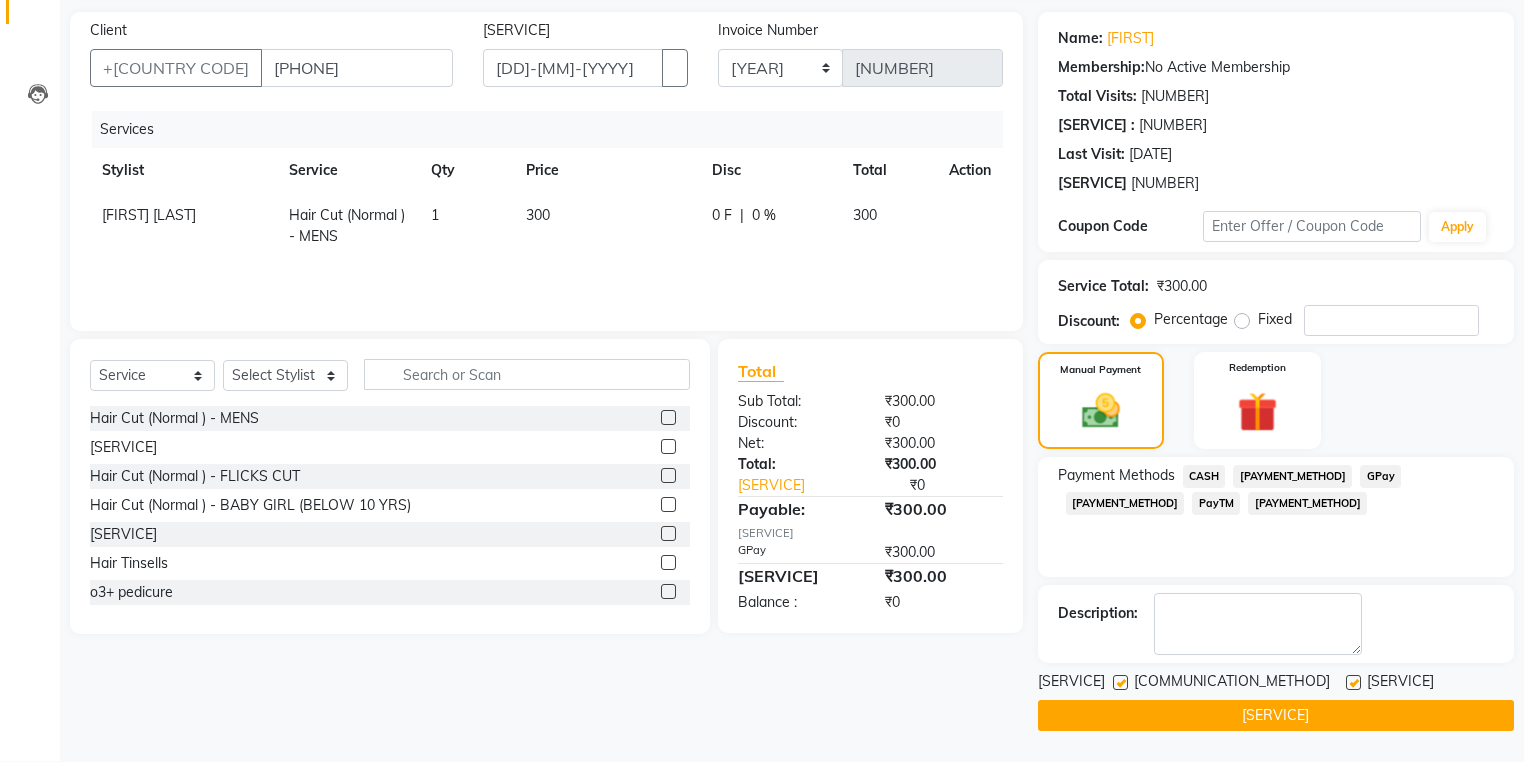 click at bounding box center (1120, 682) 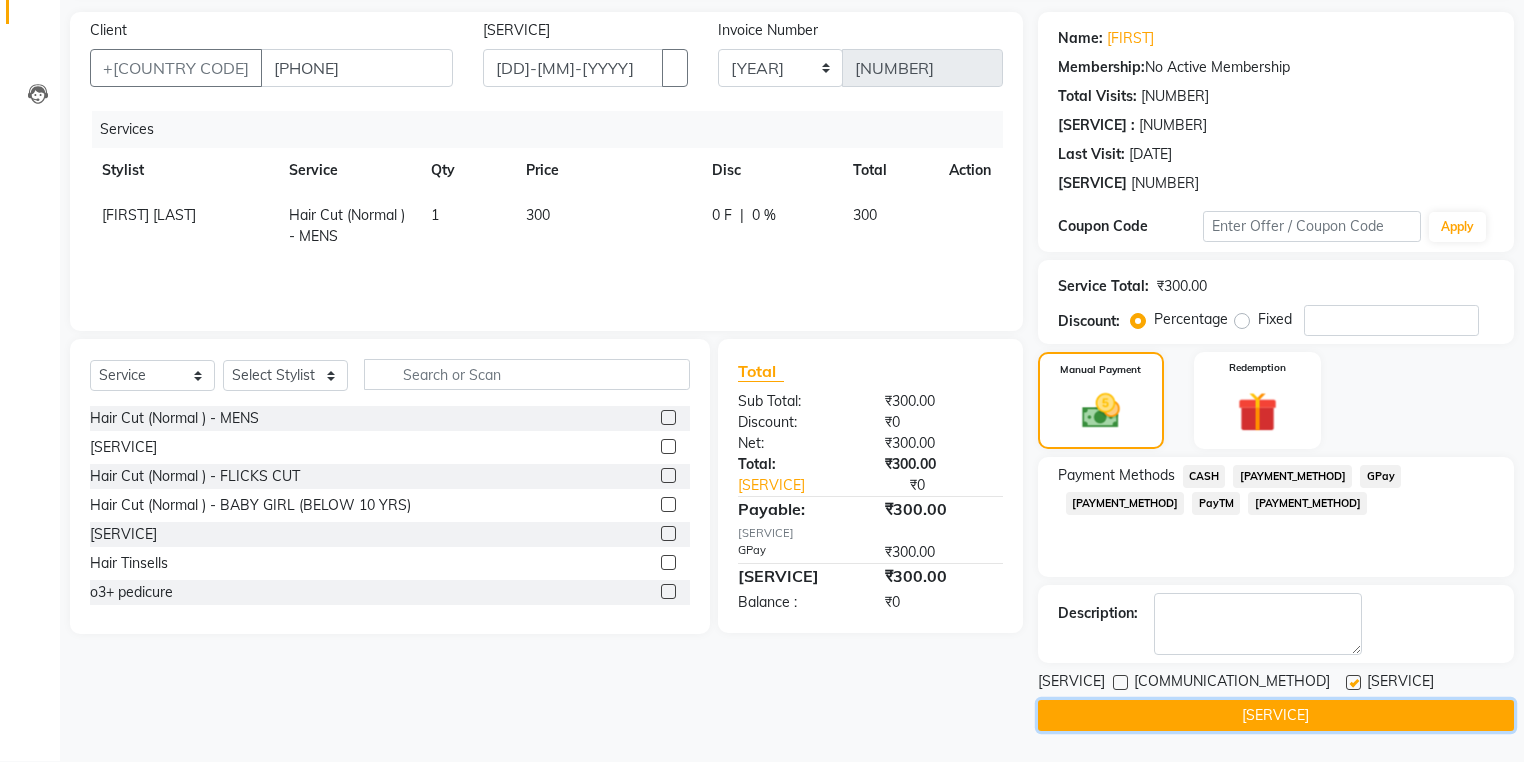 click on "[SERVICE]" at bounding box center [1276, 715] 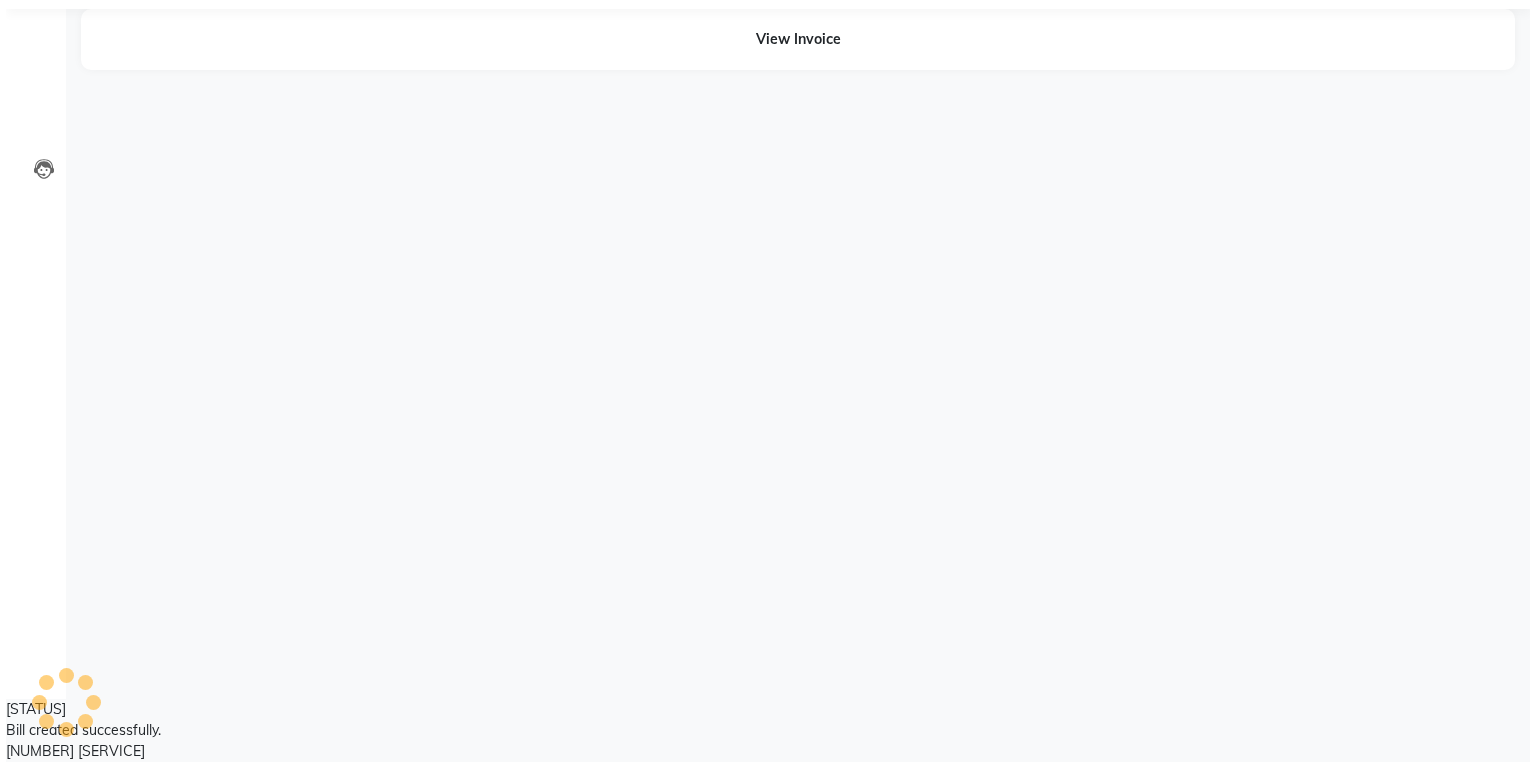 scroll, scrollTop: 0, scrollLeft: 0, axis: both 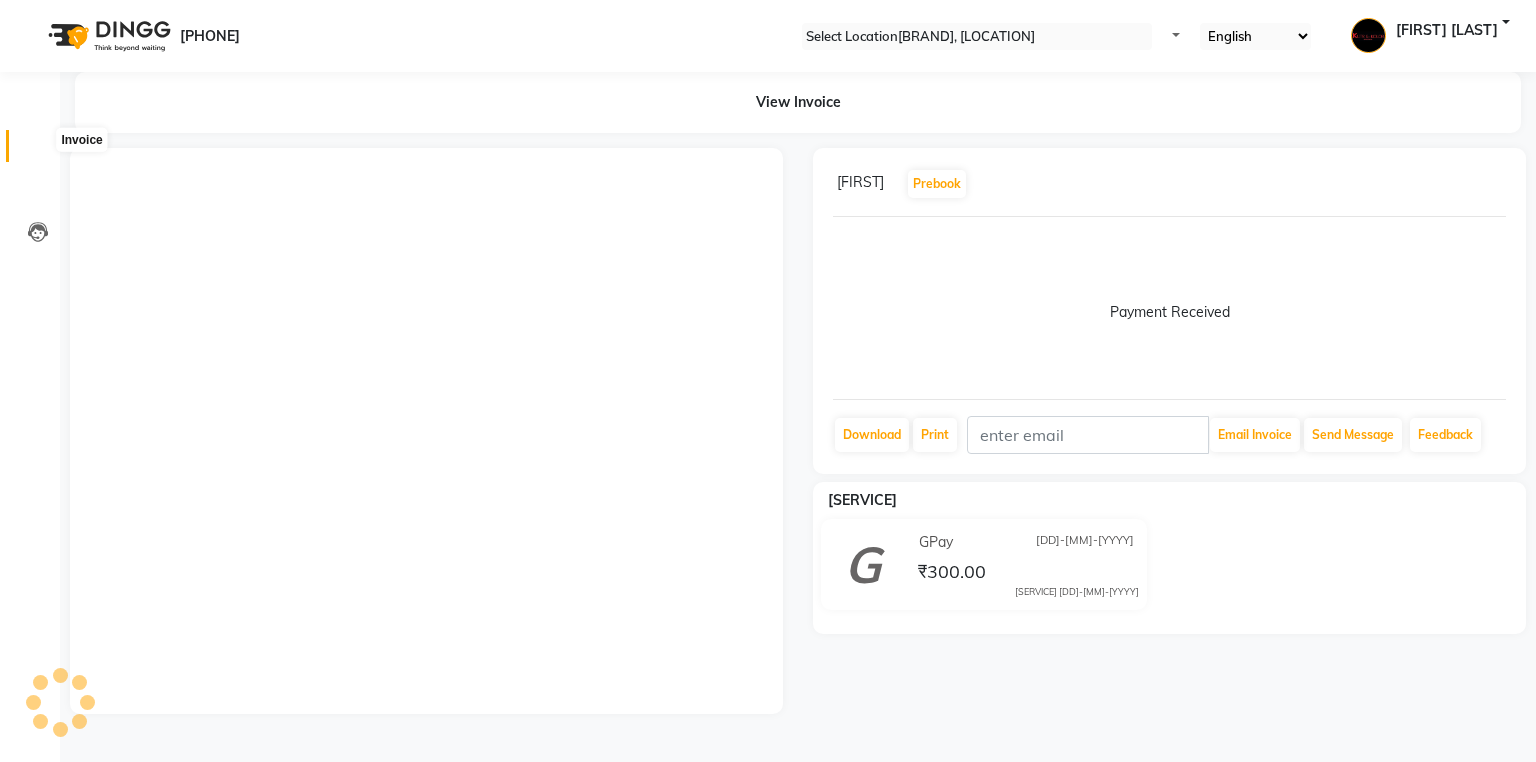 click at bounding box center [38, 151] 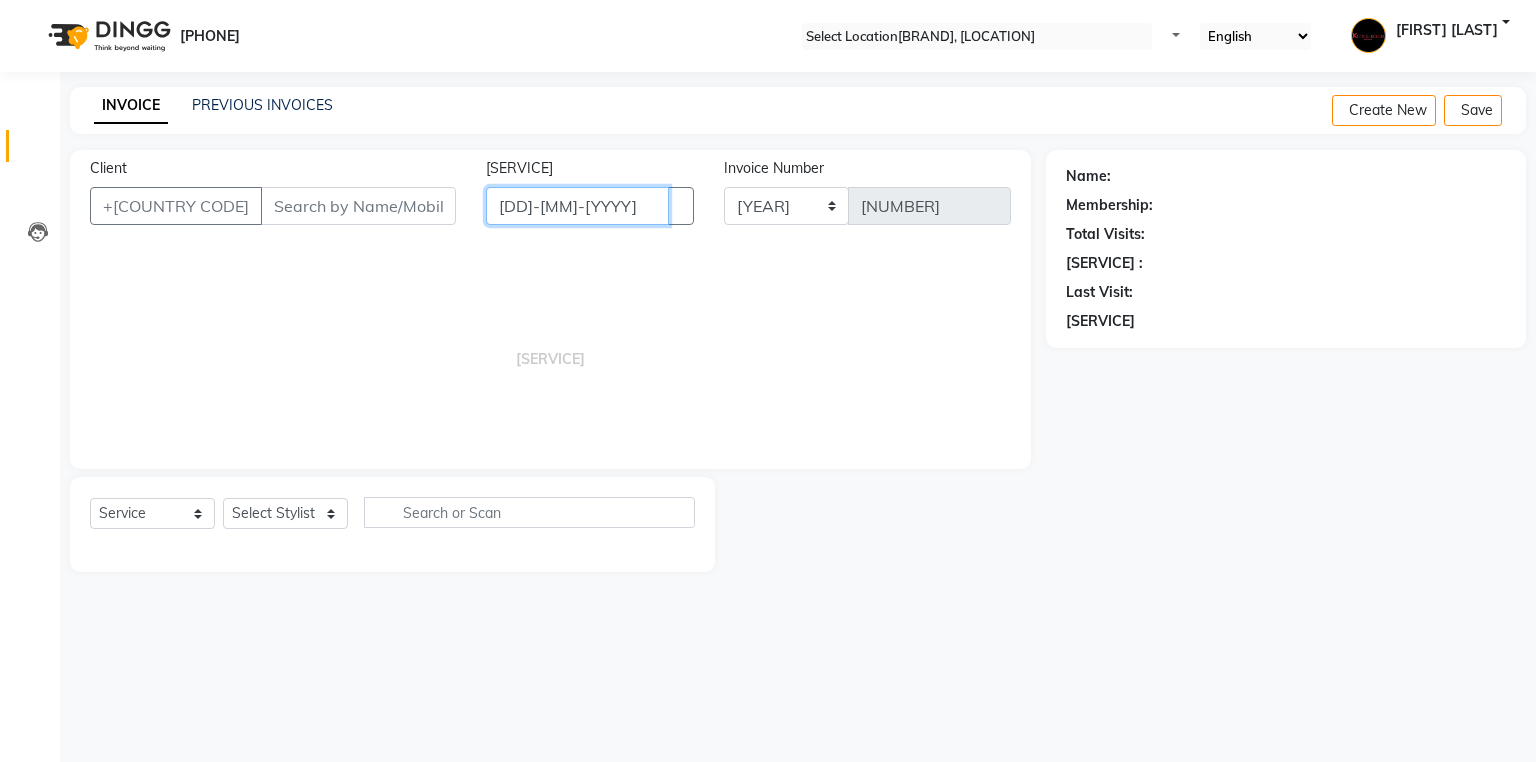 click on "[DD]-[MM]-[YYYY]" at bounding box center (577, 206) 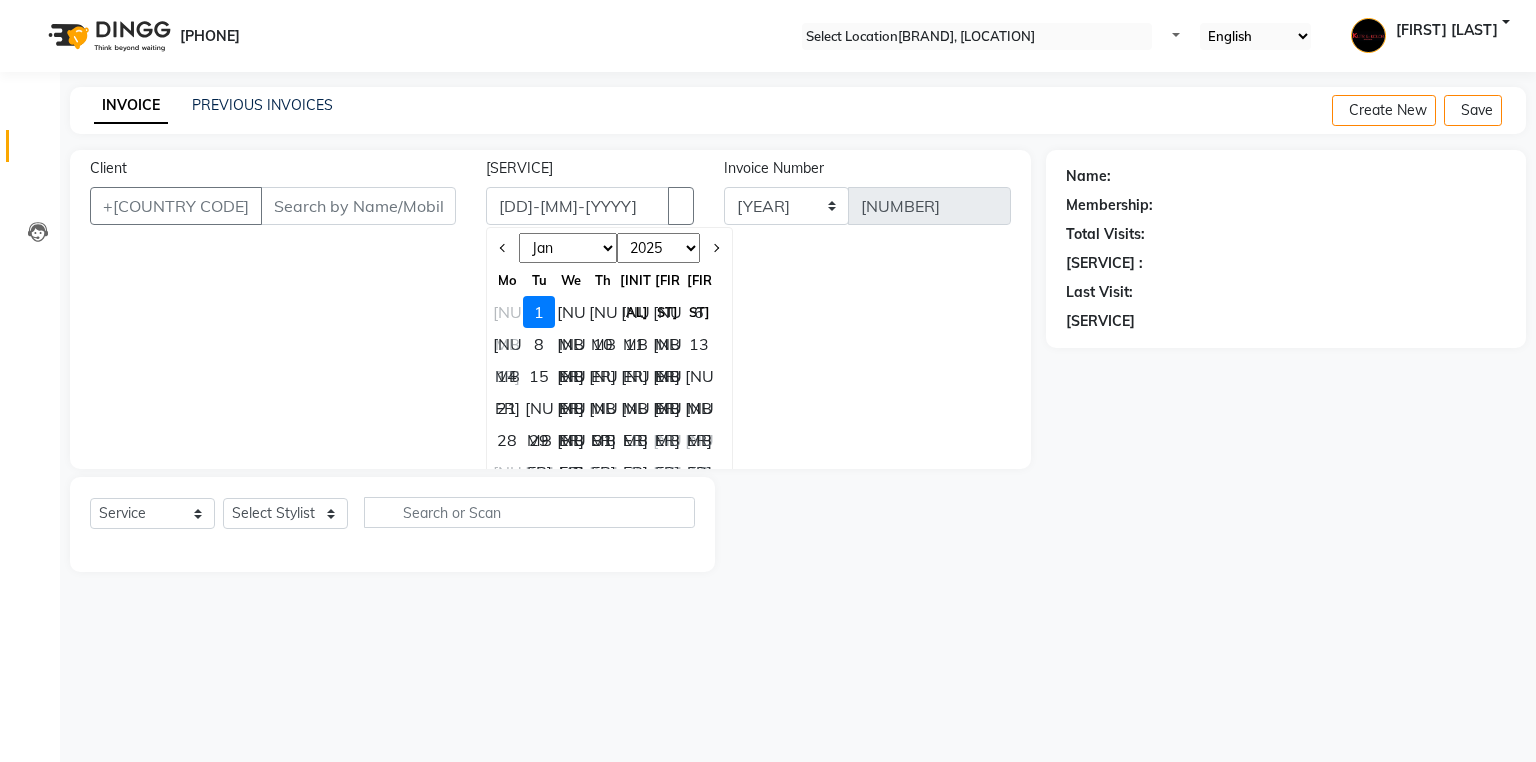 click on "[NUMBER]" at bounding box center [507, 312] 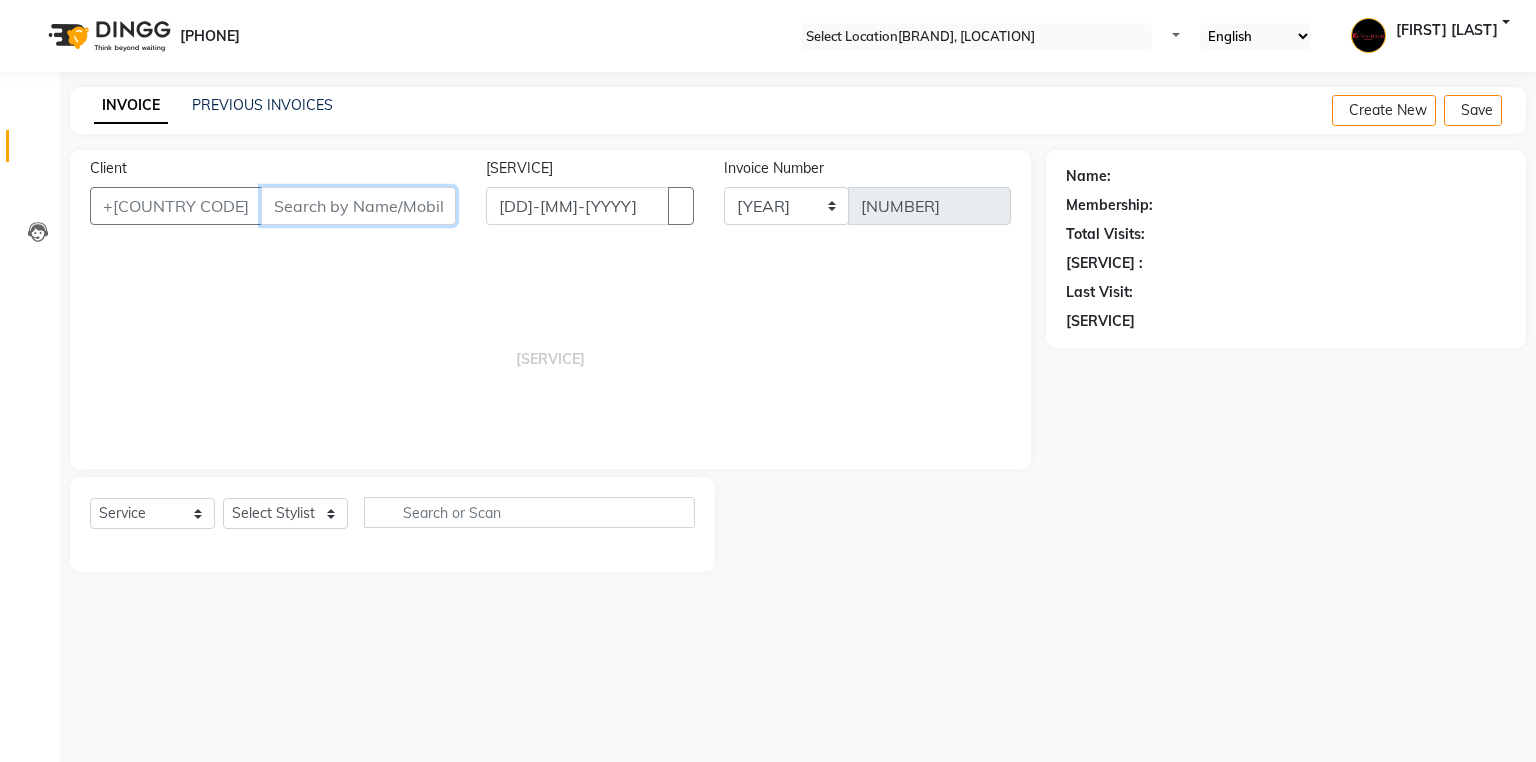 click on "Client" at bounding box center [358, 206] 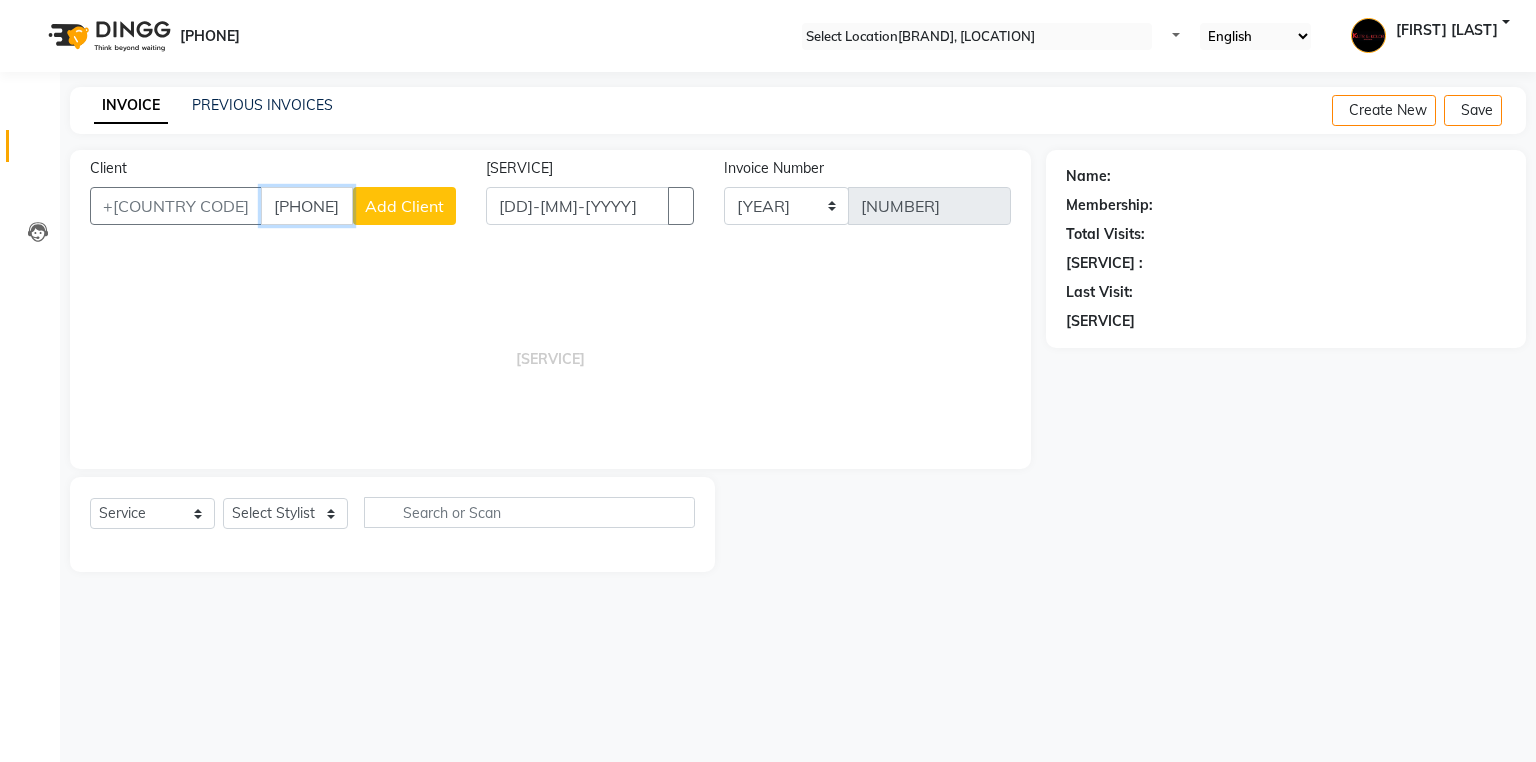 type on "[PHONE]" 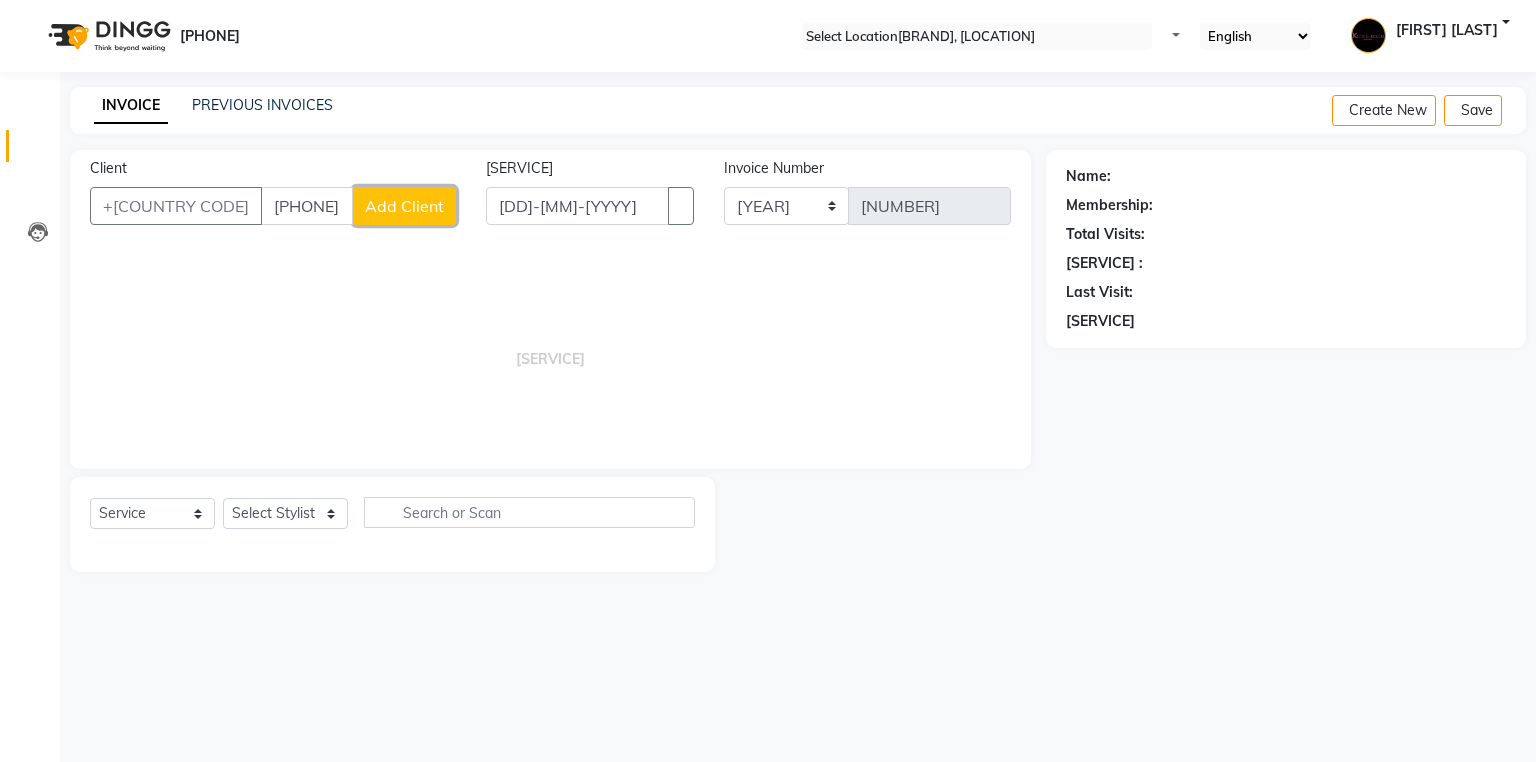 click on "Add Client" at bounding box center [404, 206] 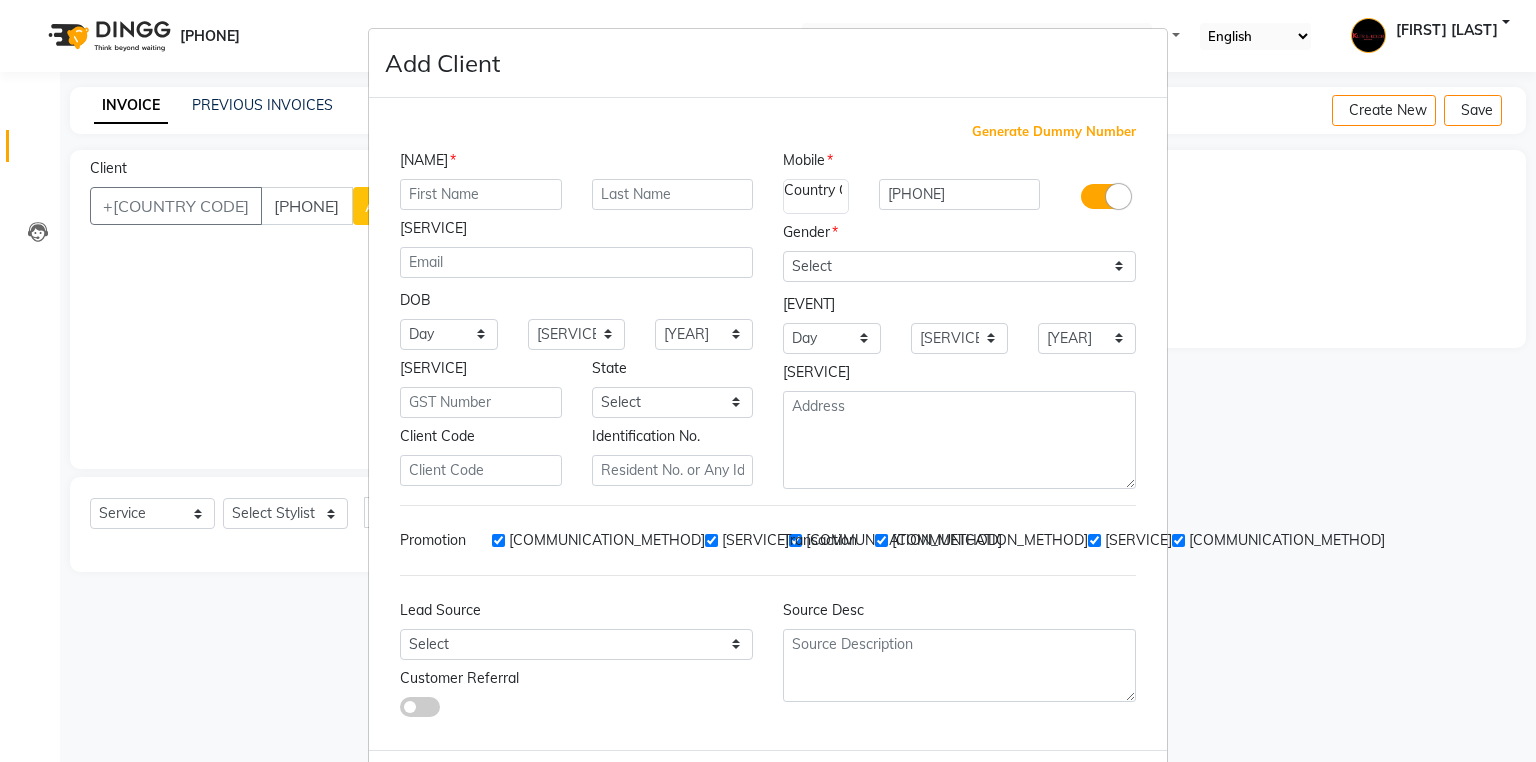 click at bounding box center (481, 194) 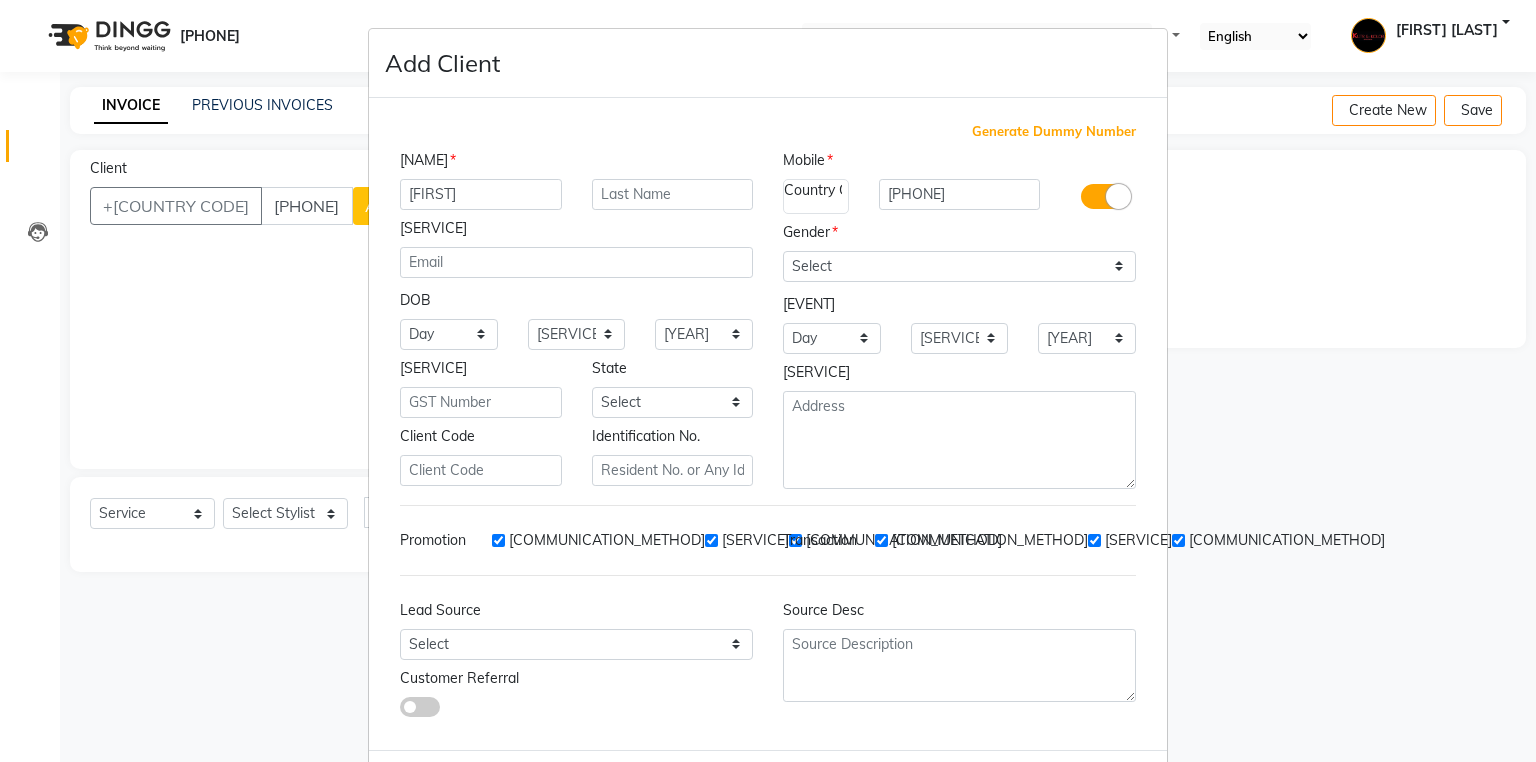 type on "[FIRST]" 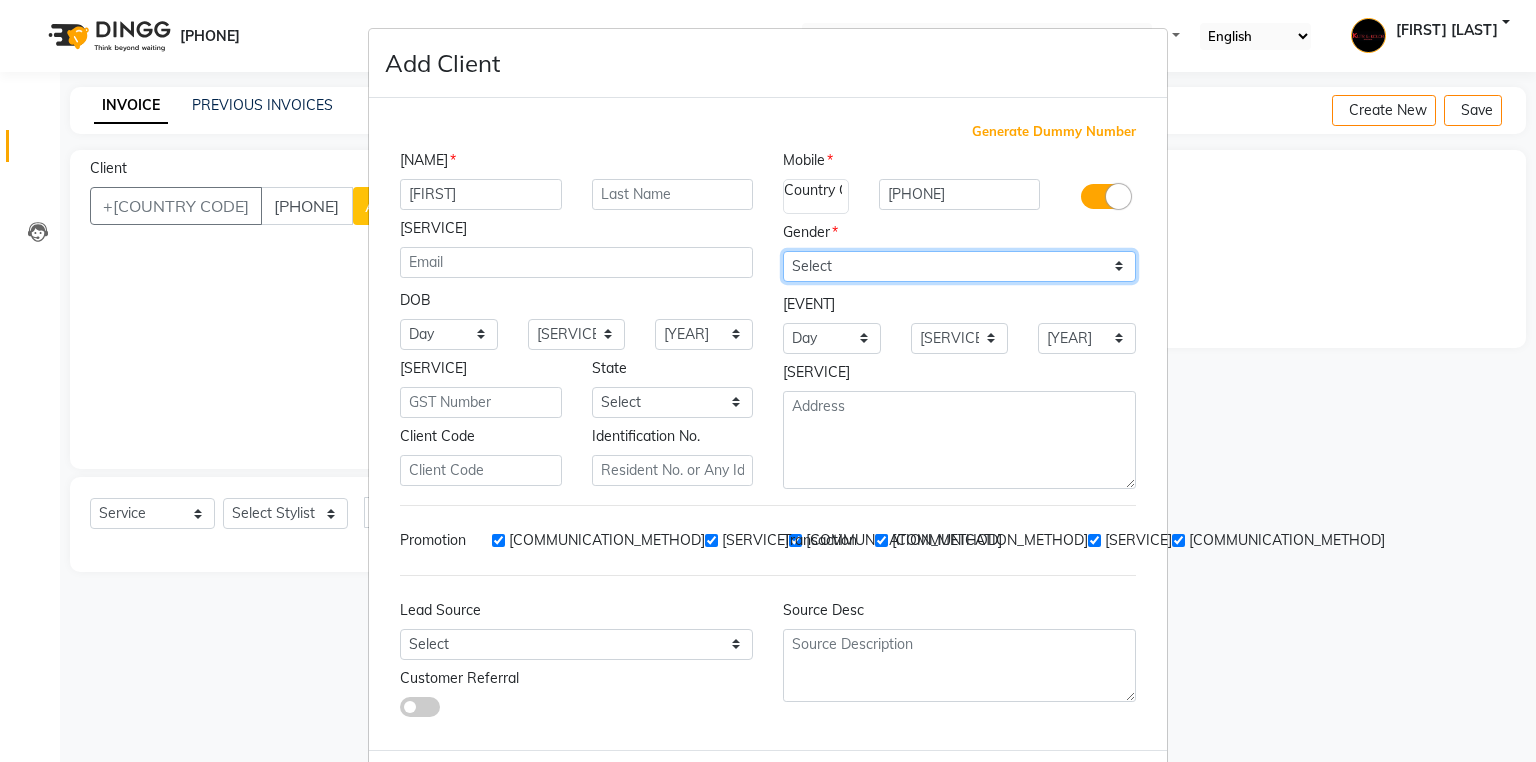 click on "Select Male Female Other Prefer Not To Say" at bounding box center [959, 266] 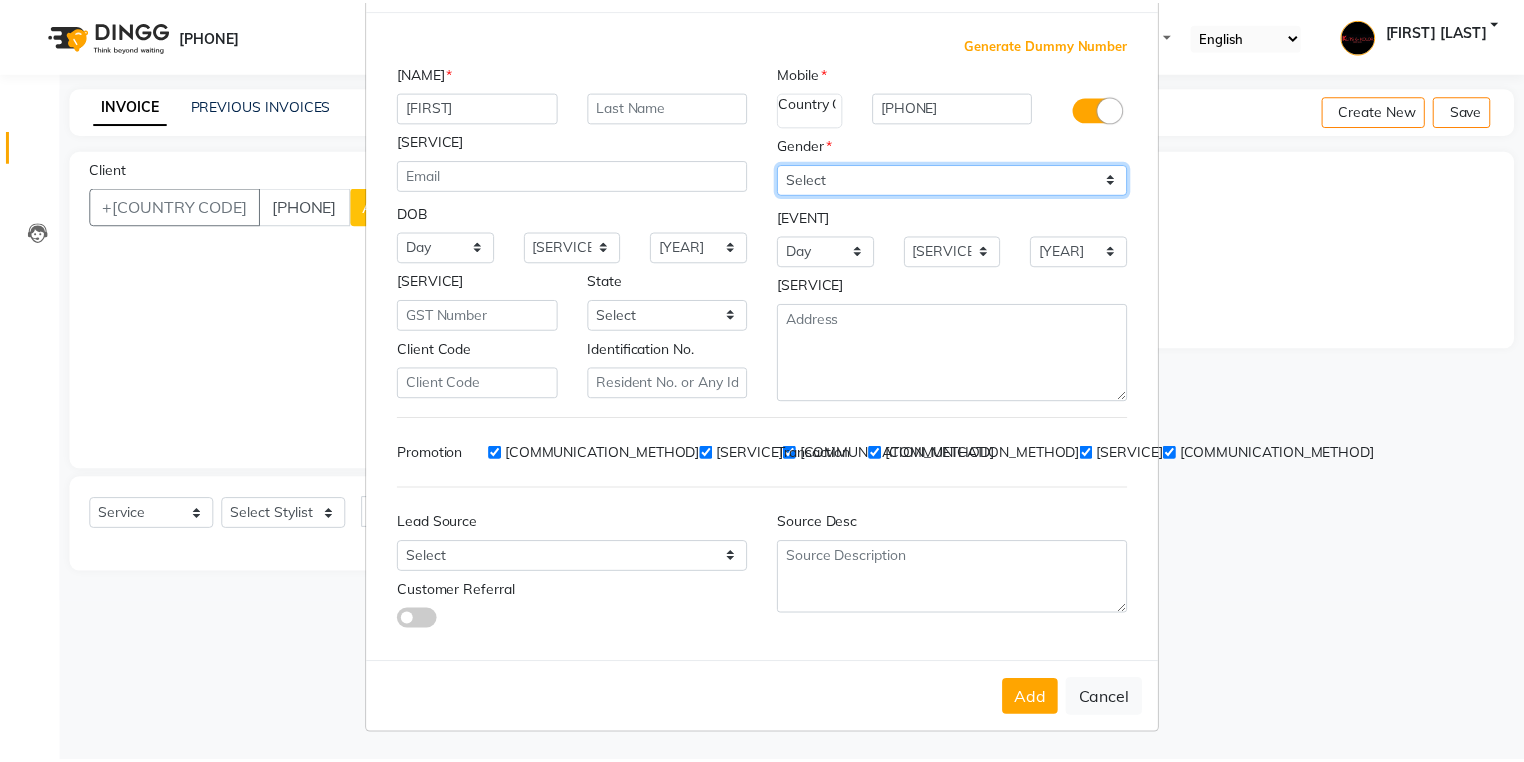 scroll, scrollTop: 94, scrollLeft: 0, axis: vertical 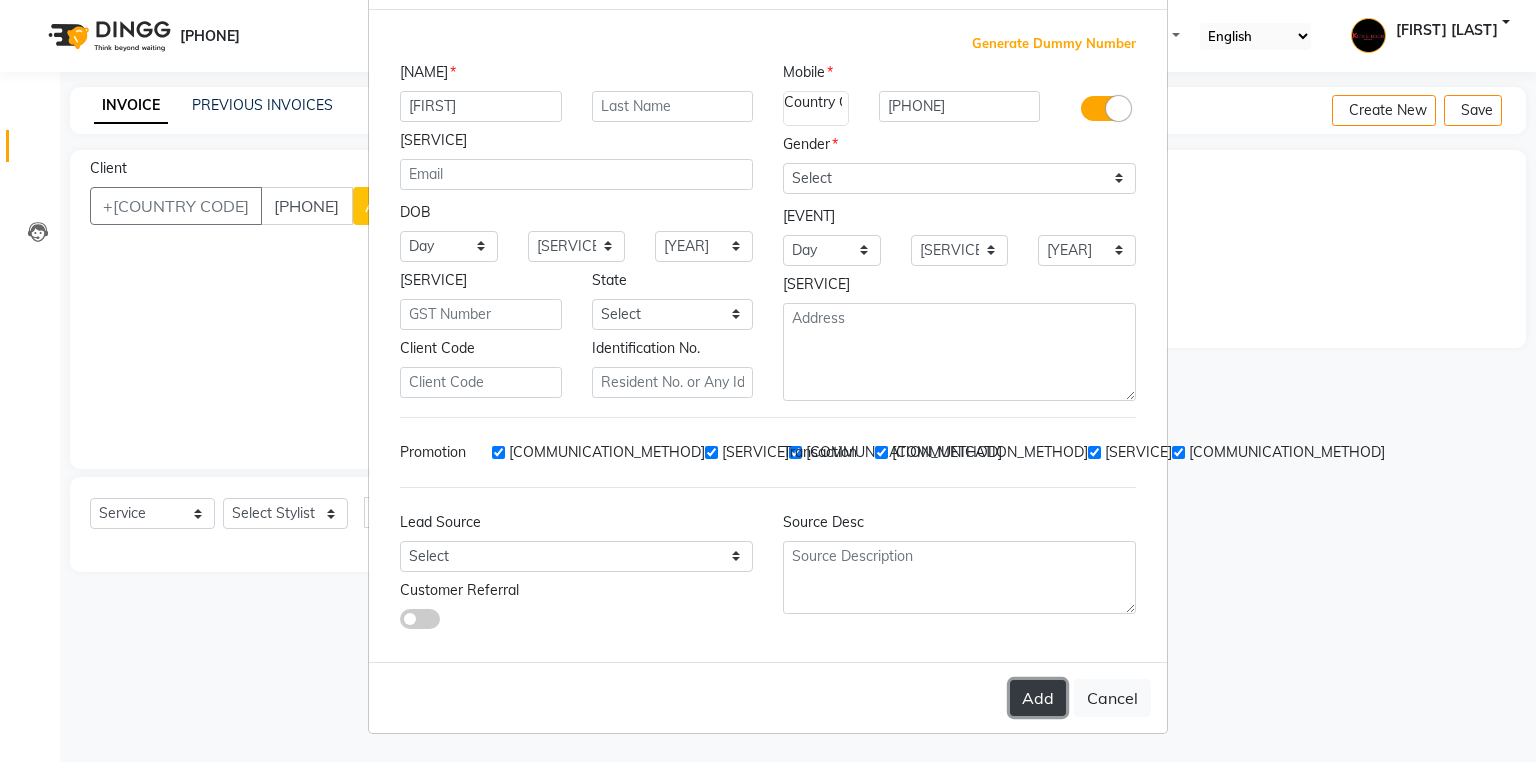 click on "Add" at bounding box center (1038, 698) 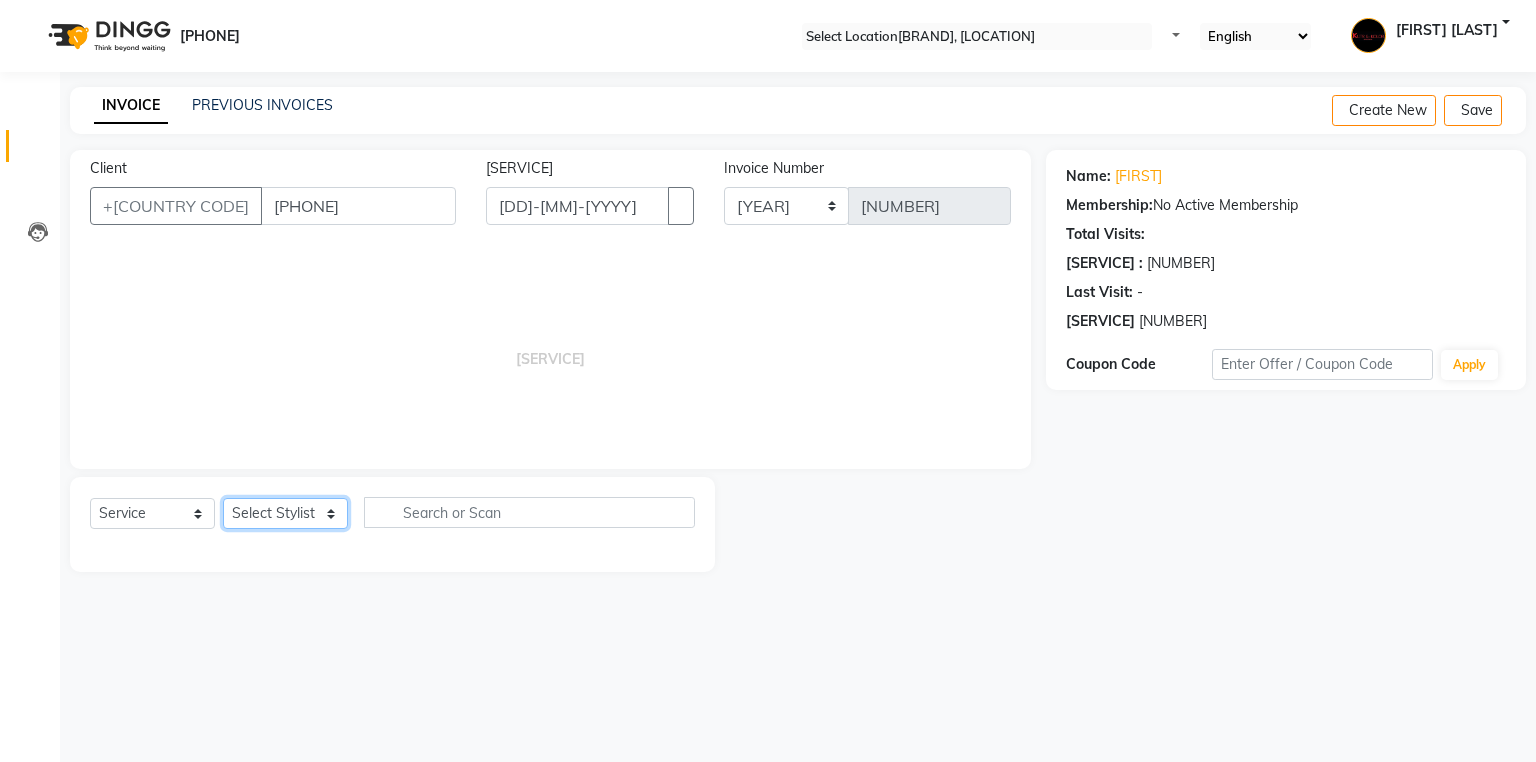 click on "Select Stylist [FIRST] [LAST] [FIRST] [FIRST] [FIRST] [FIRST] [FIRST] [FIRST] [FIRST] [FIRST] [FIRST] [FIRST]" at bounding box center (285, 513) 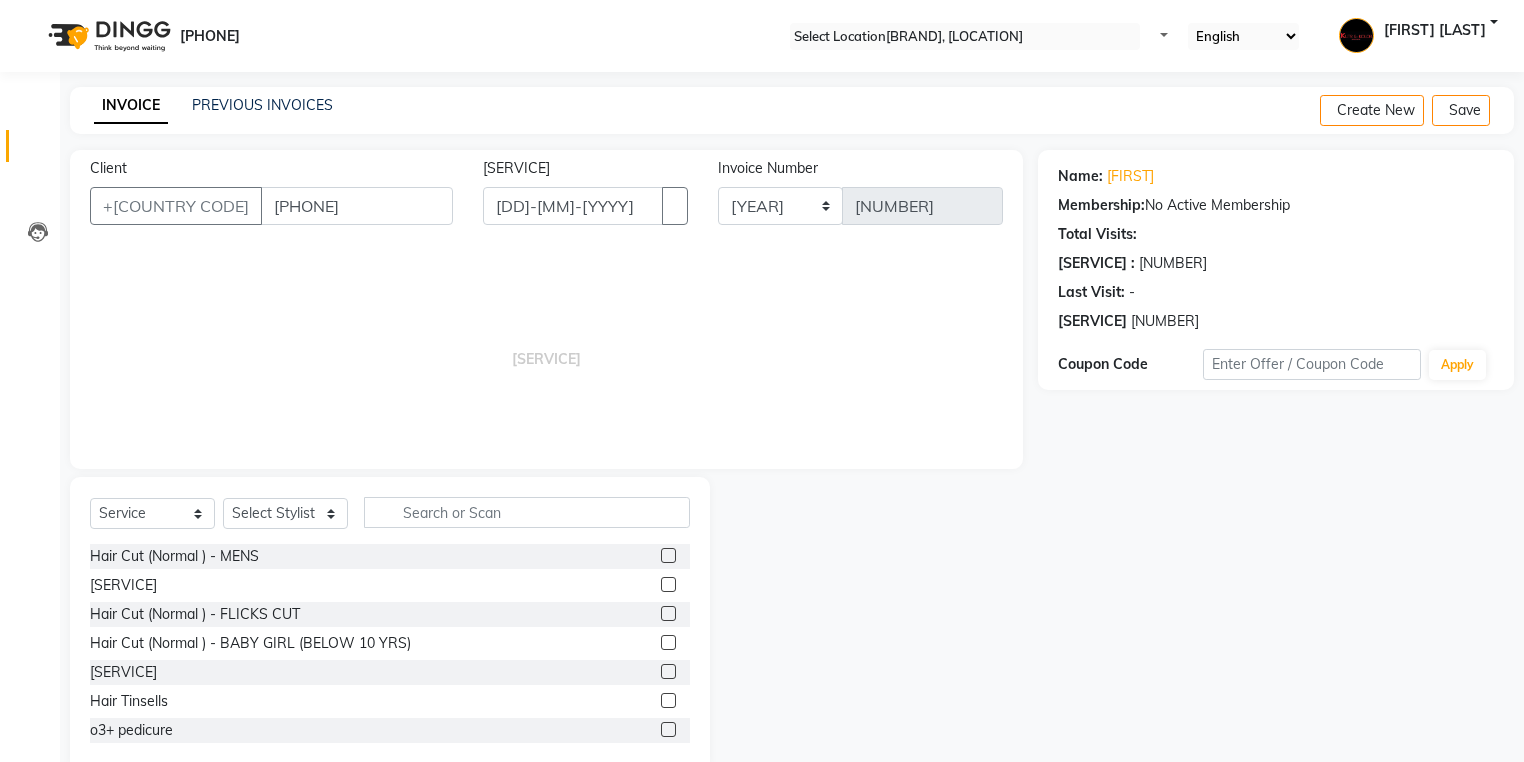 click at bounding box center (668, 555) 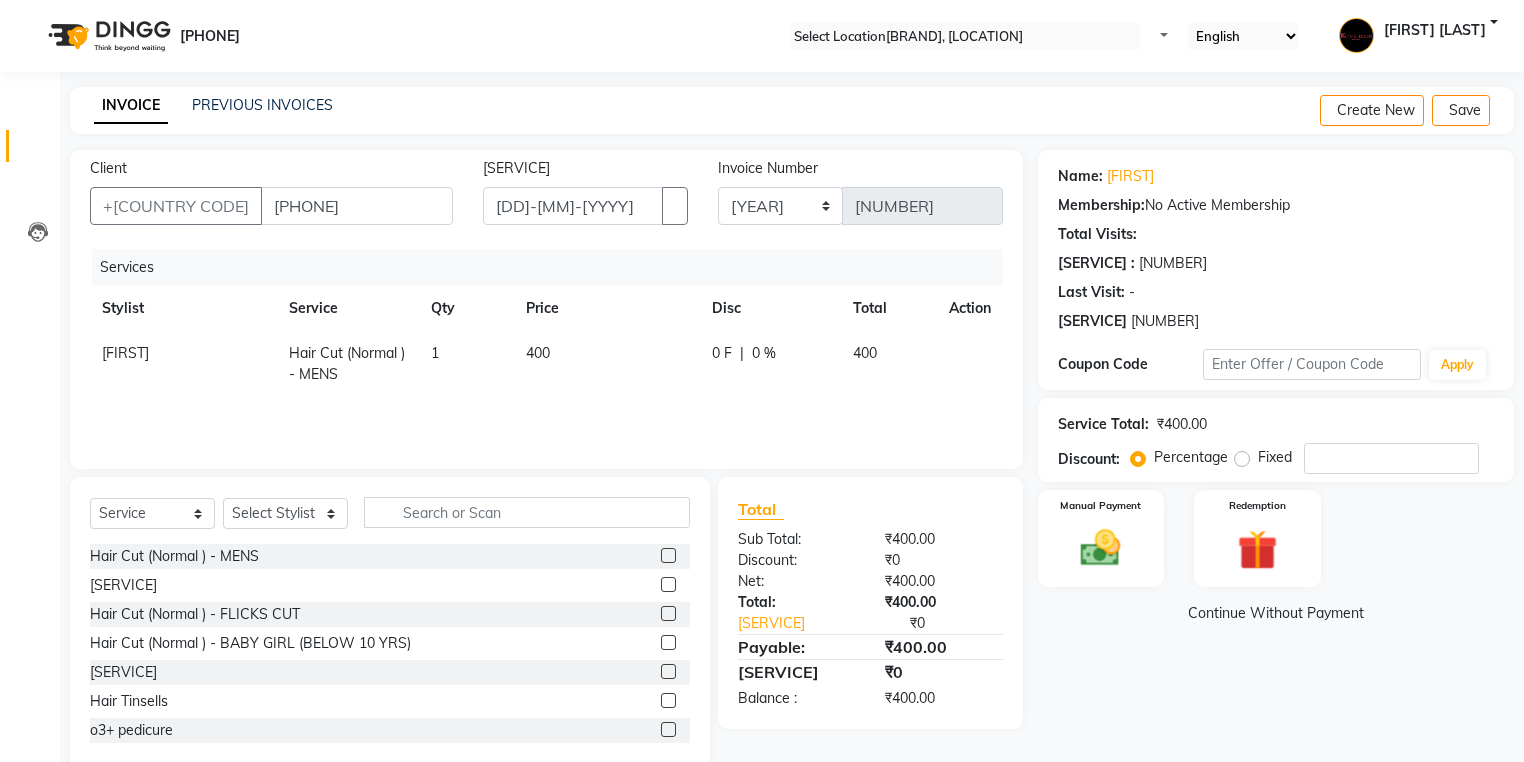 click on "400" at bounding box center [607, 364] 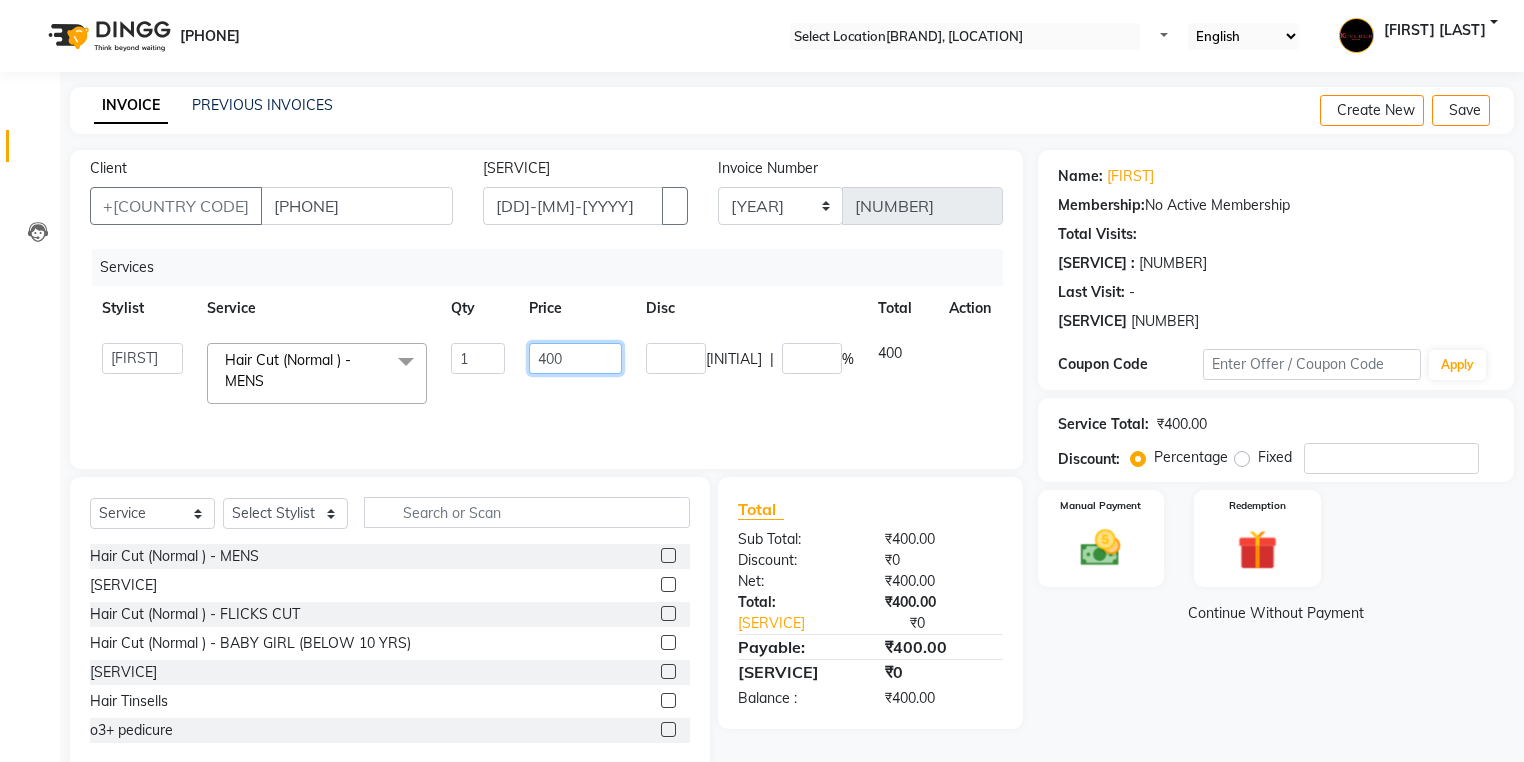click on "400" at bounding box center [478, 358] 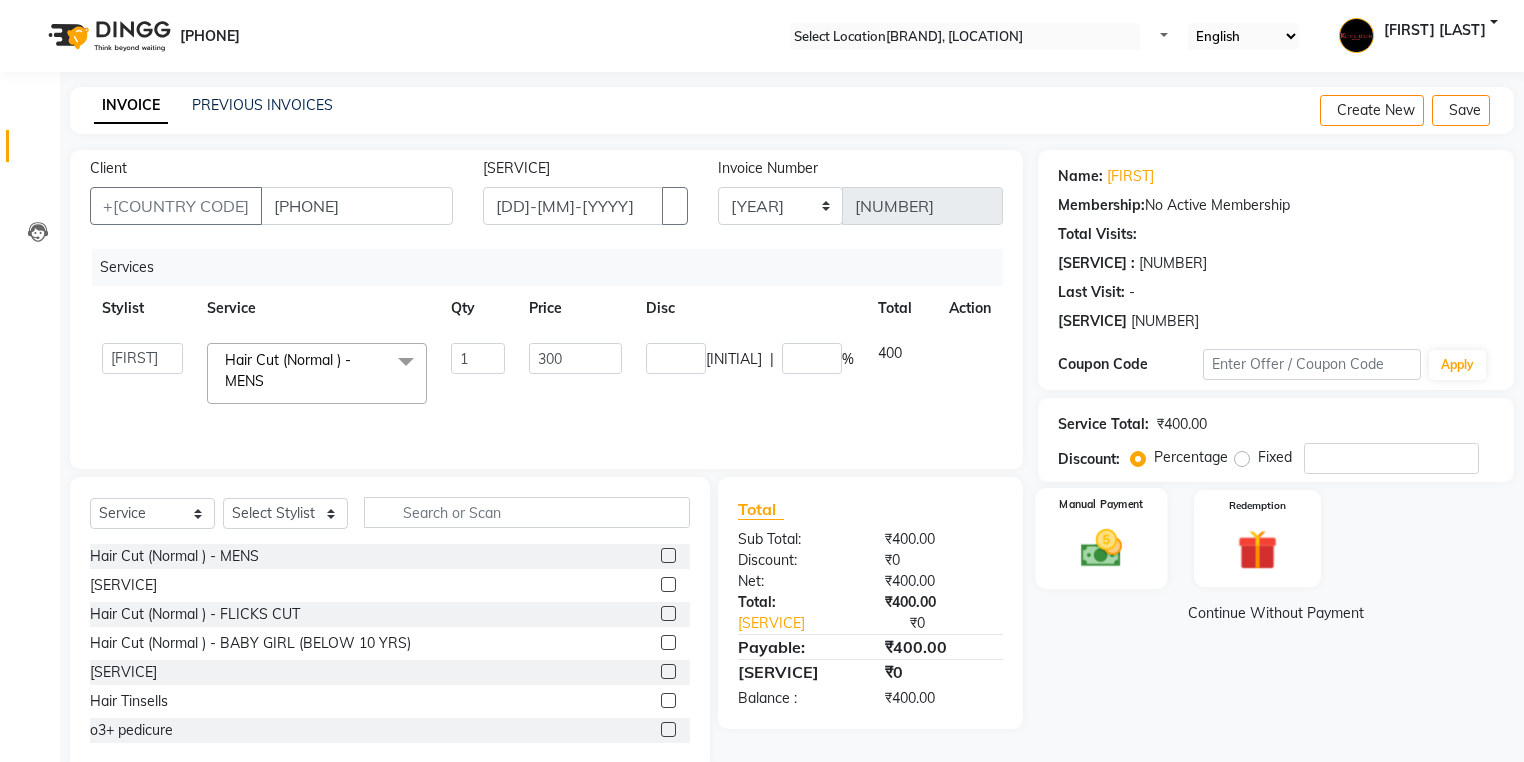click at bounding box center [1101, 548] 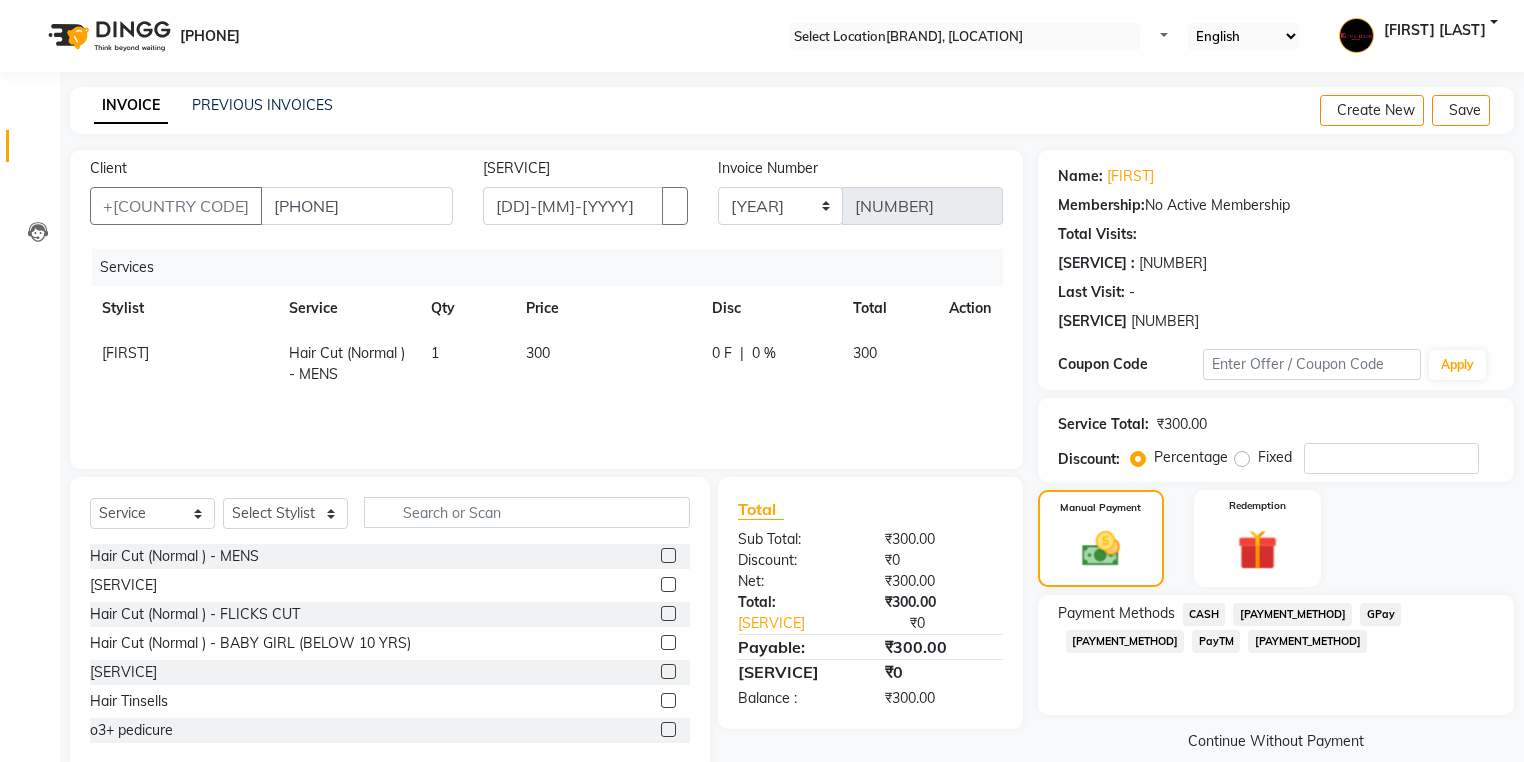 click on "GPay" at bounding box center [1204, 614] 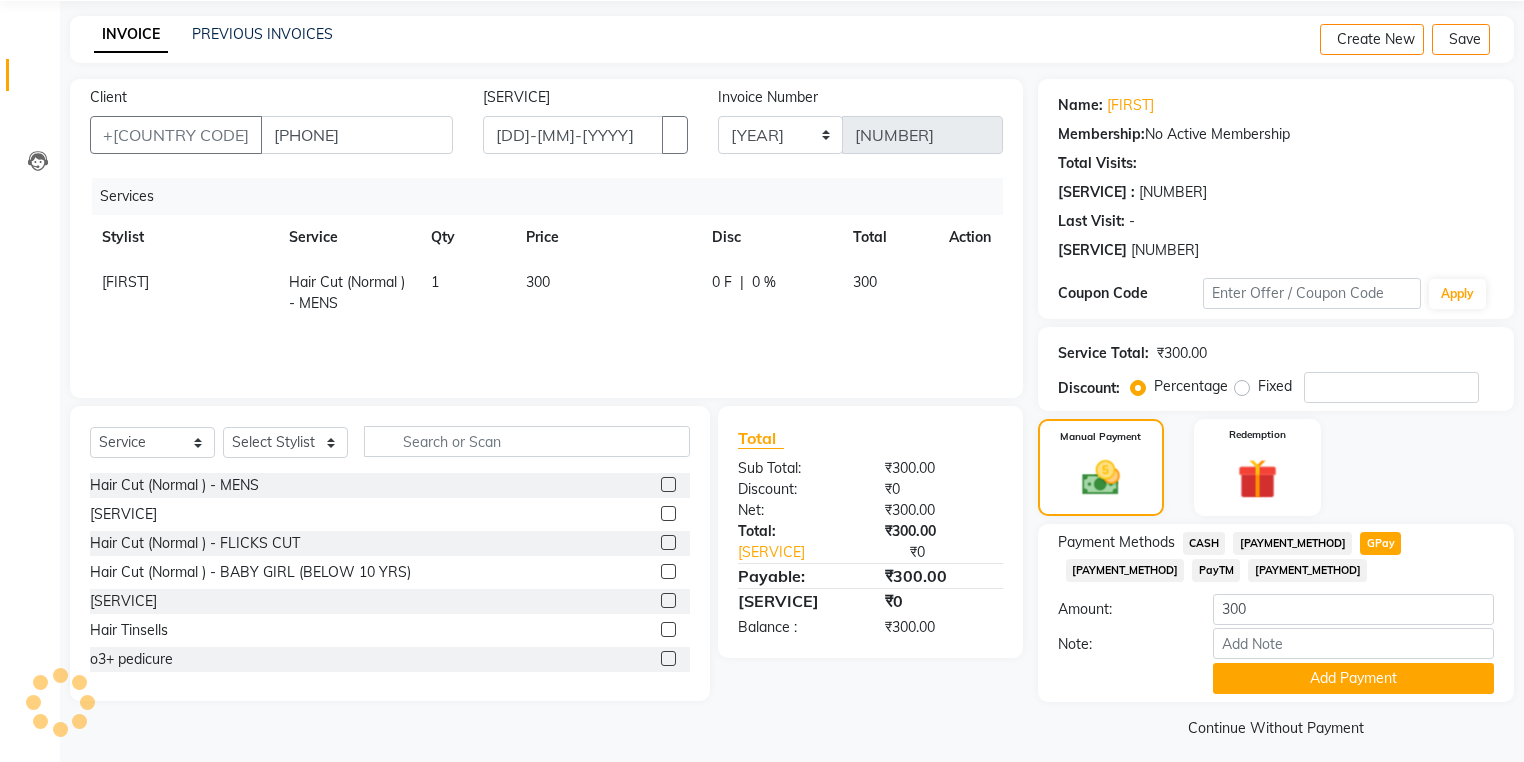 scroll, scrollTop: 84, scrollLeft: 0, axis: vertical 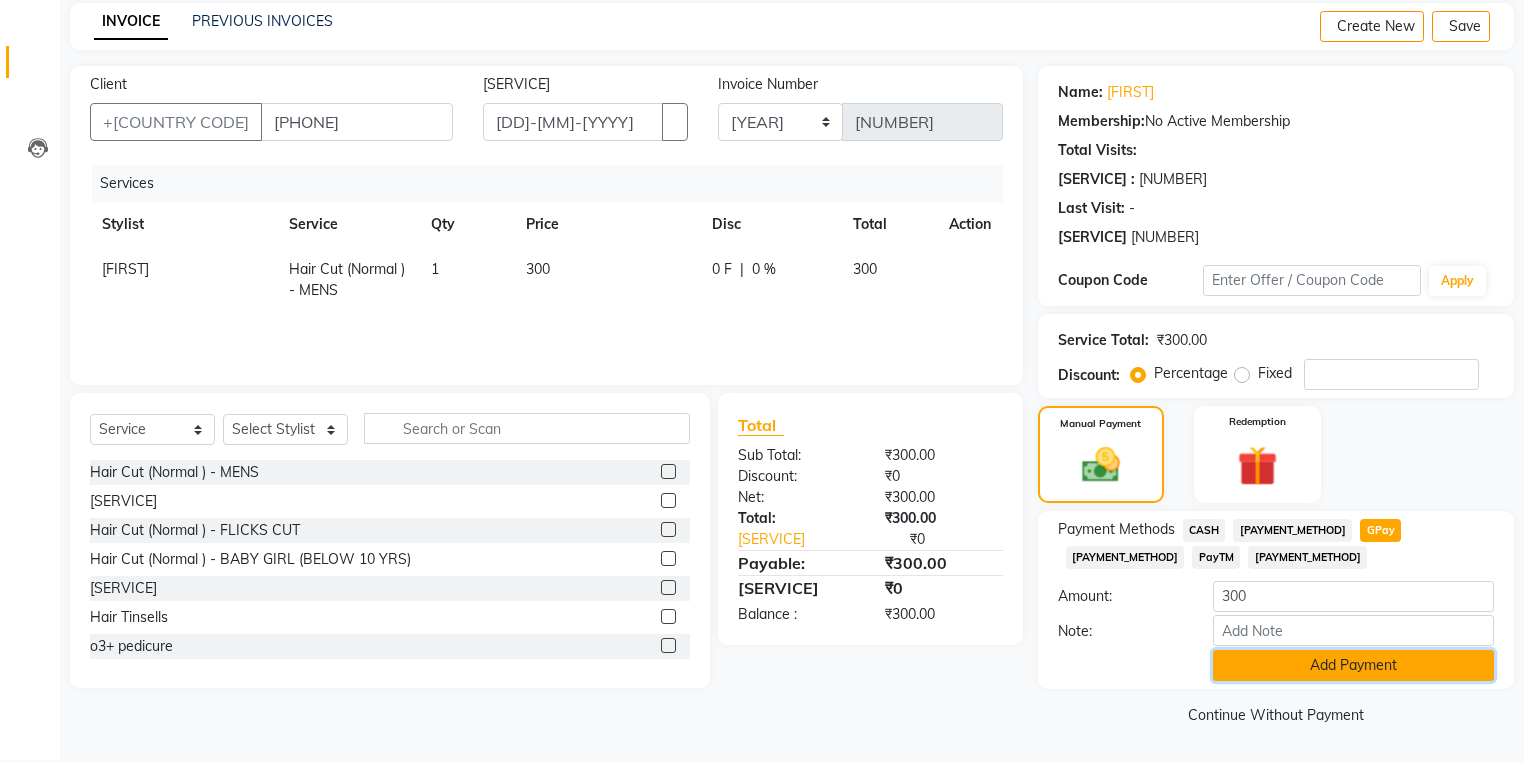 click on "Add Payment" at bounding box center [1353, 665] 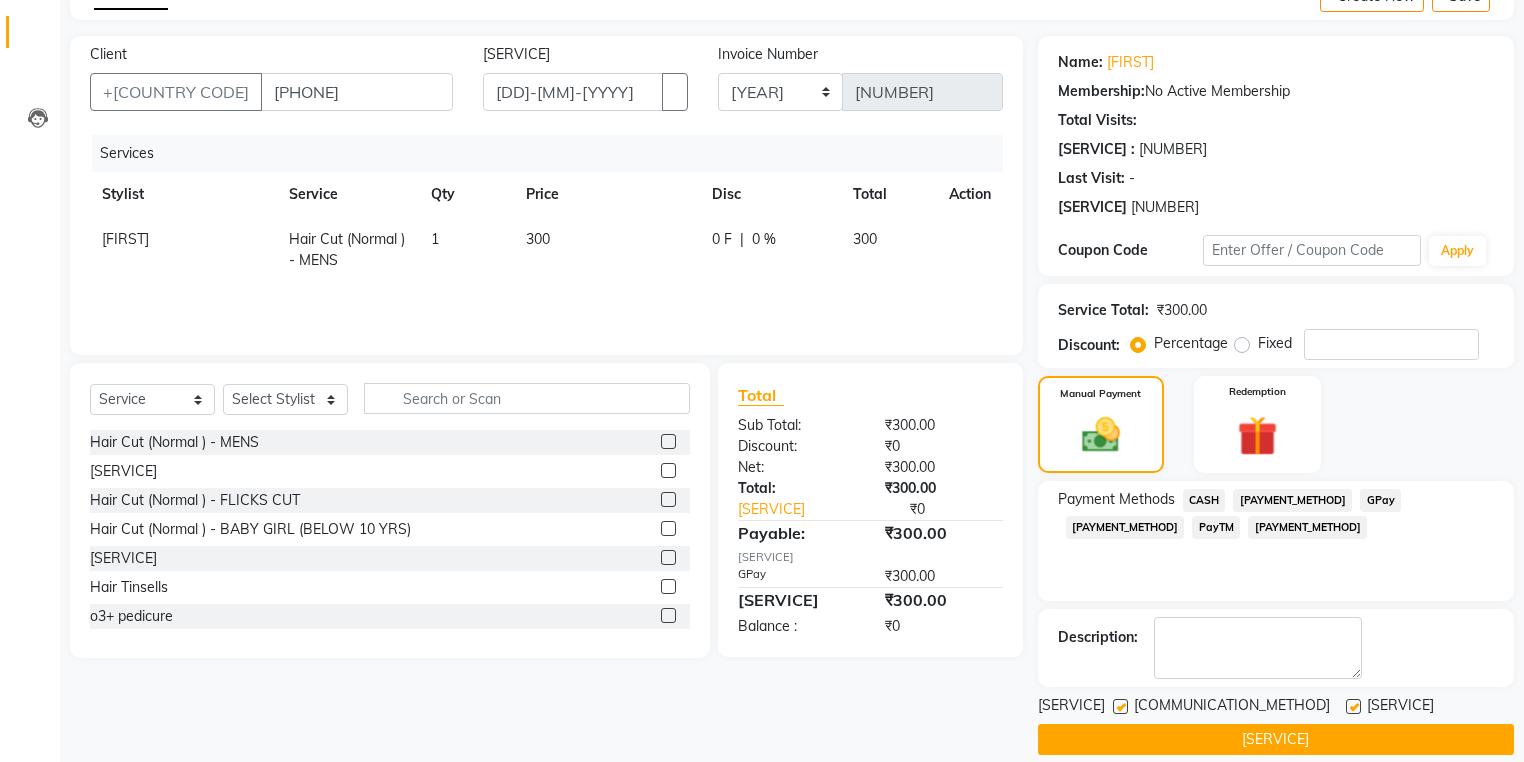 scroll, scrollTop: 138, scrollLeft: 0, axis: vertical 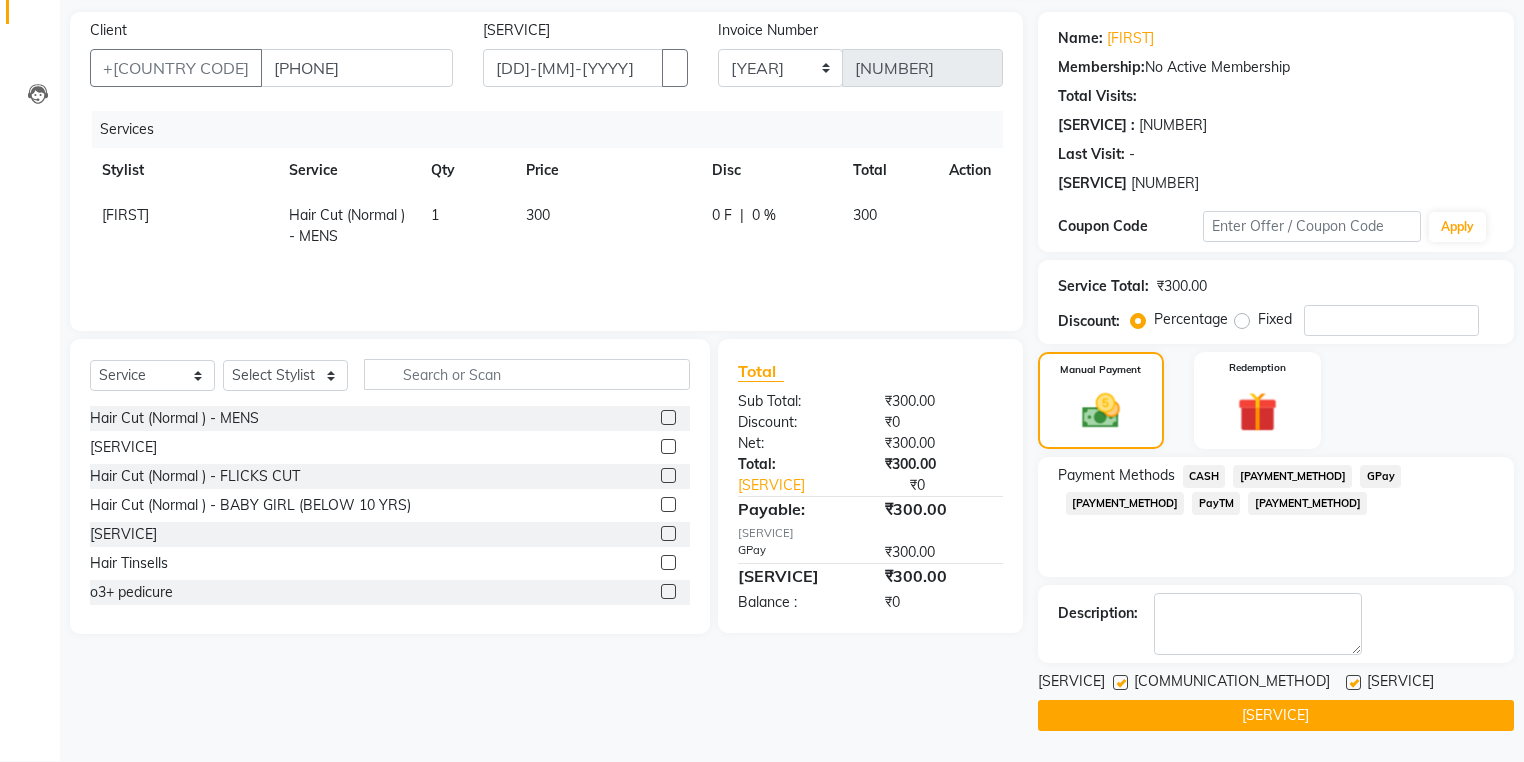 drag, startPoint x: 1159, startPoint y: 684, endPoint x: 1152, endPoint y: 742, distance: 58.420887 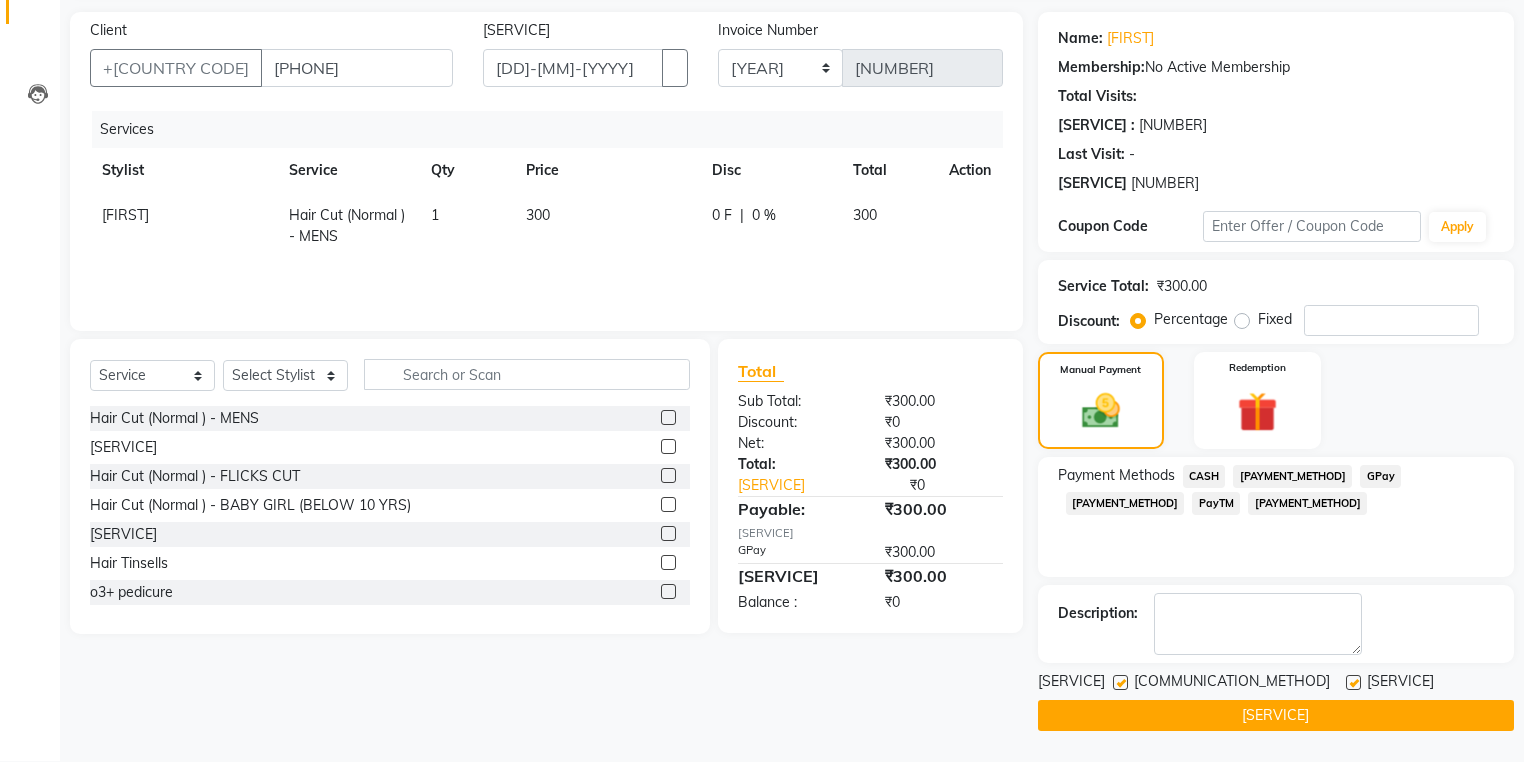 click at bounding box center (1120, 682) 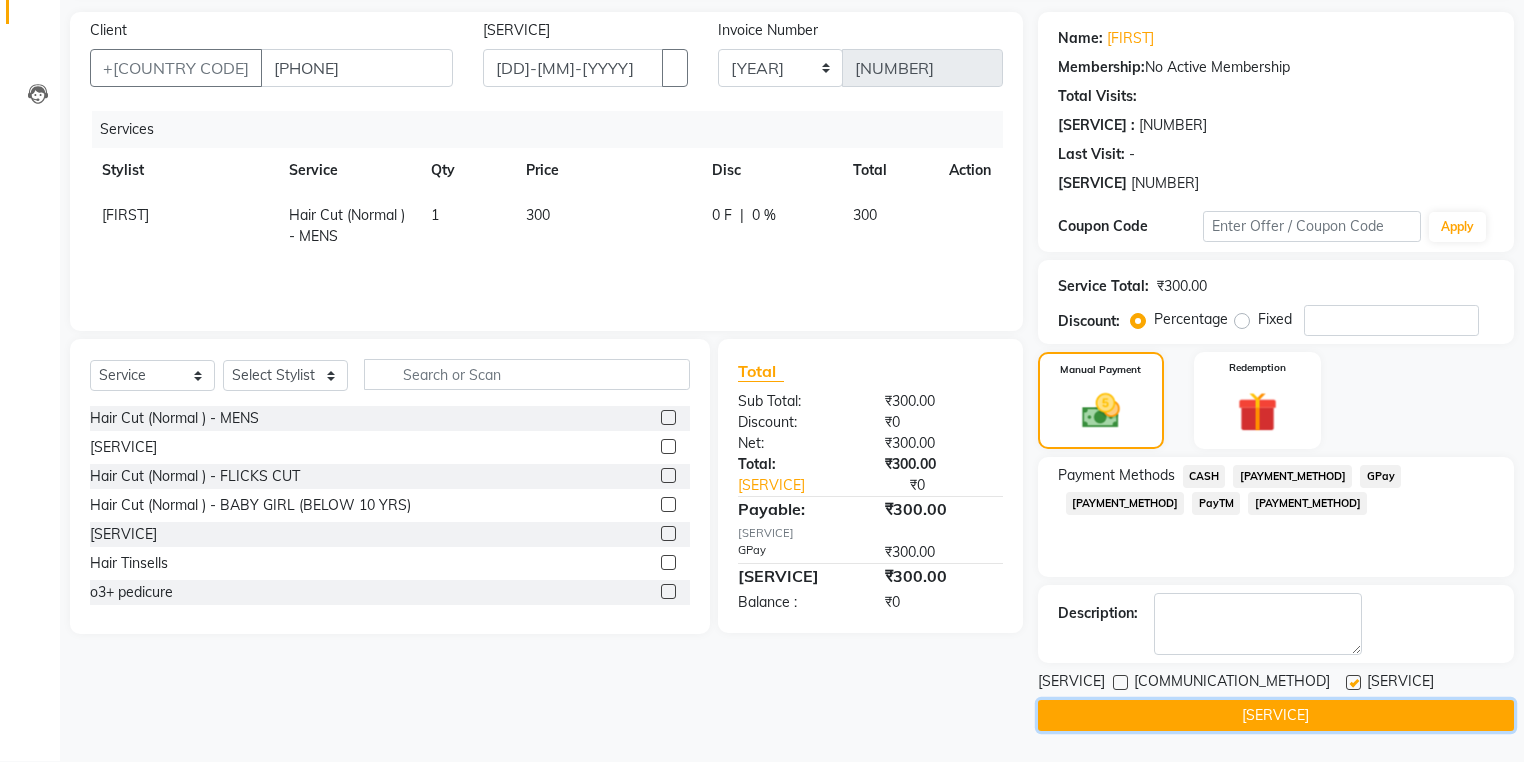 click on "[SERVICE]" at bounding box center [1276, 715] 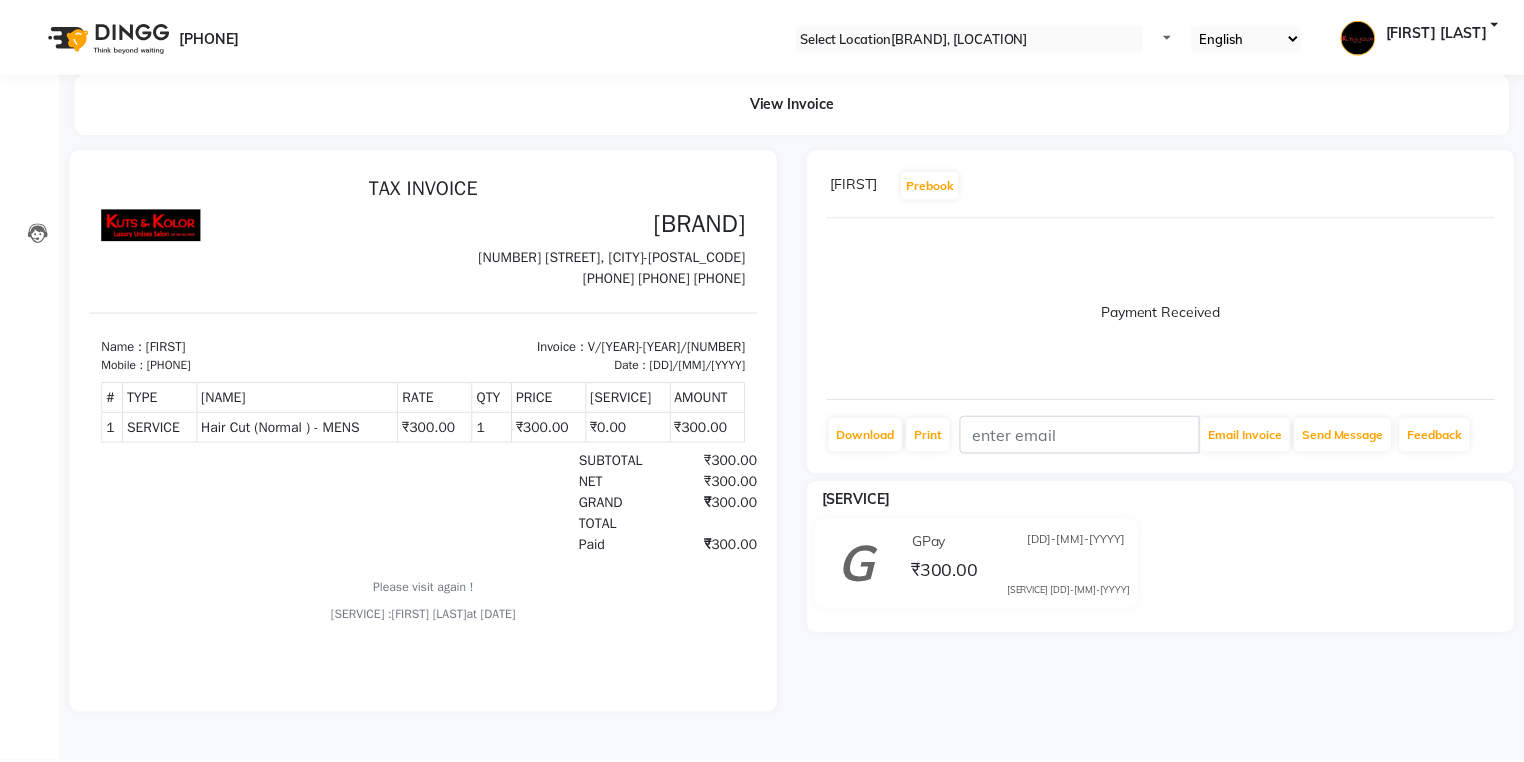 scroll, scrollTop: 0, scrollLeft: 0, axis: both 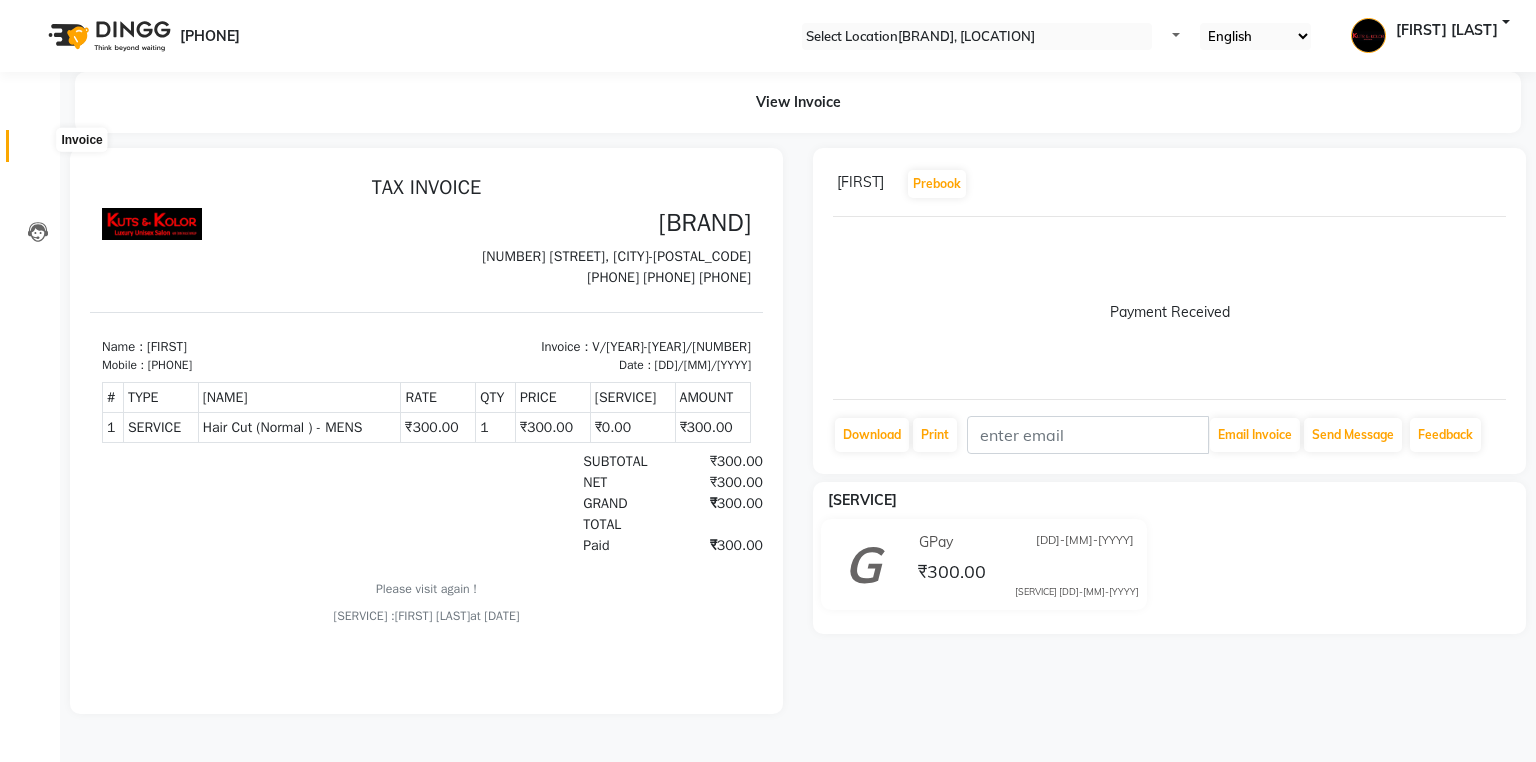 click at bounding box center (38, 151) 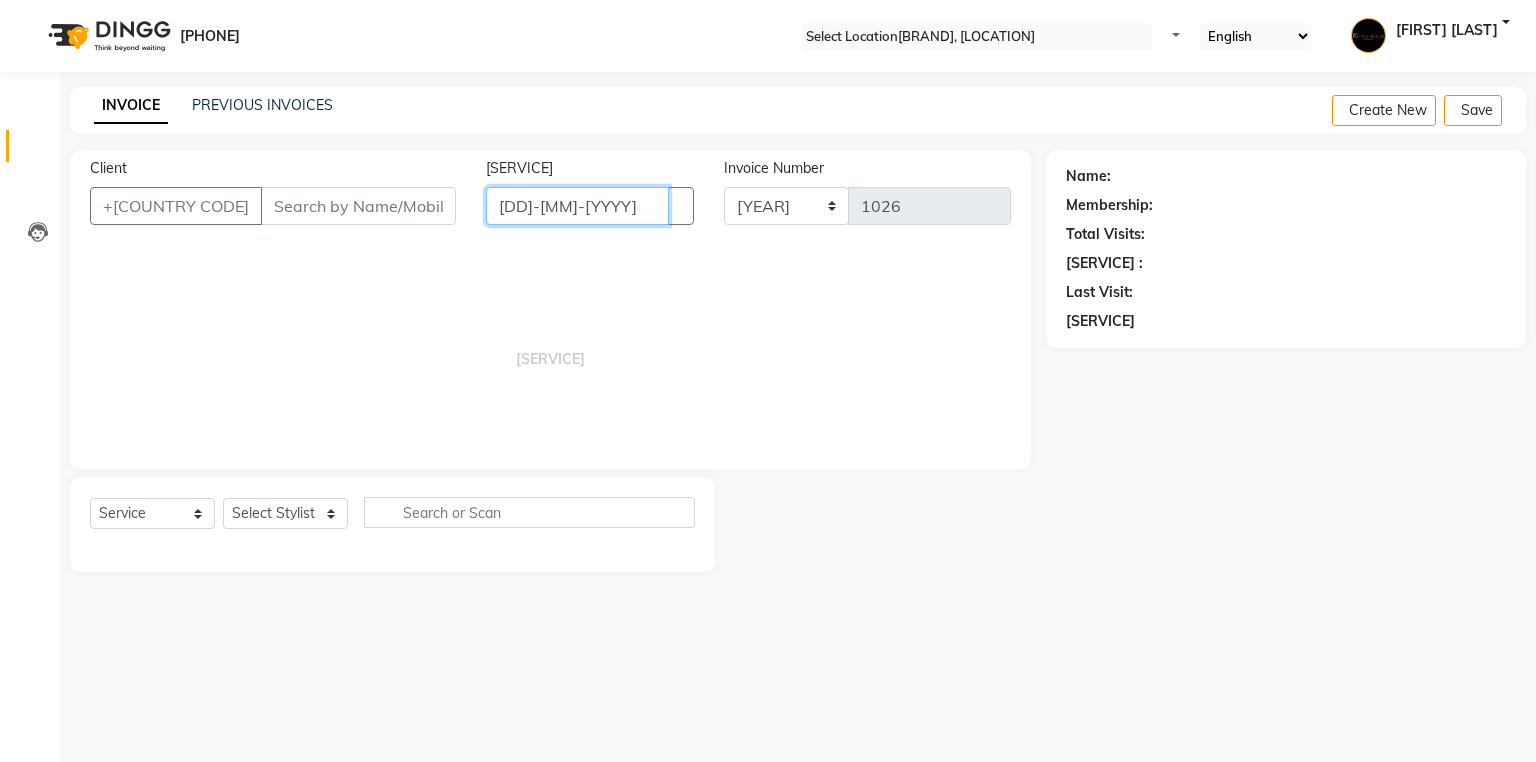 click on "[DD]-[MM]-[YYYY]" at bounding box center [577, 206] 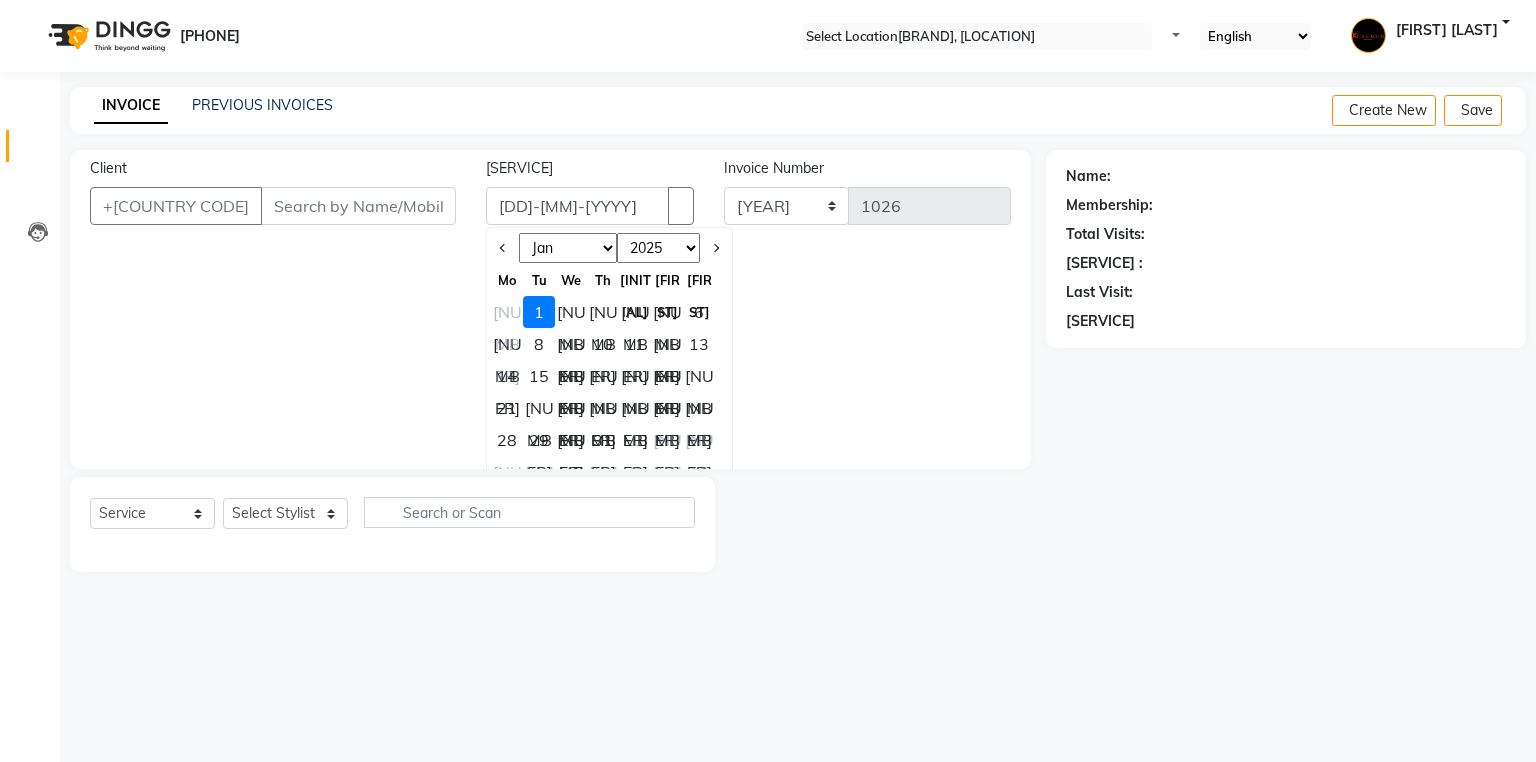 click on "[NUMBER]" at bounding box center [507, 312] 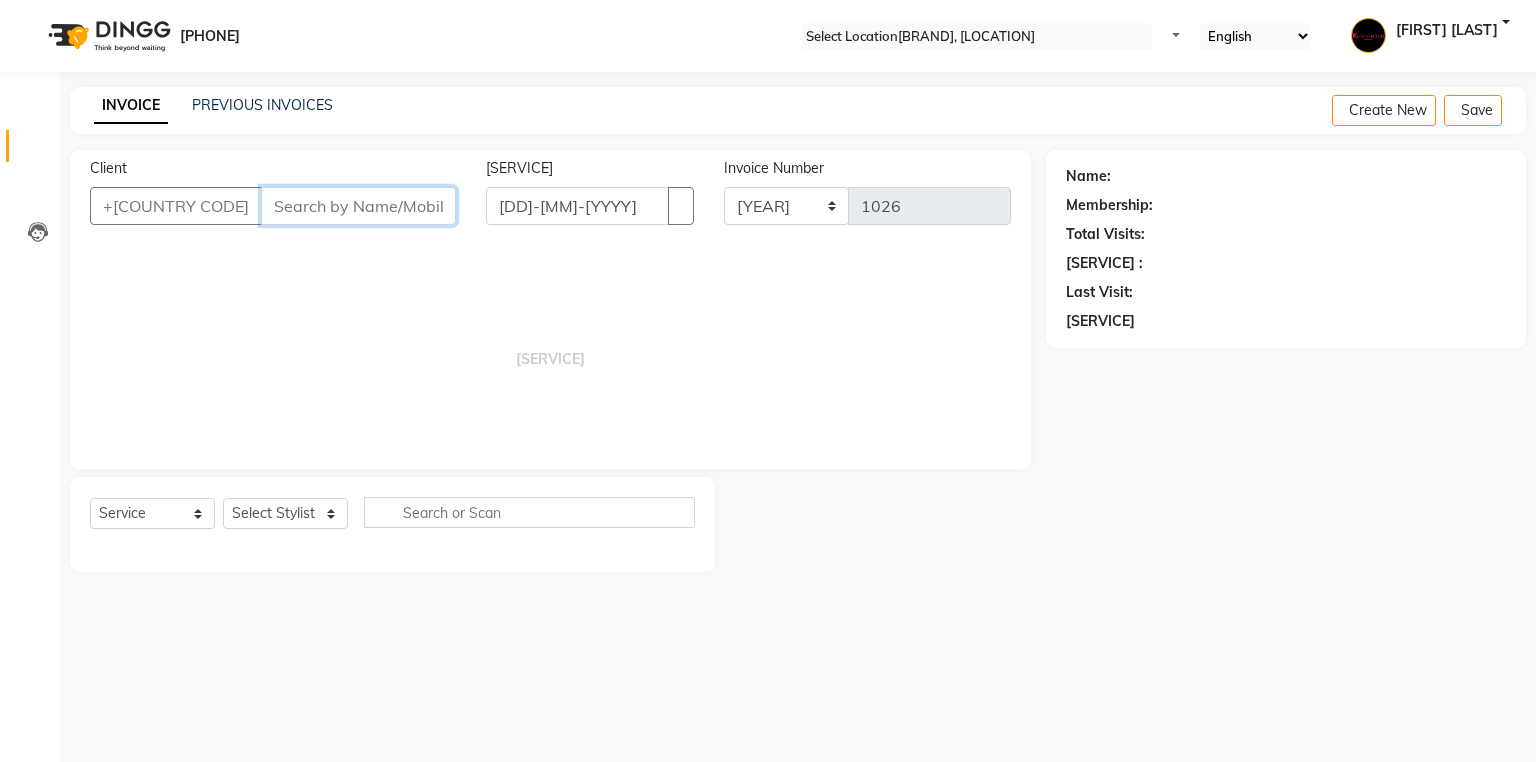 click on "Client" at bounding box center [358, 206] 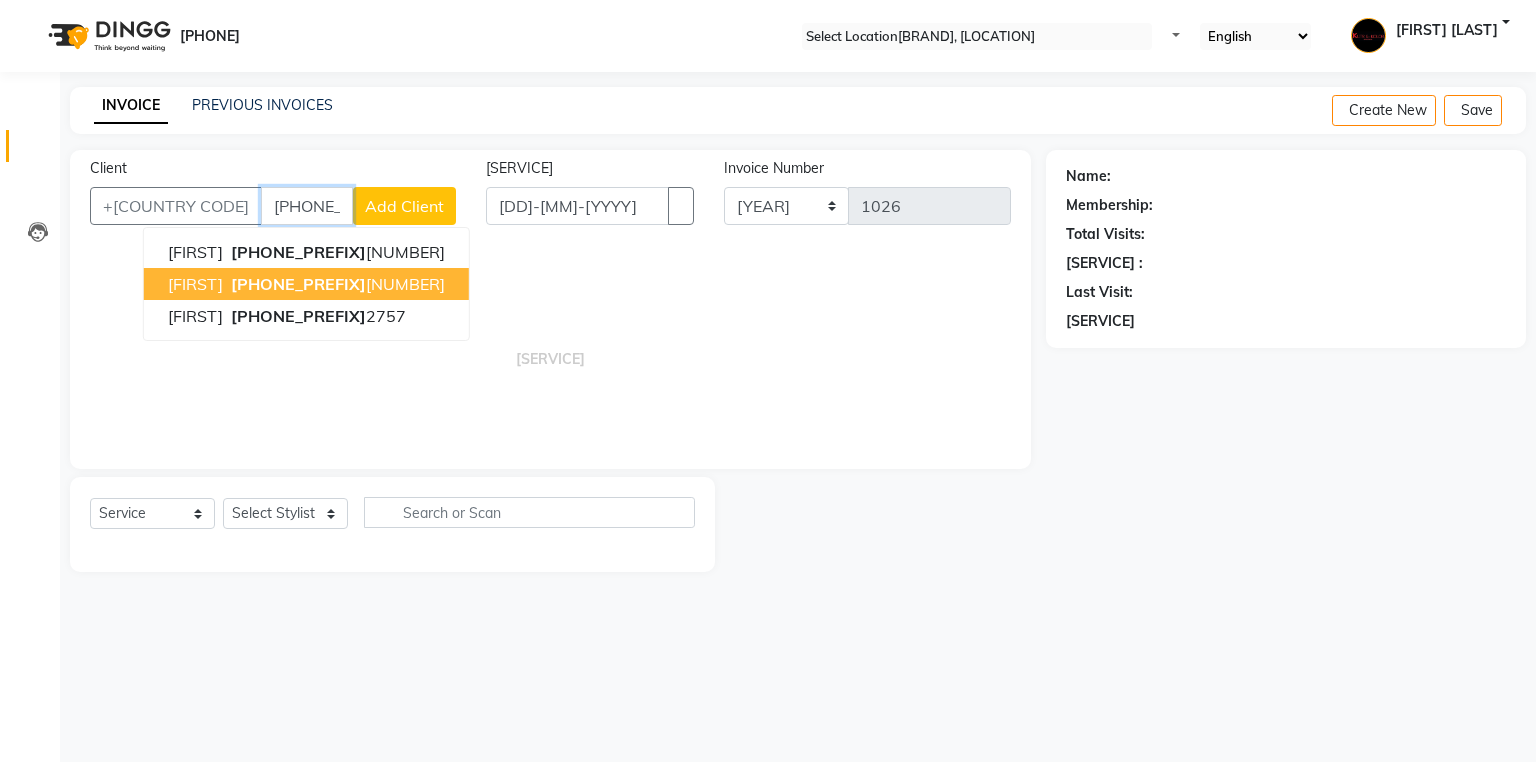 click on "[PHONE_PREFIX]" at bounding box center [298, 284] 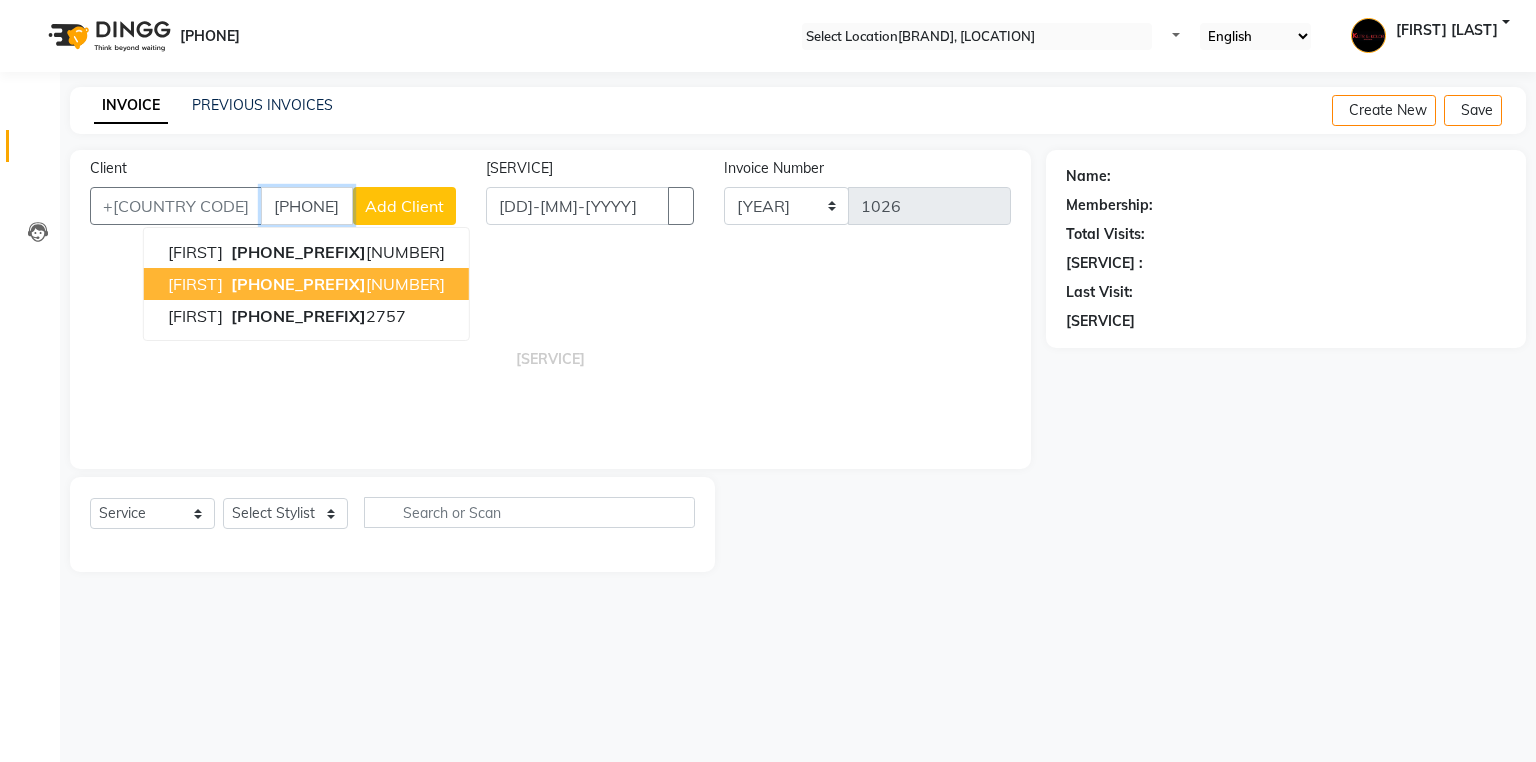 type on "[PHONE]" 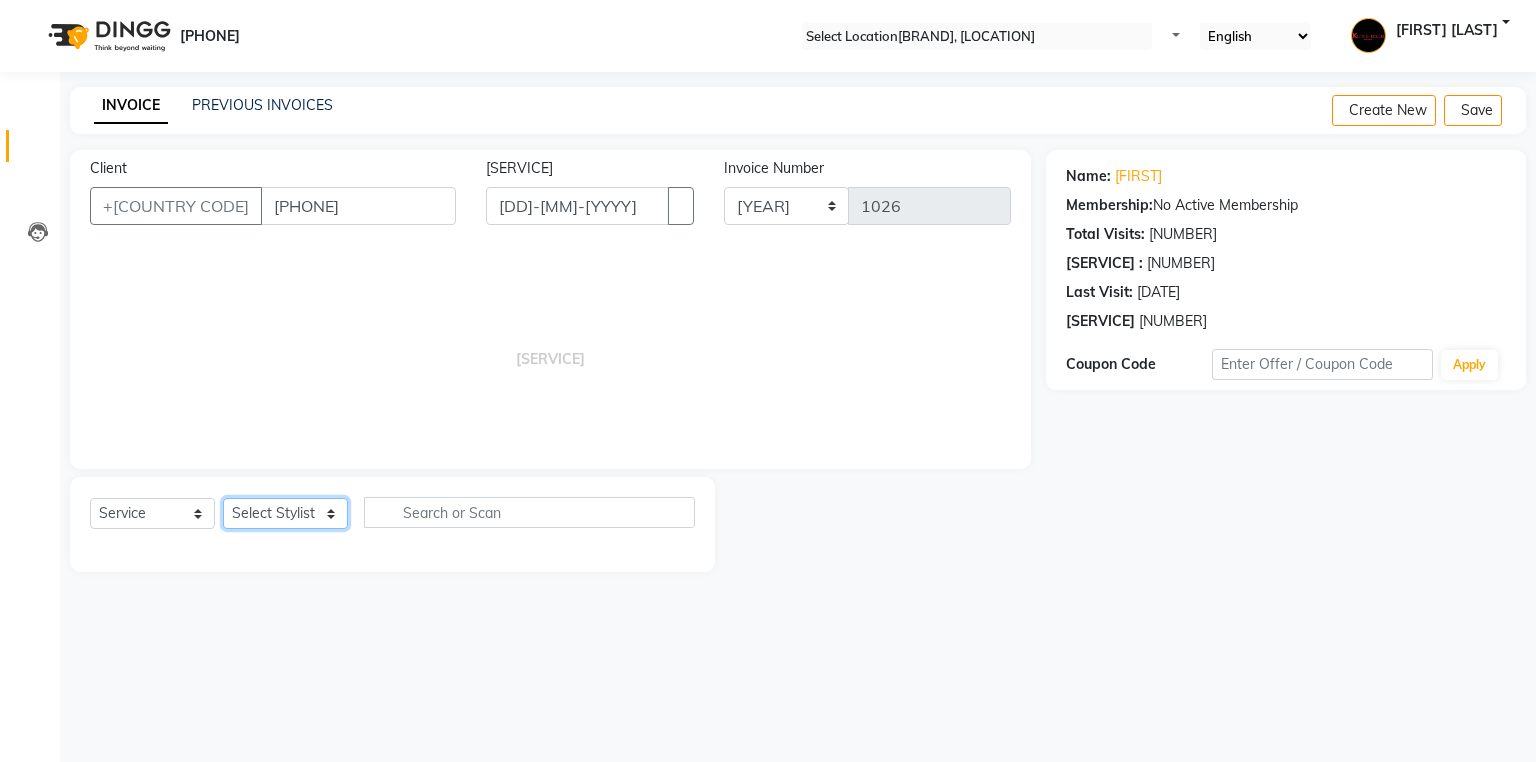 click on "Select Stylist [FIRST] [LAST] [FIRST] [FIRST] [FIRST] [FIRST] [FIRST] [FIRST] [FIRST] [FIRST] [FIRST] [FIRST]" at bounding box center [285, 513] 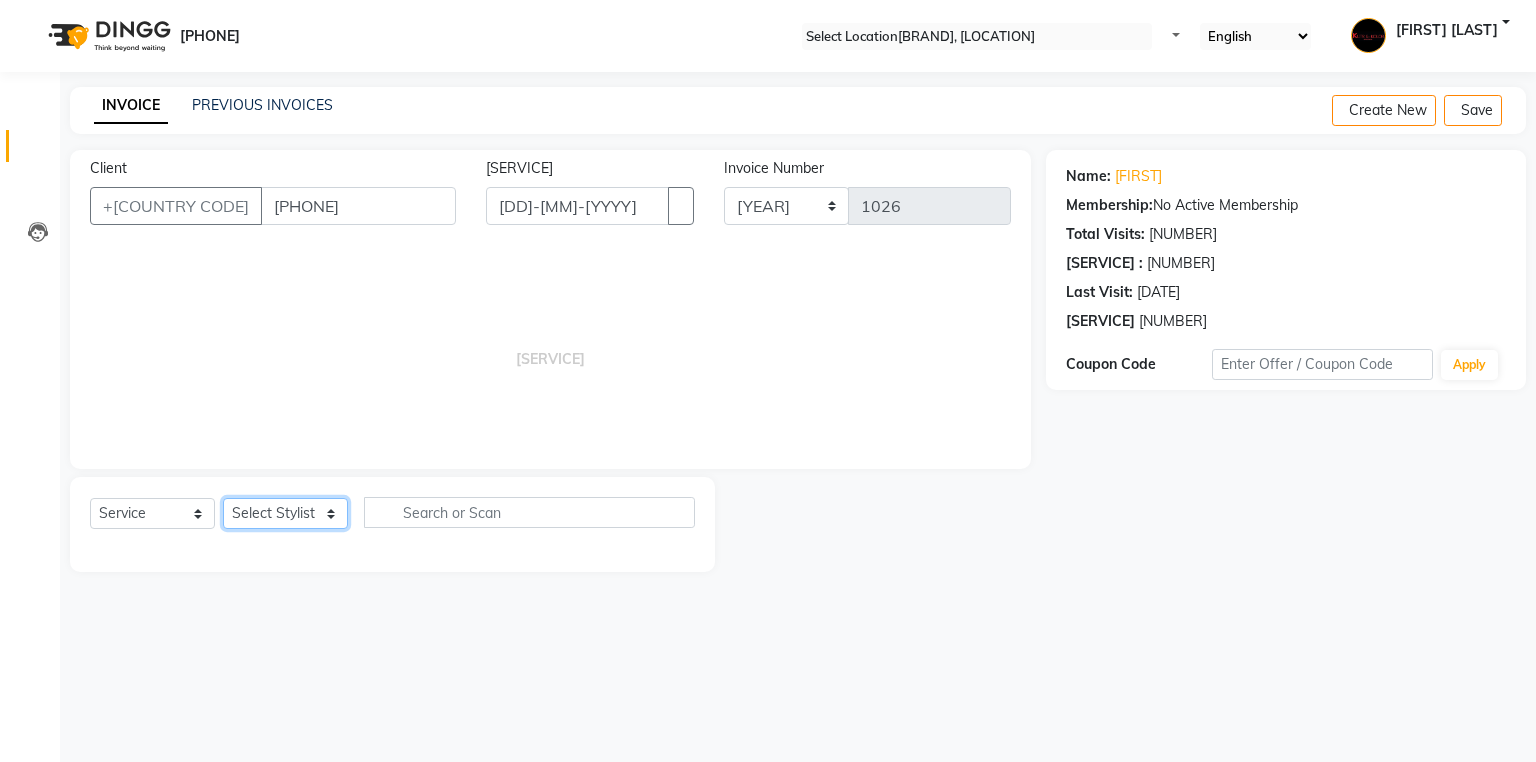 select on "[NUMBER]" 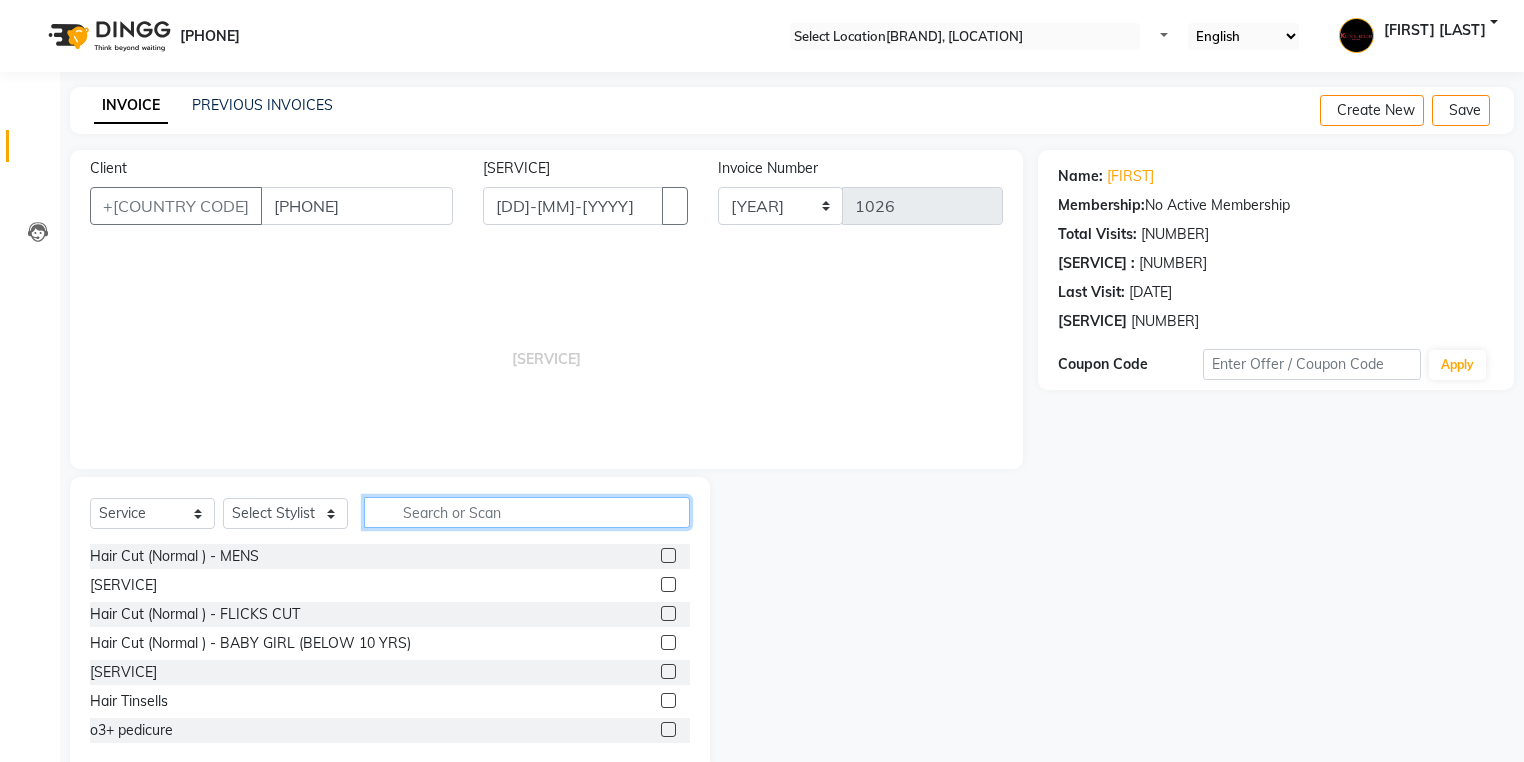 click at bounding box center (527, 512) 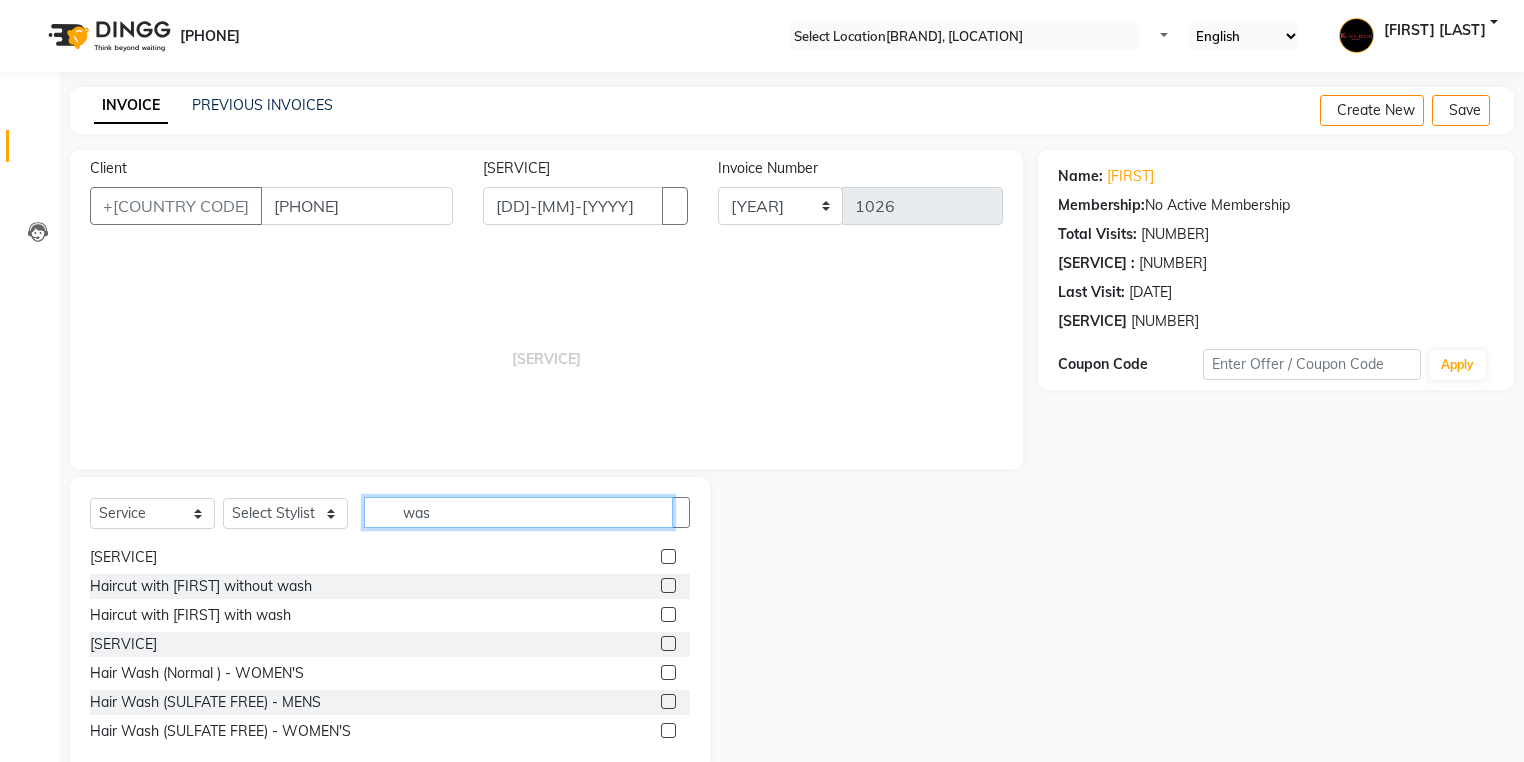 scroll, scrollTop: 89, scrollLeft: 0, axis: vertical 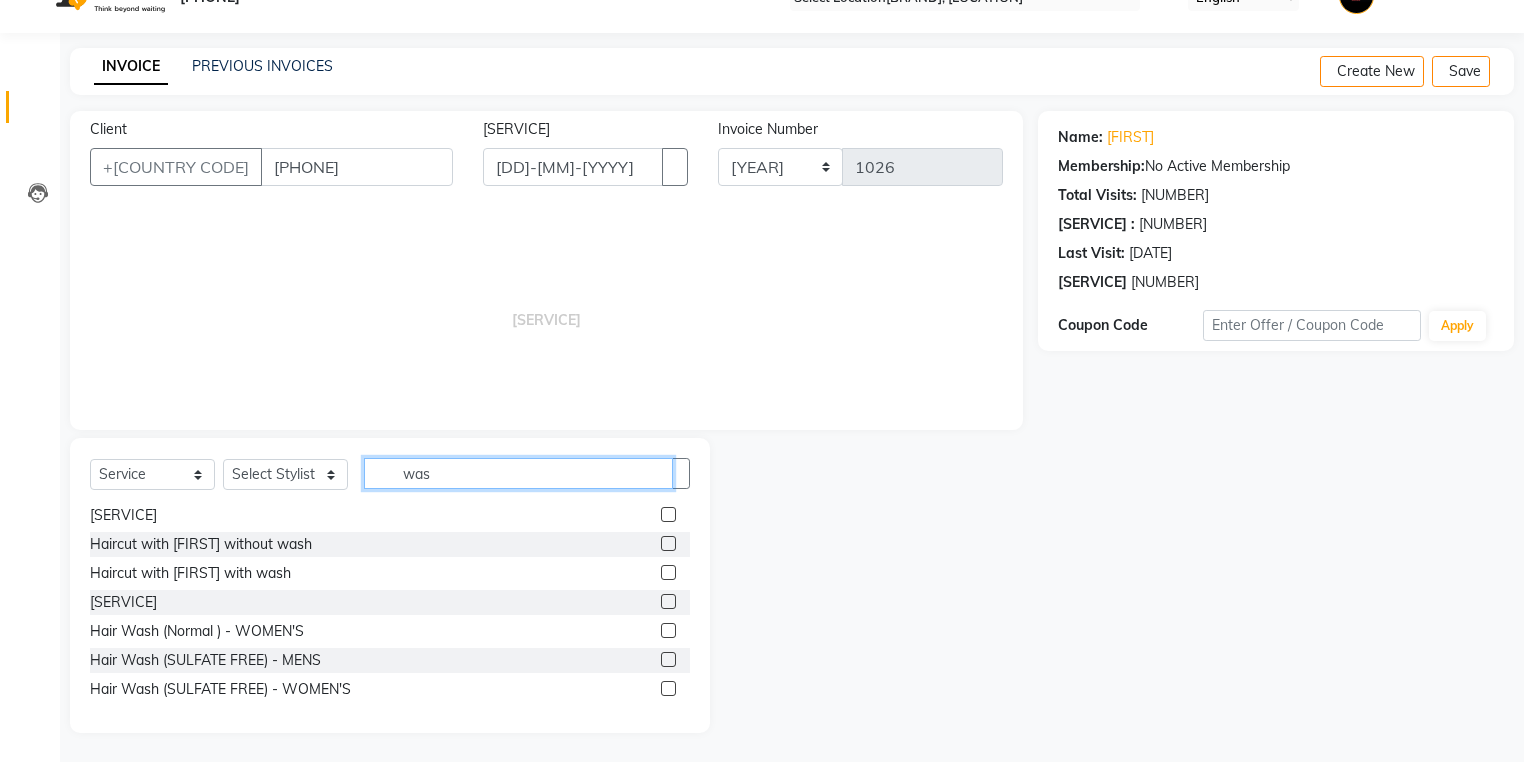 type on "was" 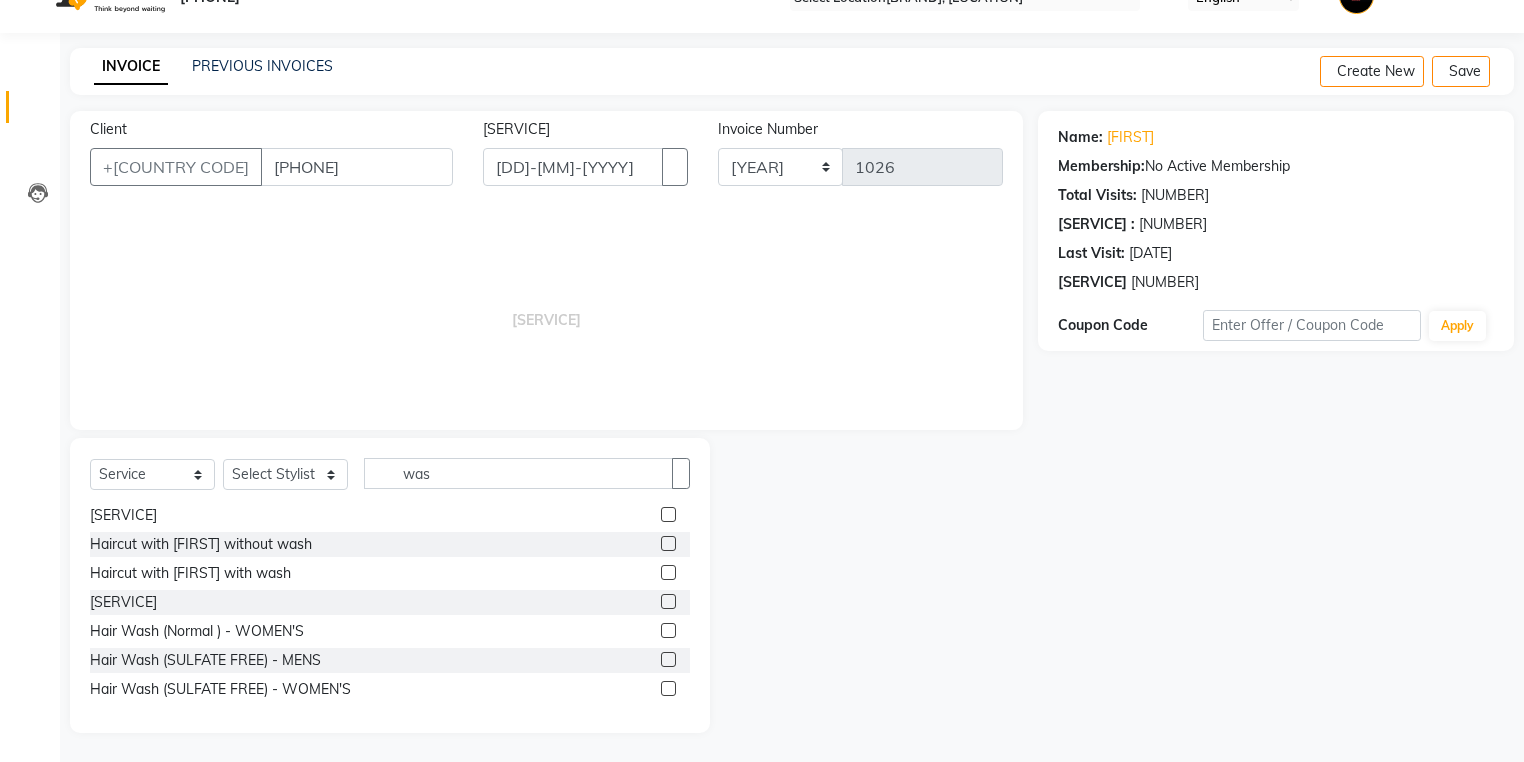 click at bounding box center (668, 688) 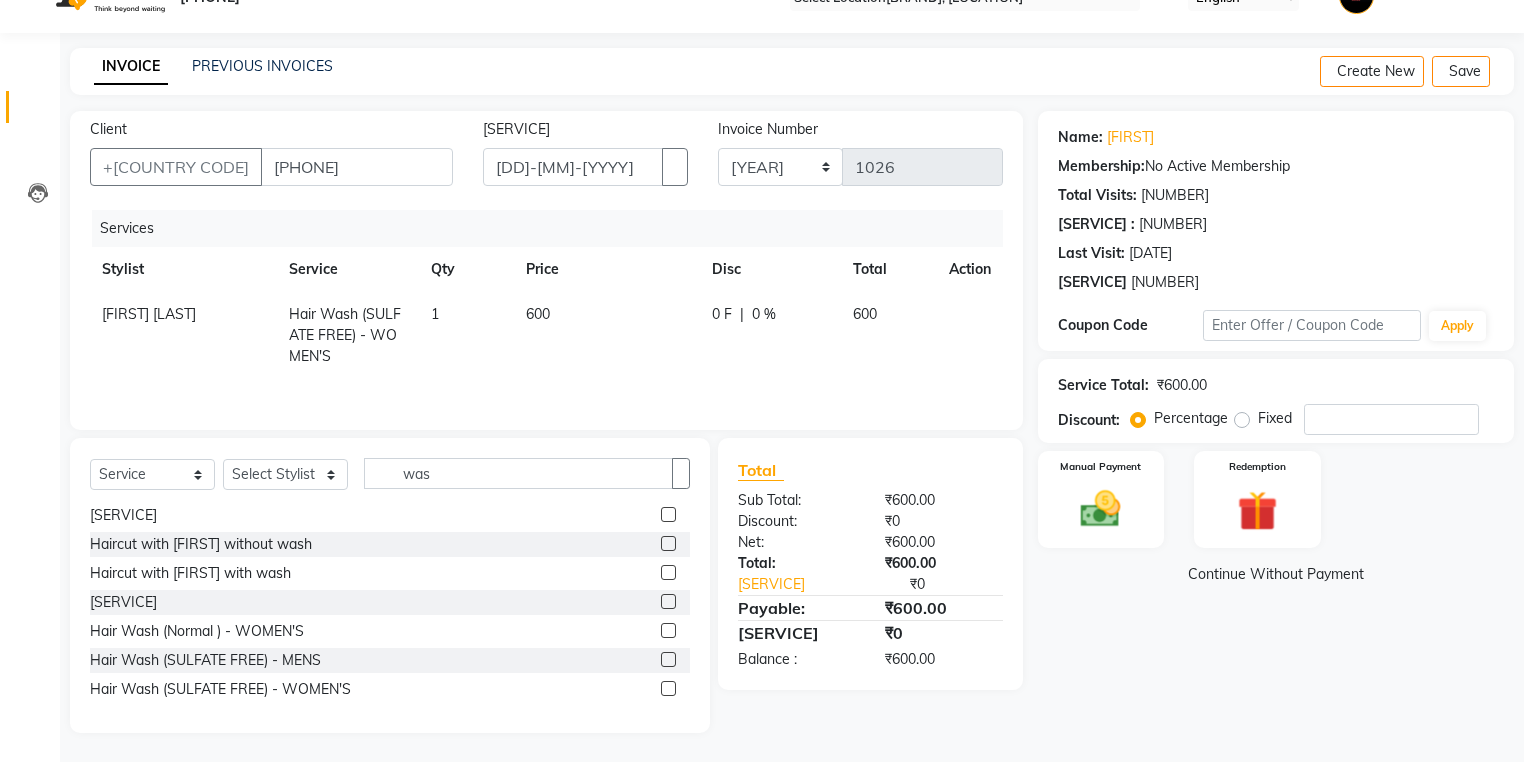click on "600" at bounding box center (607, 335) 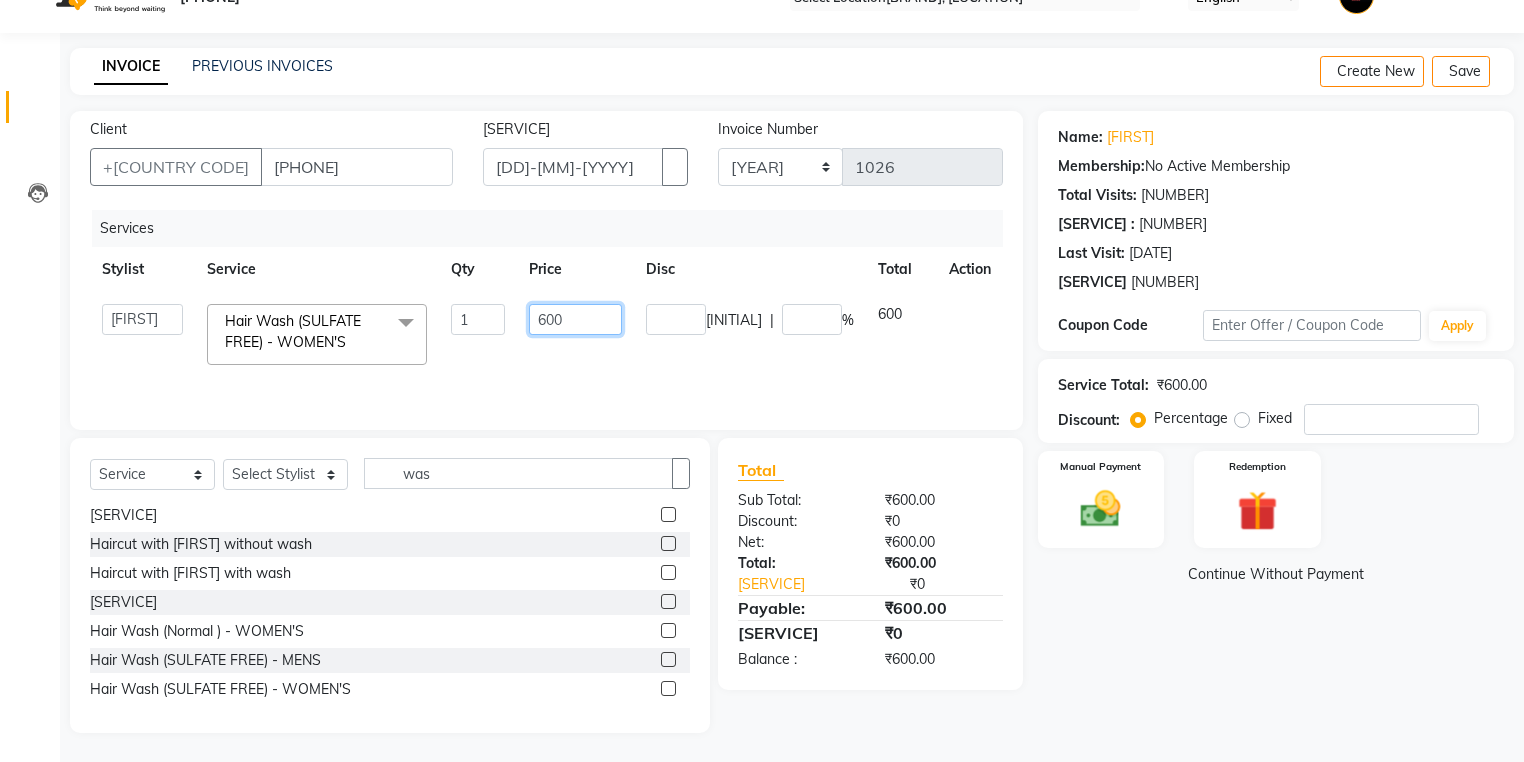 click on "600" at bounding box center (478, 319) 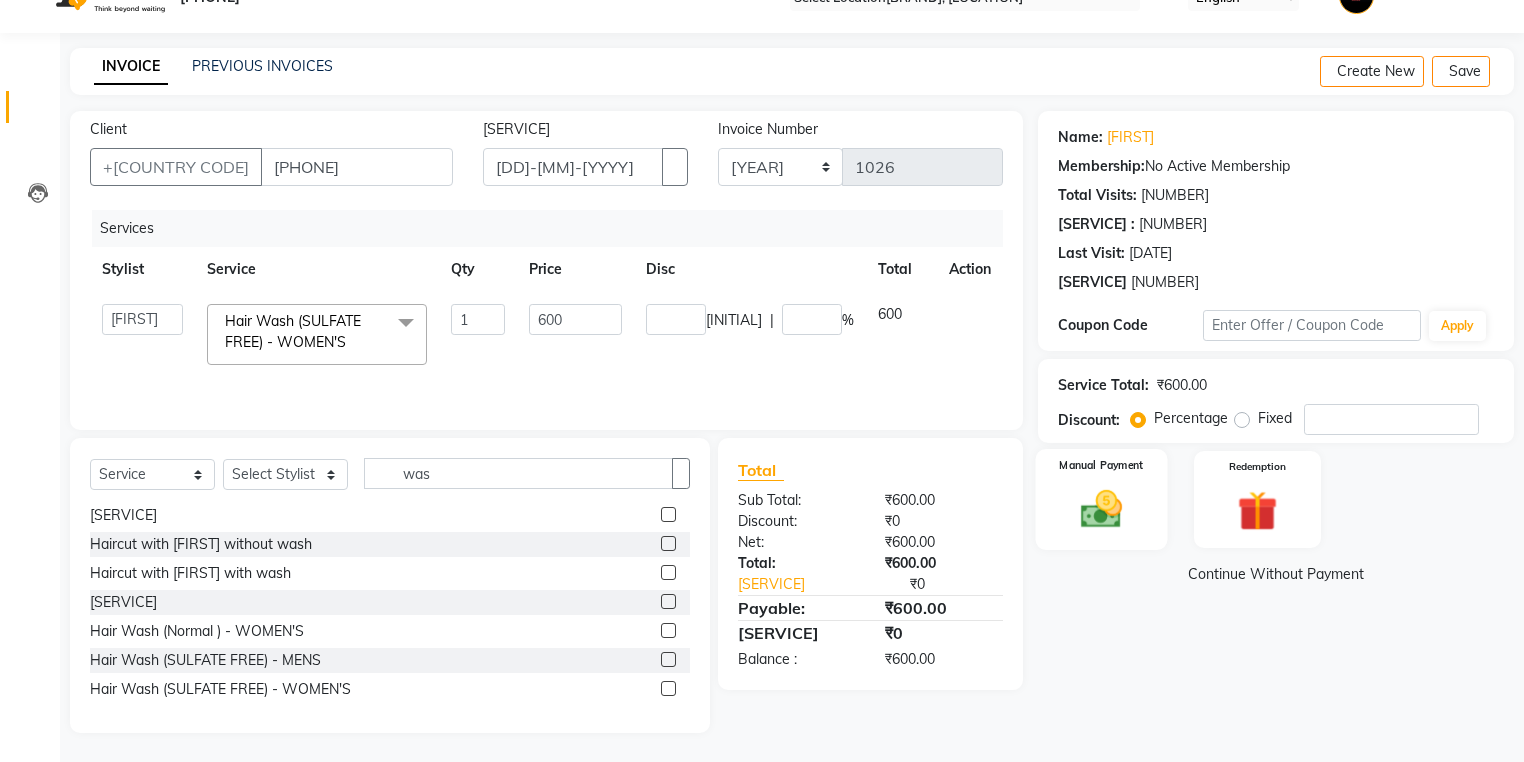 click on "Manual Payment" at bounding box center [1101, 465] 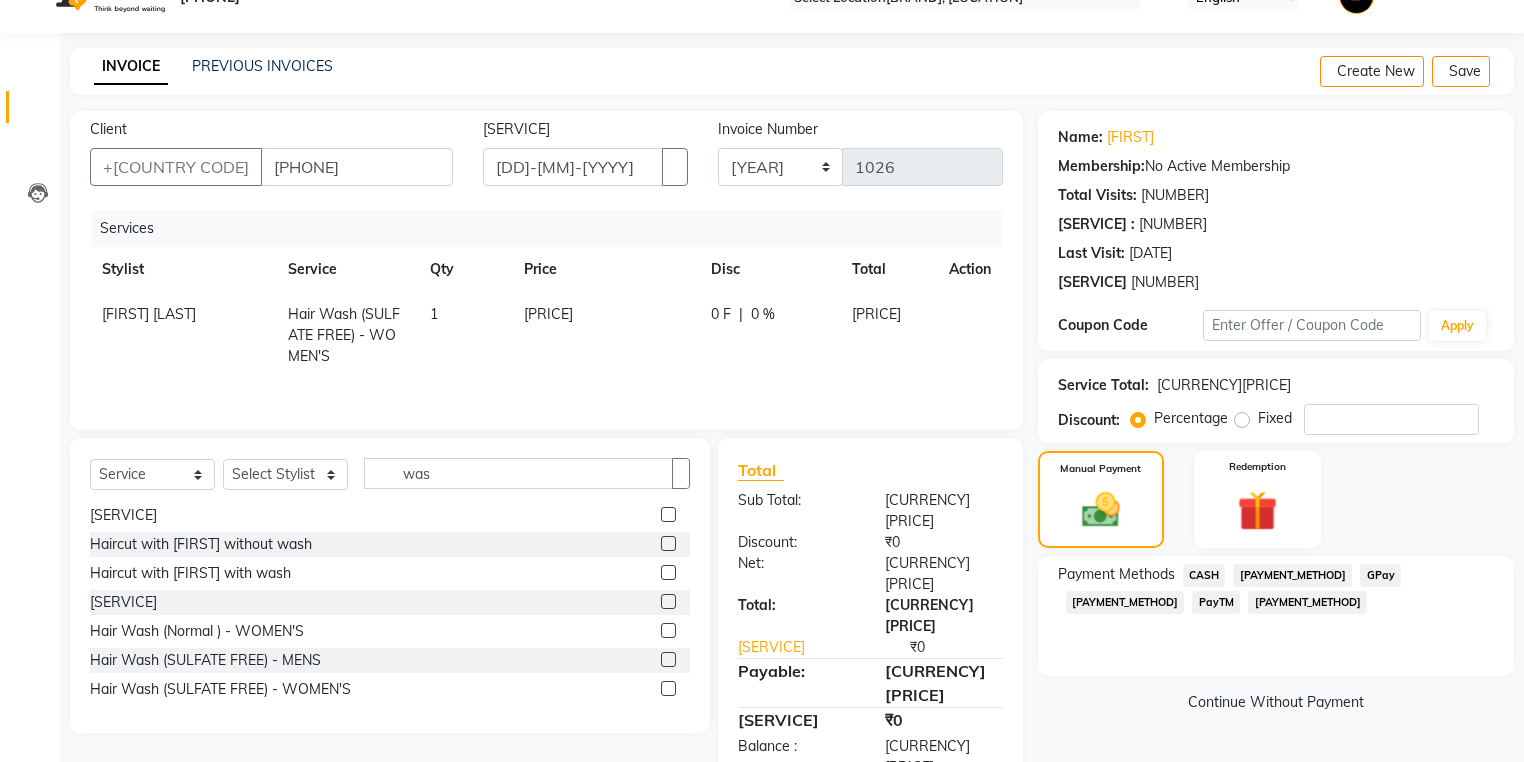 click on "GPay" at bounding box center (1204, 575) 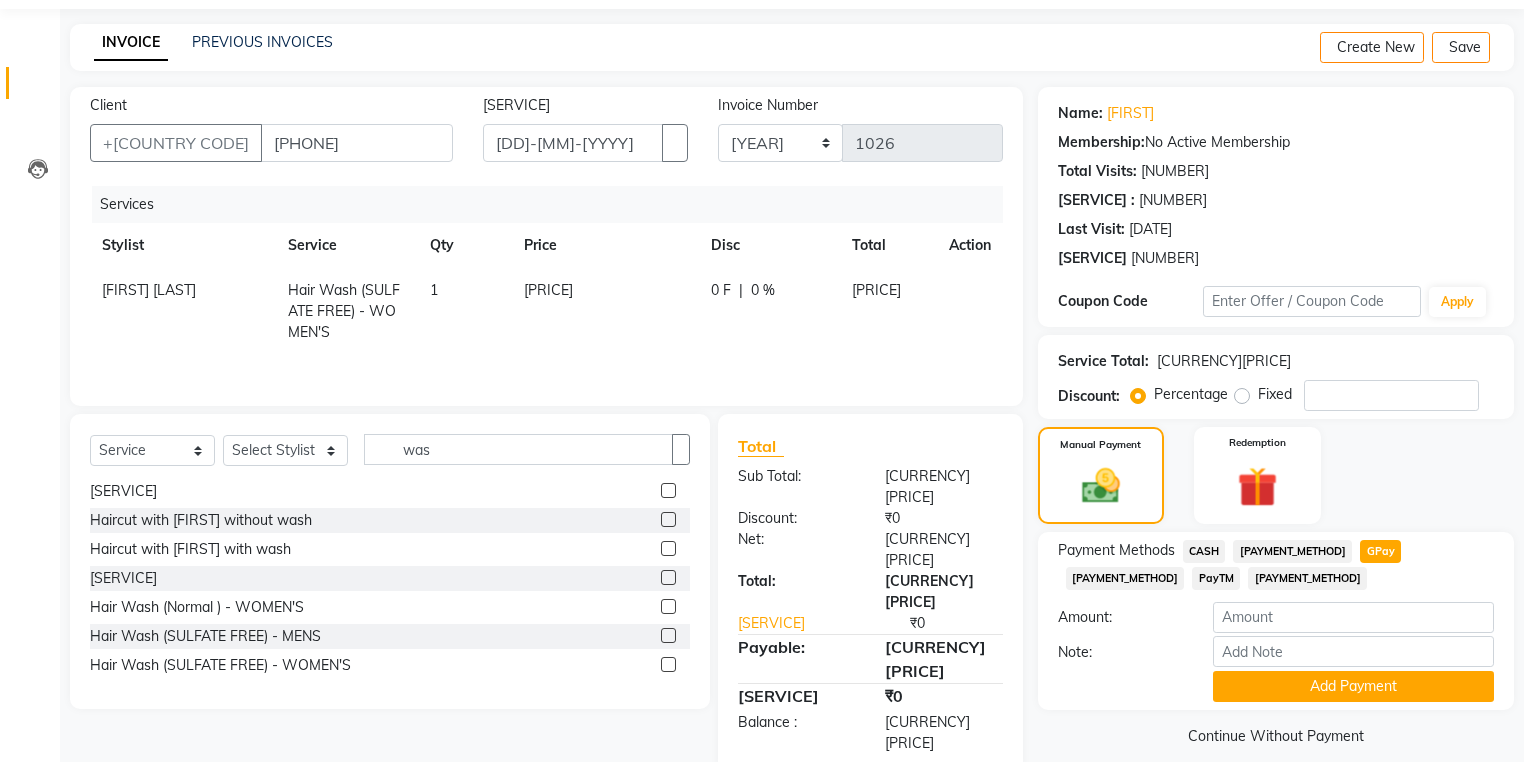 scroll, scrollTop: 84, scrollLeft: 0, axis: vertical 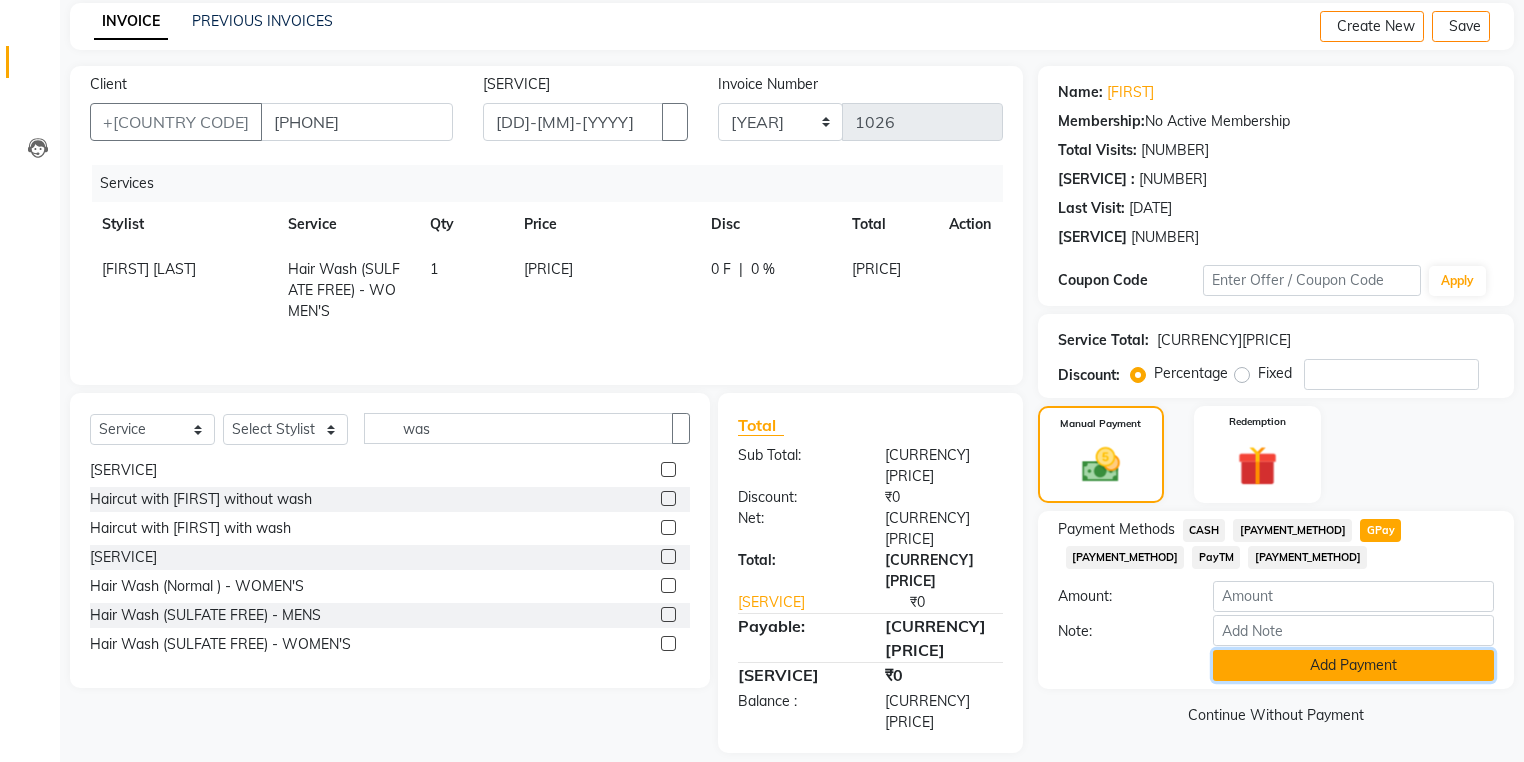 click on "Add Payment" at bounding box center (1353, 665) 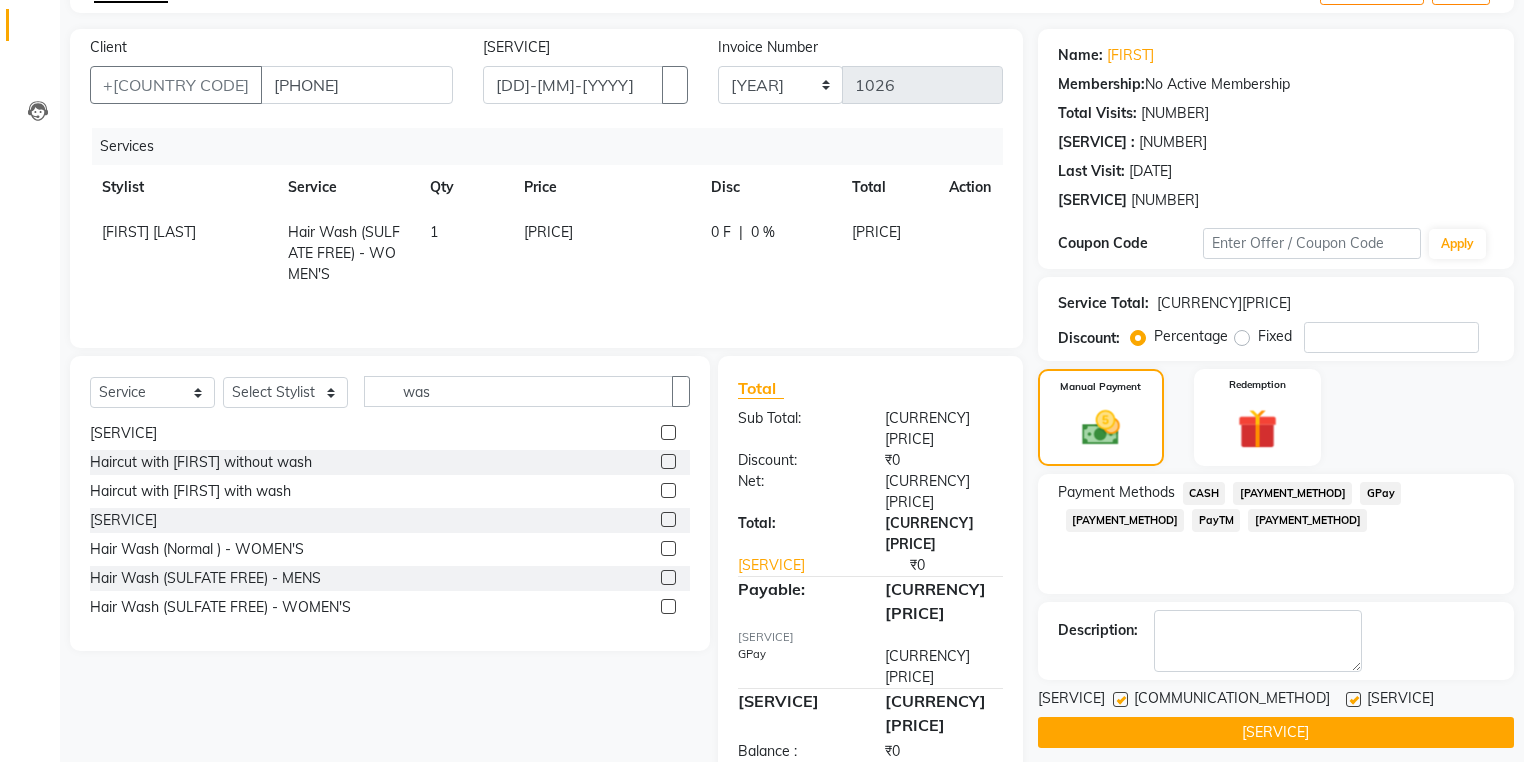 scroll, scrollTop: 138, scrollLeft: 0, axis: vertical 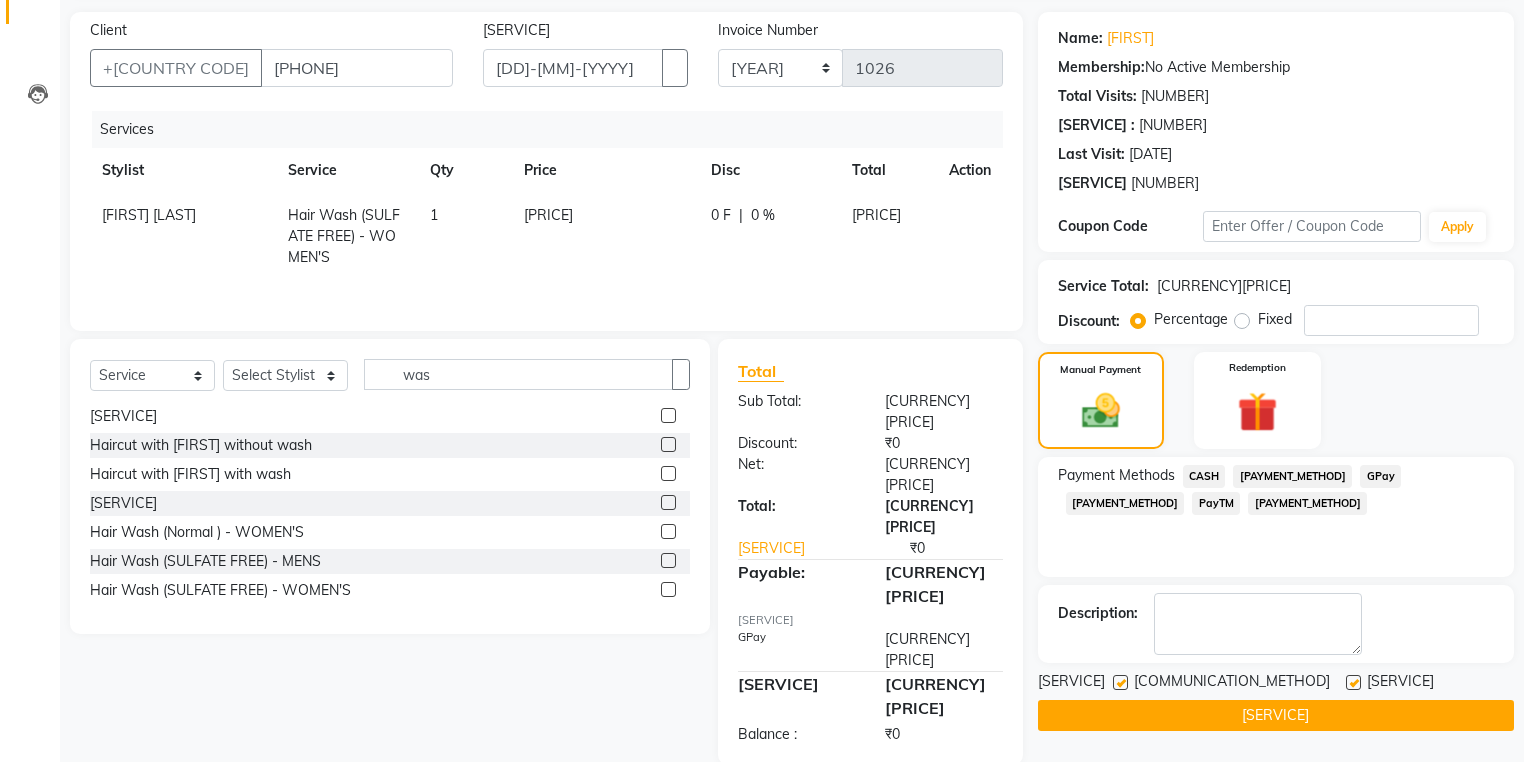 drag, startPoint x: 1161, startPoint y: 684, endPoint x: 1159, endPoint y: 700, distance: 16.124516 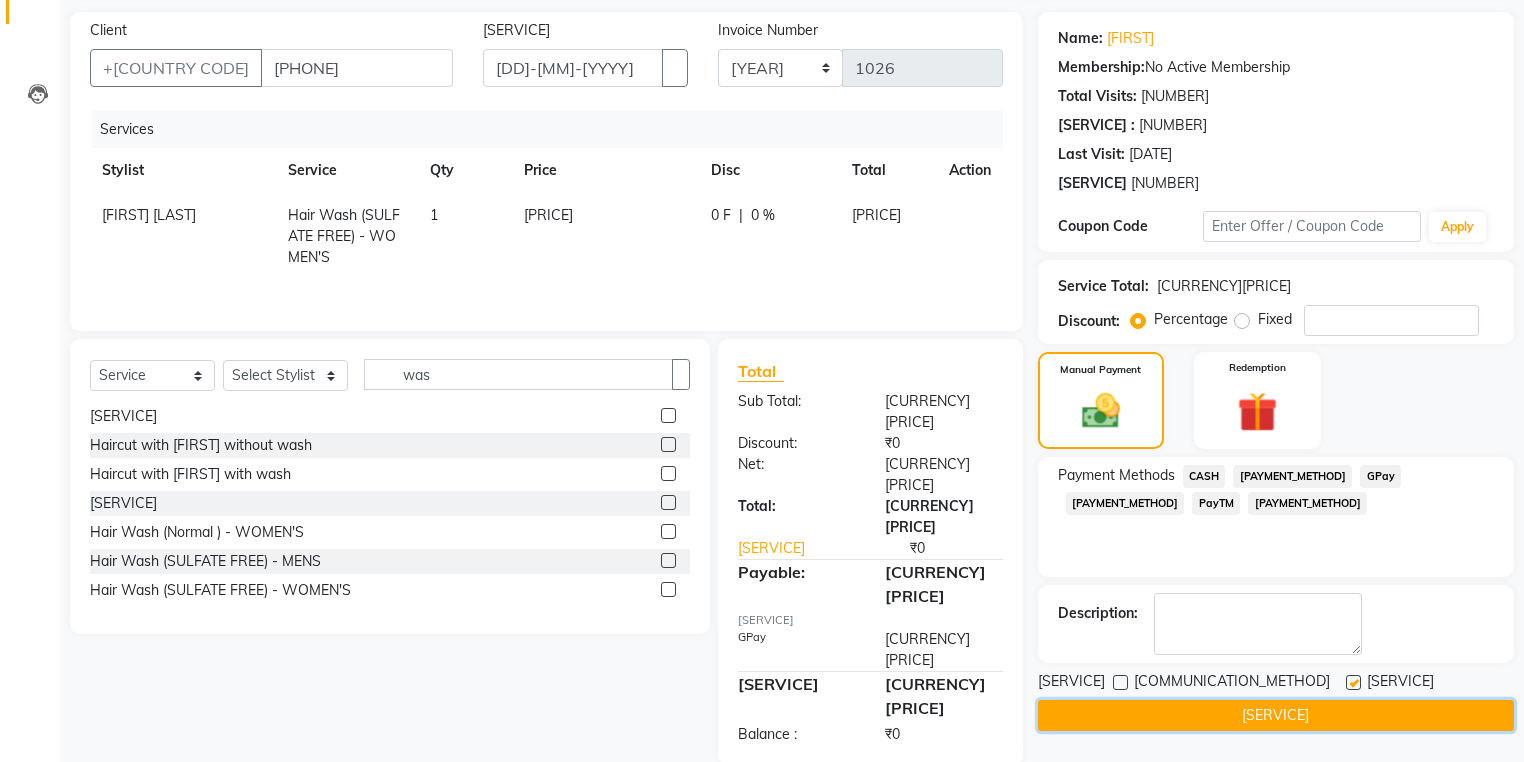 click on "[SERVICE]" at bounding box center [1276, 715] 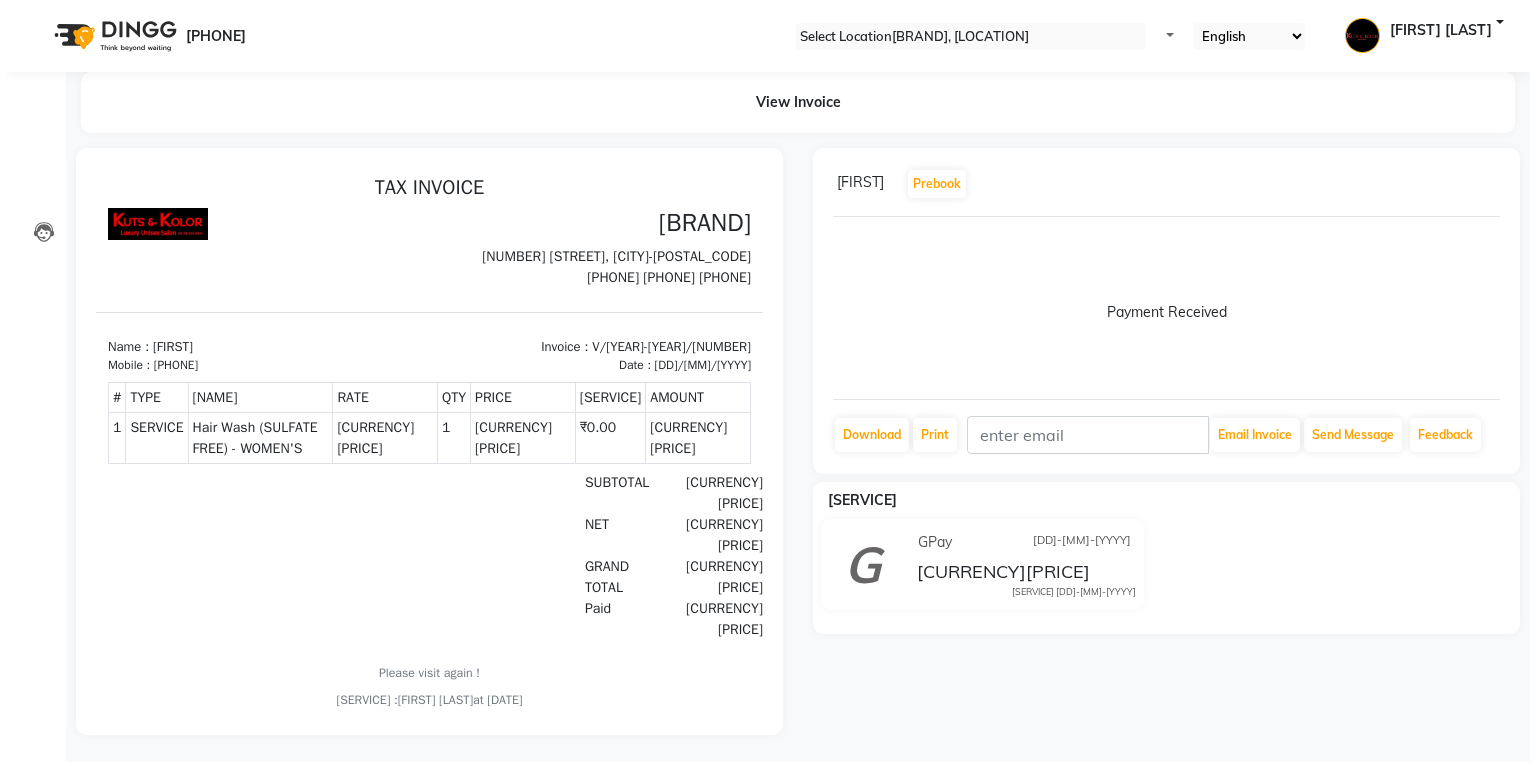 scroll, scrollTop: 0, scrollLeft: 0, axis: both 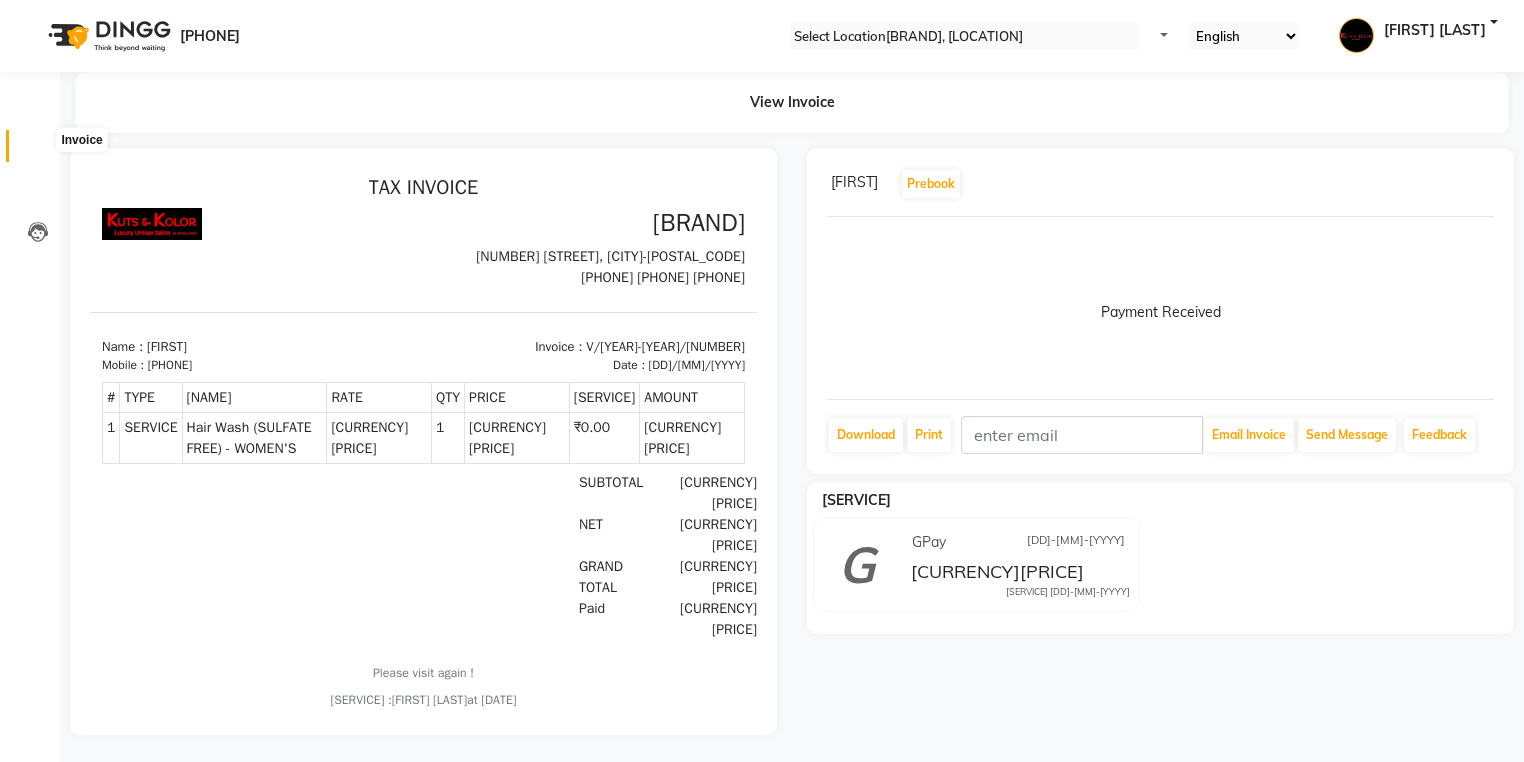 click at bounding box center (38, 151) 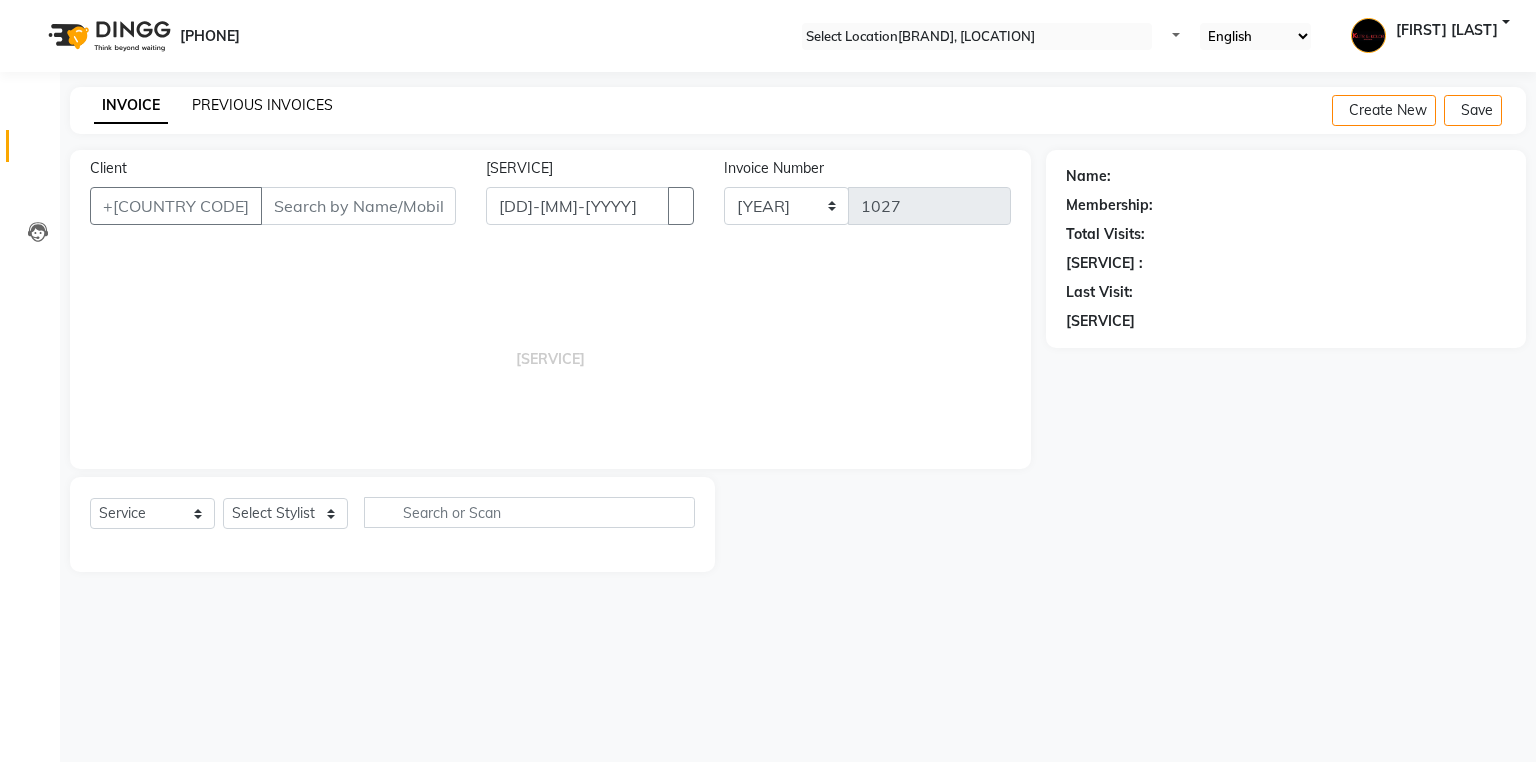 click on "PREVIOUS INVOICES" at bounding box center [262, 105] 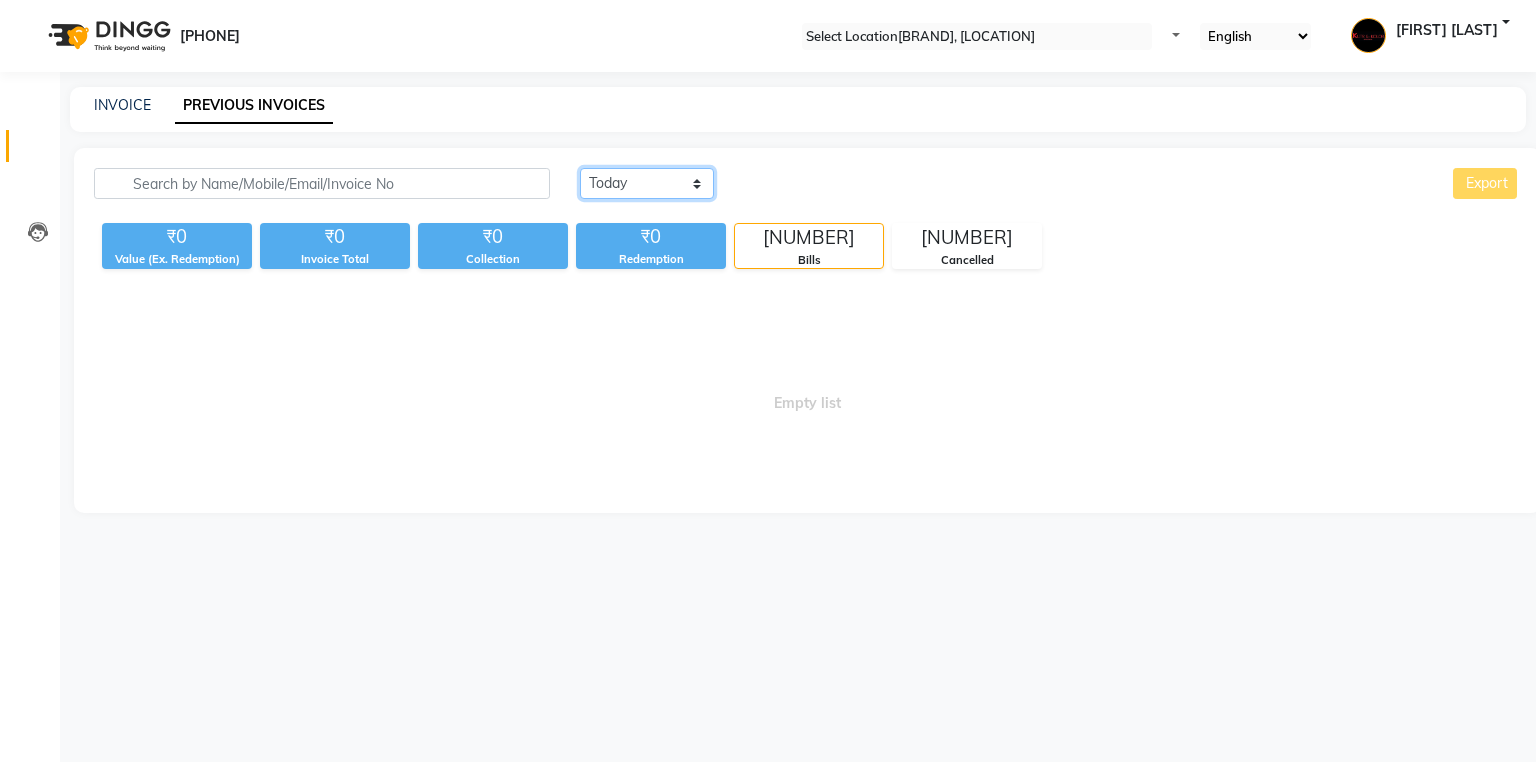 click on "Today Yesterday Custom Range" at bounding box center [647, 183] 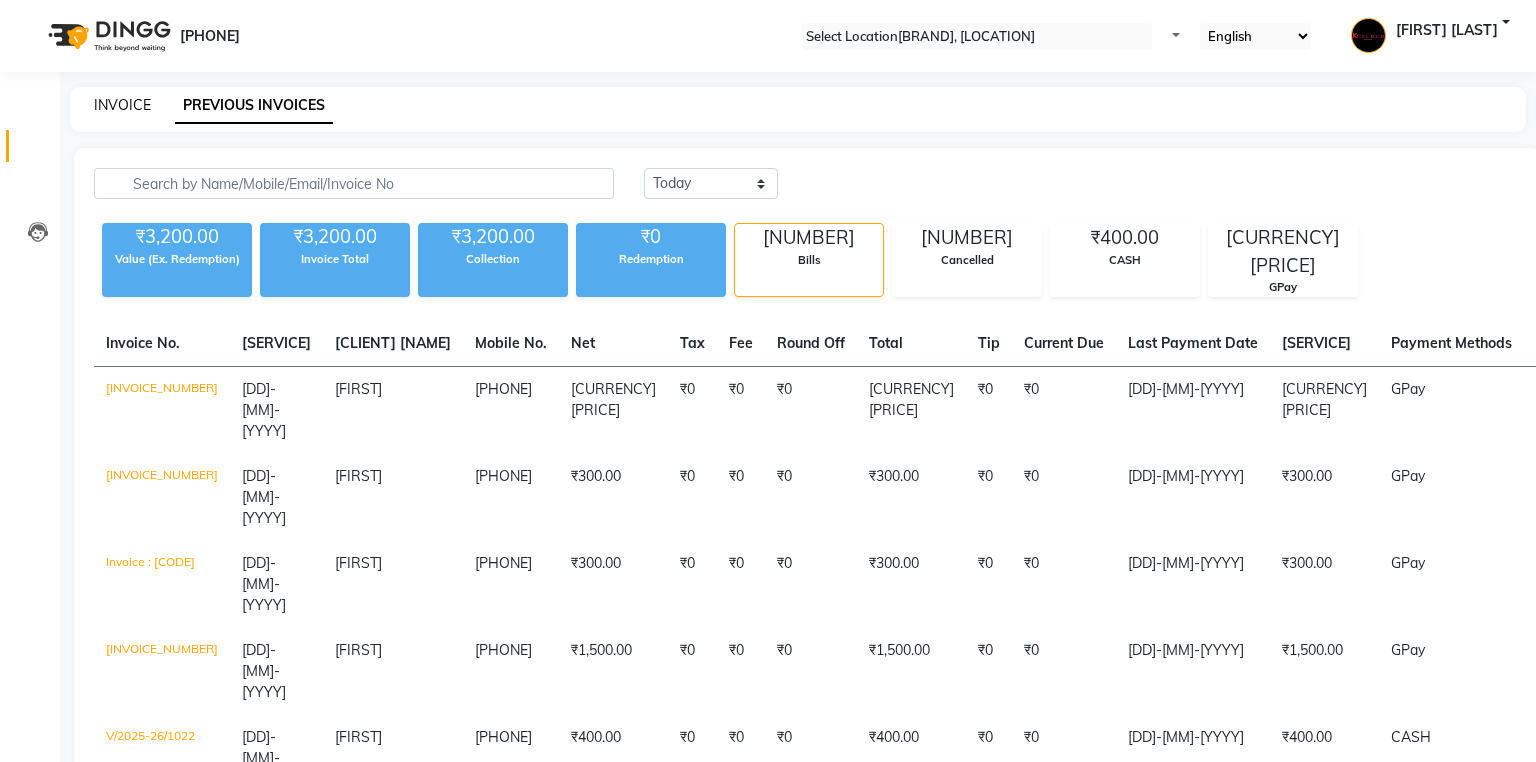 click on "INVOICE" at bounding box center [122, 105] 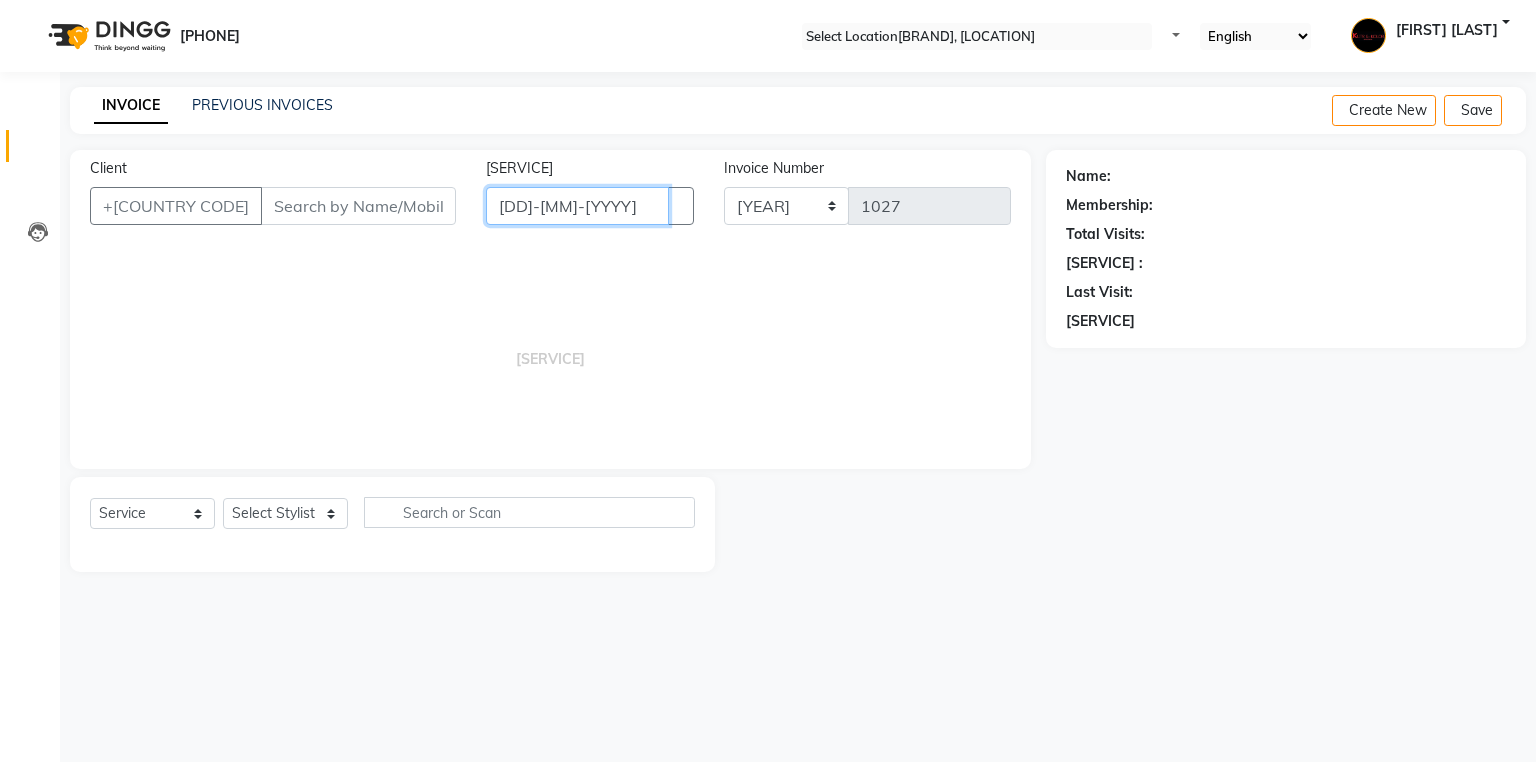 click on "[DD]-[MM]-[YYYY]" at bounding box center [577, 206] 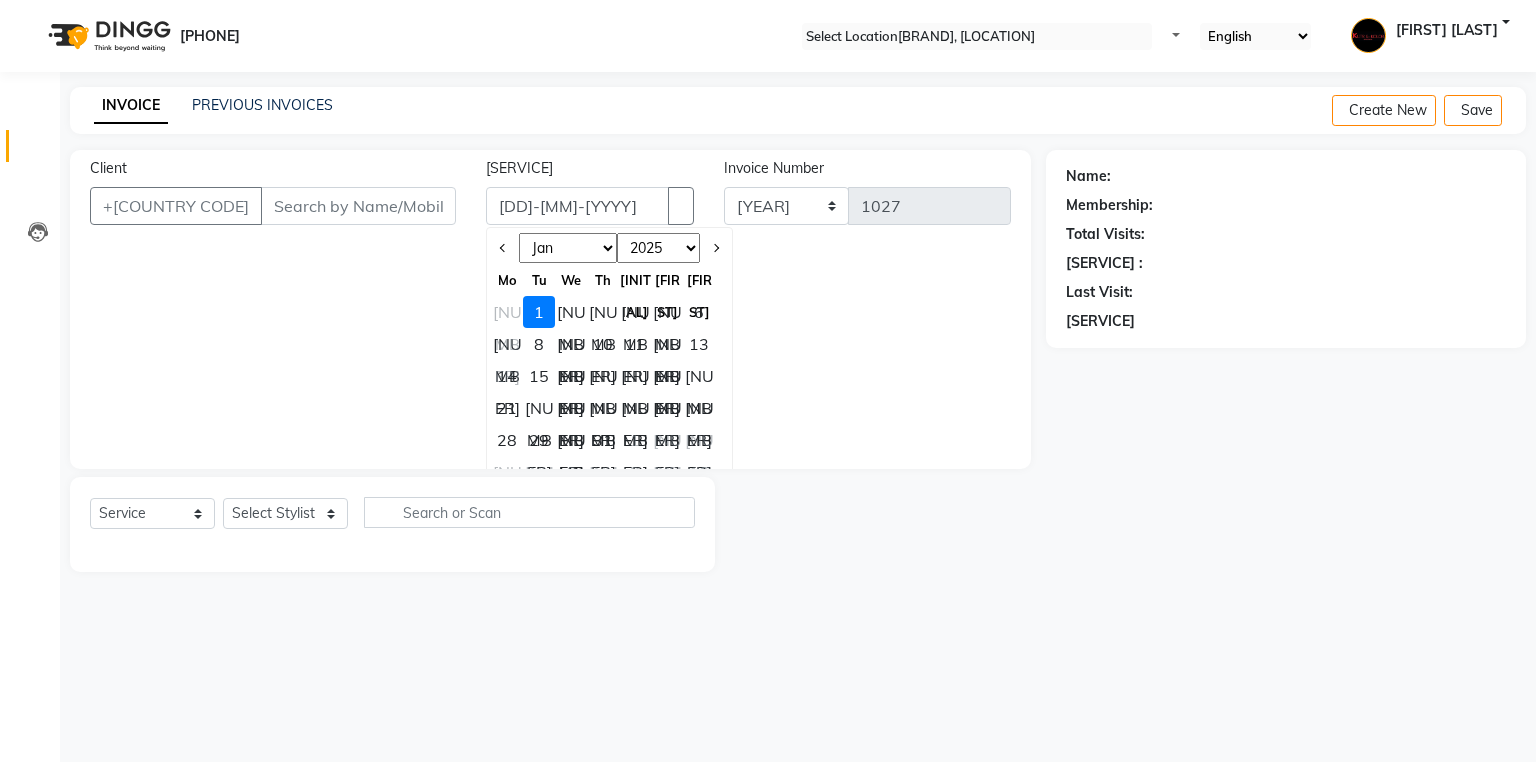 click on "[NUMBER]" at bounding box center (507, 312) 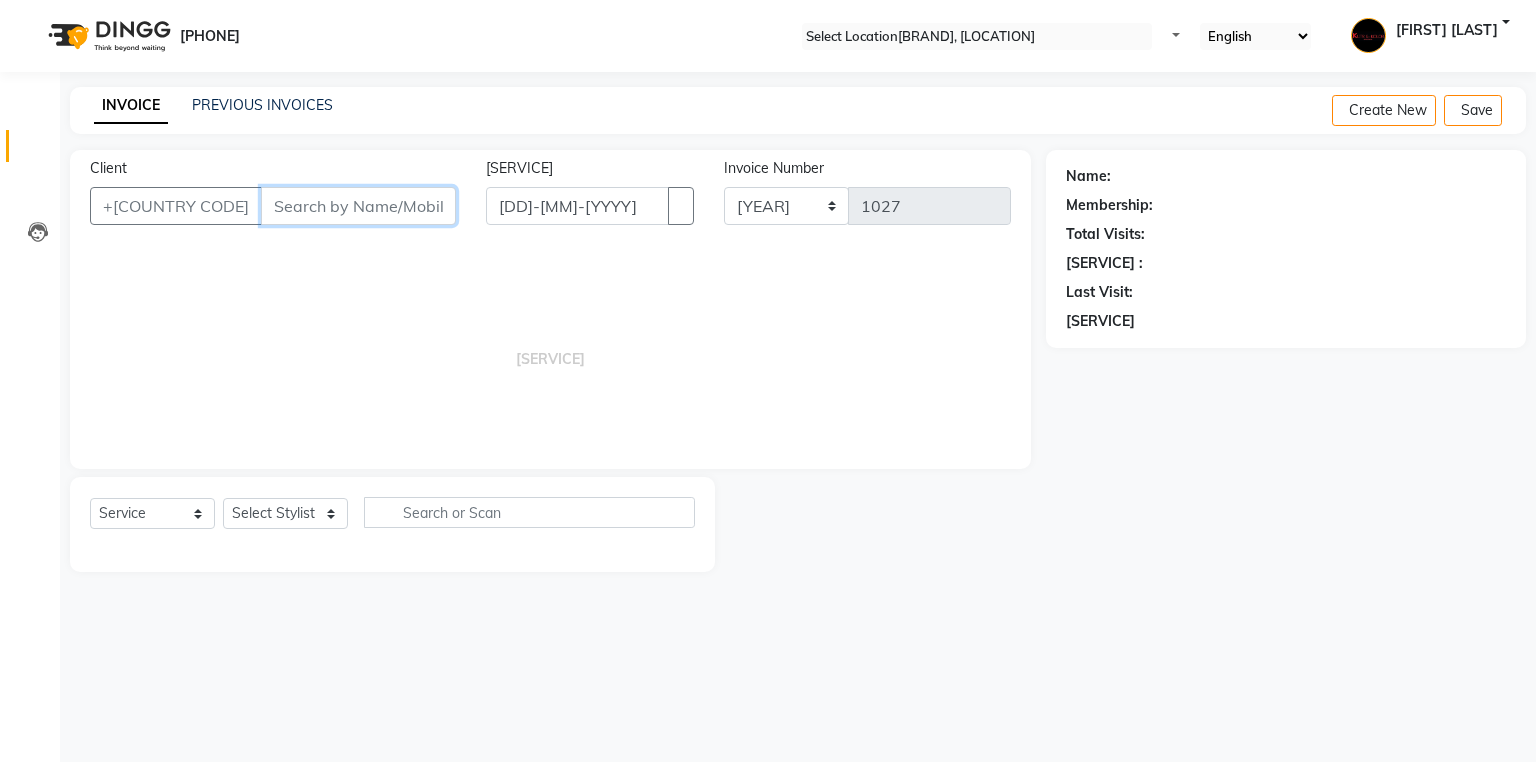 click on "Client" at bounding box center (358, 206) 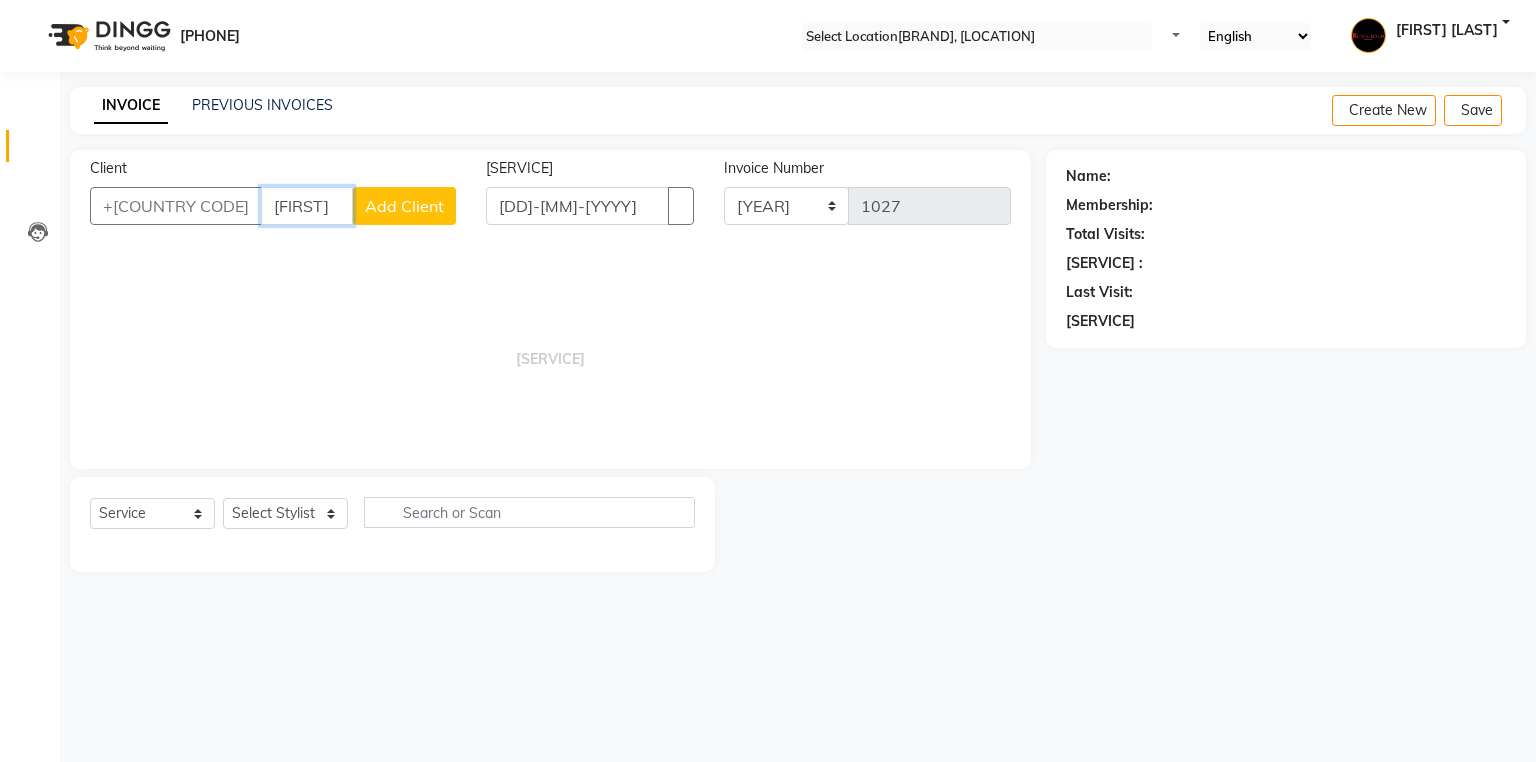 type on "[FIRST]" 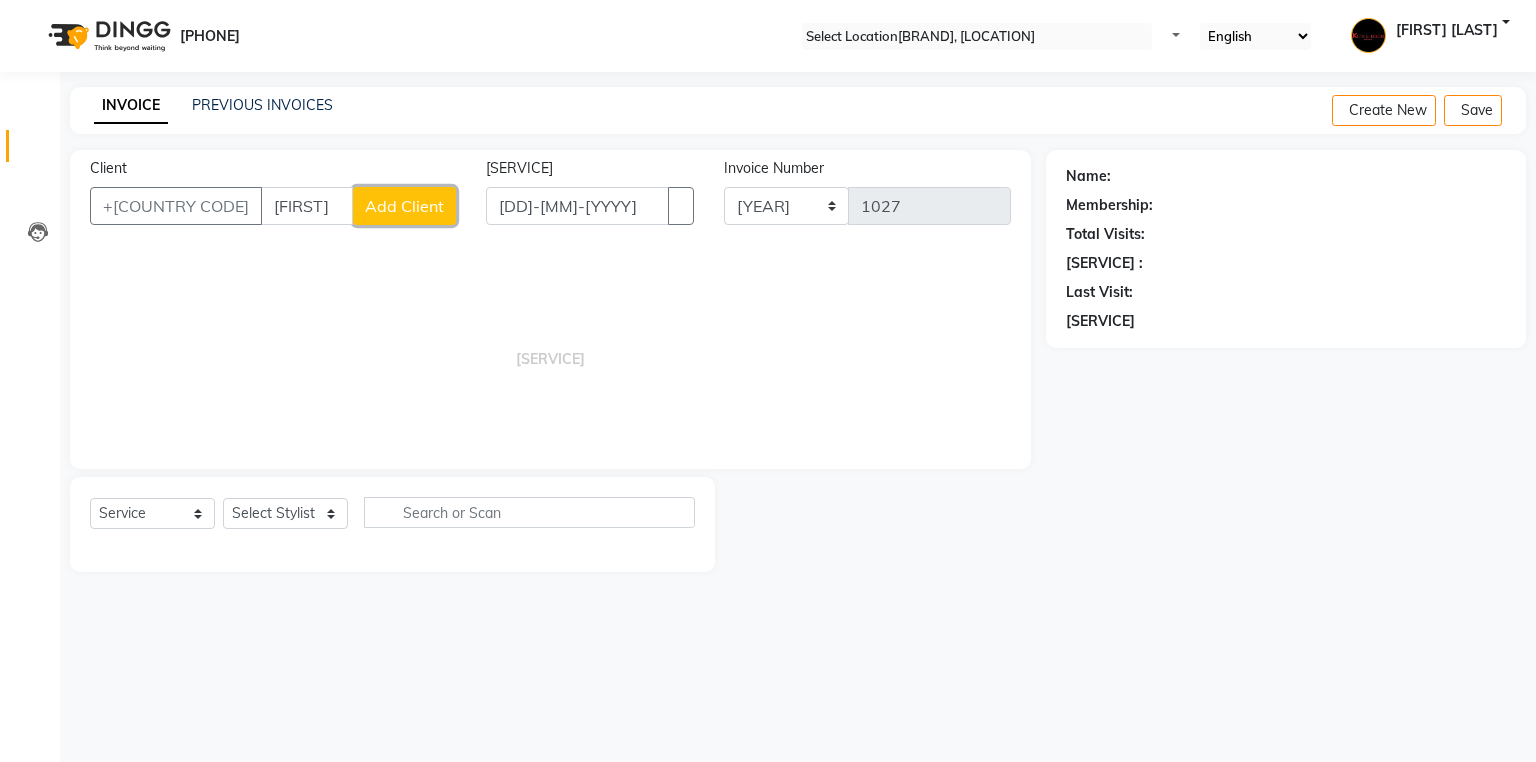 click on "Add Client" at bounding box center [404, 206] 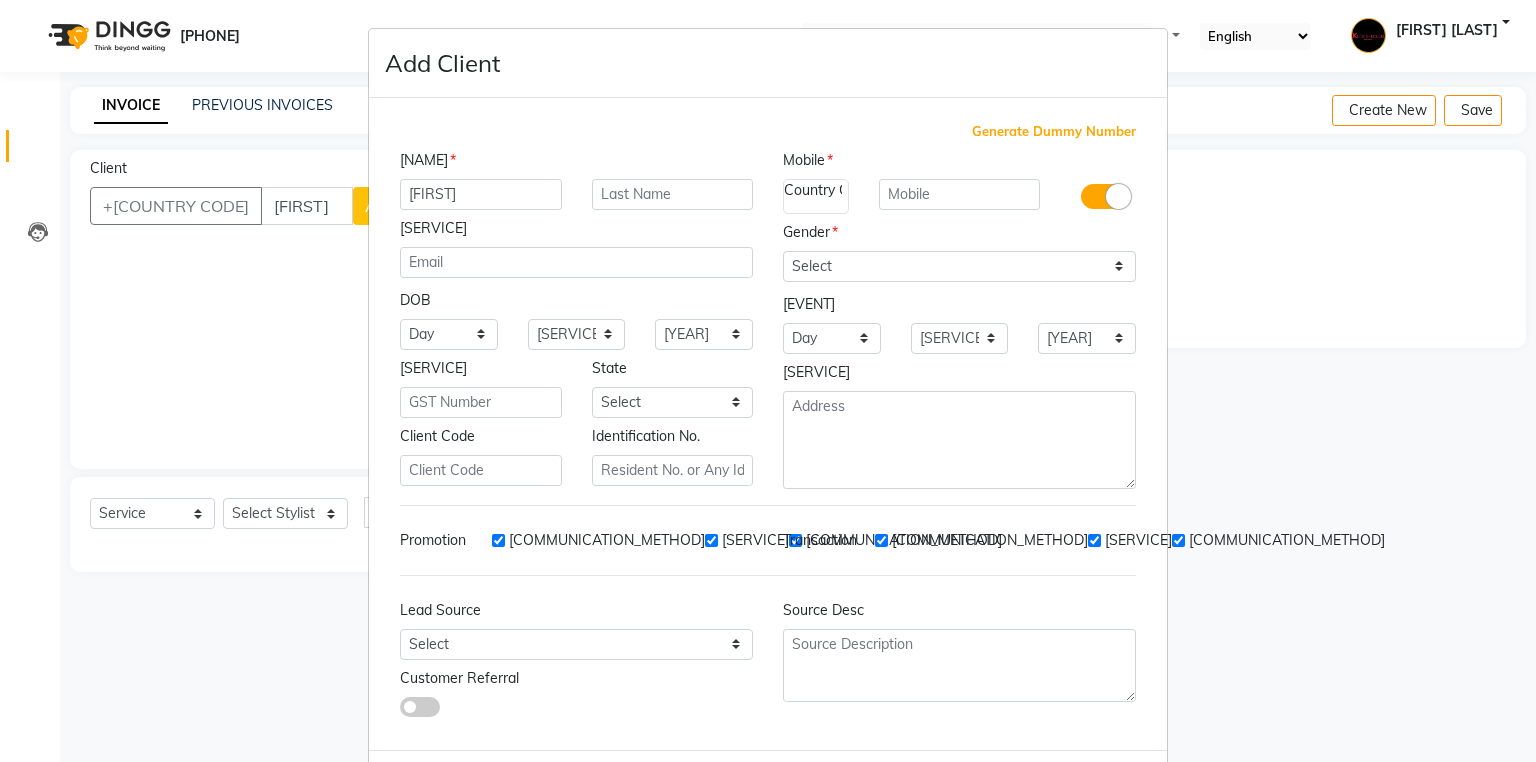 click on "Generate Dummy Number" at bounding box center (1054, 132) 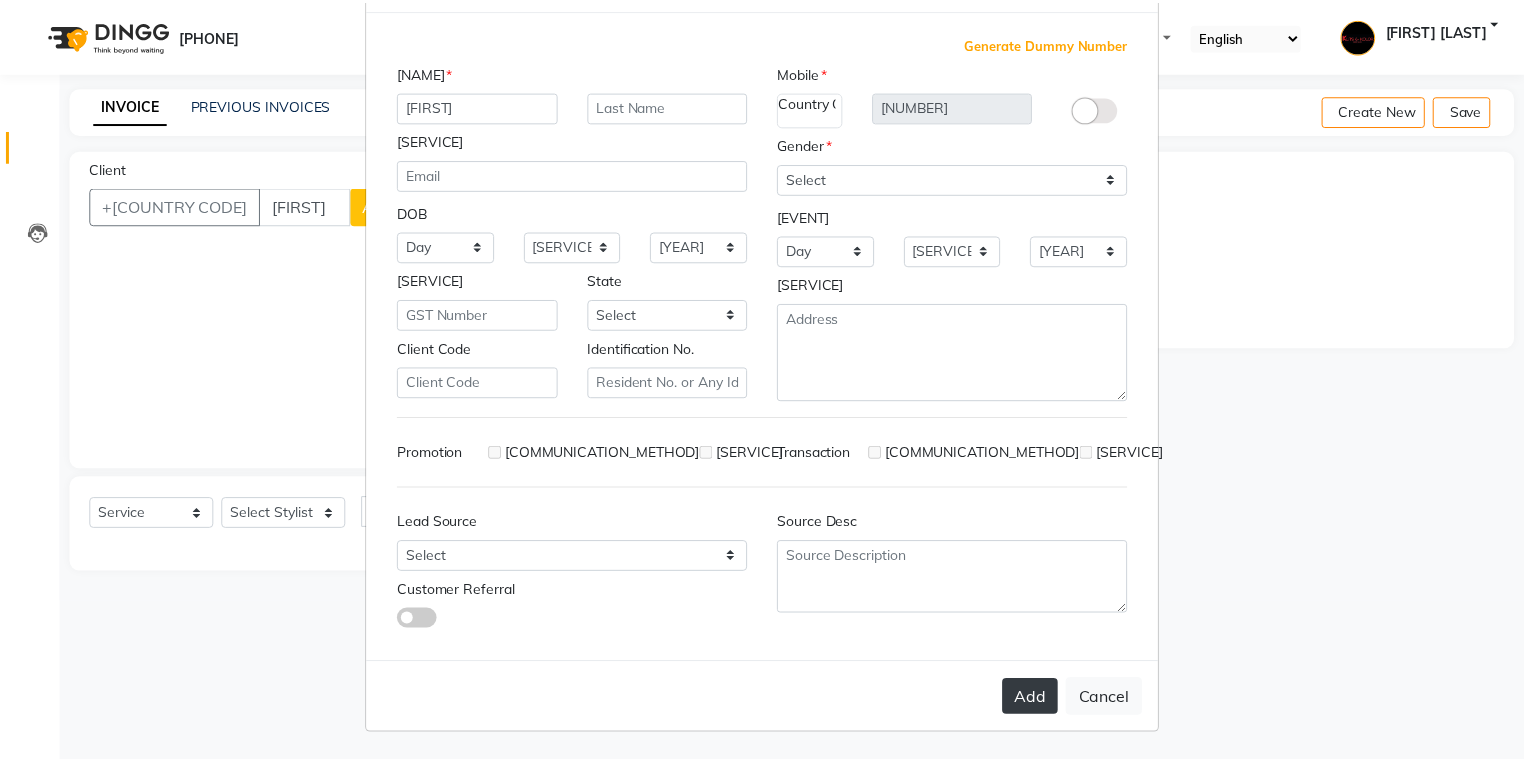 scroll, scrollTop: 94, scrollLeft: 0, axis: vertical 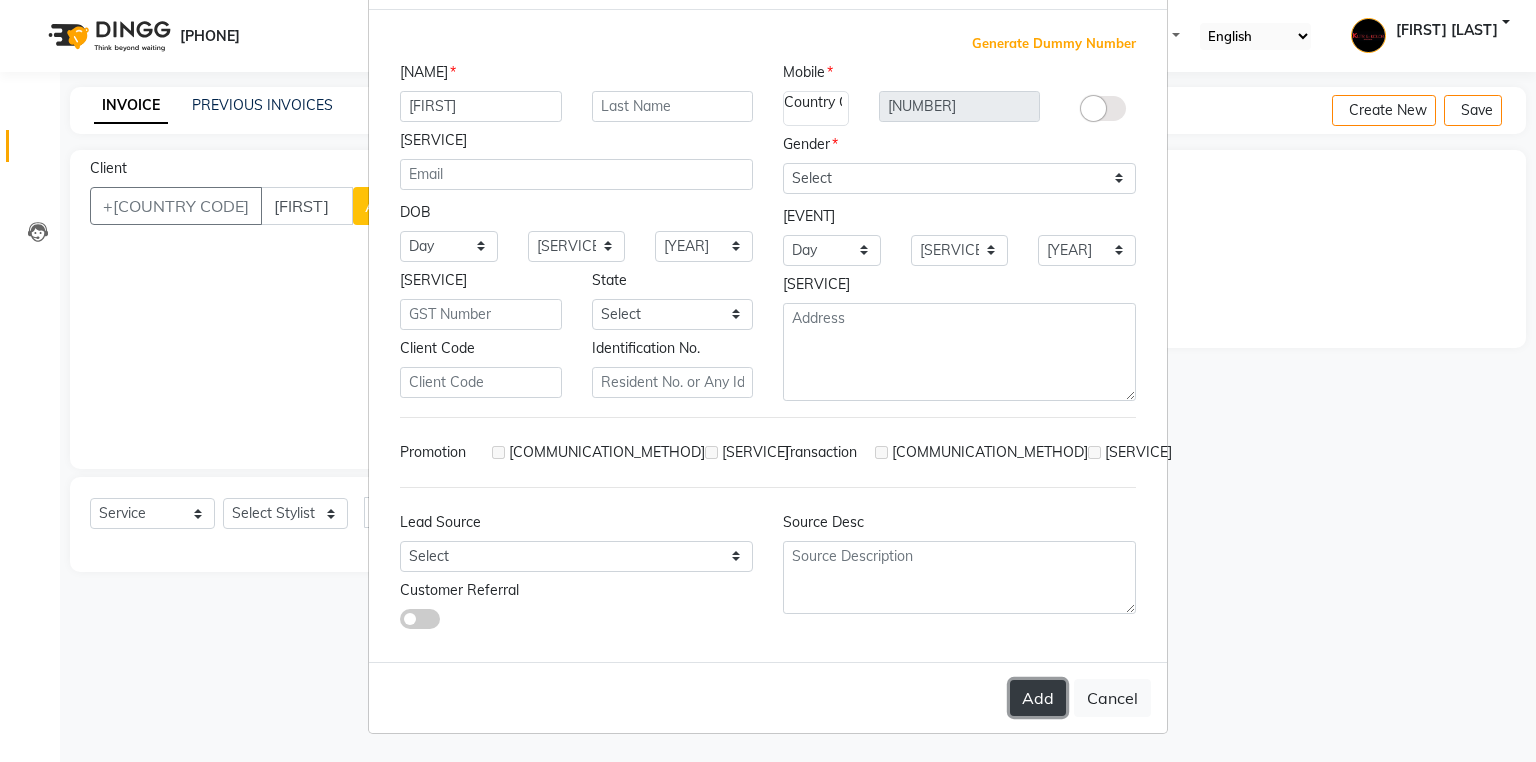 click on "Add" at bounding box center (1038, 698) 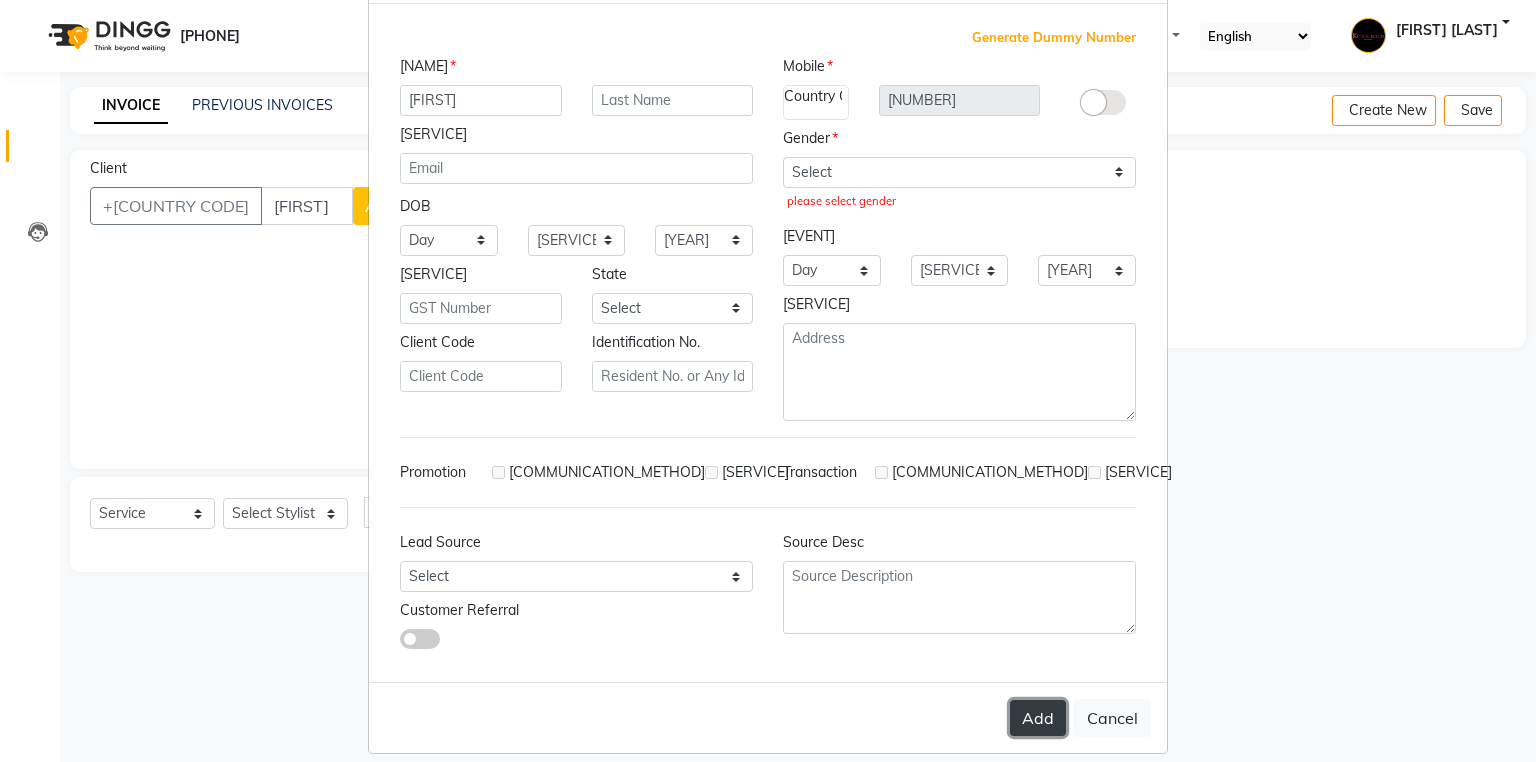 click on "Add" at bounding box center [1038, 718] 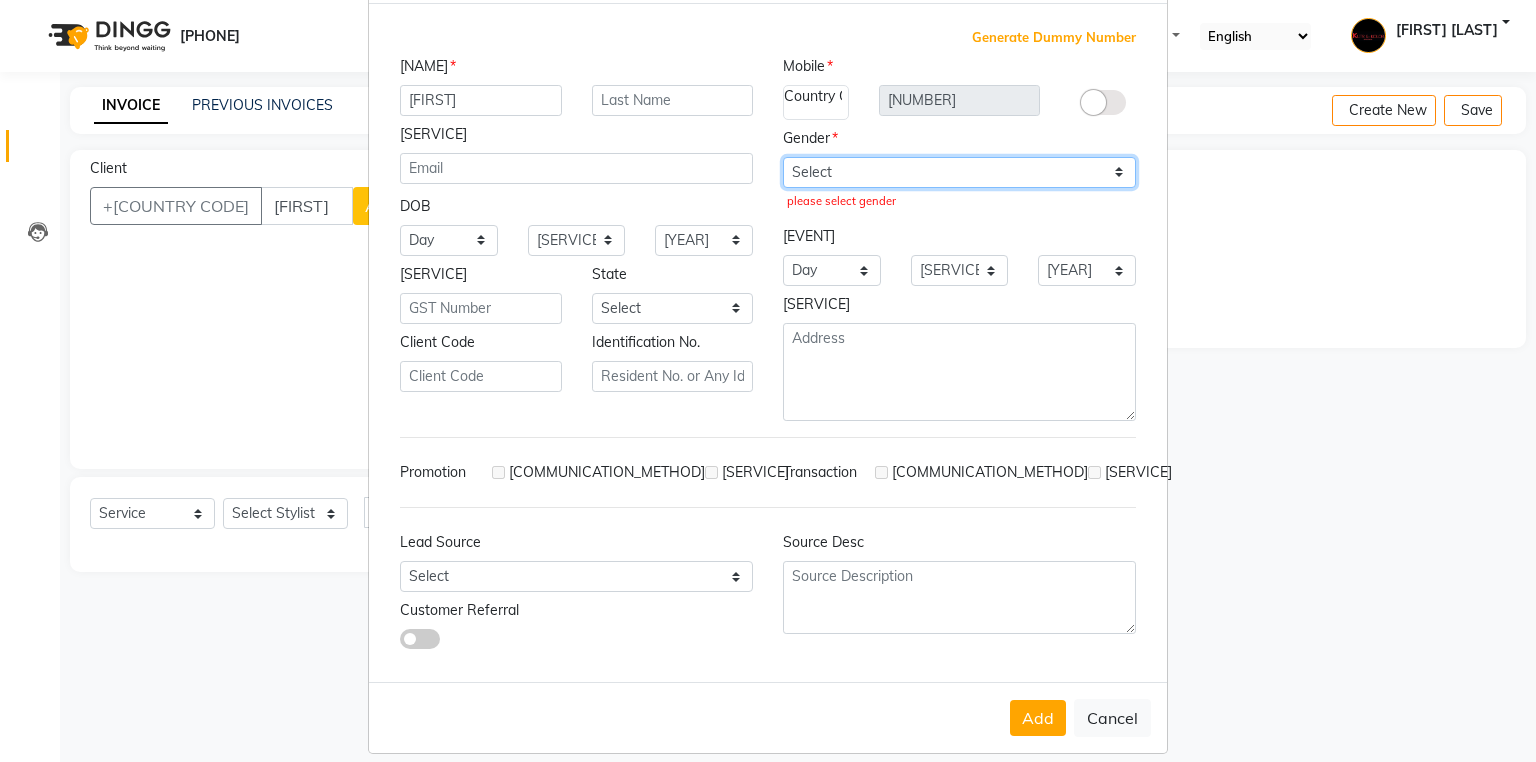 click on "Select Male Female Other Prefer Not To Say" at bounding box center (959, 172) 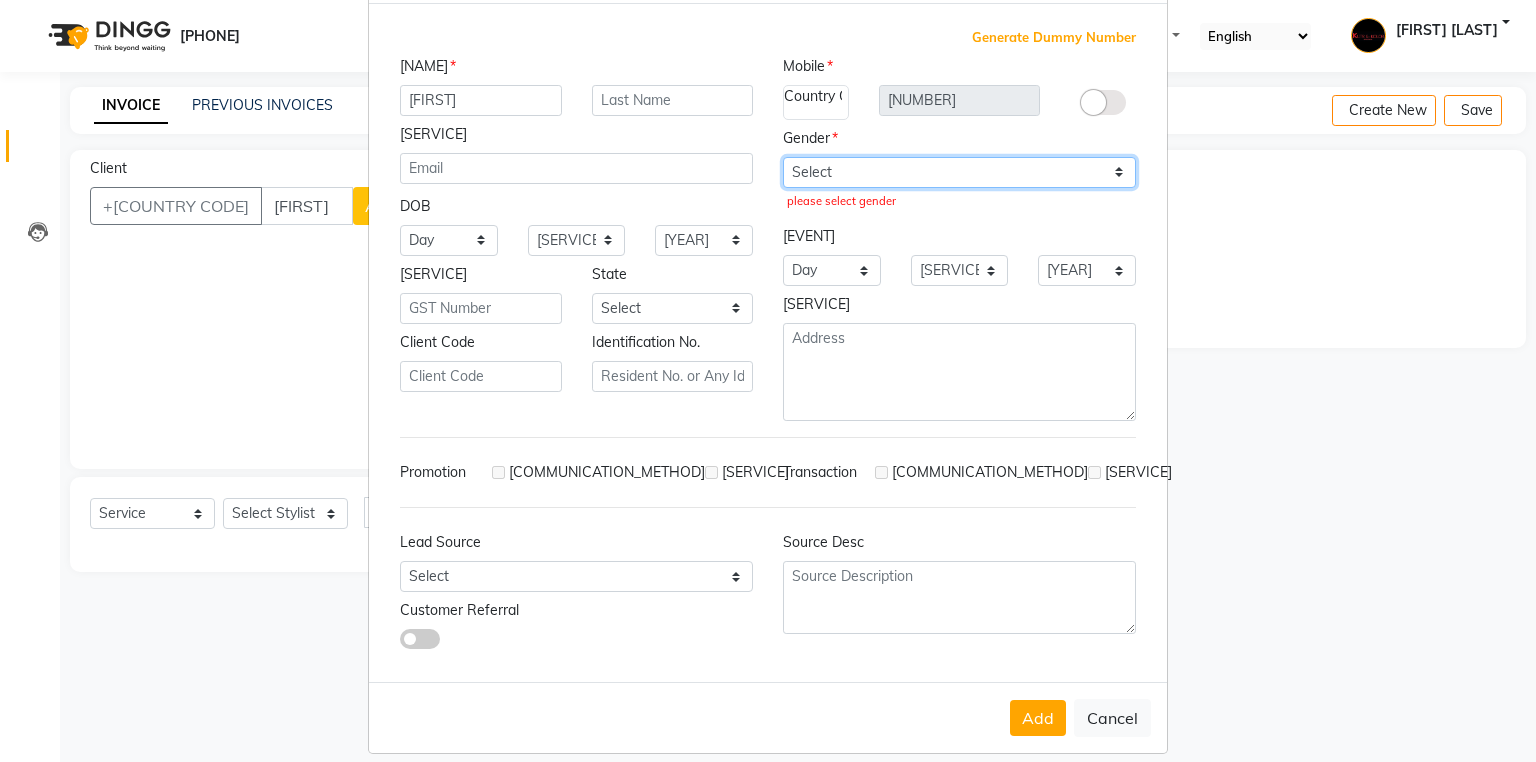 click on "Select Male Female Other Prefer Not To Say" at bounding box center (959, 172) 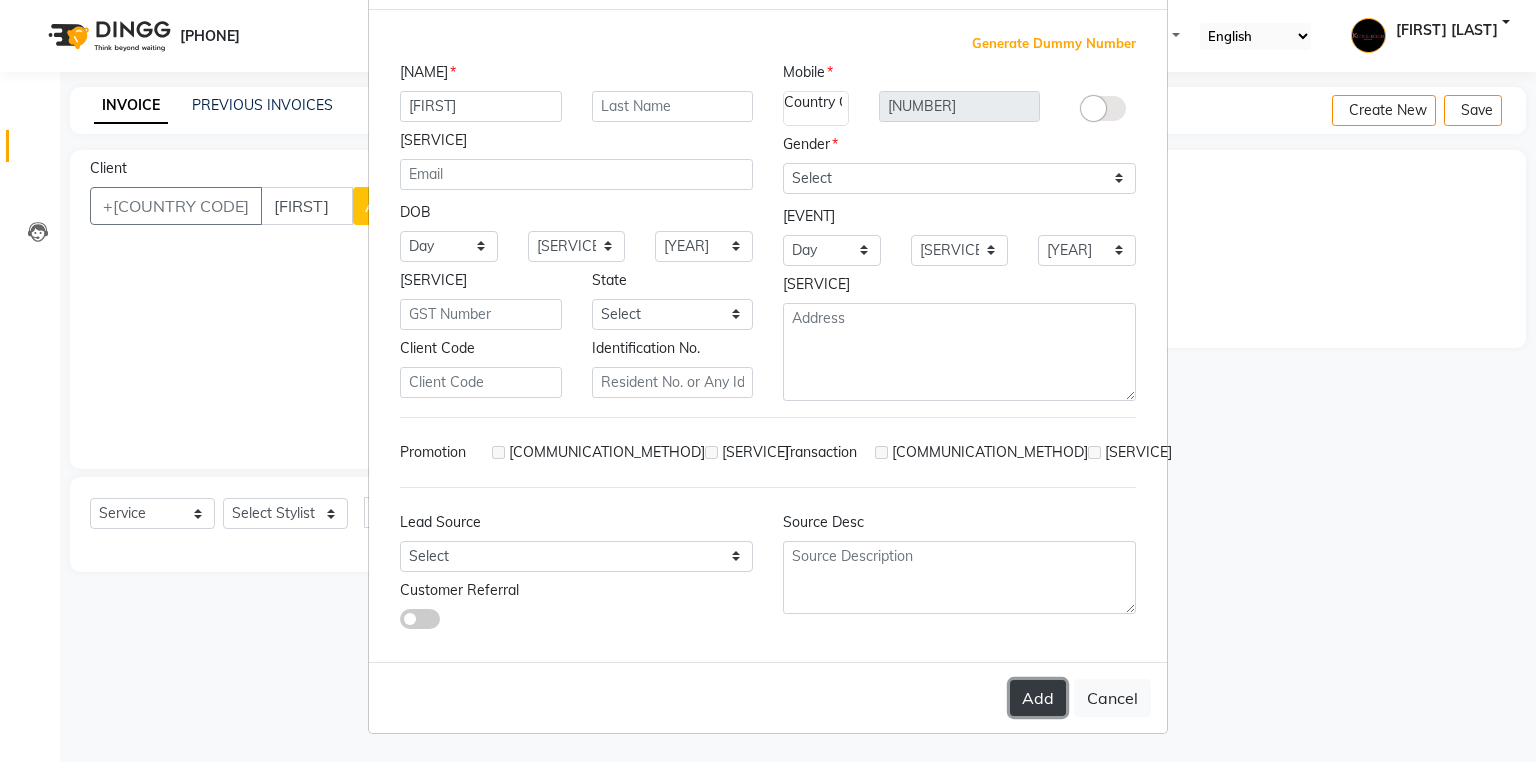 click on "Add" at bounding box center [1038, 698] 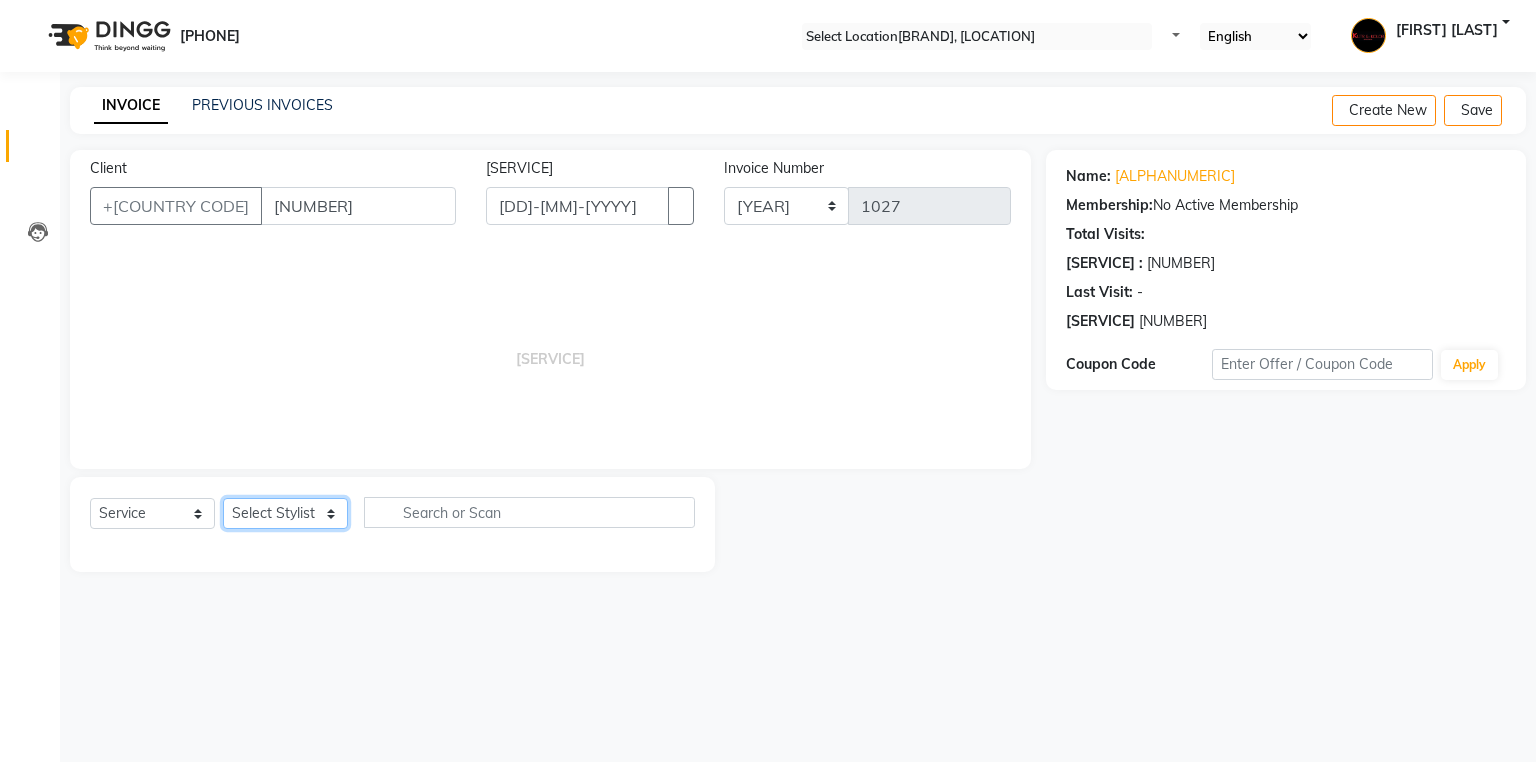 click on "Select Stylist [FIRST] [LAST] [FIRST] [FIRST] [FIRST] [FIRST] [FIRST] [FIRST] [FIRST] [FIRST] [FIRST] [FIRST]" at bounding box center [285, 513] 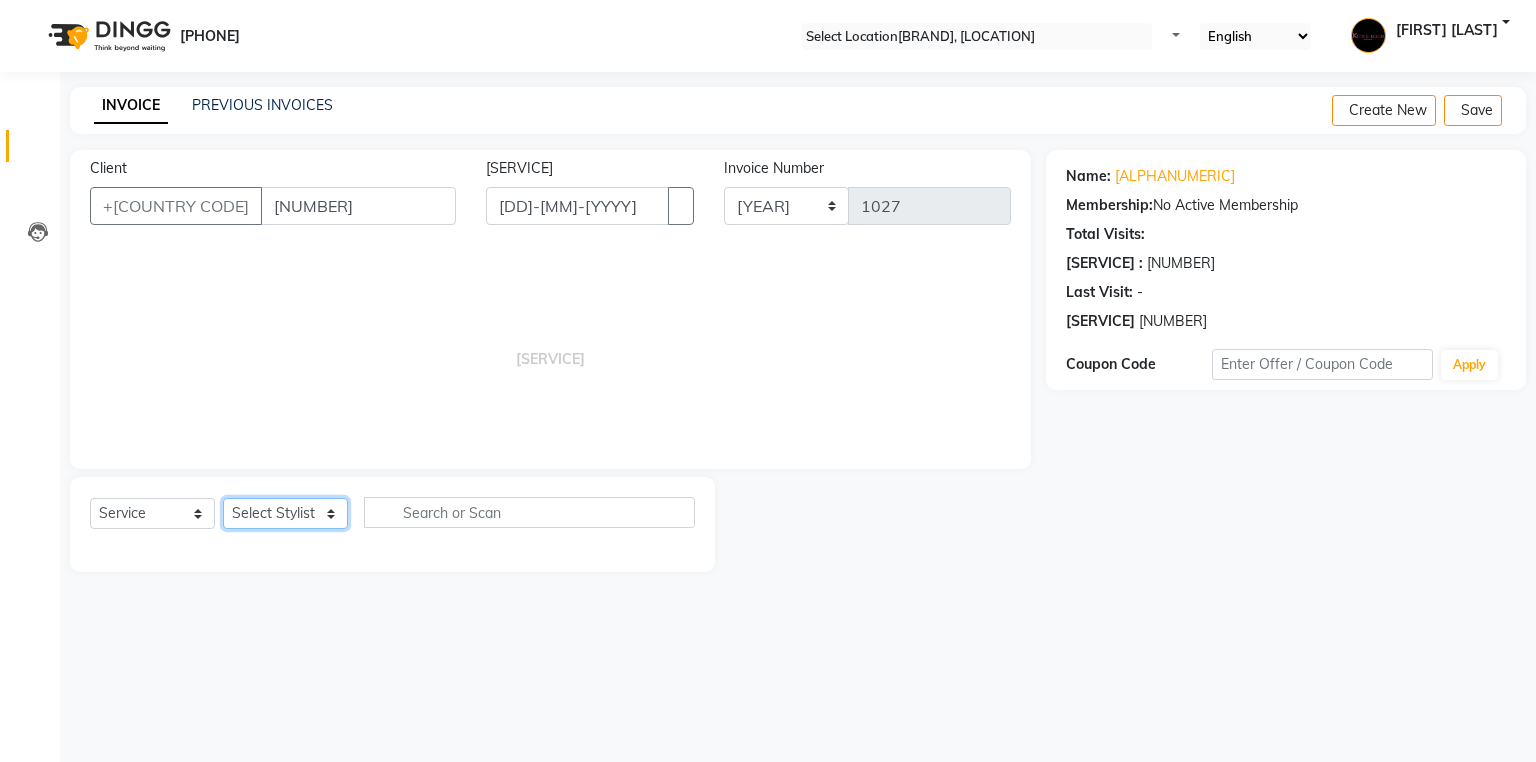 click on "Select Stylist [FIRST] [LAST] [FIRST] [FIRST] [FIRST] [FIRST] [FIRST] [FIRST] [FIRST] [FIRST] [FIRST] [FIRST]" at bounding box center [285, 513] 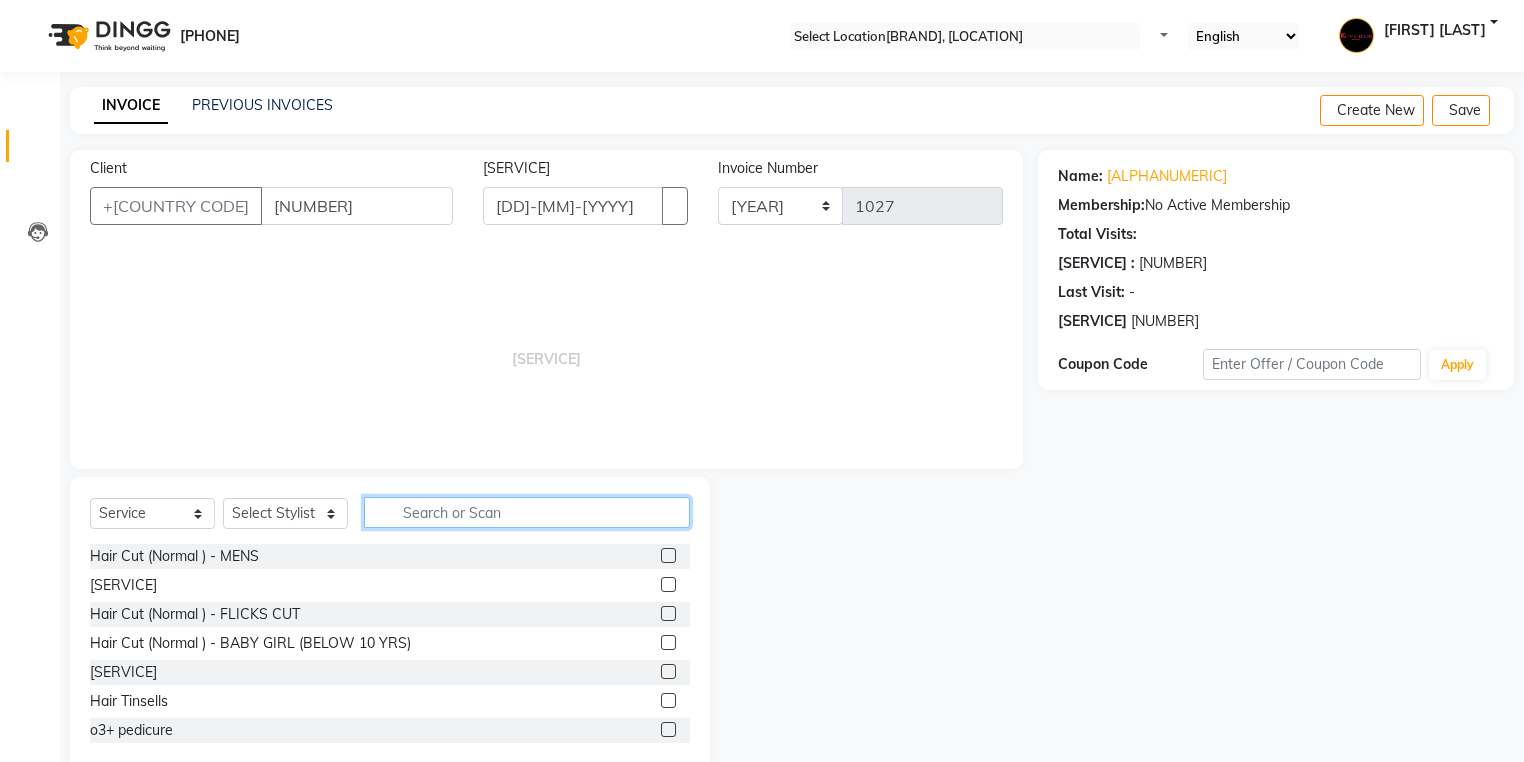 click at bounding box center [527, 512] 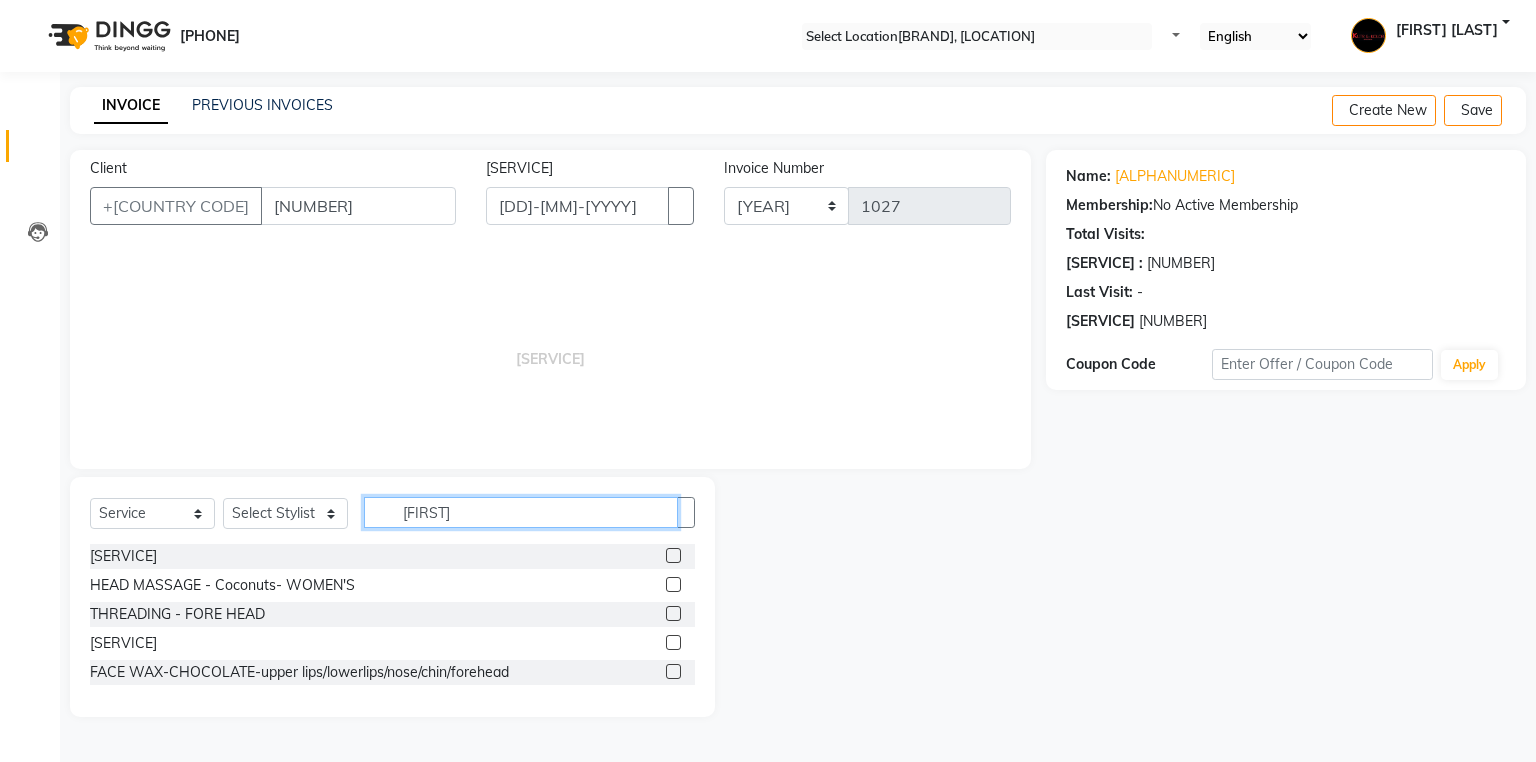 type on "[FIRST]" 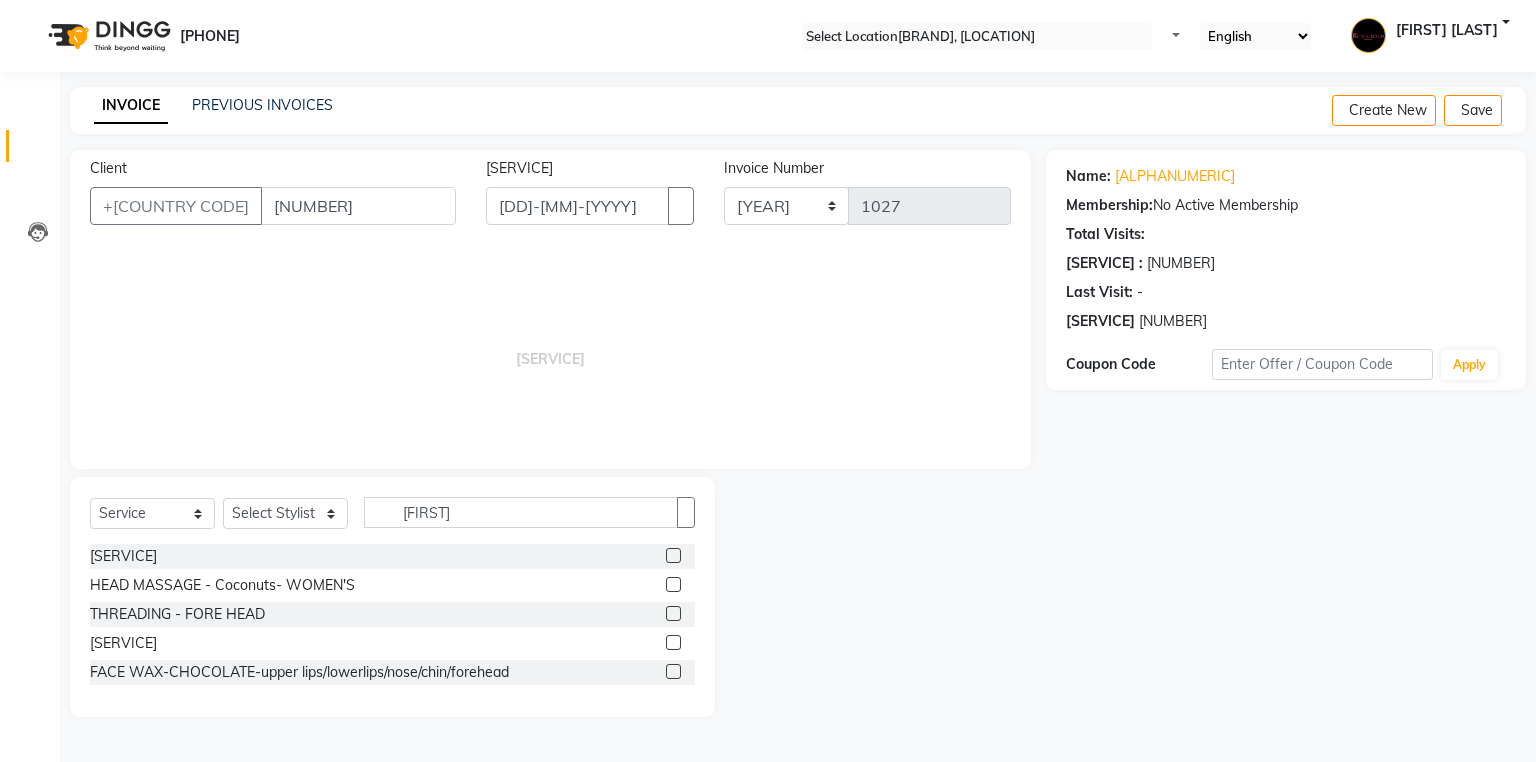 click at bounding box center [673, 555] 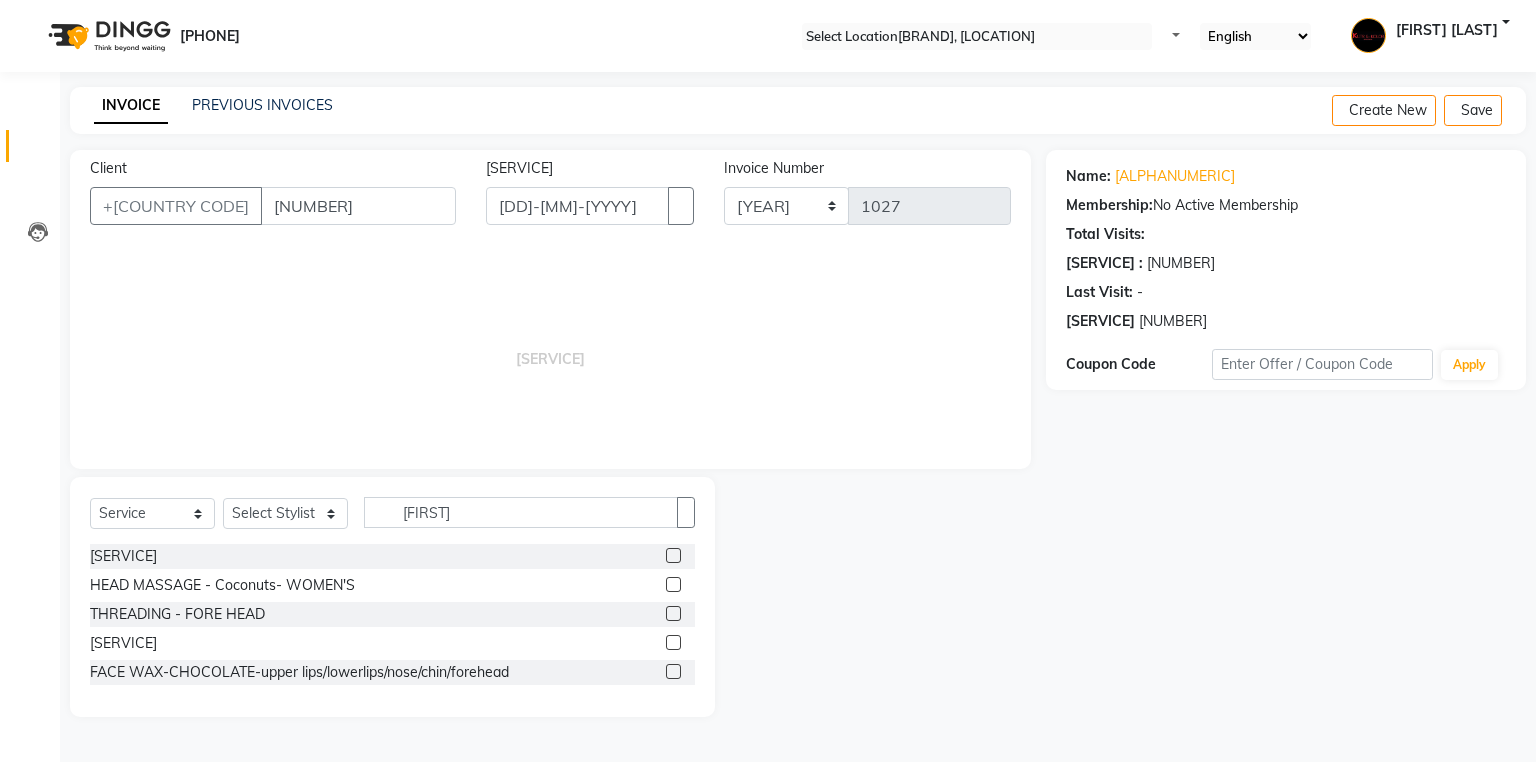 click at bounding box center (672, 556) 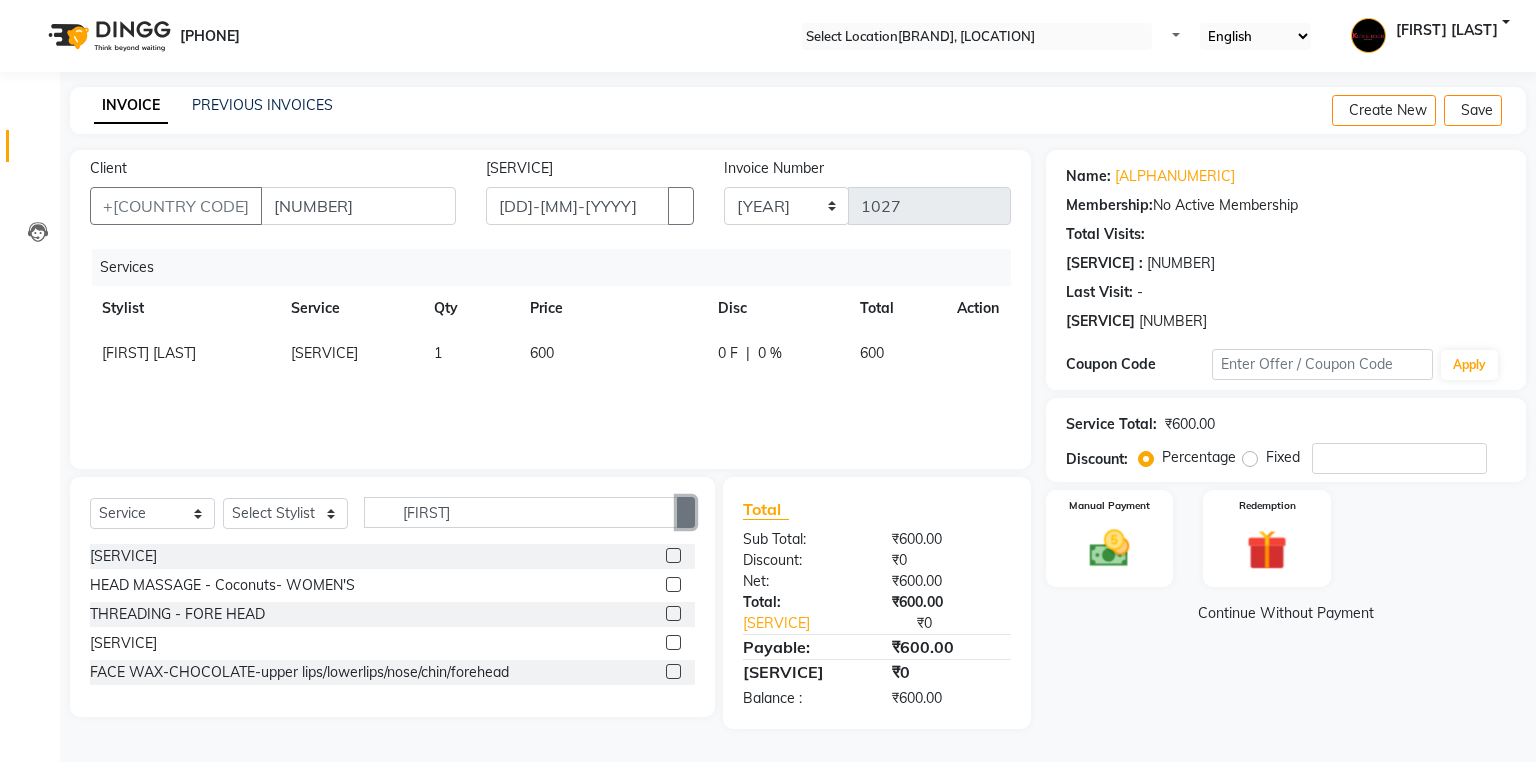 click at bounding box center [686, 512] 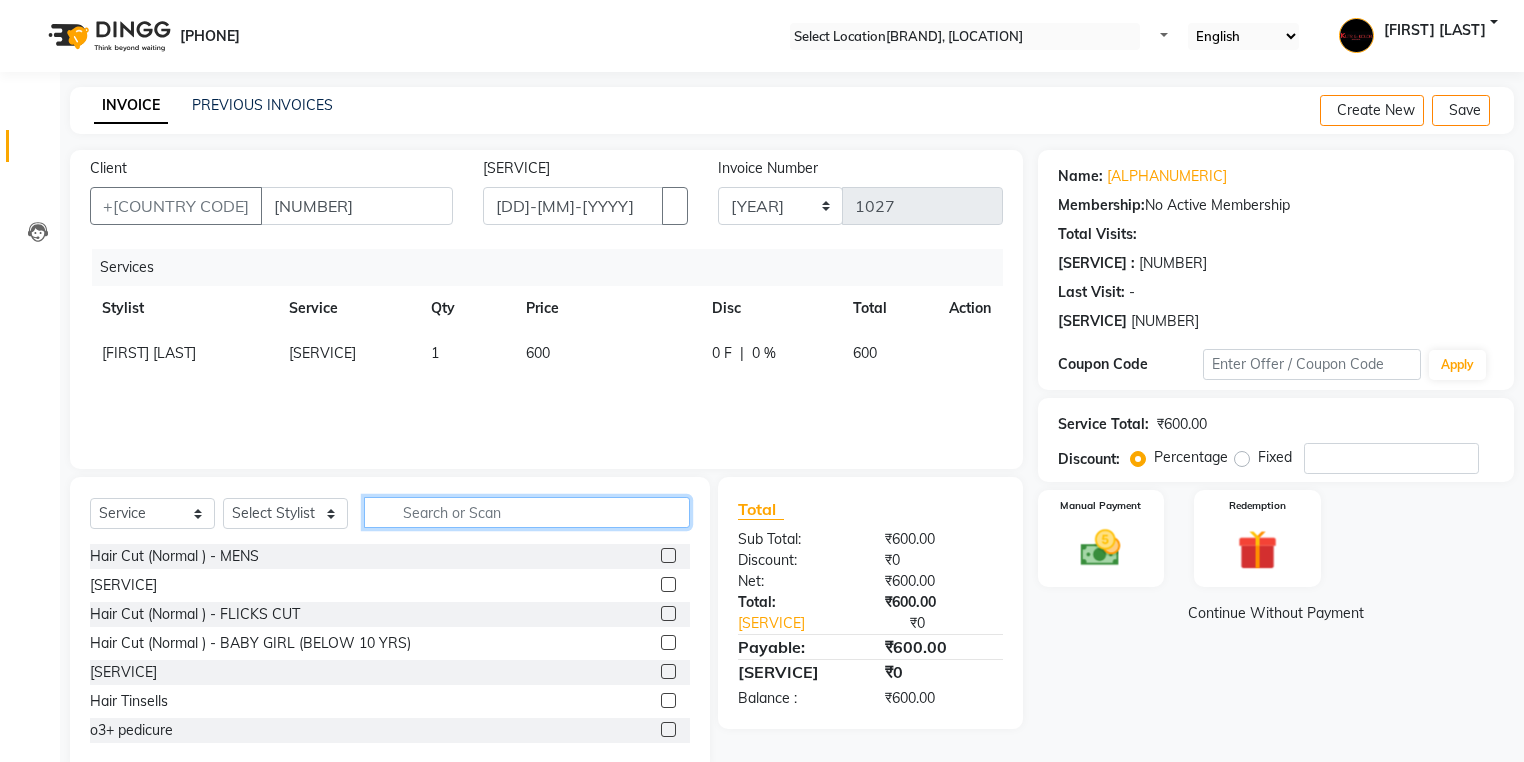 drag, startPoint x: 479, startPoint y: 511, endPoint x: 492, endPoint y: 492, distance: 23.021729 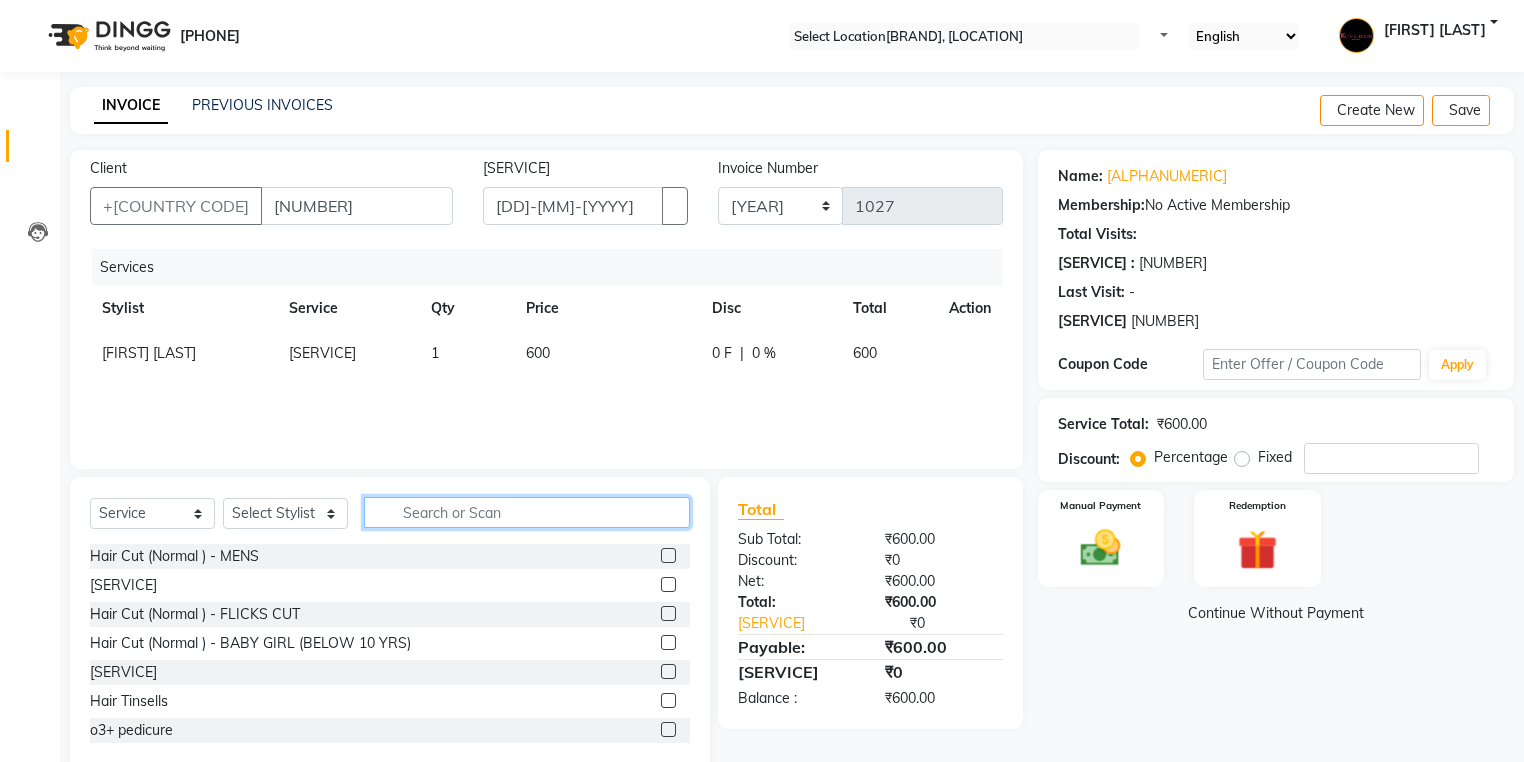 click at bounding box center (527, 512) 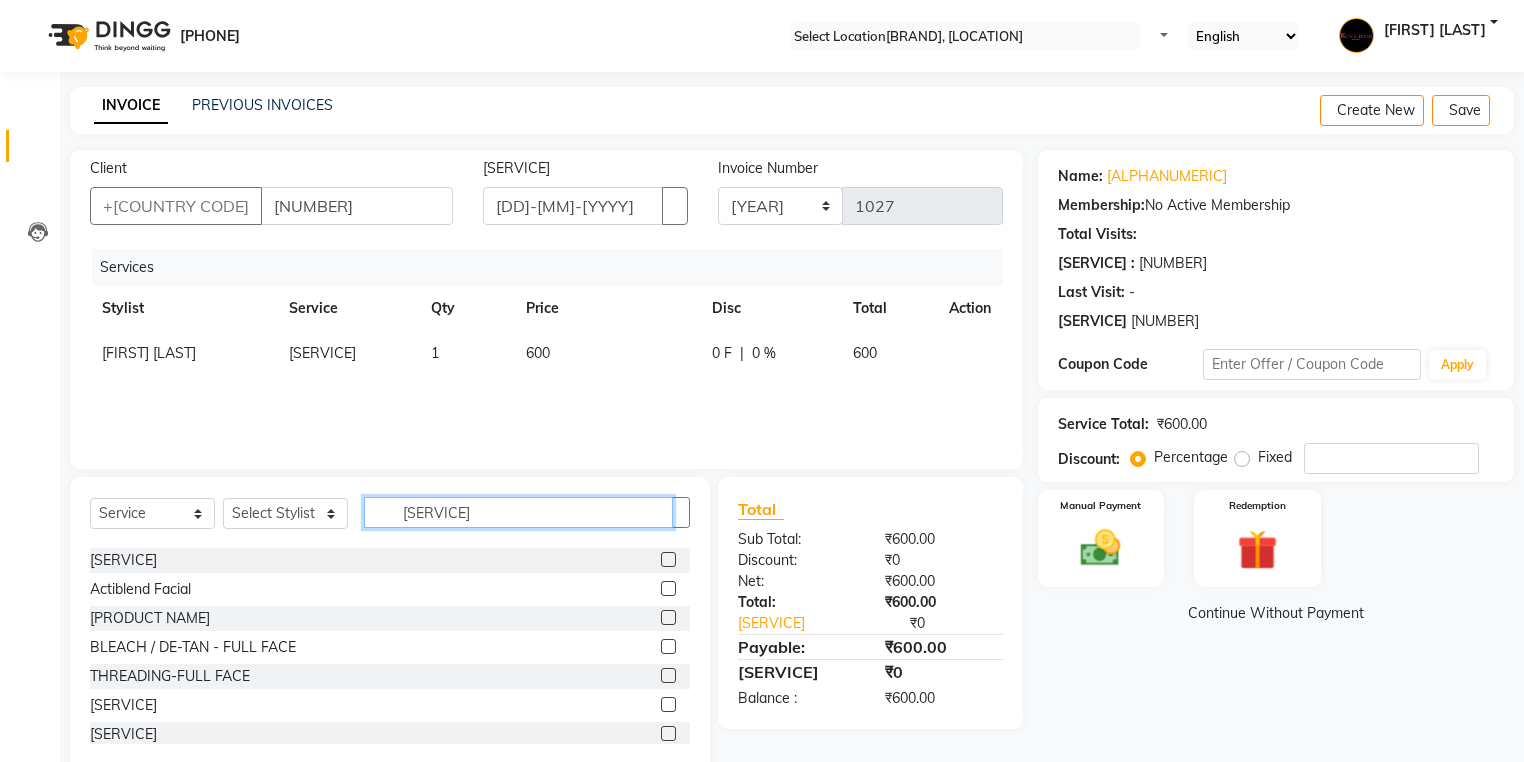 scroll, scrollTop: 364, scrollLeft: 0, axis: vertical 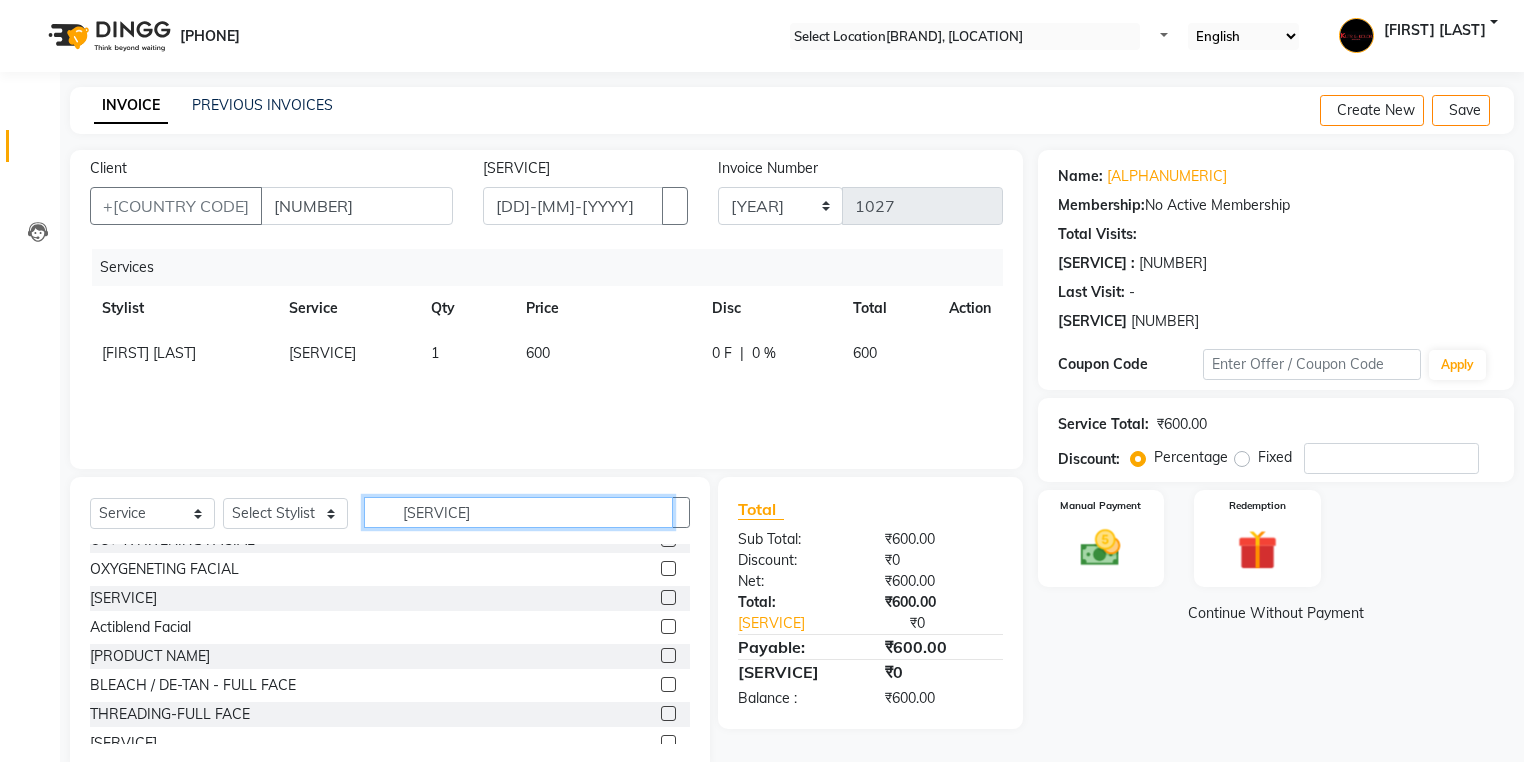 type on "[SERVICE]" 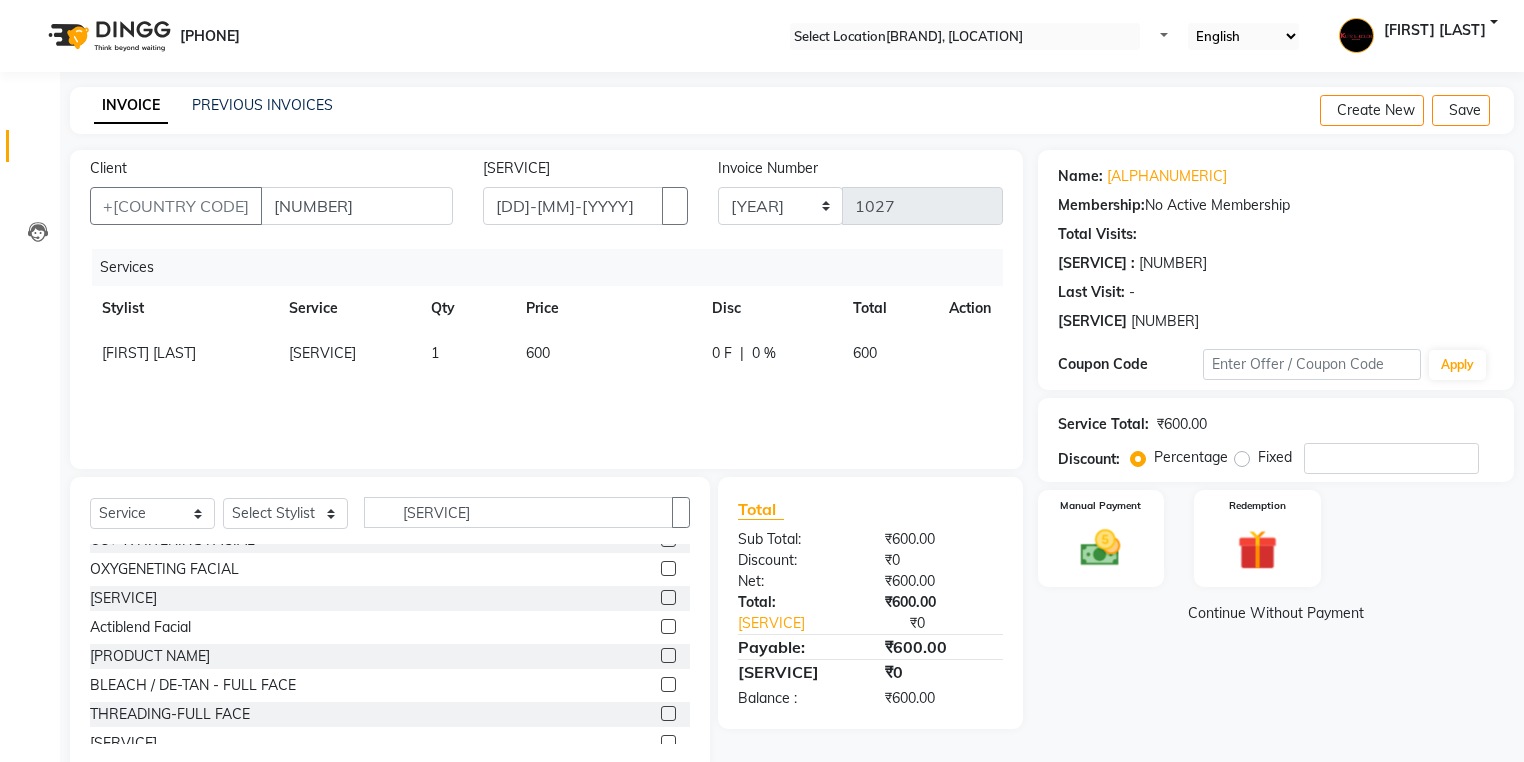 click at bounding box center [668, 684] 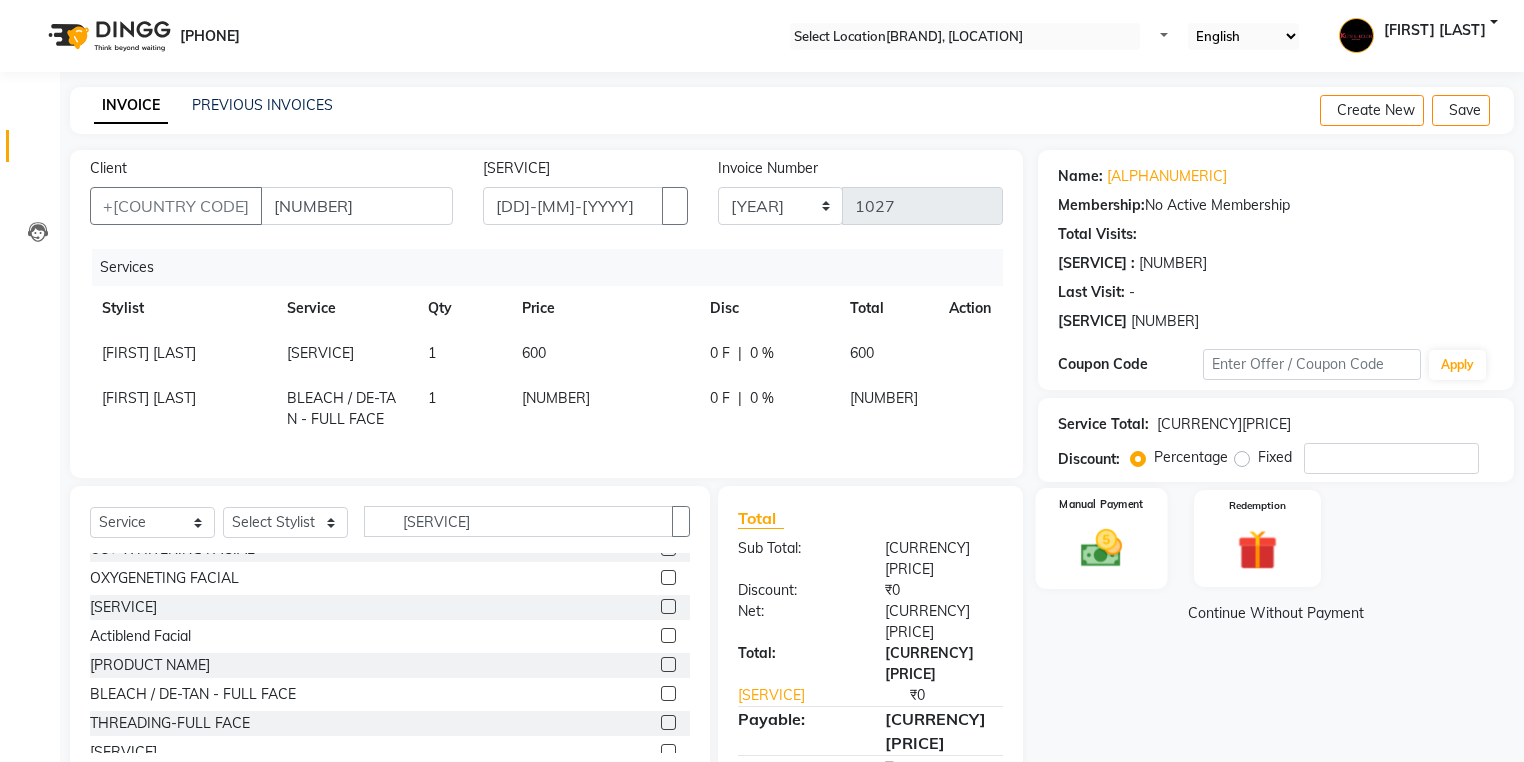 click on "Manual Payment" at bounding box center [1101, 538] 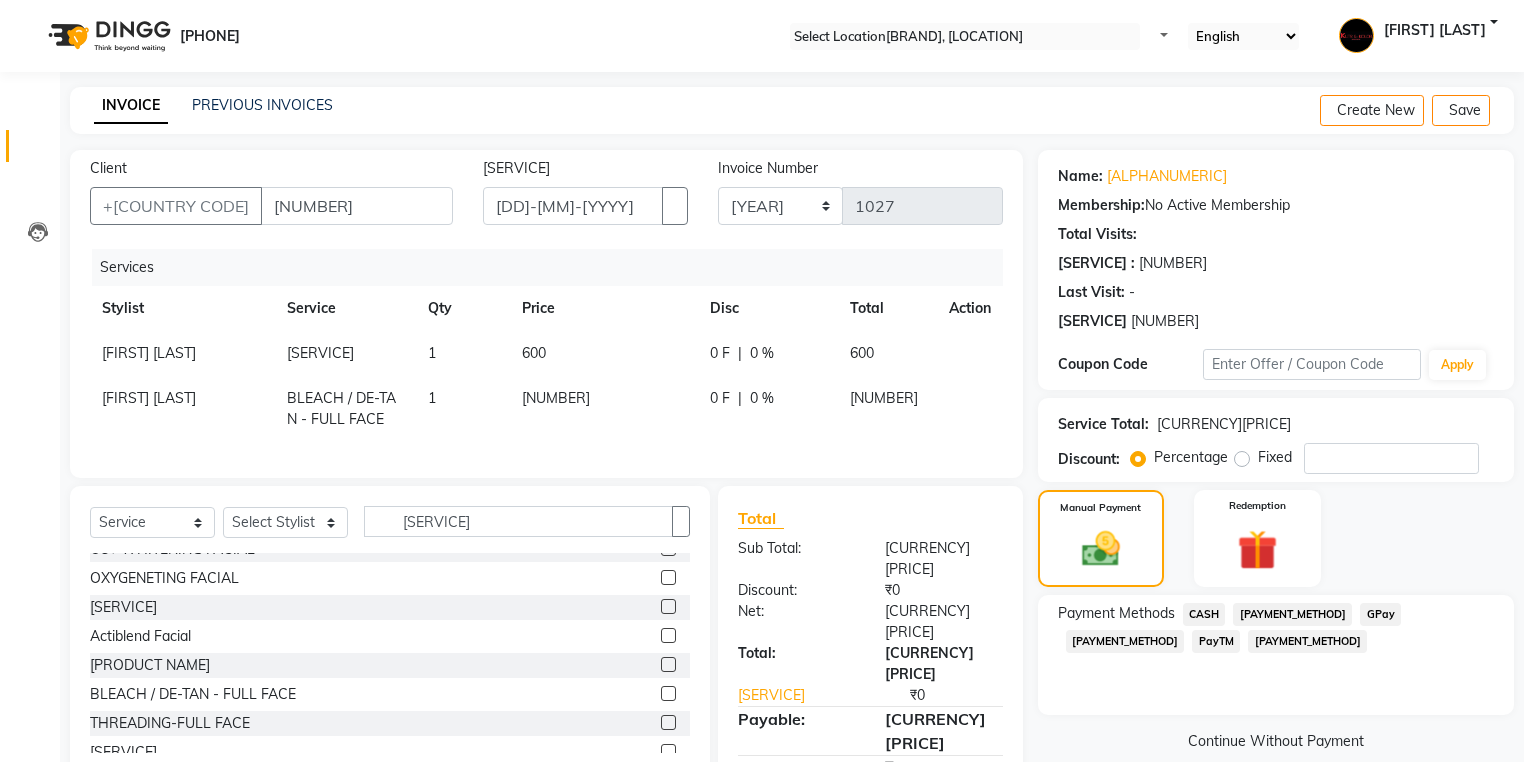 click on "CASH" at bounding box center (1204, 614) 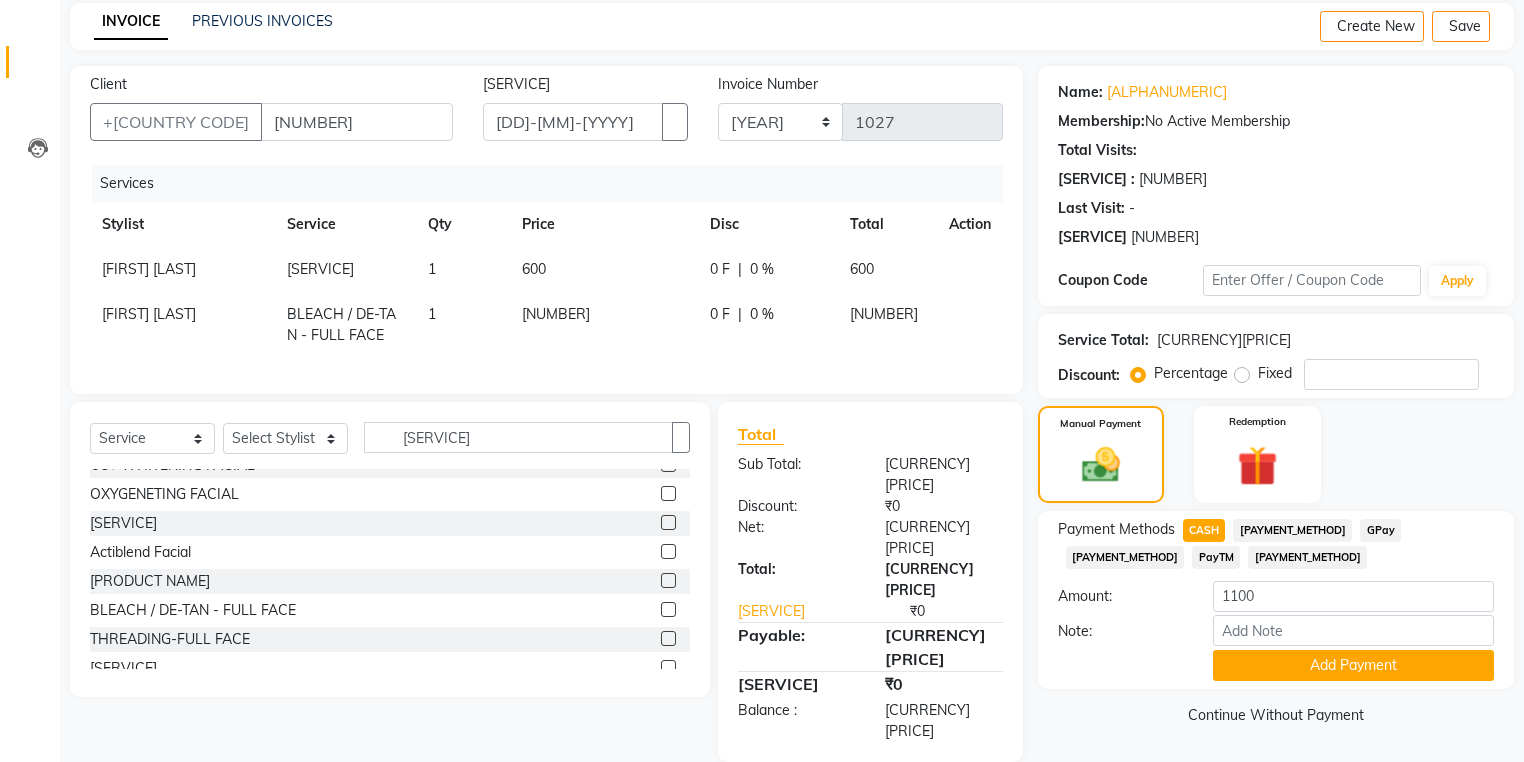 scroll, scrollTop: 84, scrollLeft: 0, axis: vertical 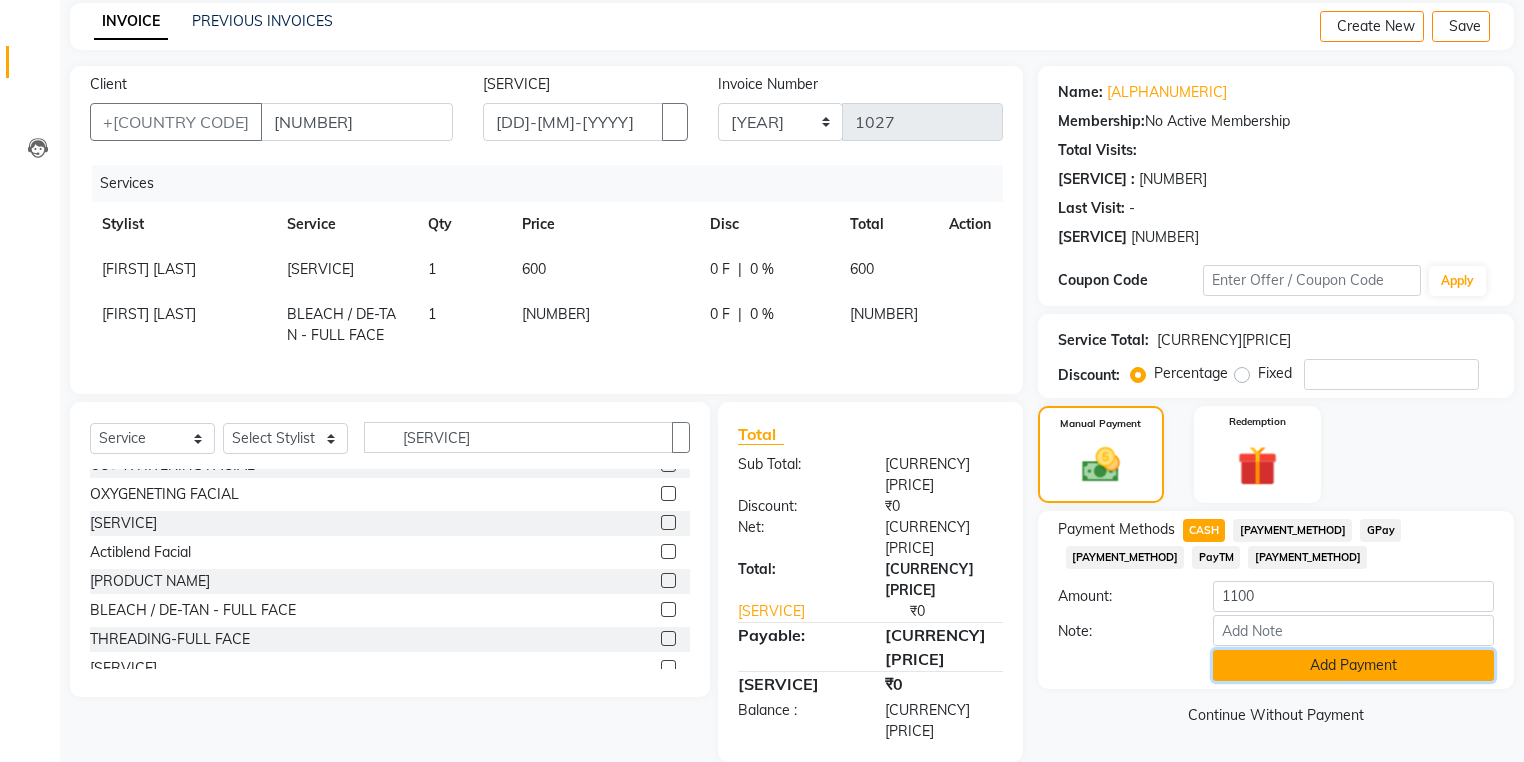 click on "Add Payment" at bounding box center [1353, 665] 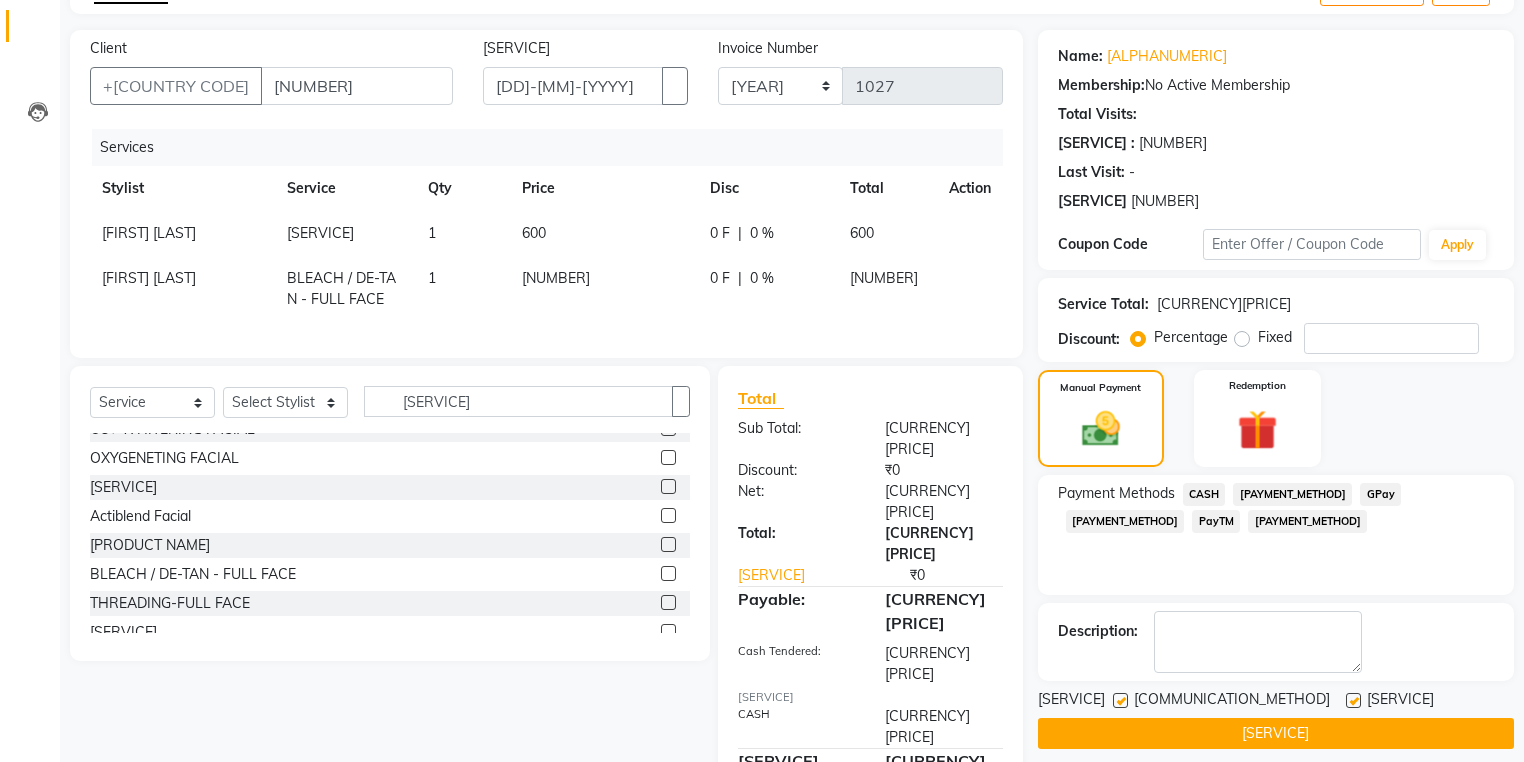 scroll, scrollTop: 138, scrollLeft: 0, axis: vertical 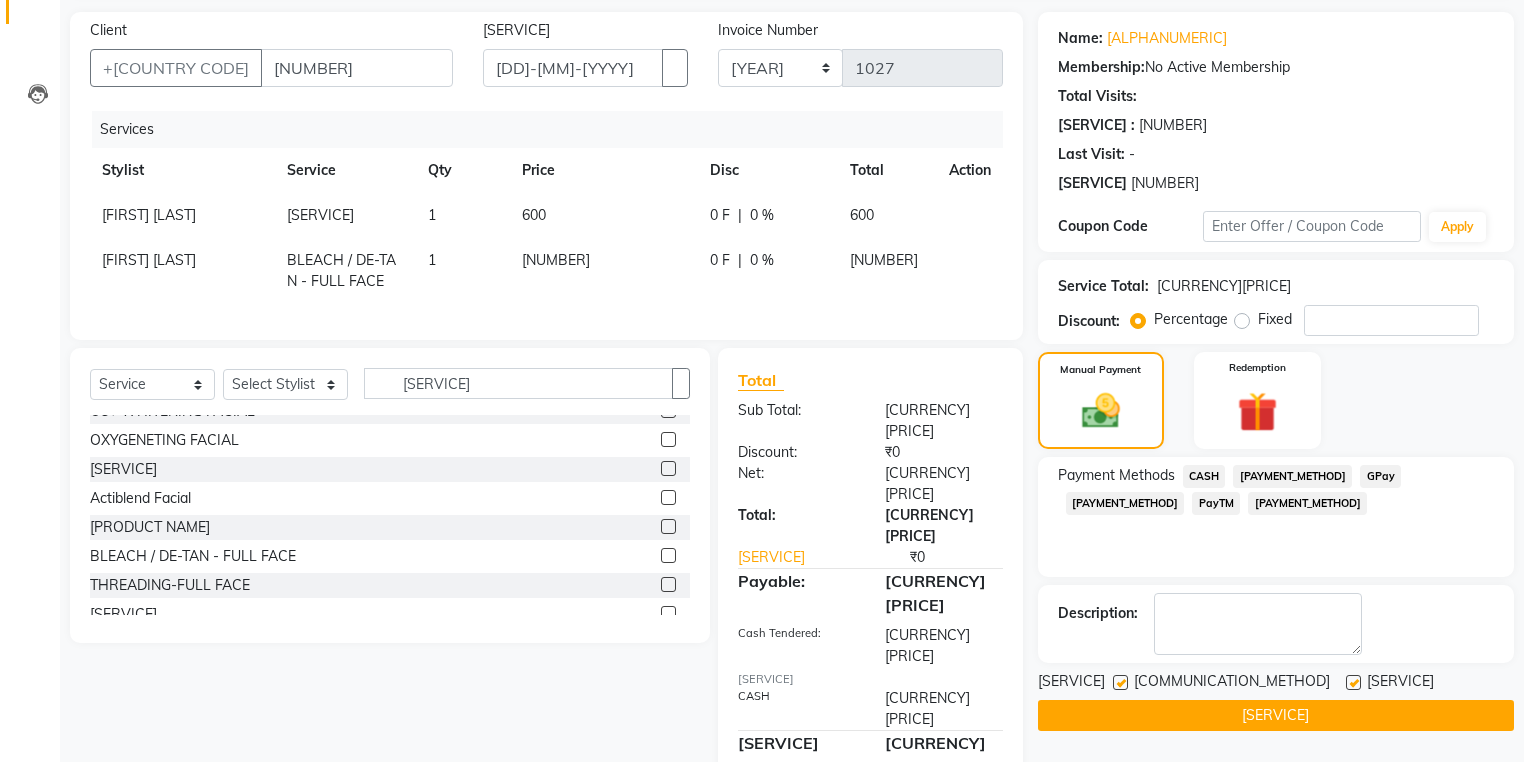 click at bounding box center (1120, 682) 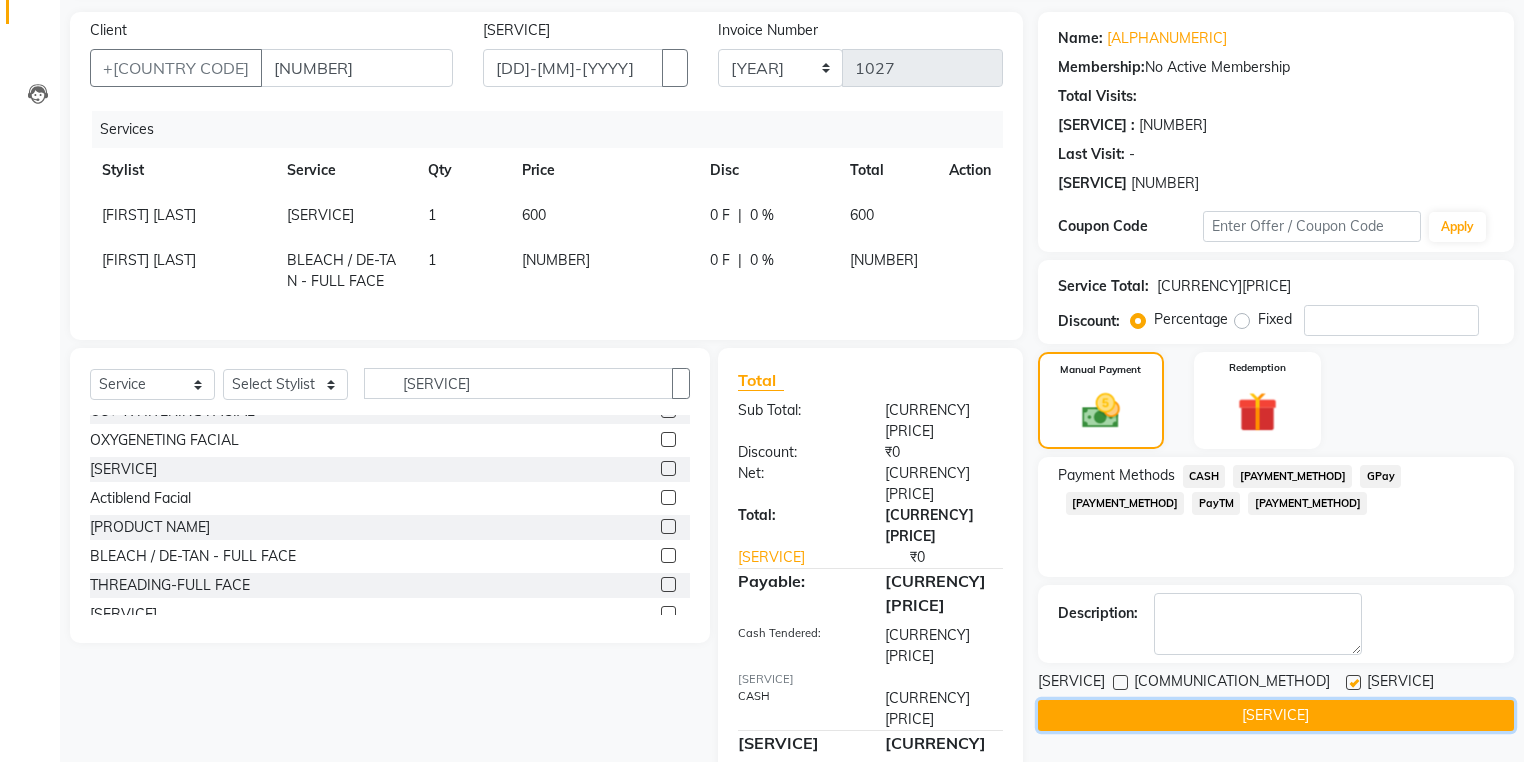 click on "[SERVICE]" at bounding box center [1276, 715] 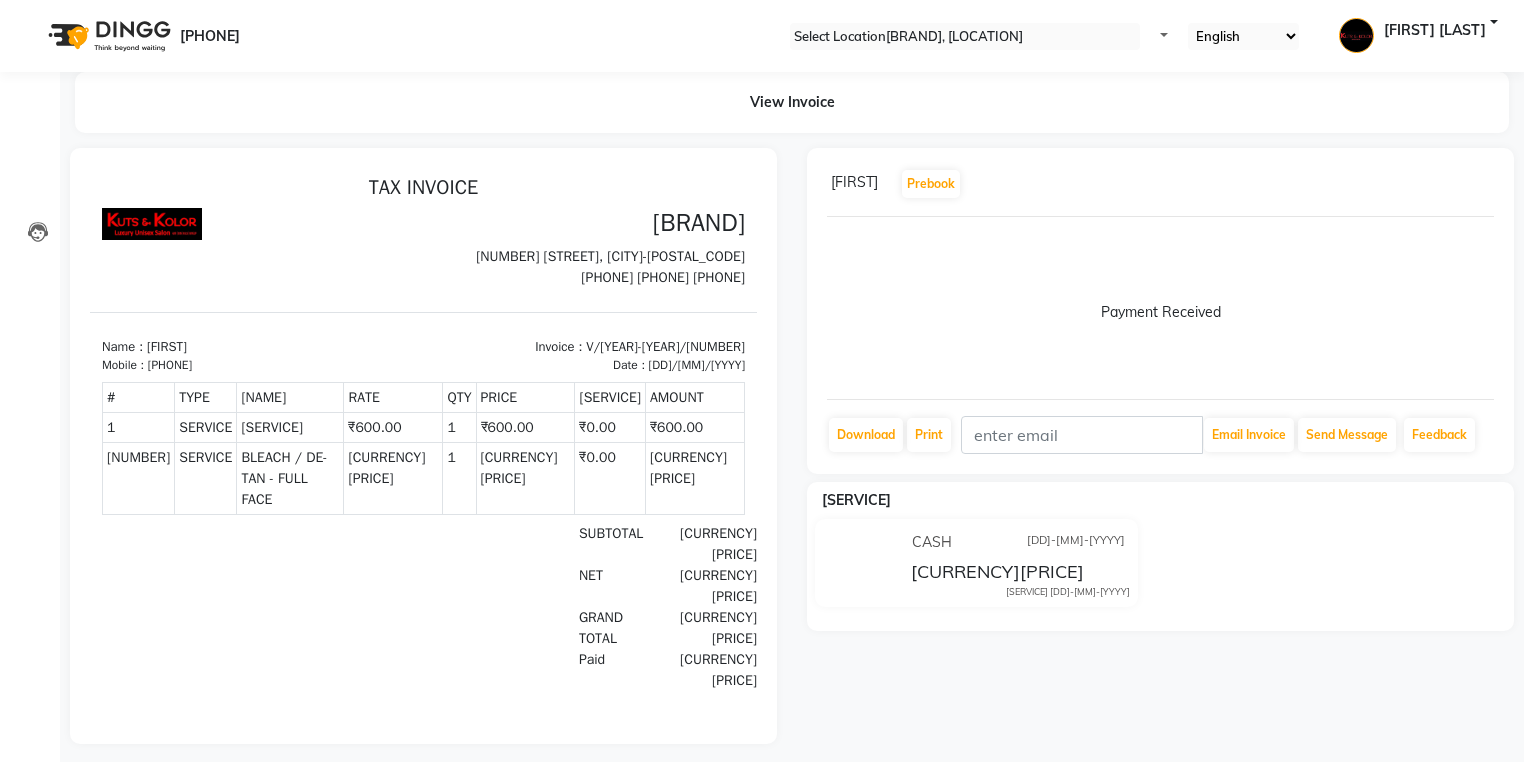 scroll, scrollTop: 0, scrollLeft: 0, axis: both 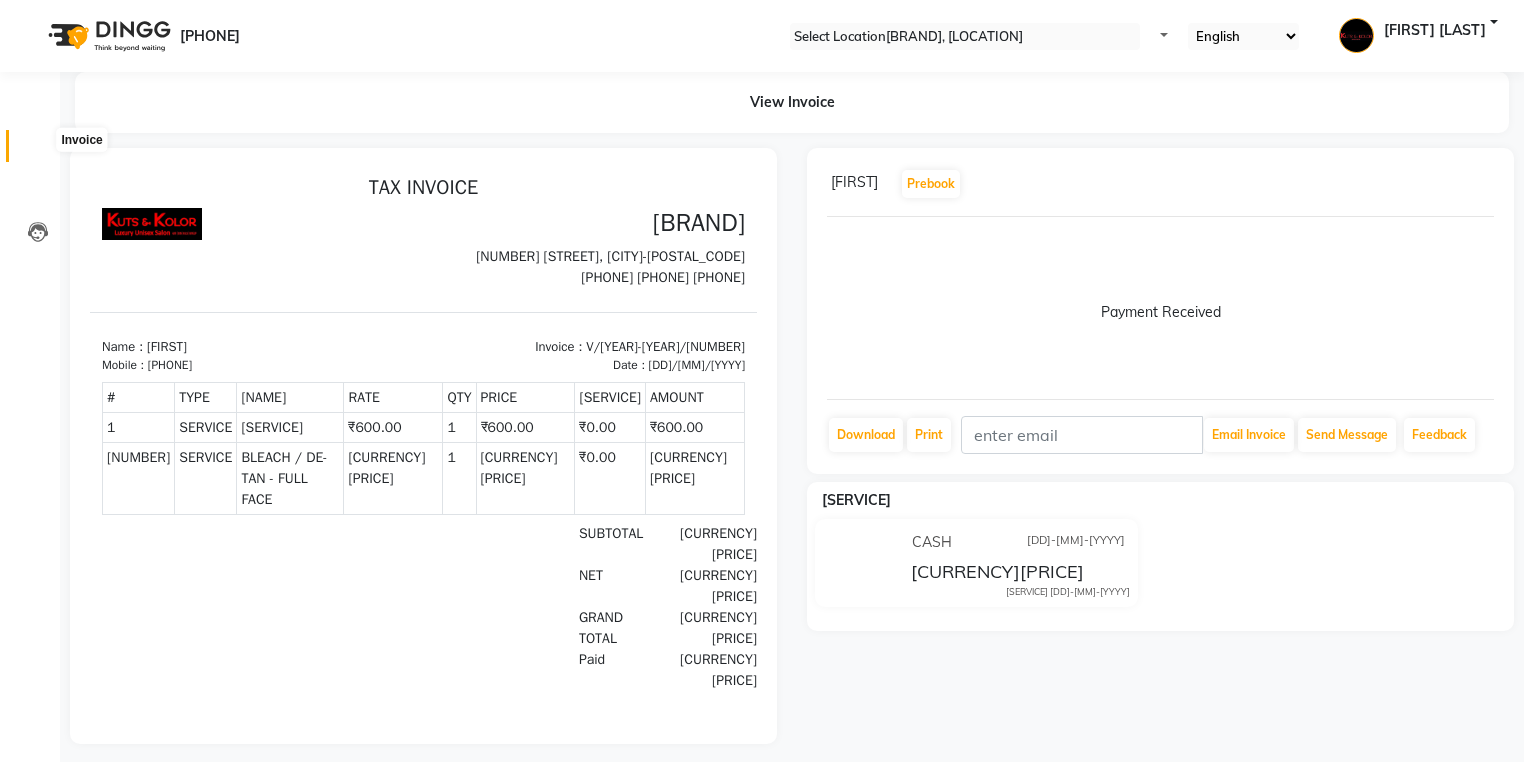 click at bounding box center [38, 151] 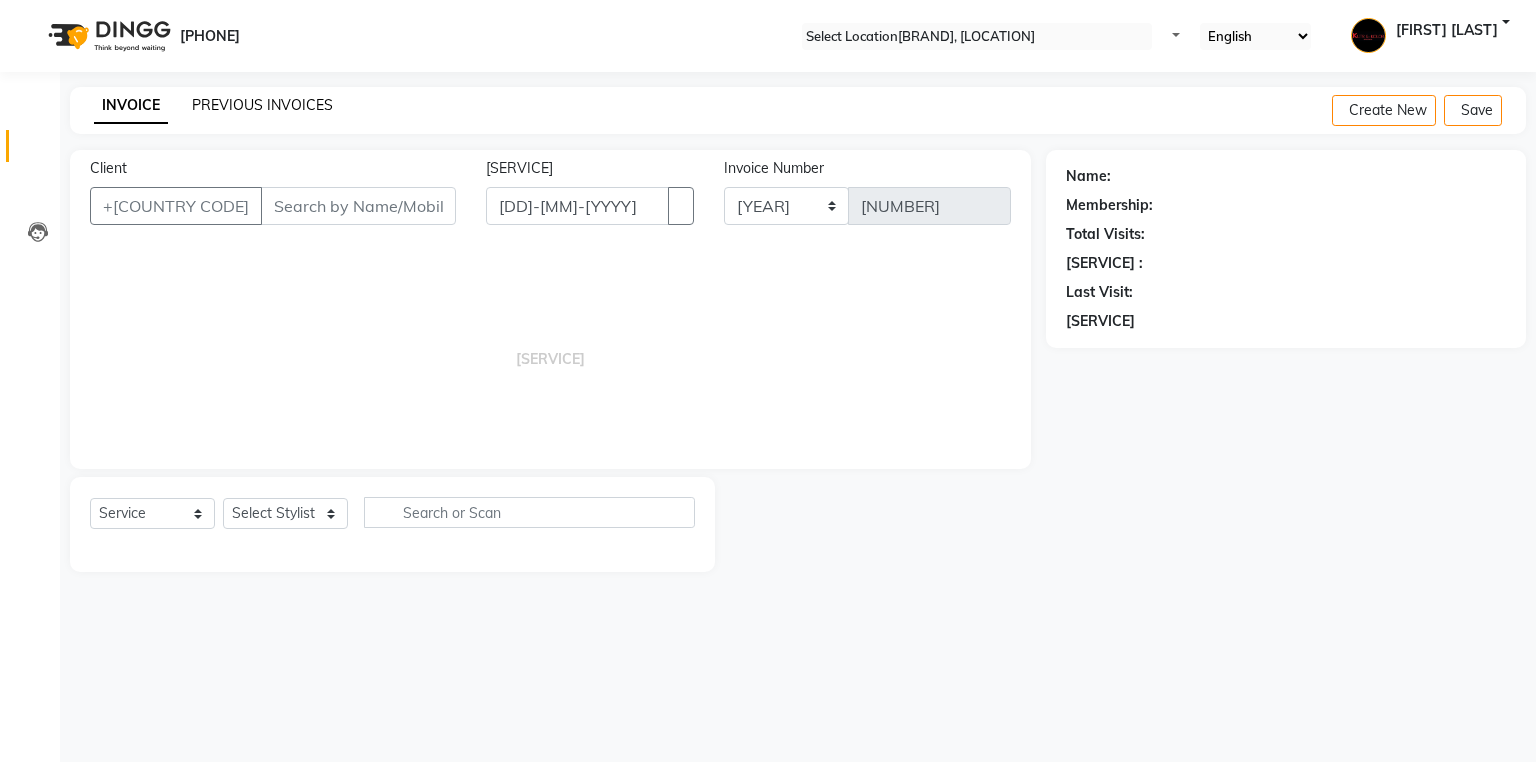 click on "PREVIOUS INVOICES" at bounding box center [262, 105] 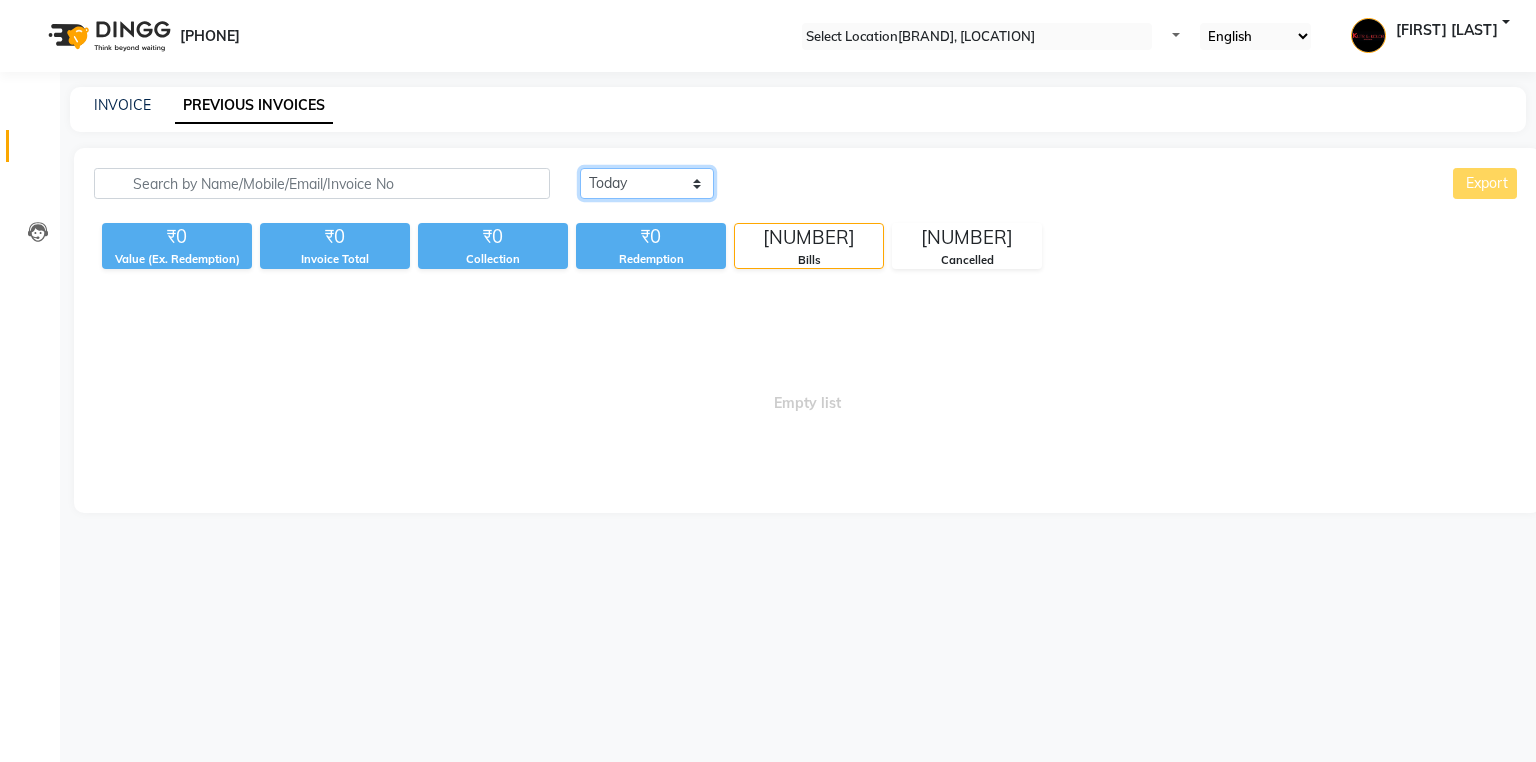 click on "Today Yesterday Custom Range" at bounding box center [647, 183] 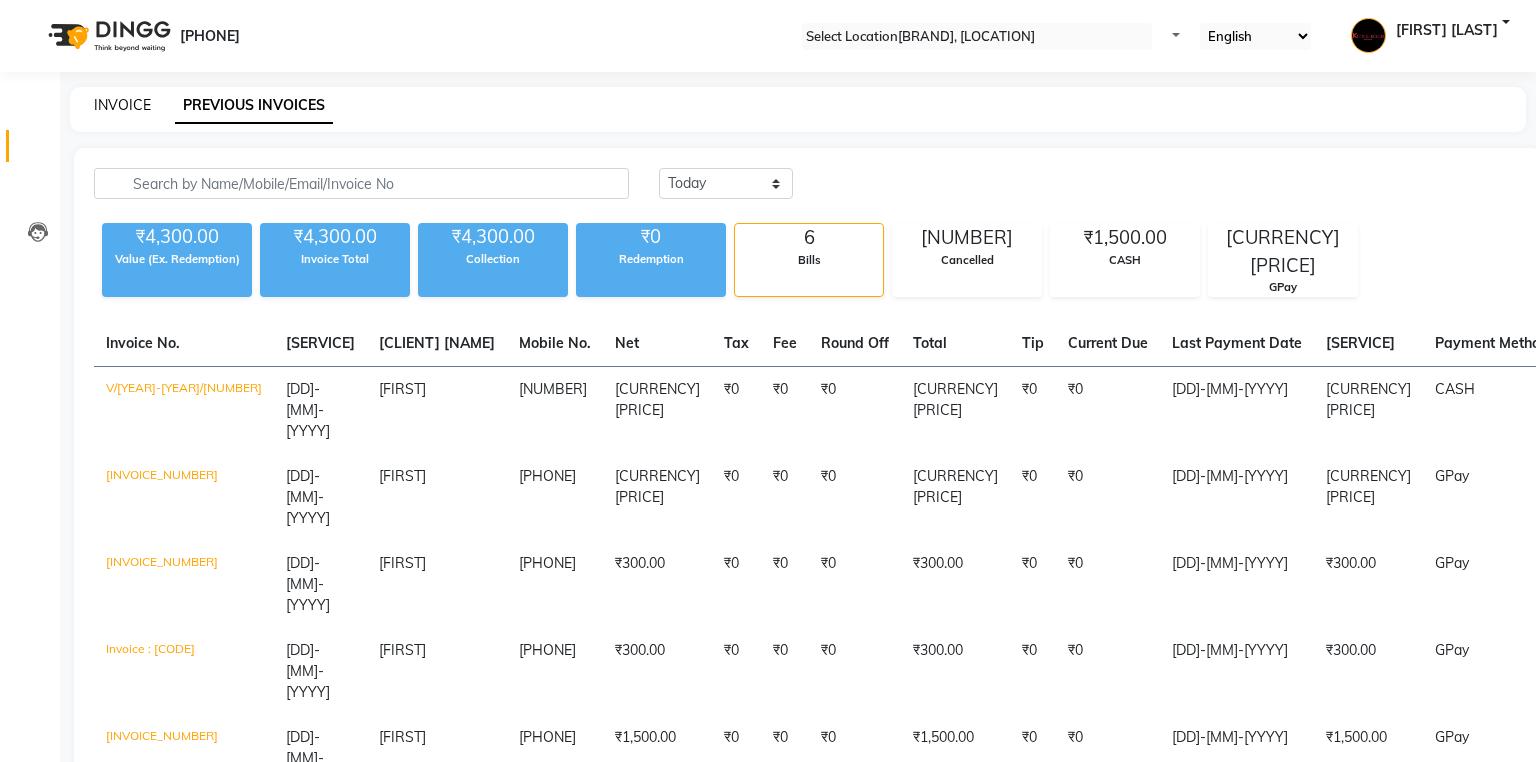 click on "INVOICE" at bounding box center (122, 105) 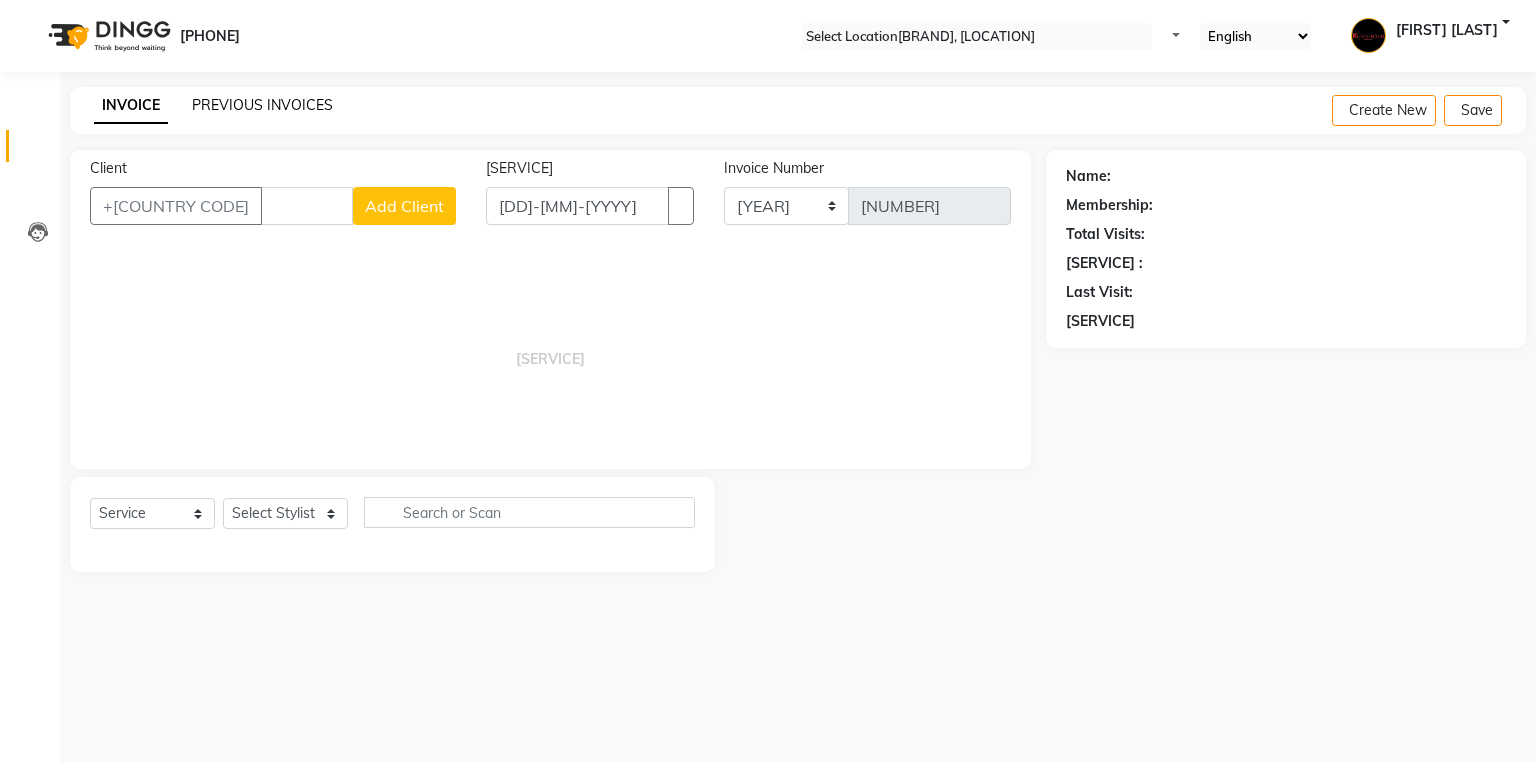 type 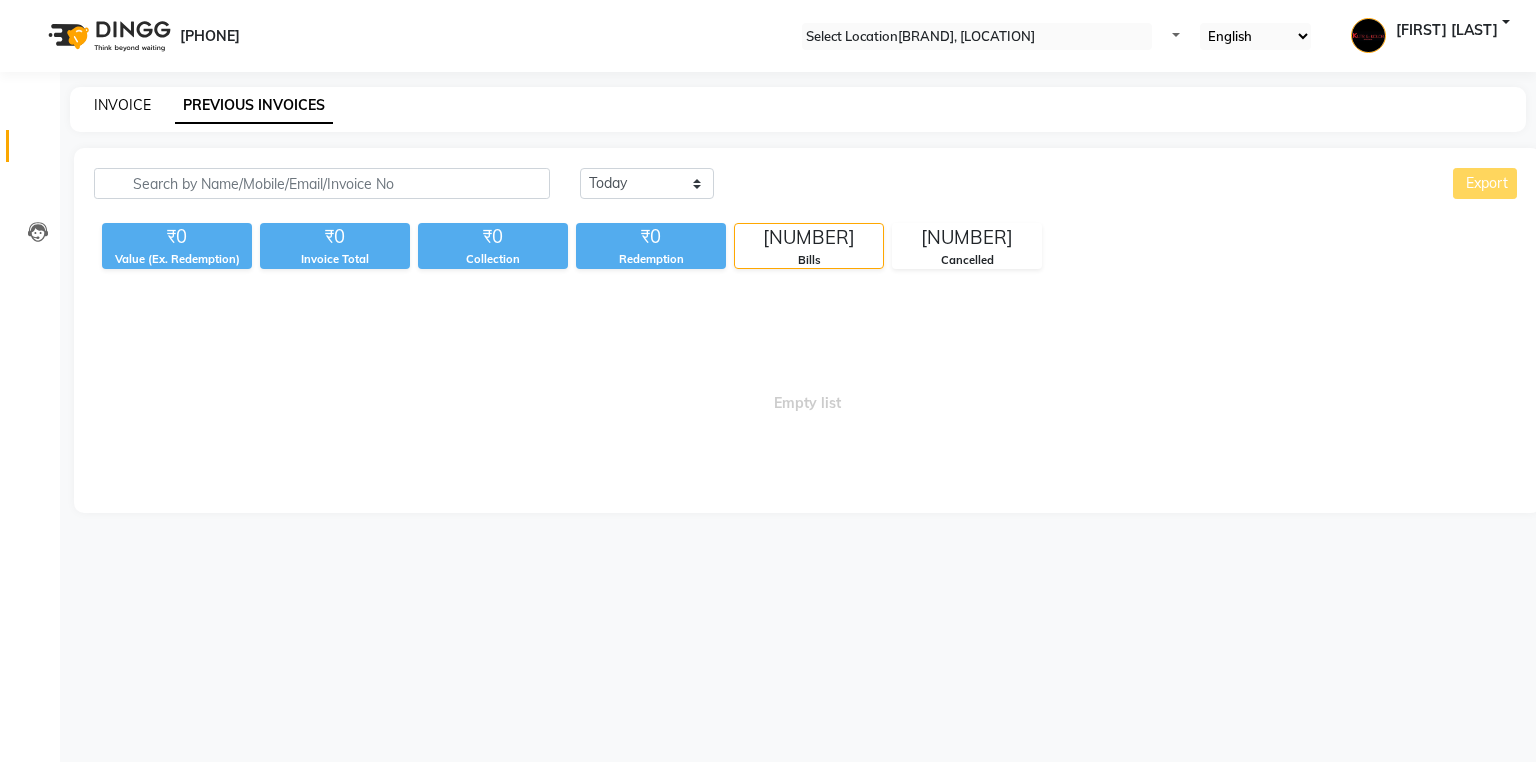 click on "INVOICE" at bounding box center (122, 105) 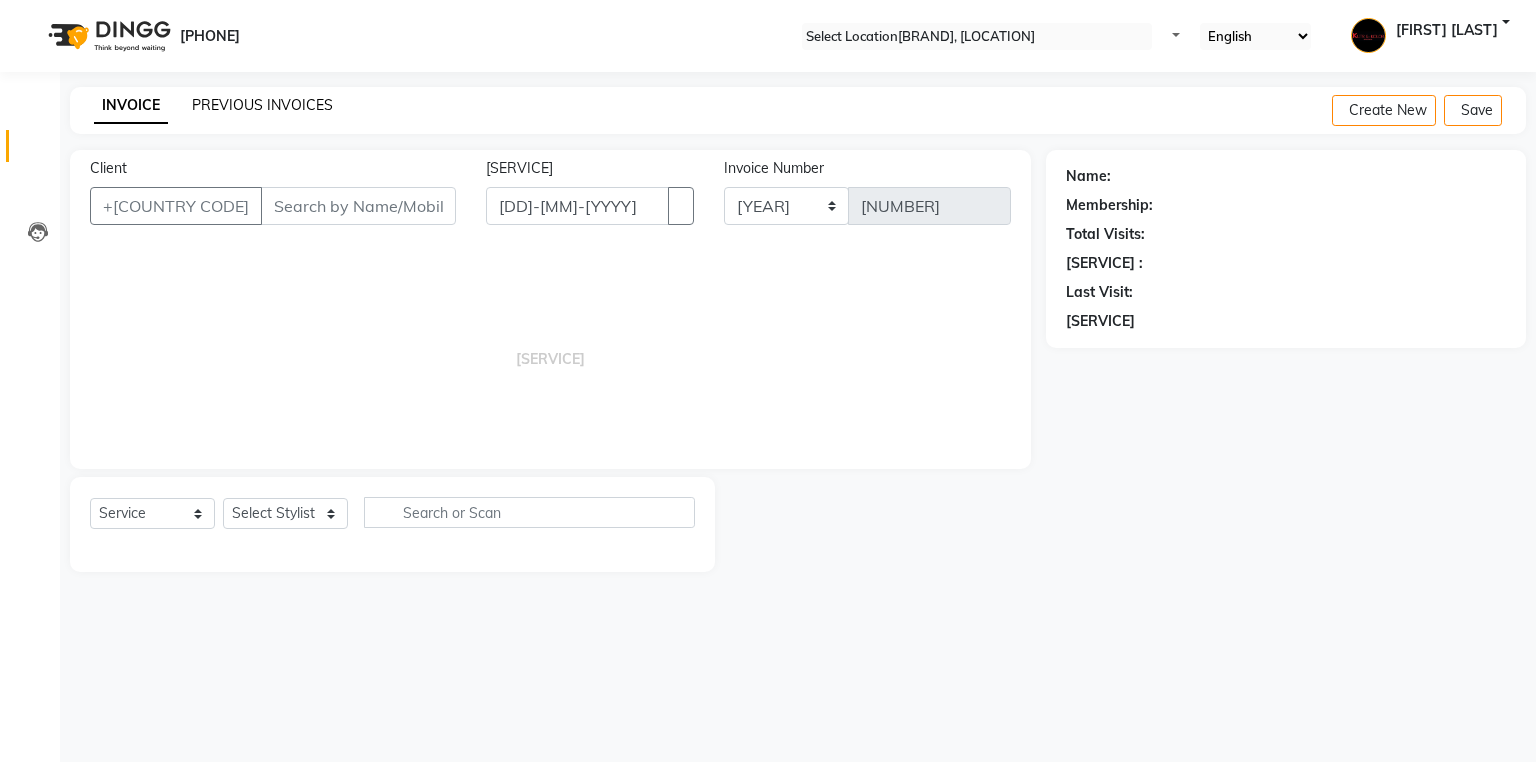 click on "PREVIOUS INVOICES" at bounding box center [262, 105] 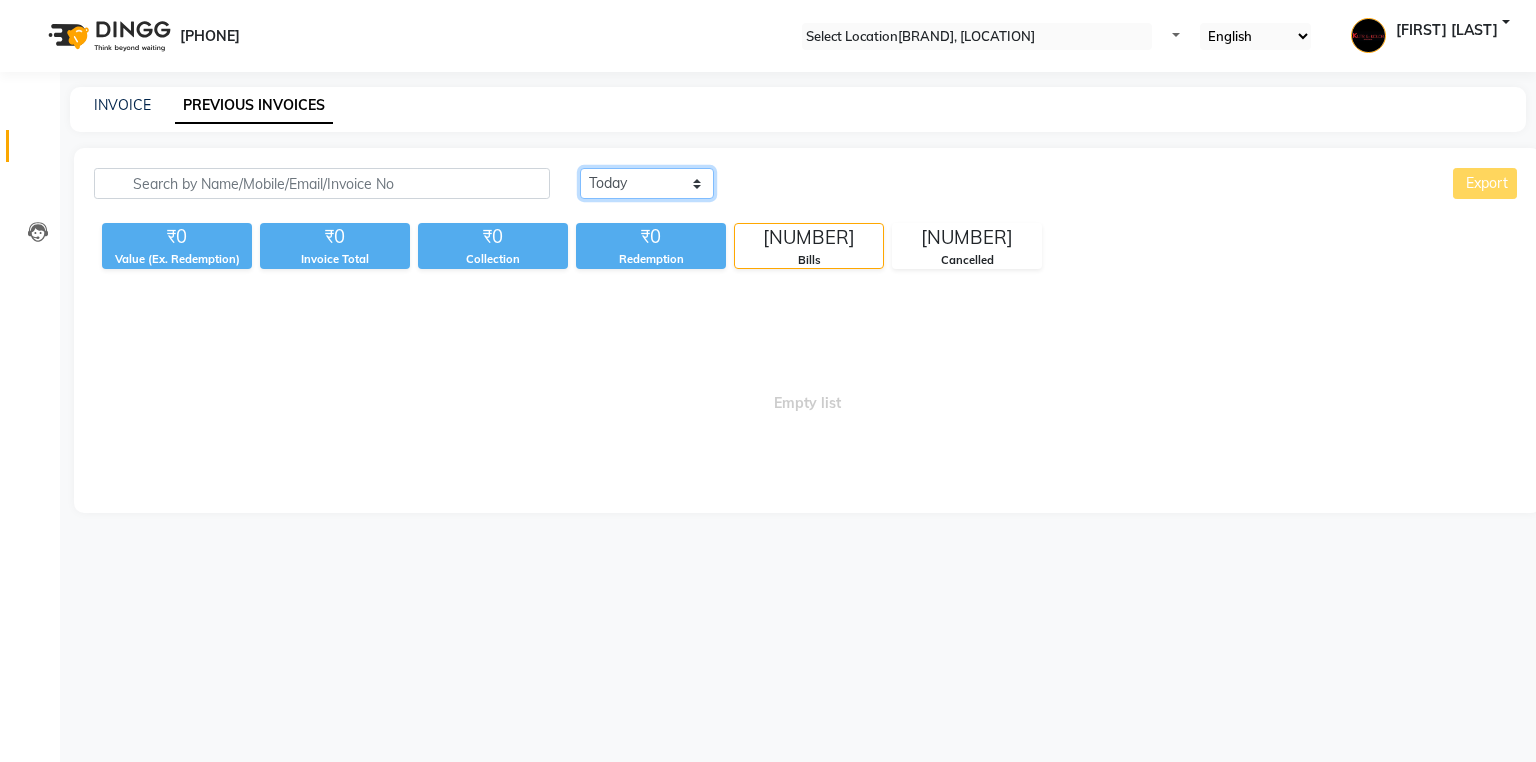 click on "Today Yesterday Custom Range" at bounding box center [647, 183] 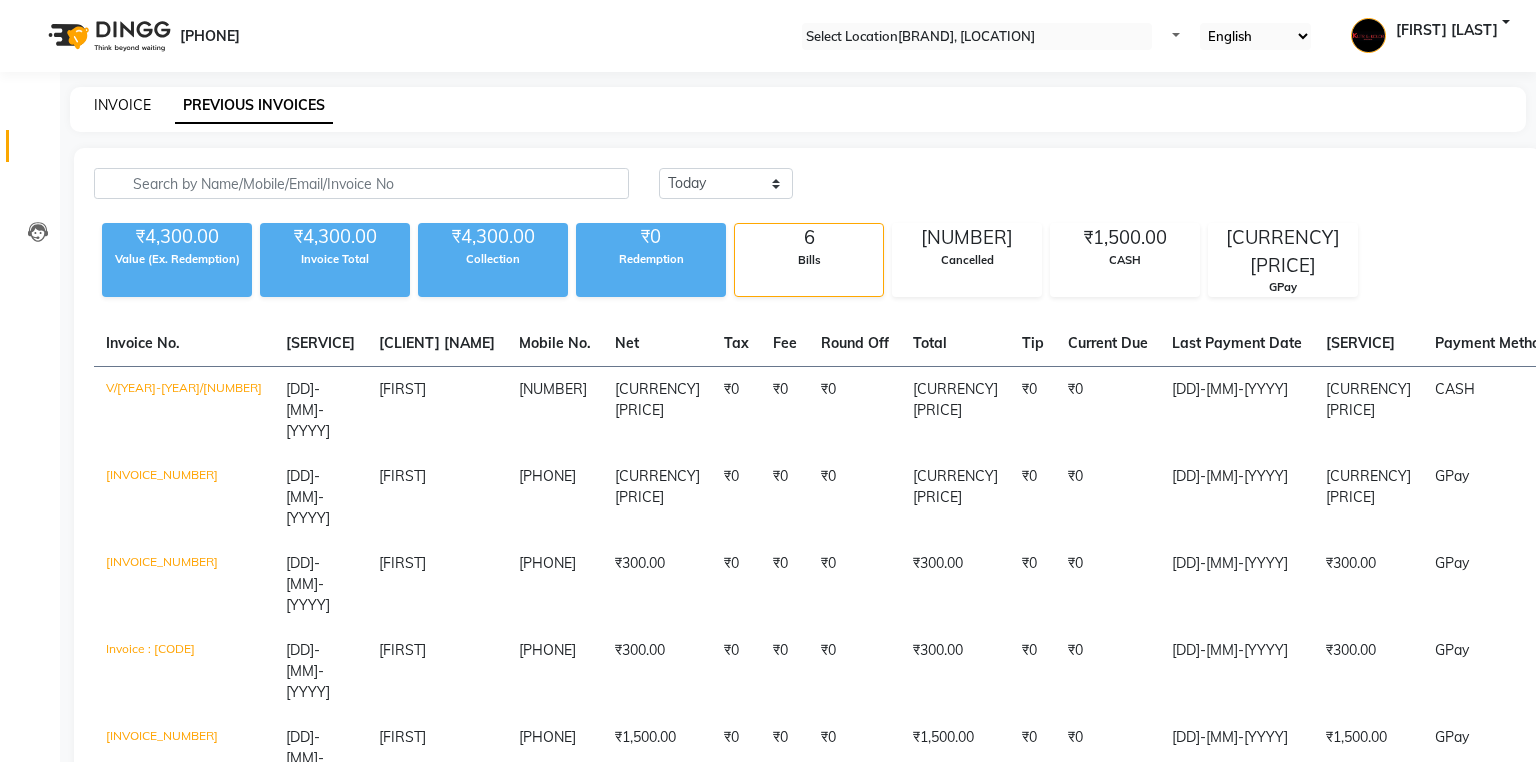 click on "INVOICE" at bounding box center (122, 105) 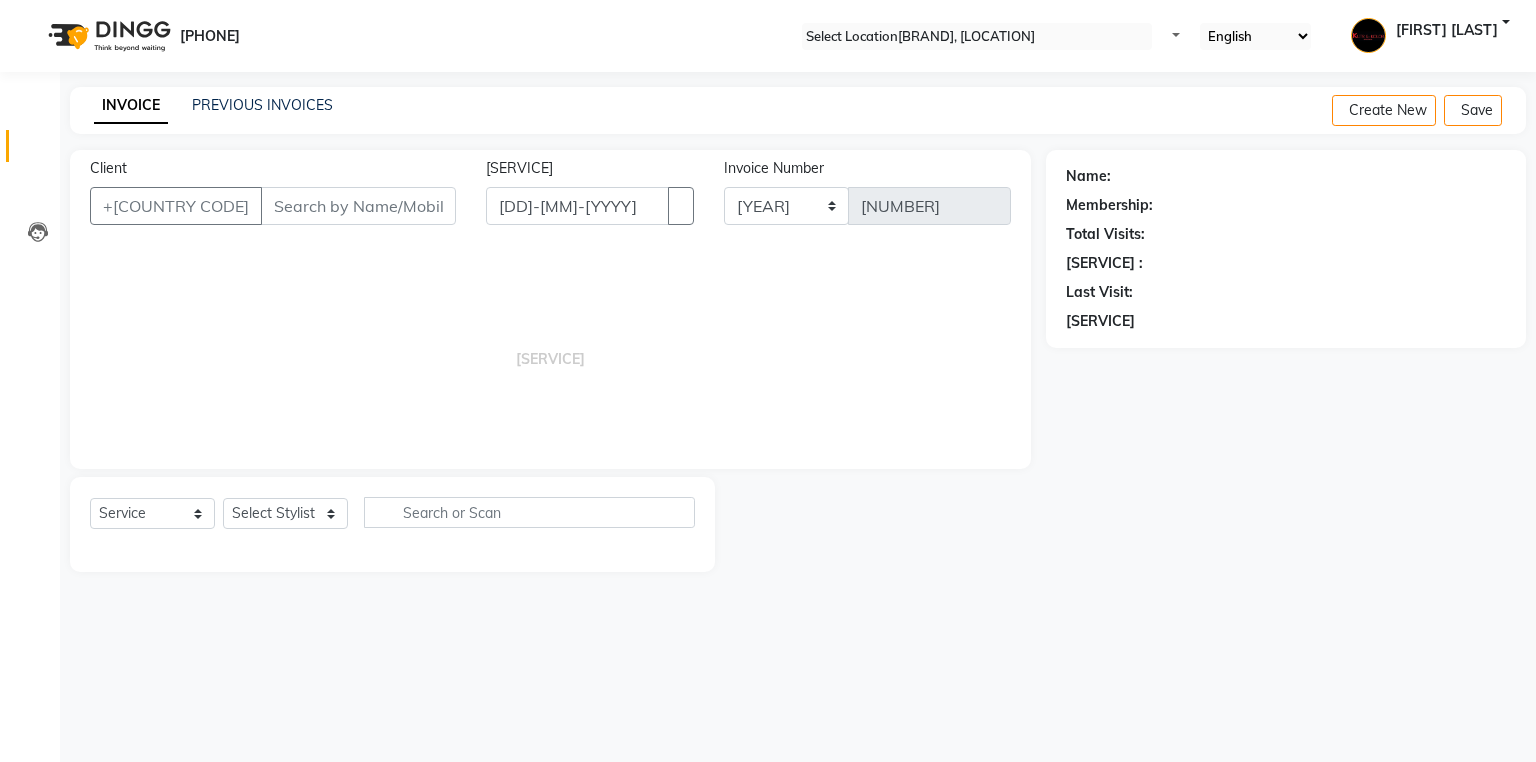 click on "Client" at bounding box center [358, 206] 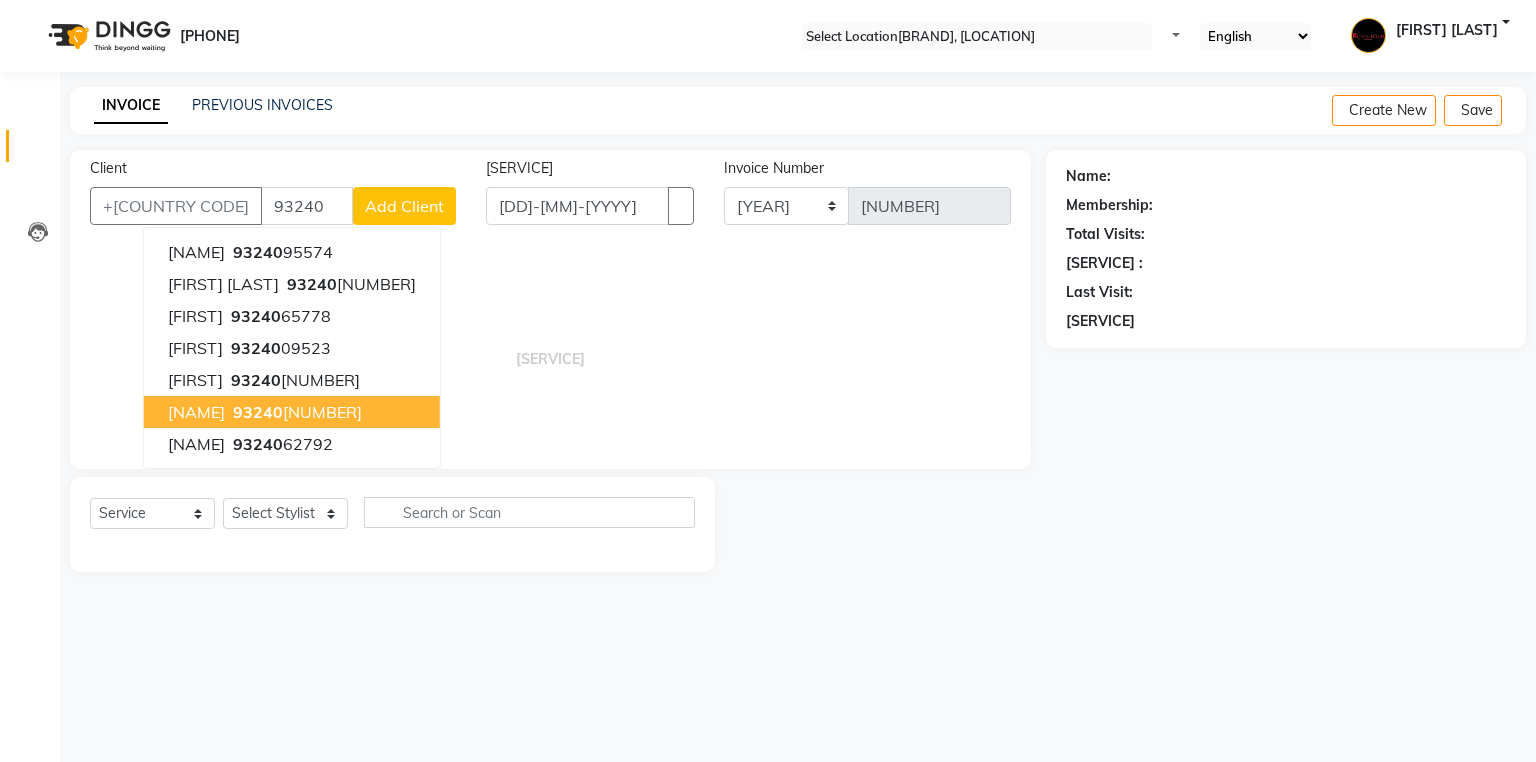 click on "[PHONE]" at bounding box center [295, 412] 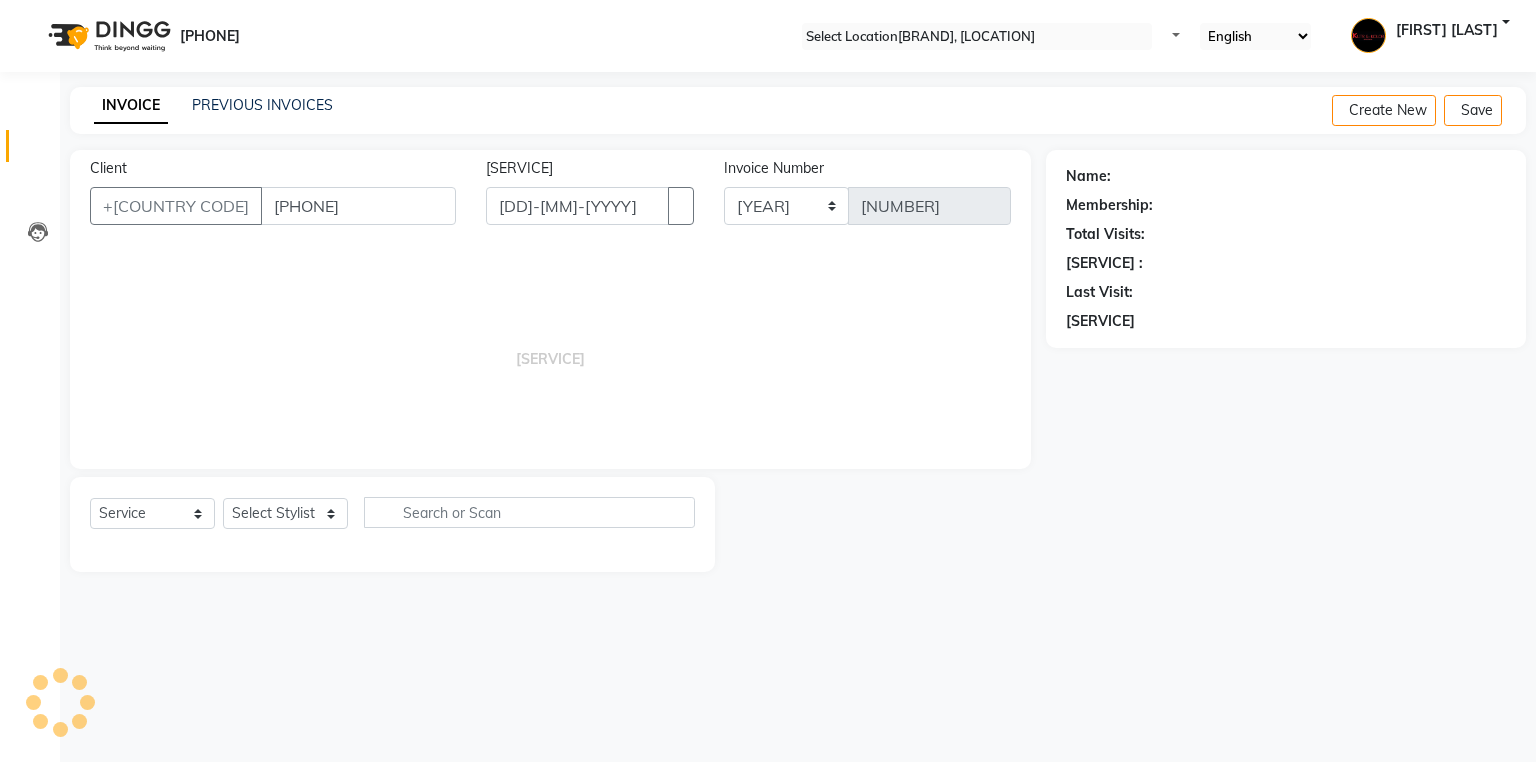 type on "[PHONE]" 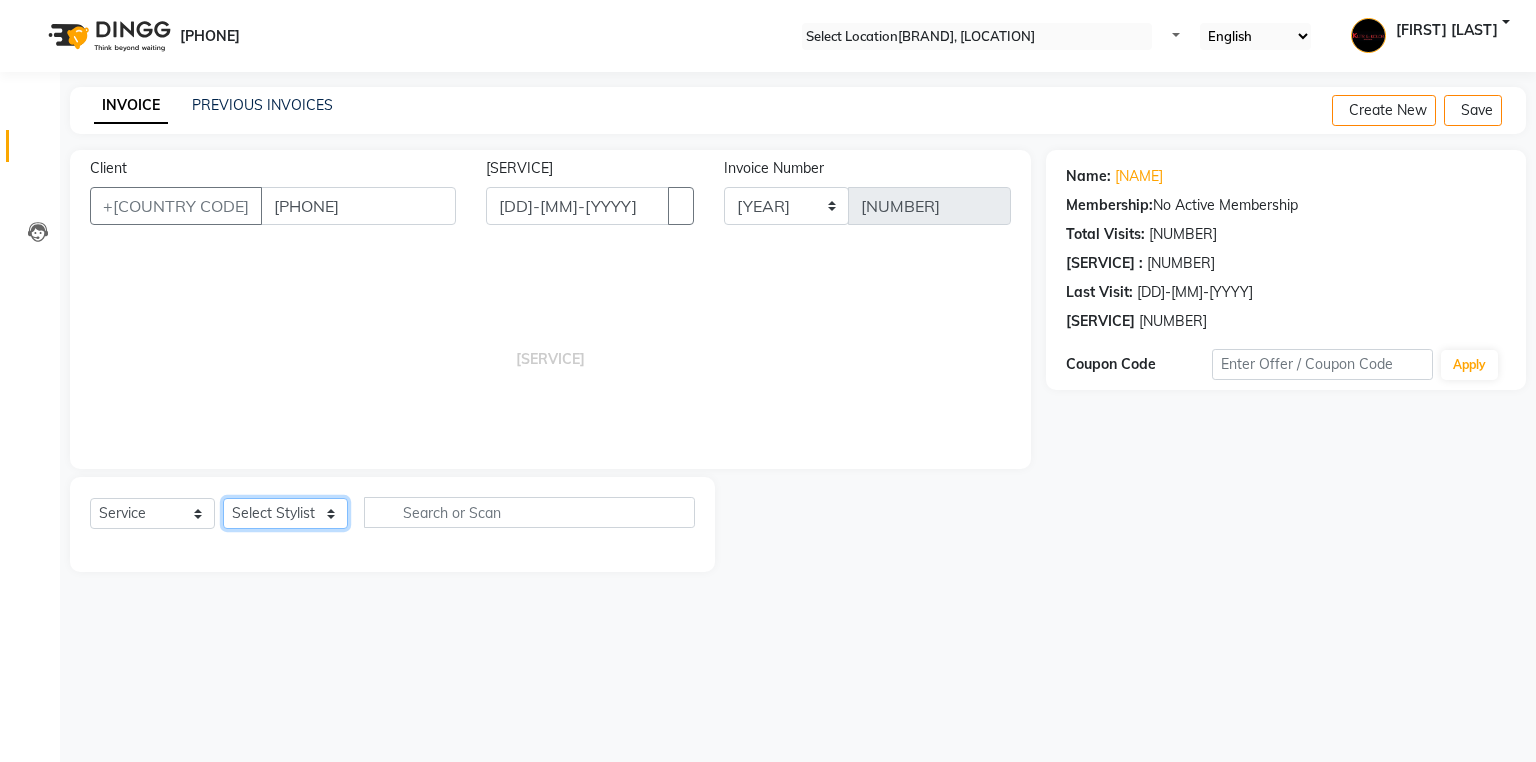 click on "Select Stylist [FIRST] [LAST] [FIRST] [FIRST] [FIRST] [FIRST] [FIRST] [FIRST] [FIRST] [FIRST] [FIRST] [FIRST]" at bounding box center [285, 513] 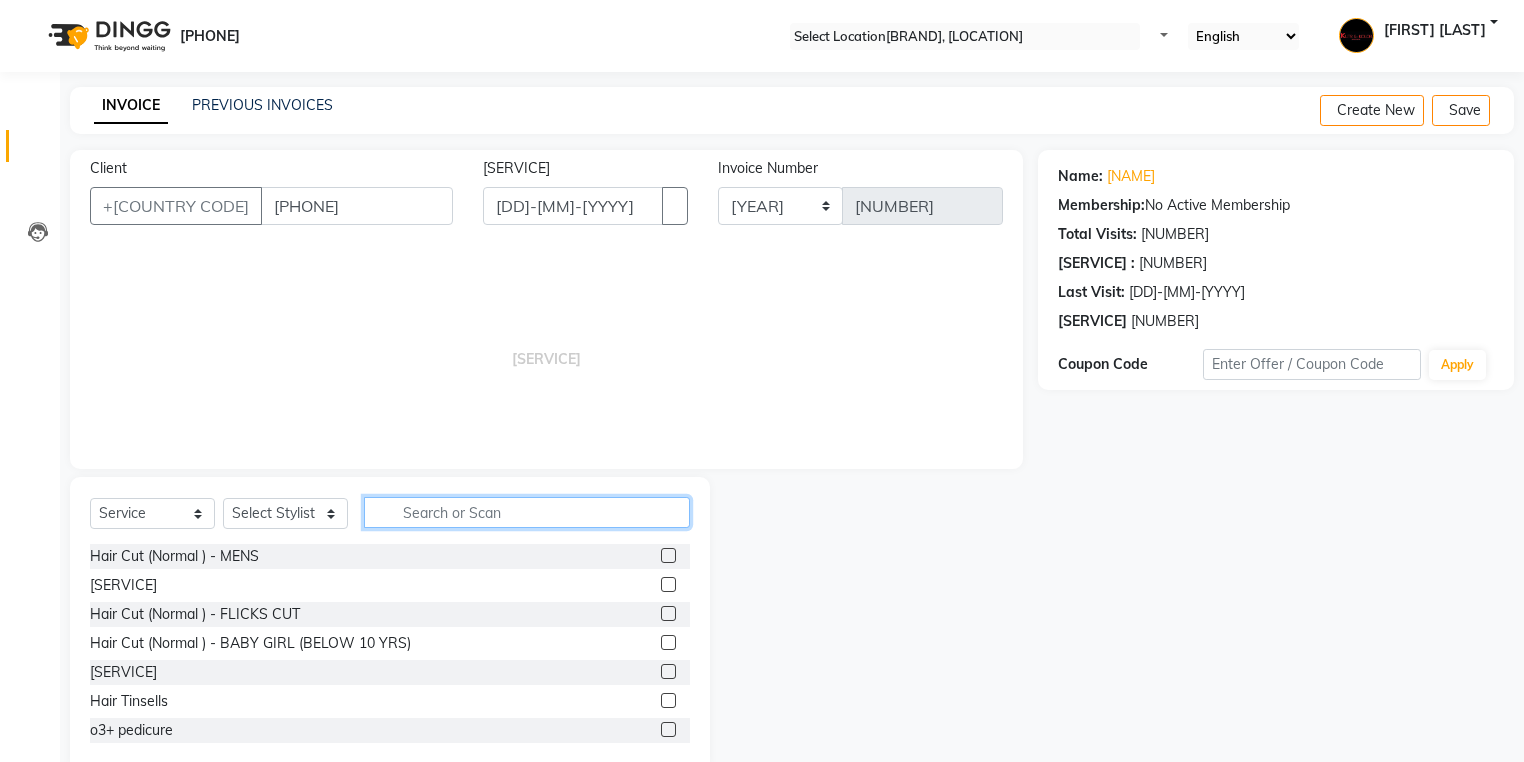 click at bounding box center (527, 512) 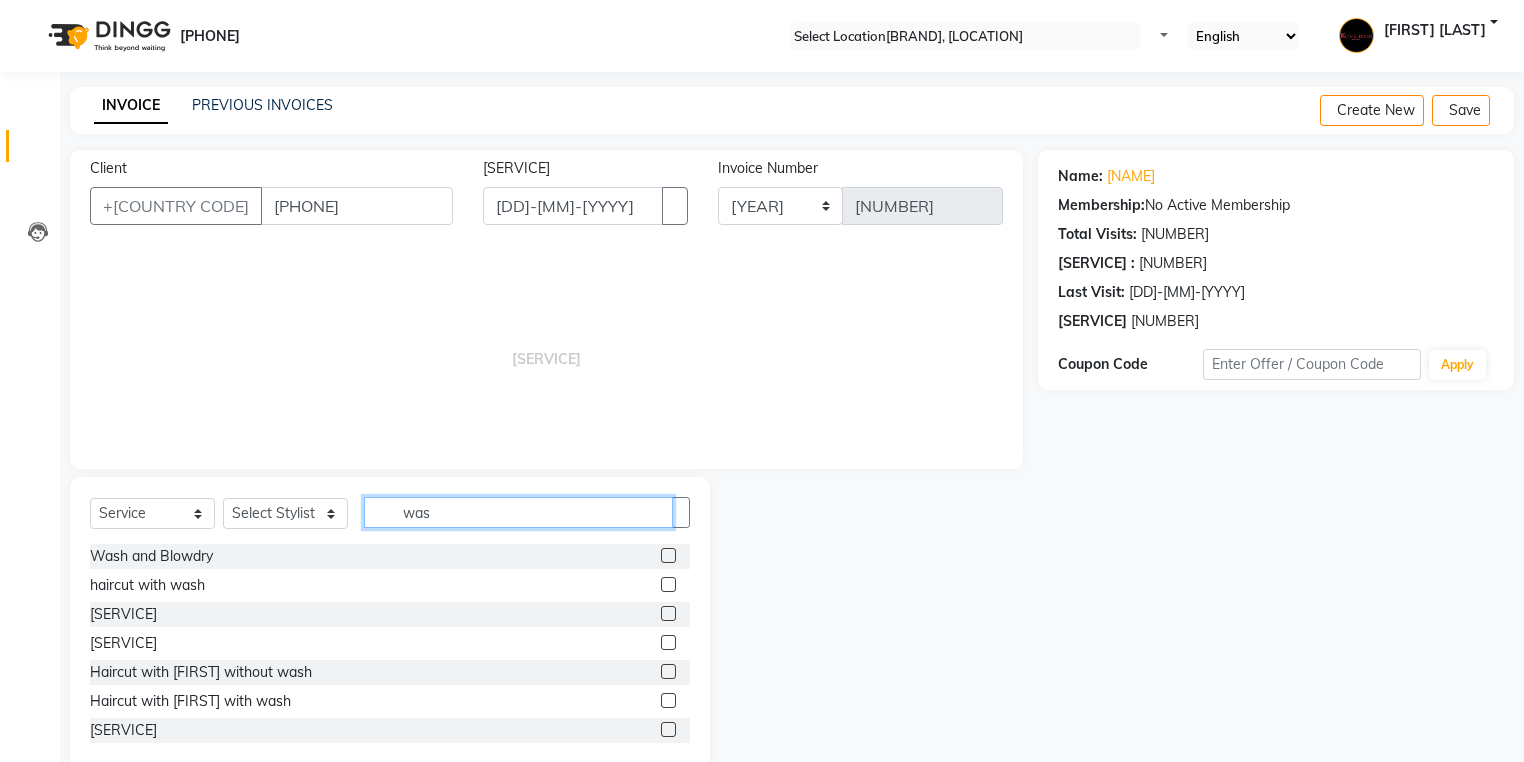 type on "was" 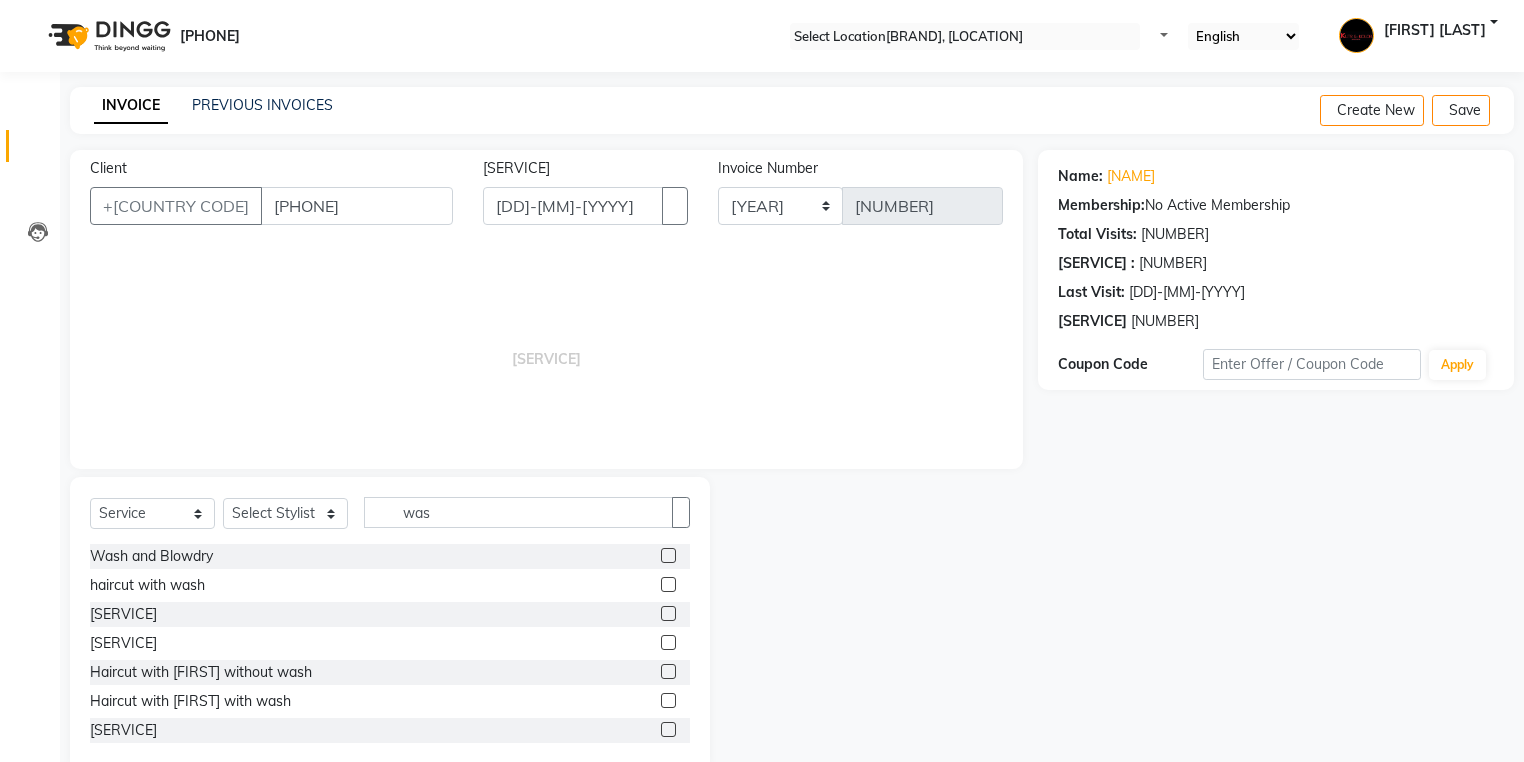 click at bounding box center (668, 555) 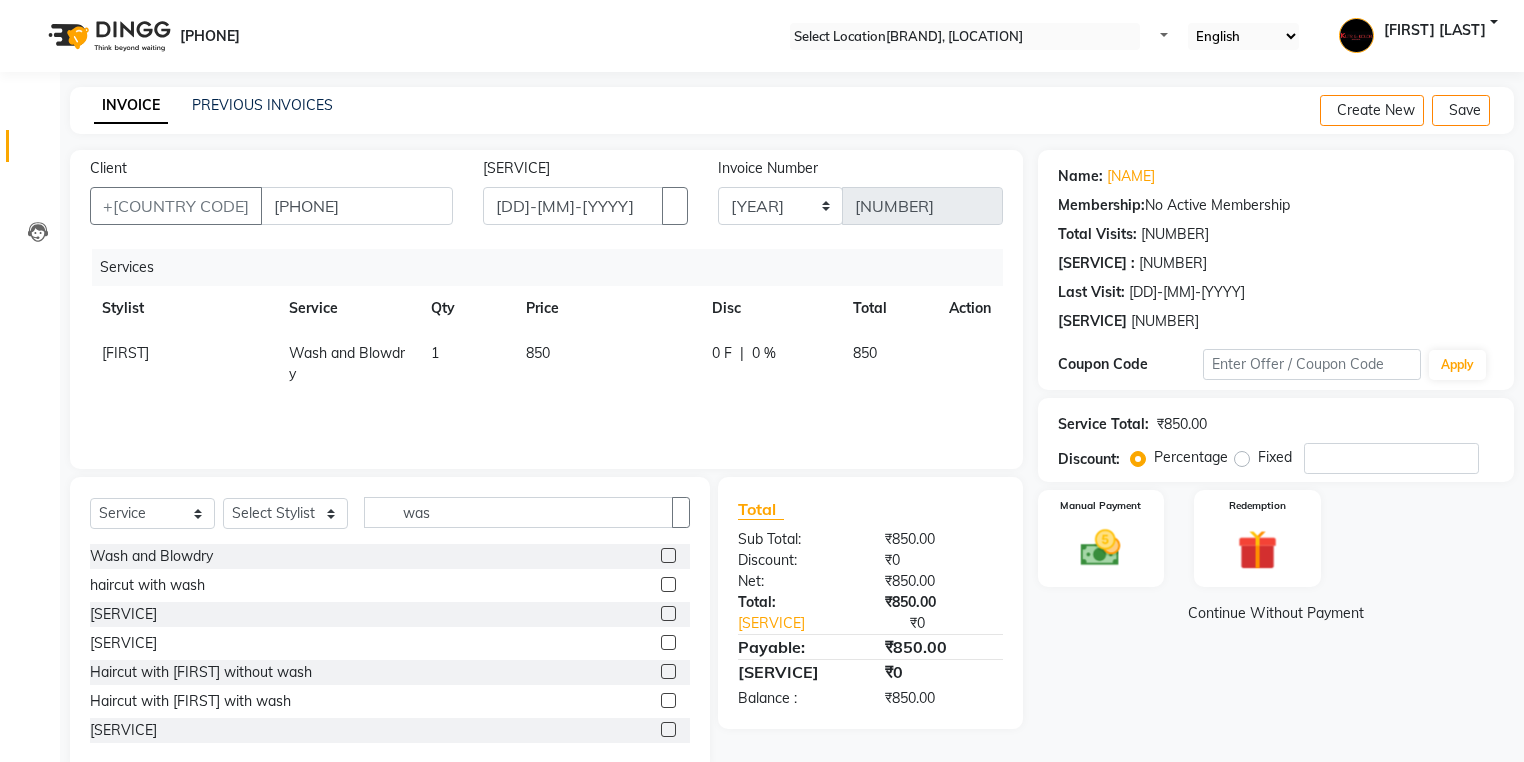click on "850" at bounding box center (607, 364) 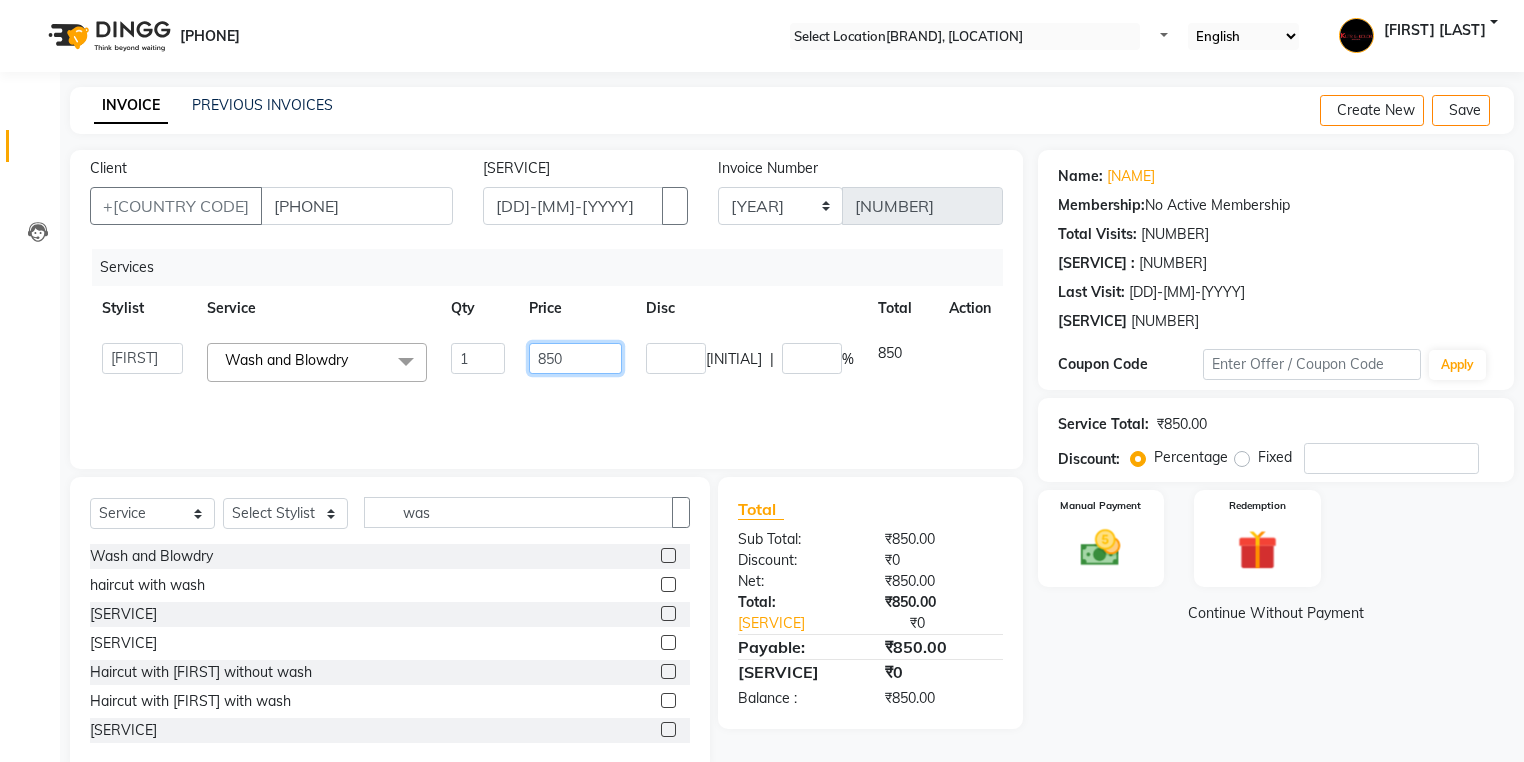 click on "850" at bounding box center (478, 358) 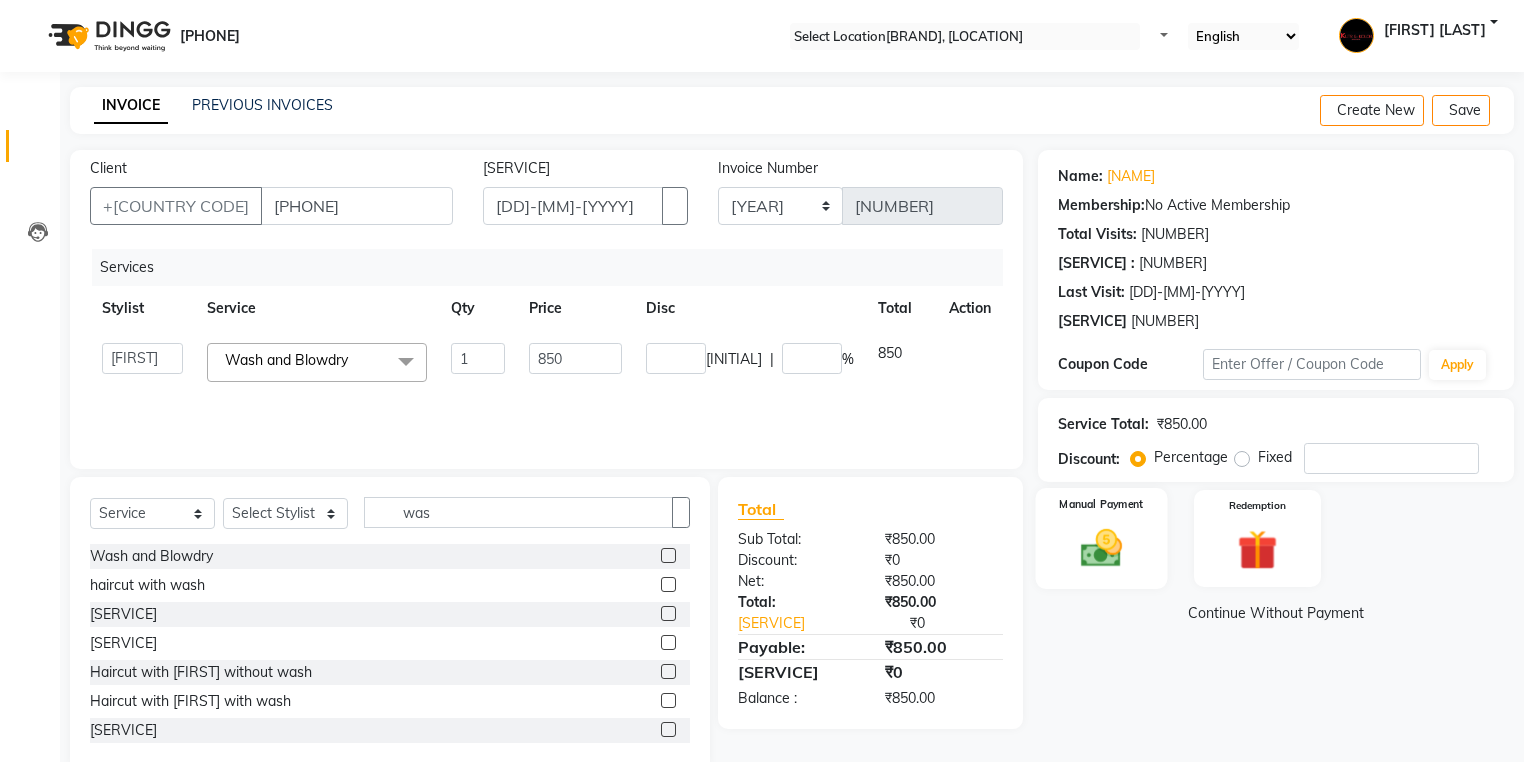 click at bounding box center (1101, 548) 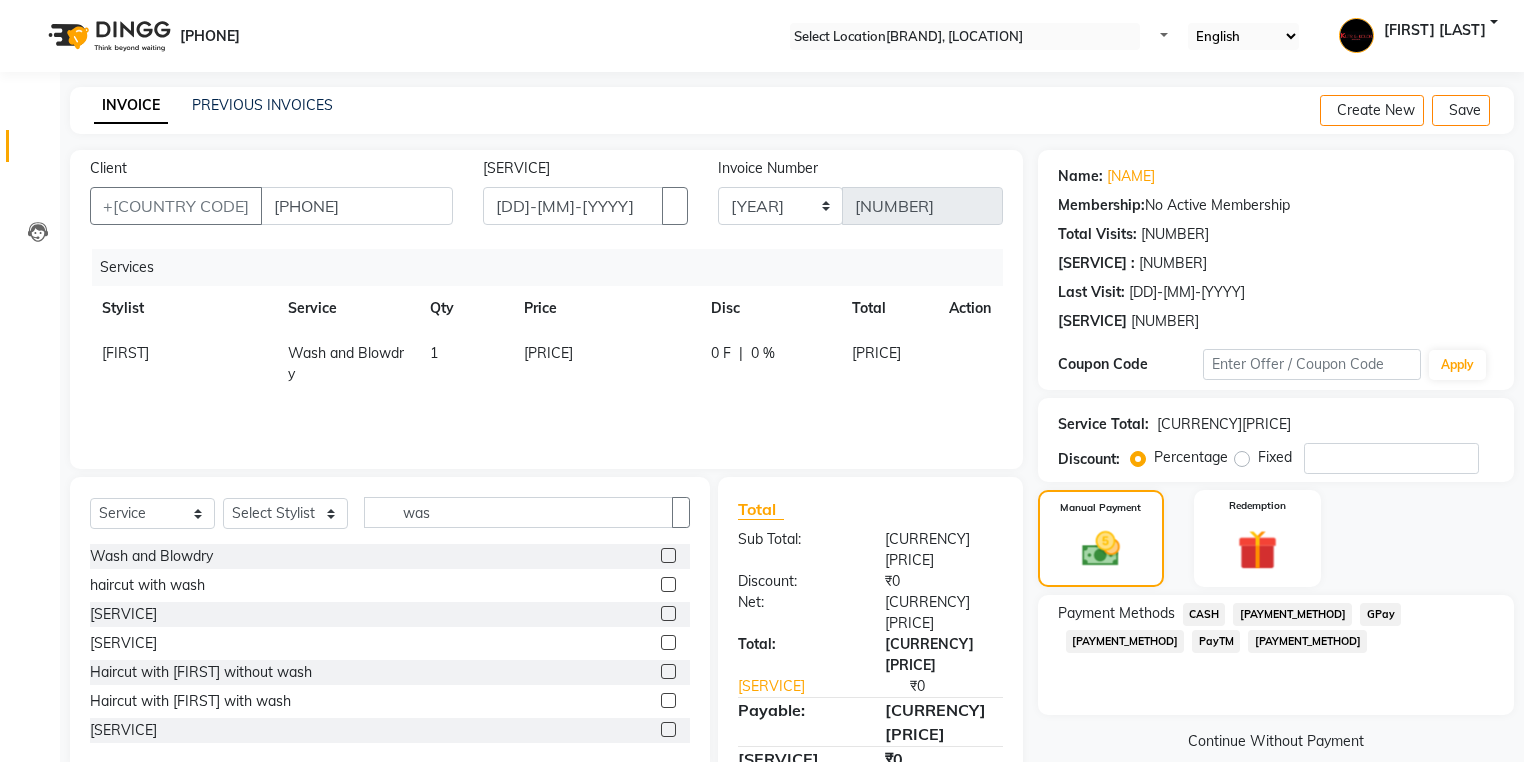 click on "GPay" at bounding box center (1204, 614) 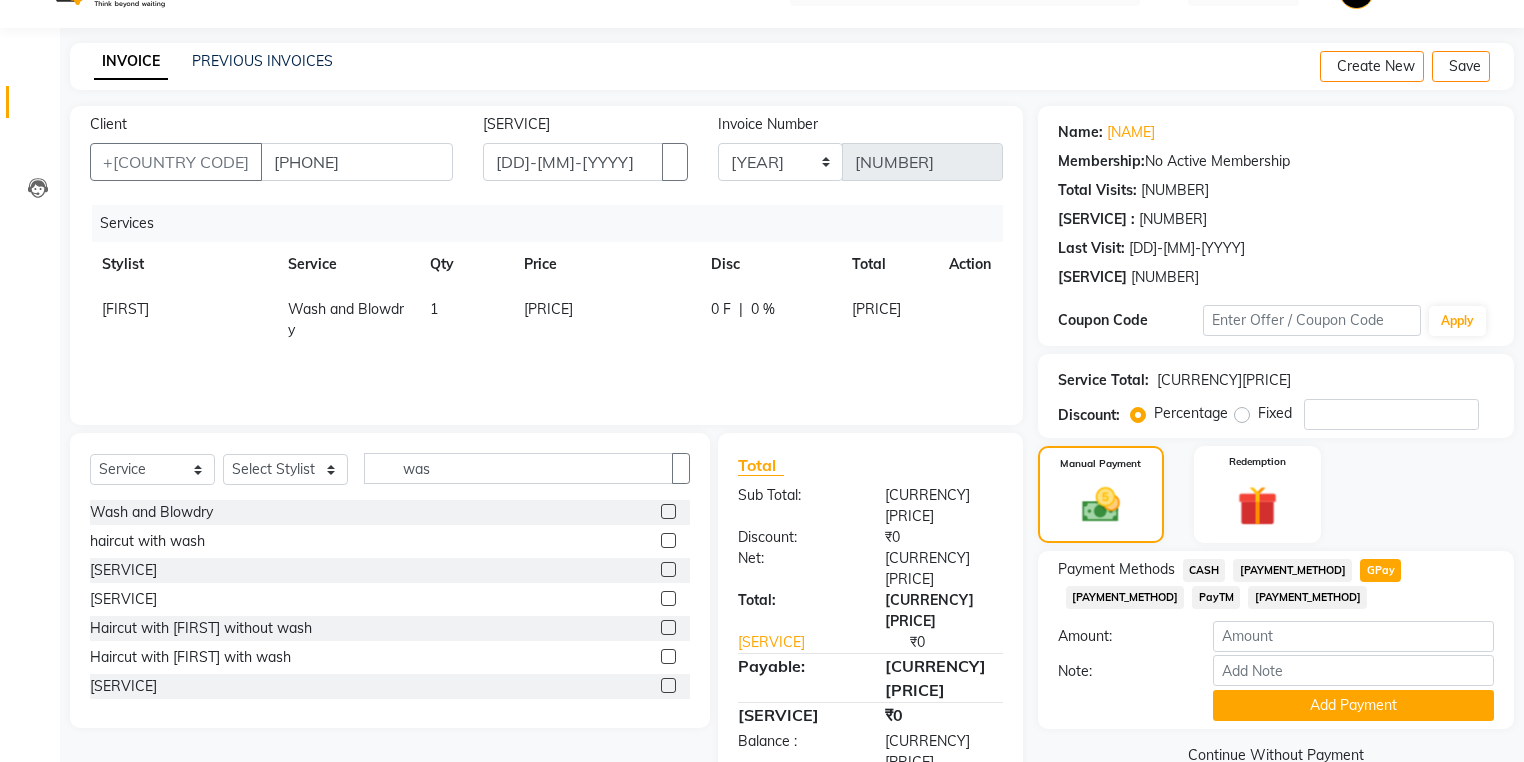 scroll, scrollTop: 84, scrollLeft: 0, axis: vertical 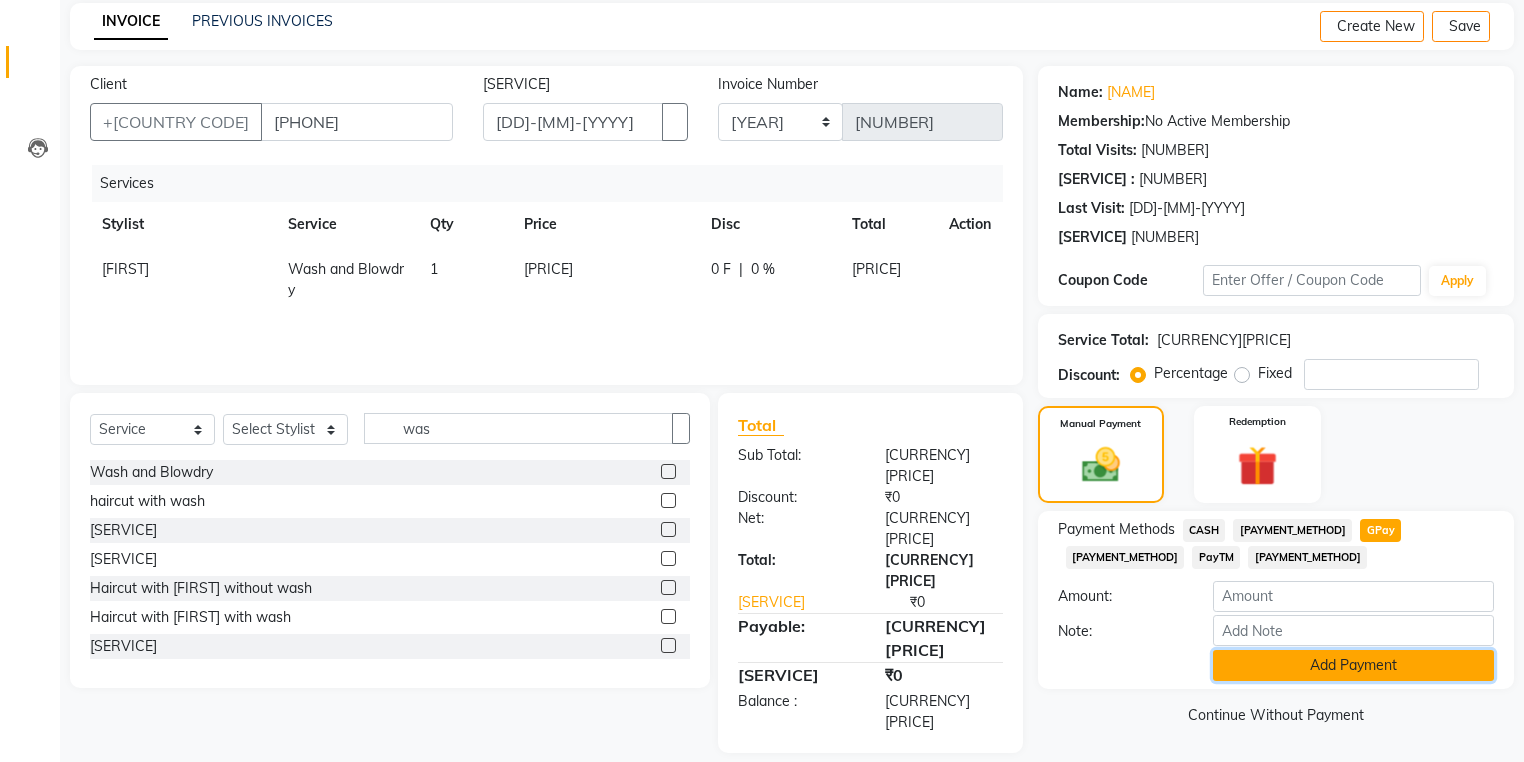 click on "Add Payment" at bounding box center (1353, 665) 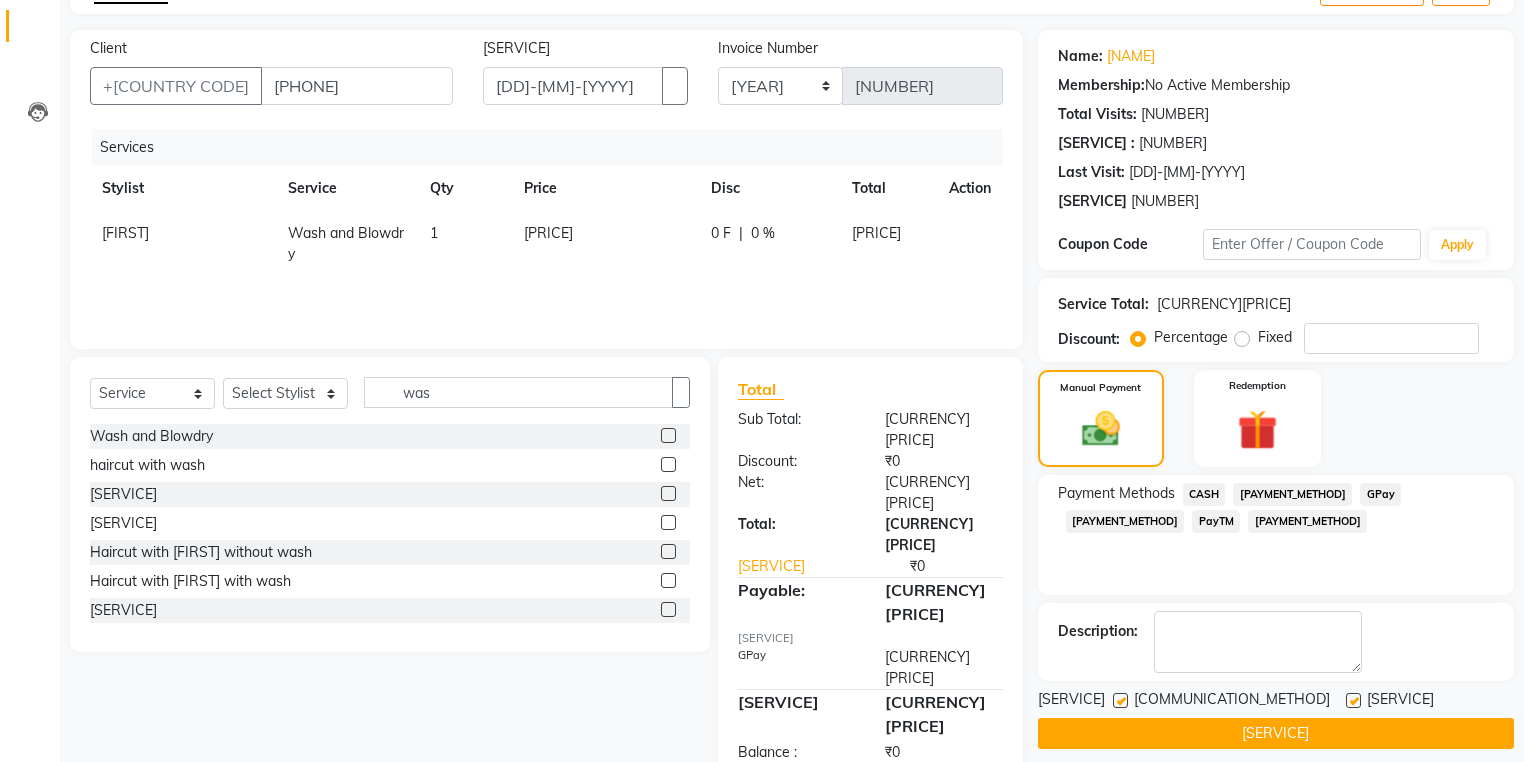 scroll, scrollTop: 138, scrollLeft: 0, axis: vertical 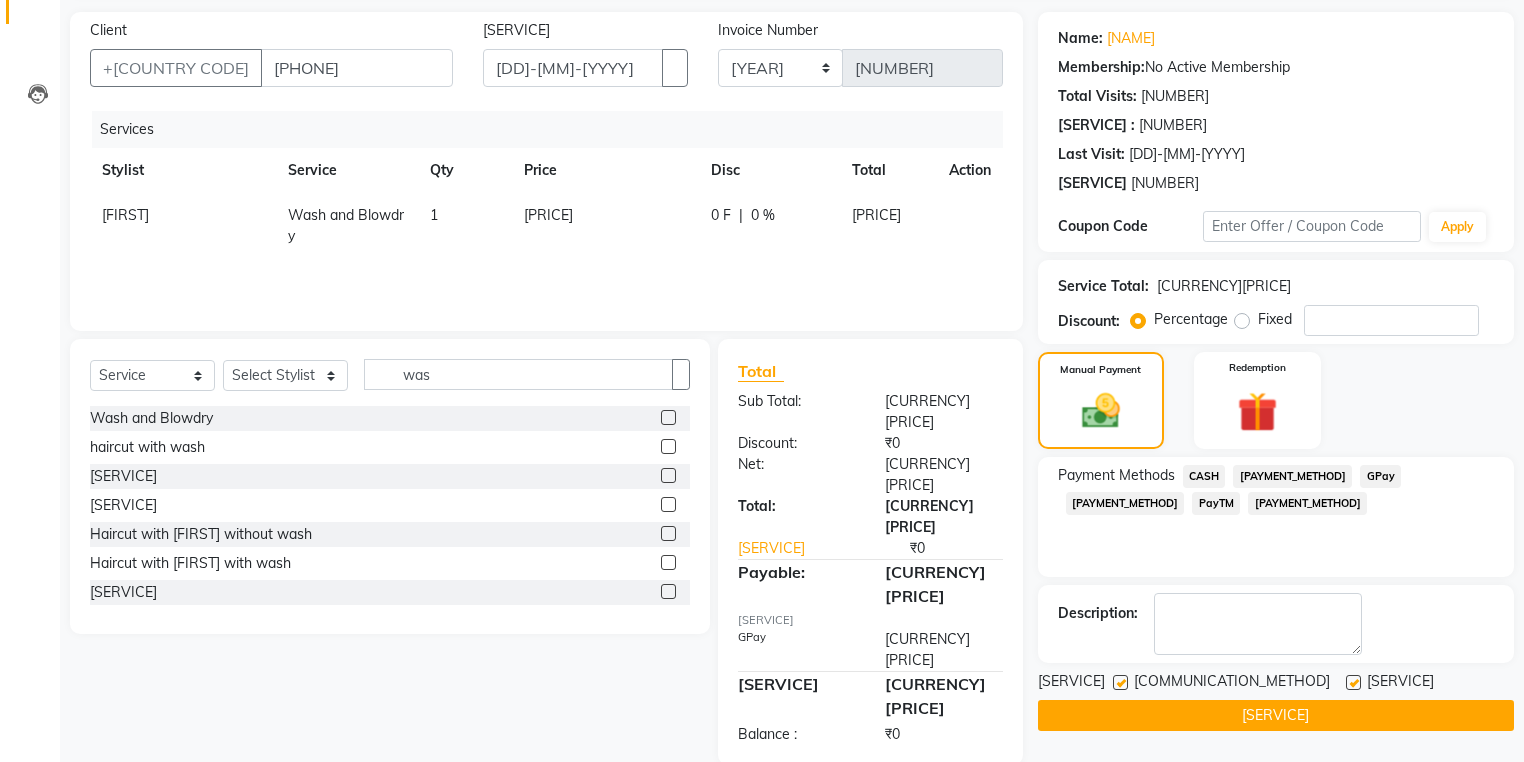 click at bounding box center (1120, 682) 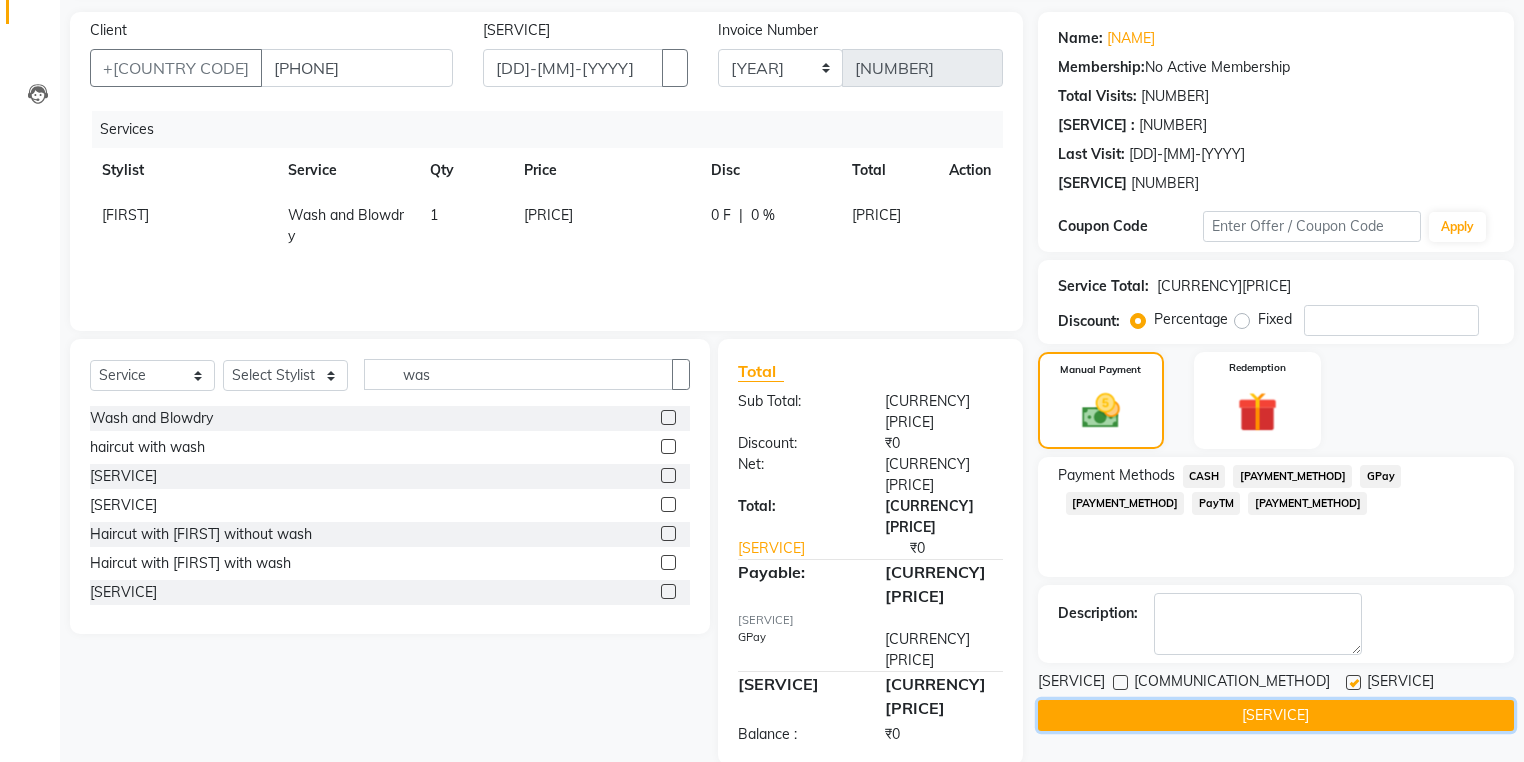 click on "[SERVICE]" at bounding box center (1276, 715) 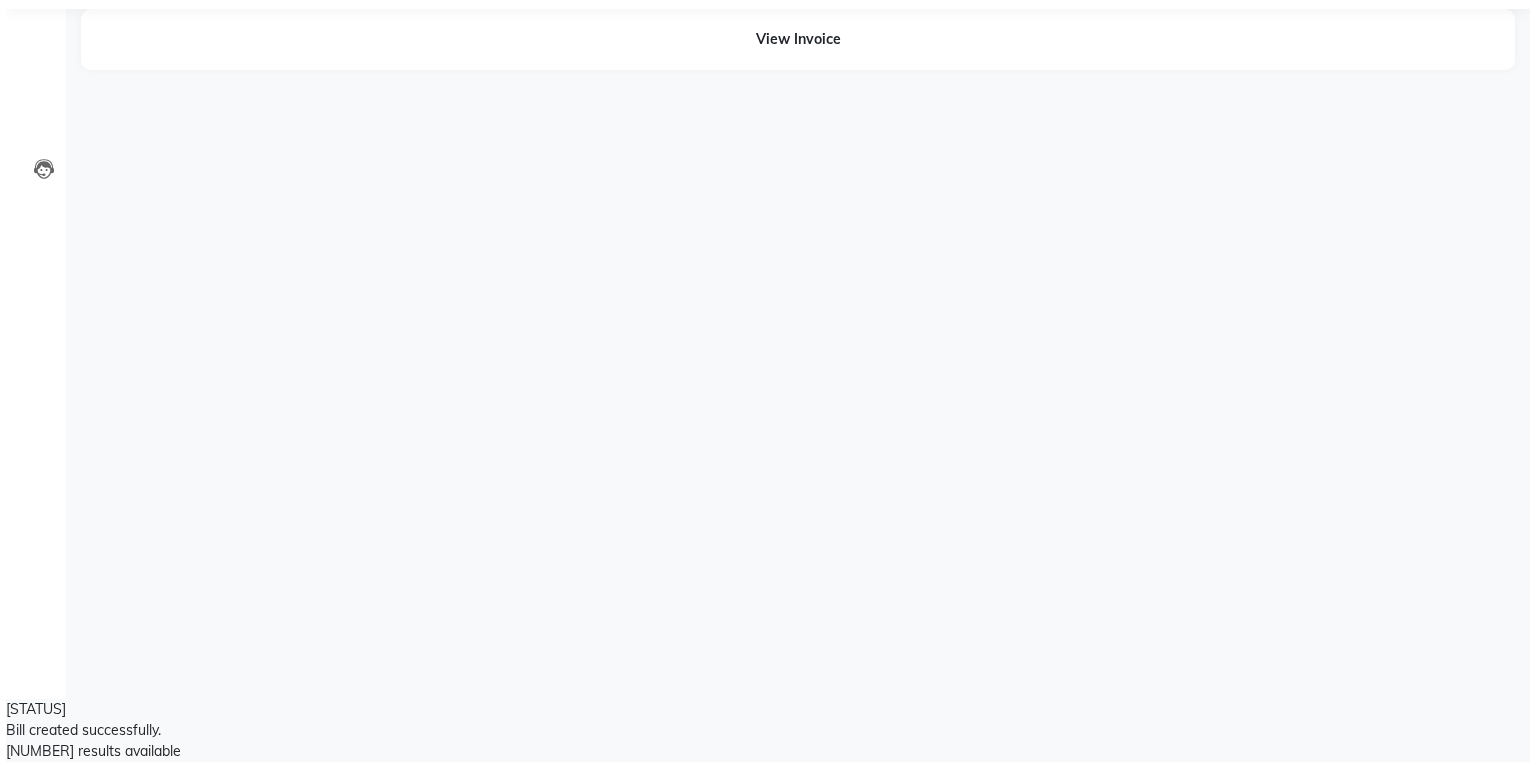 scroll, scrollTop: 0, scrollLeft: 0, axis: both 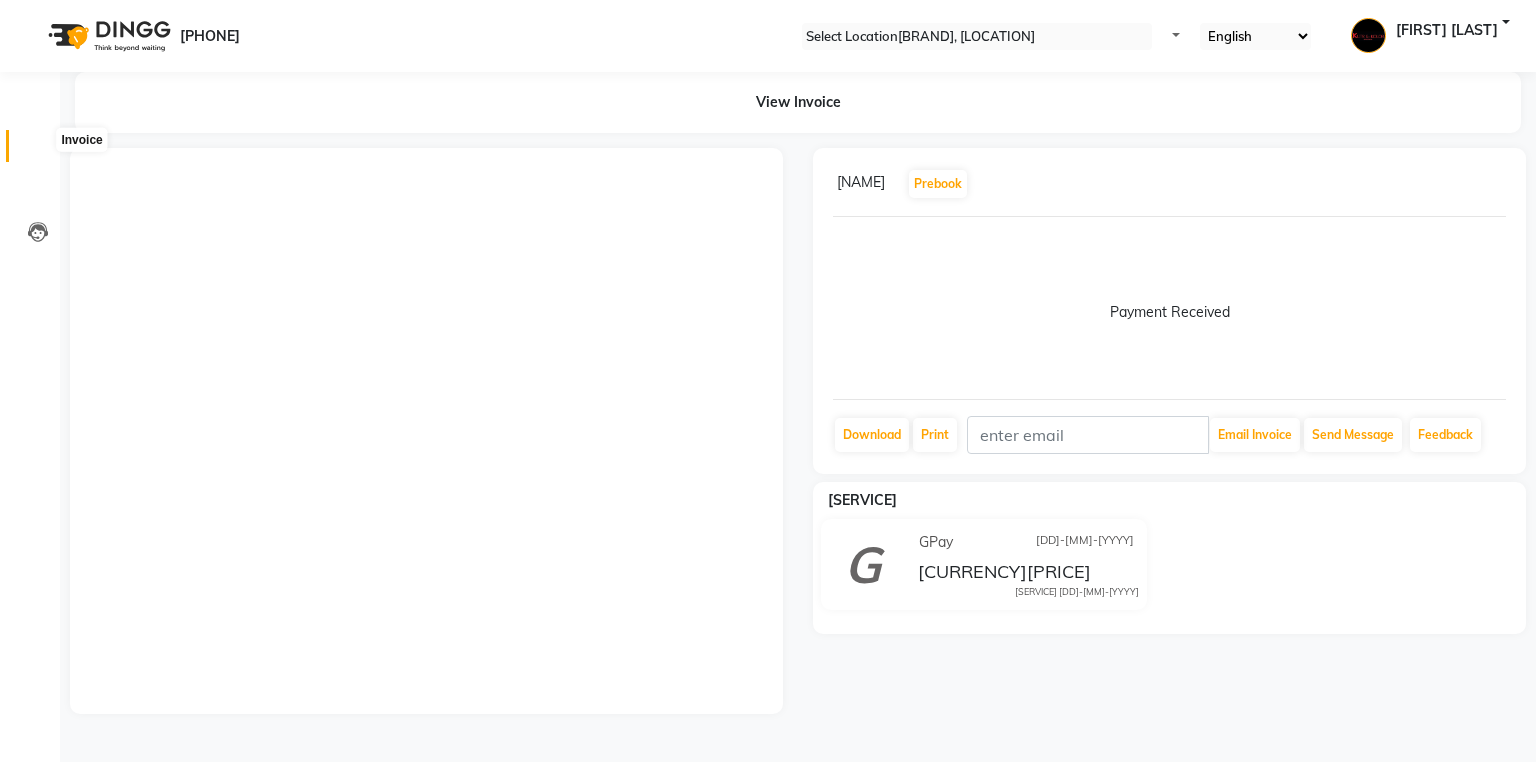 click at bounding box center [38, 151] 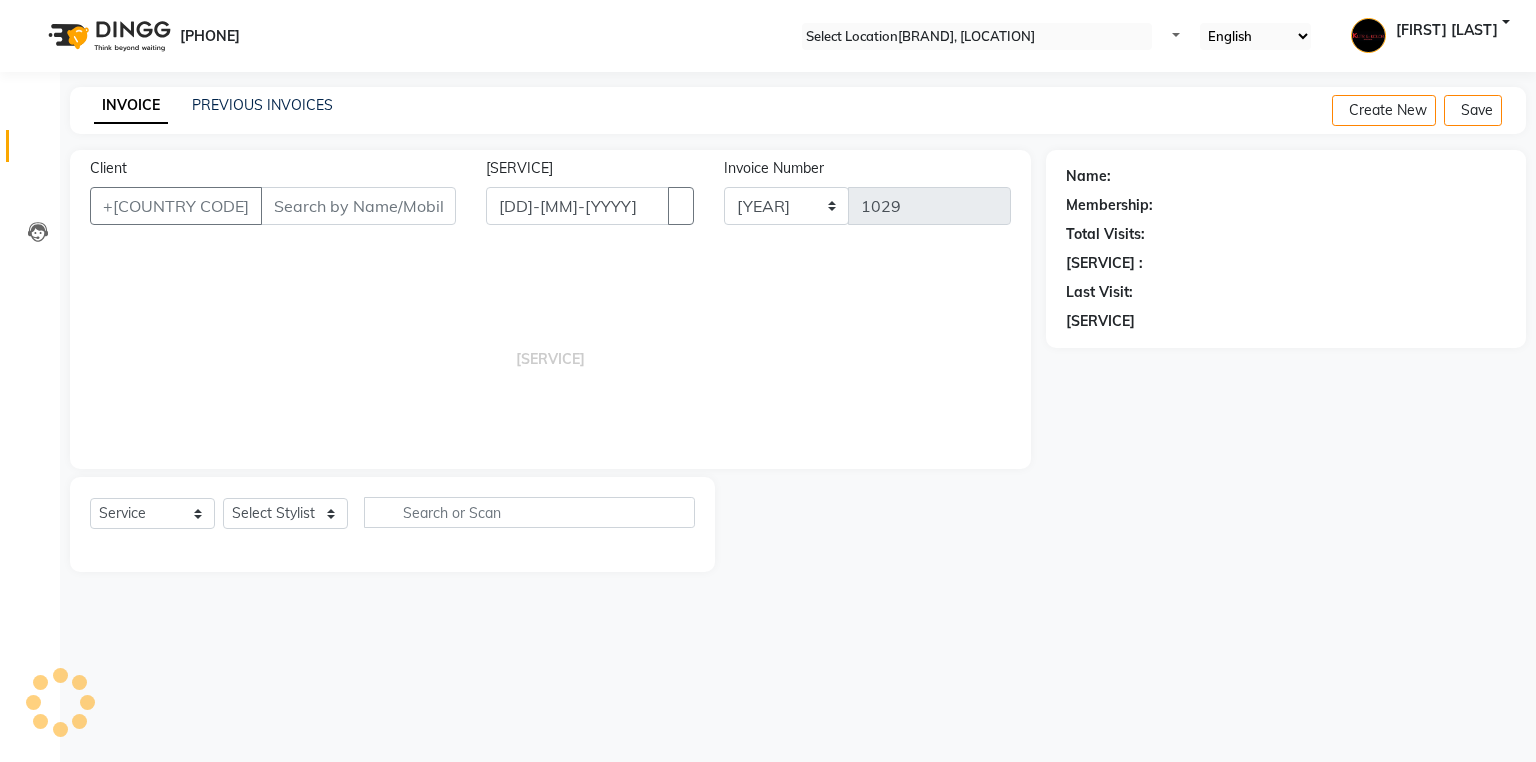 click on "Client +[COUNTRY_CODE]" at bounding box center (273, 199) 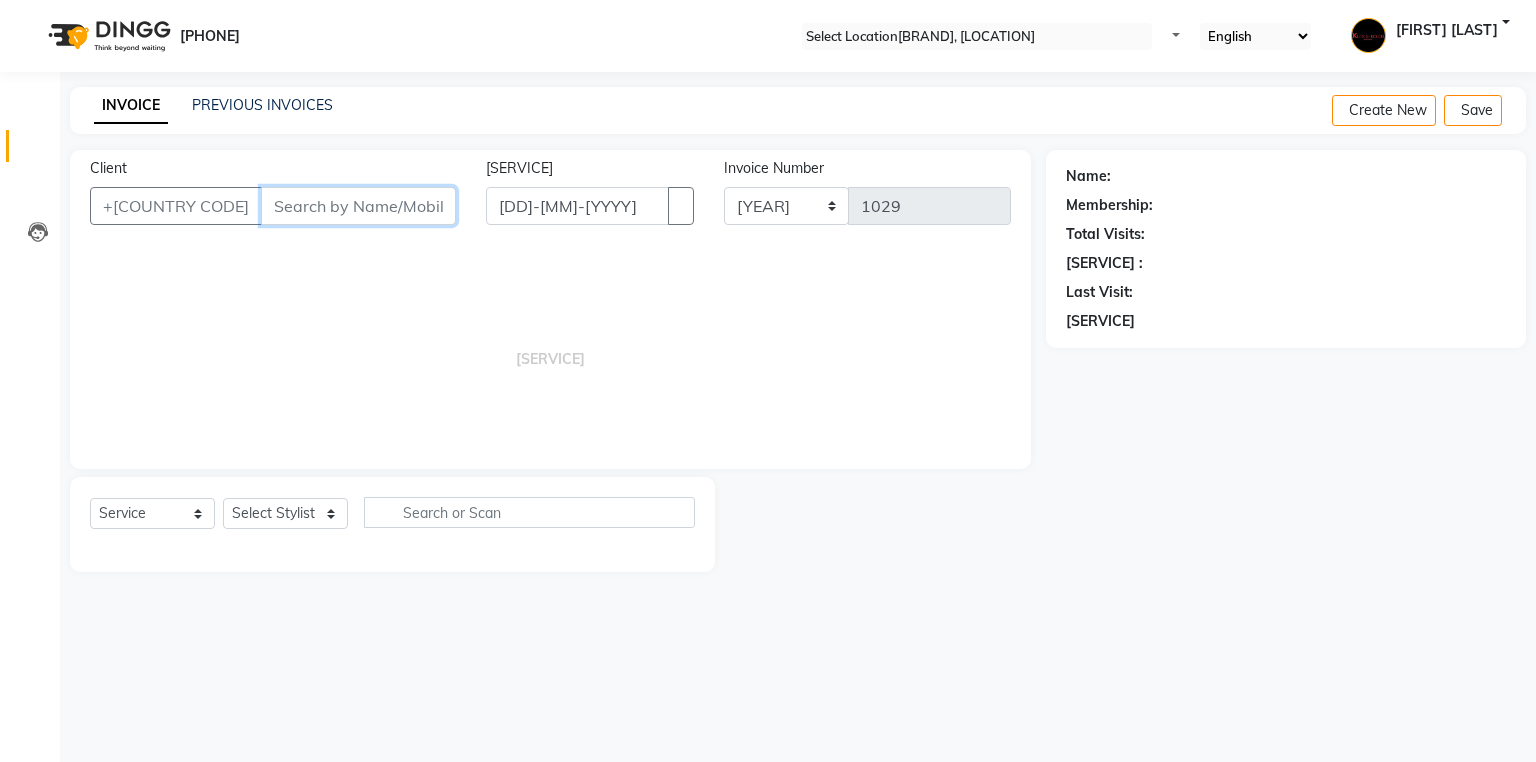 click on "Client" at bounding box center [358, 206] 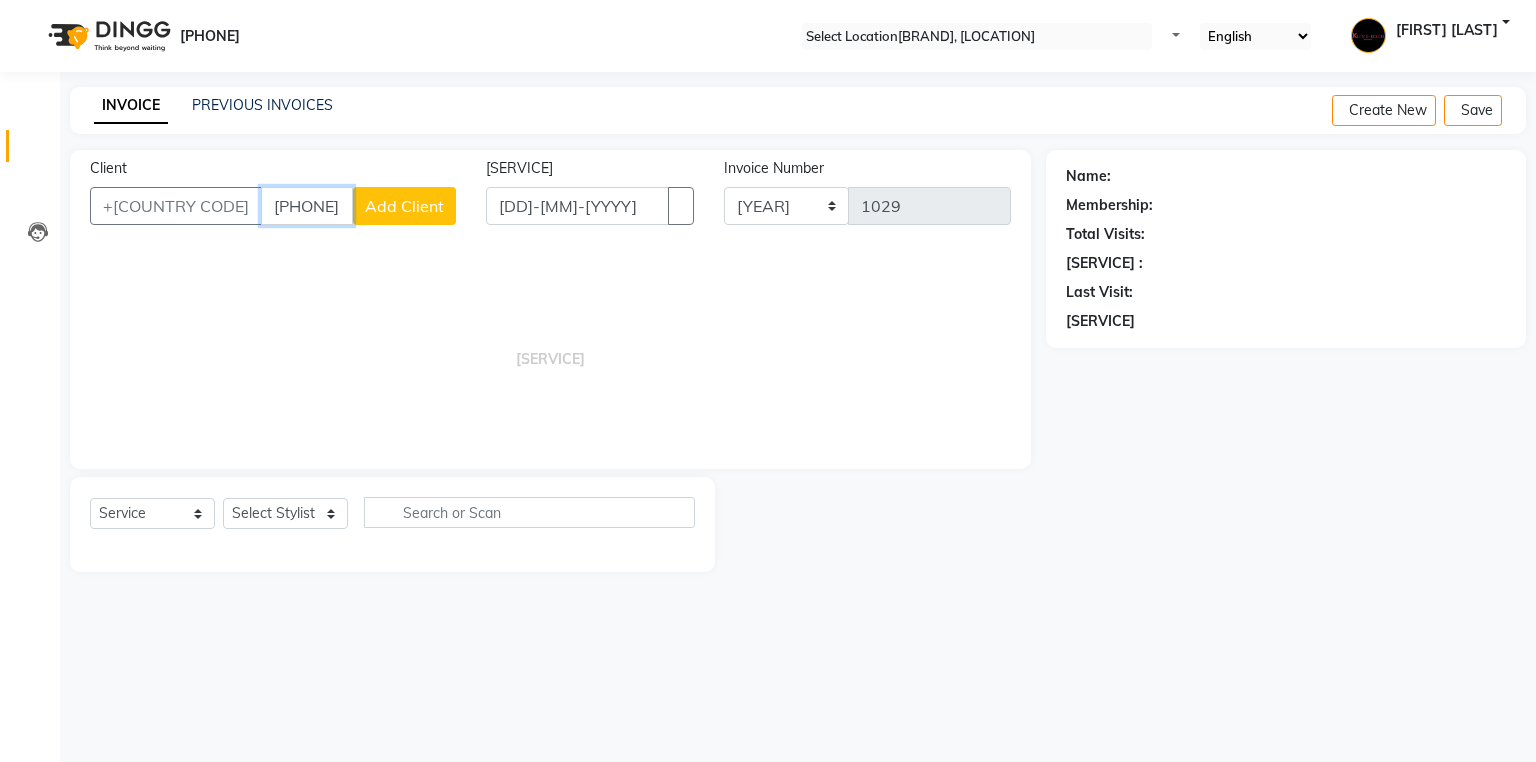 type on "[PHONE]" 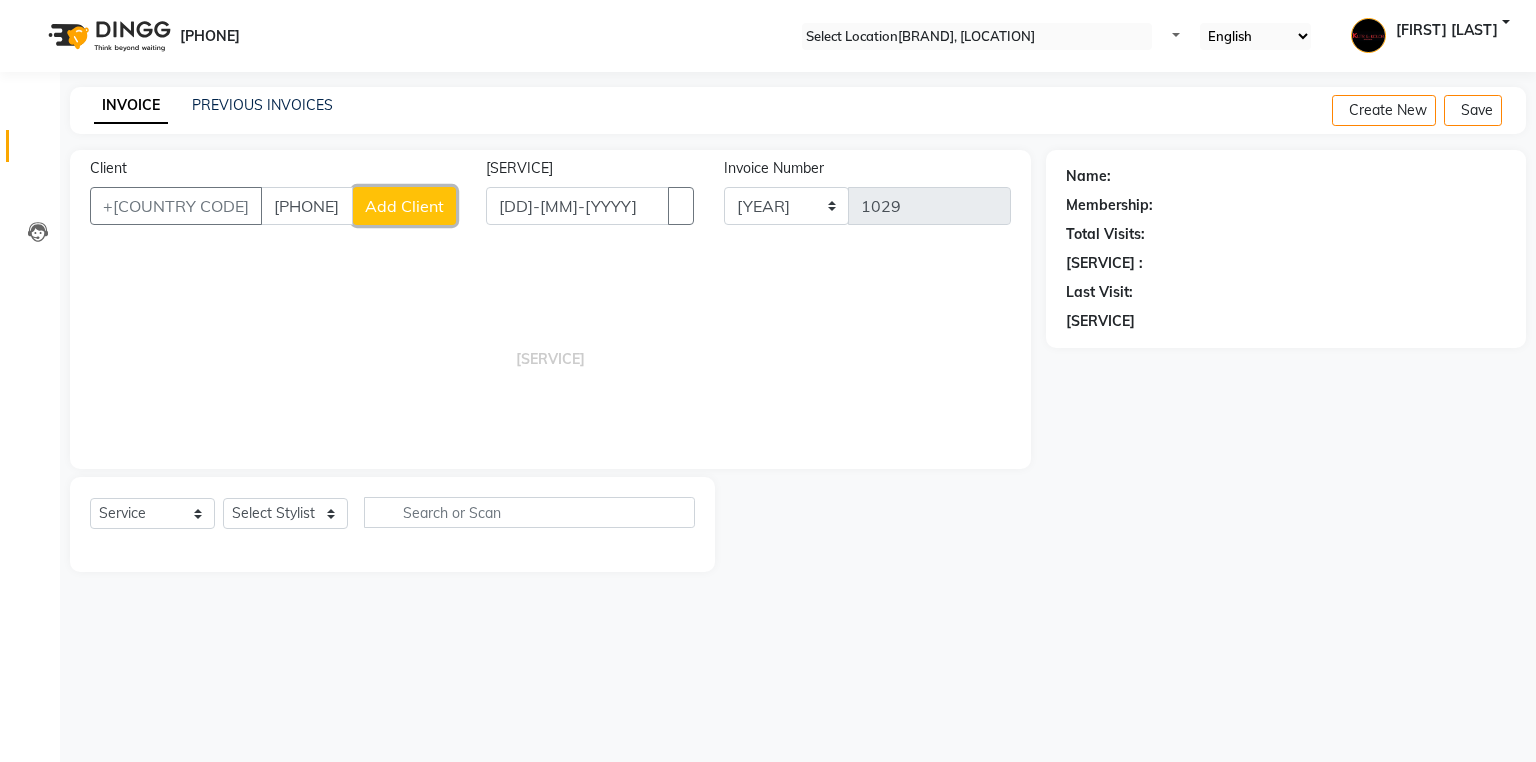 click on "Add Client" at bounding box center [404, 206] 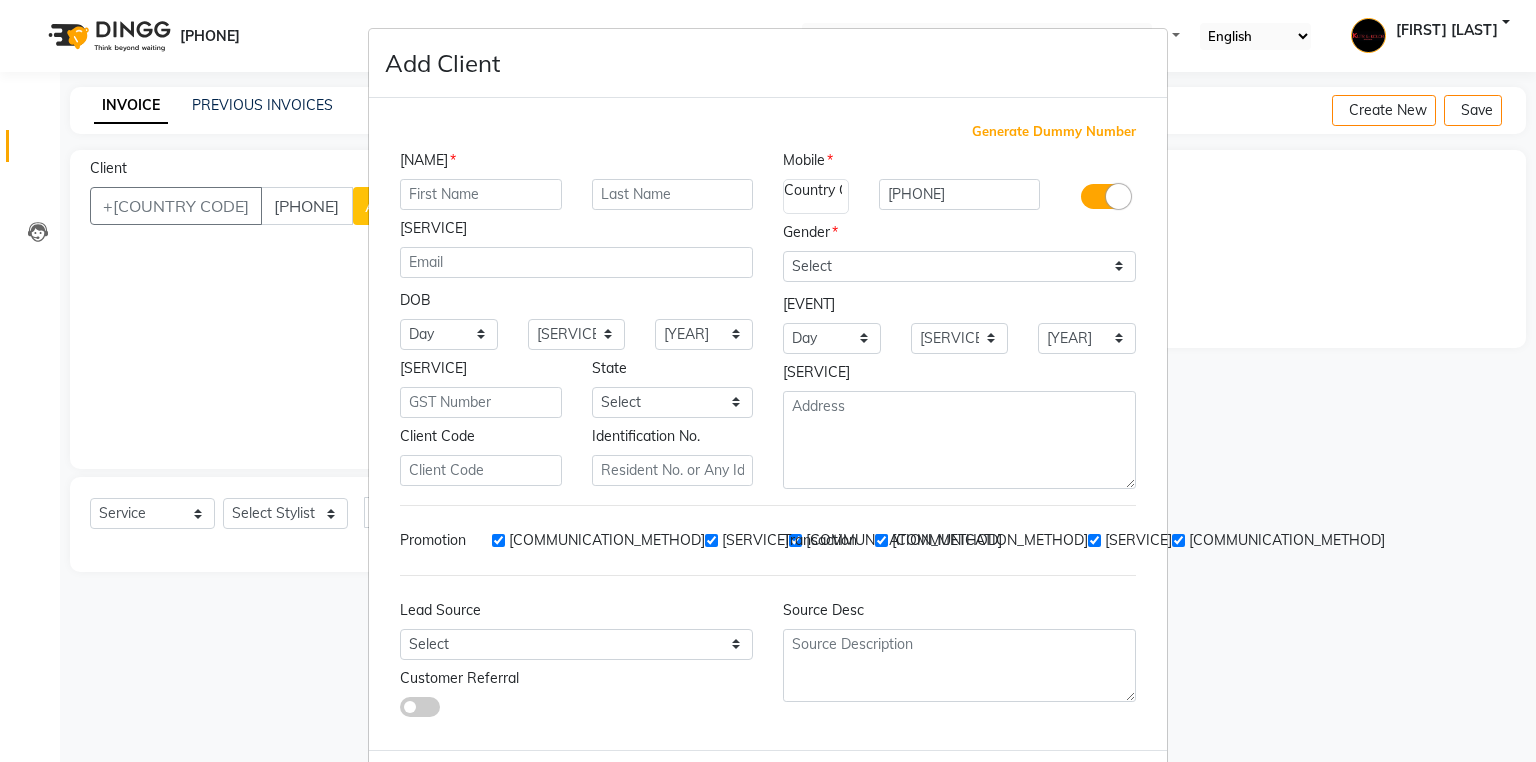 click at bounding box center (481, 194) 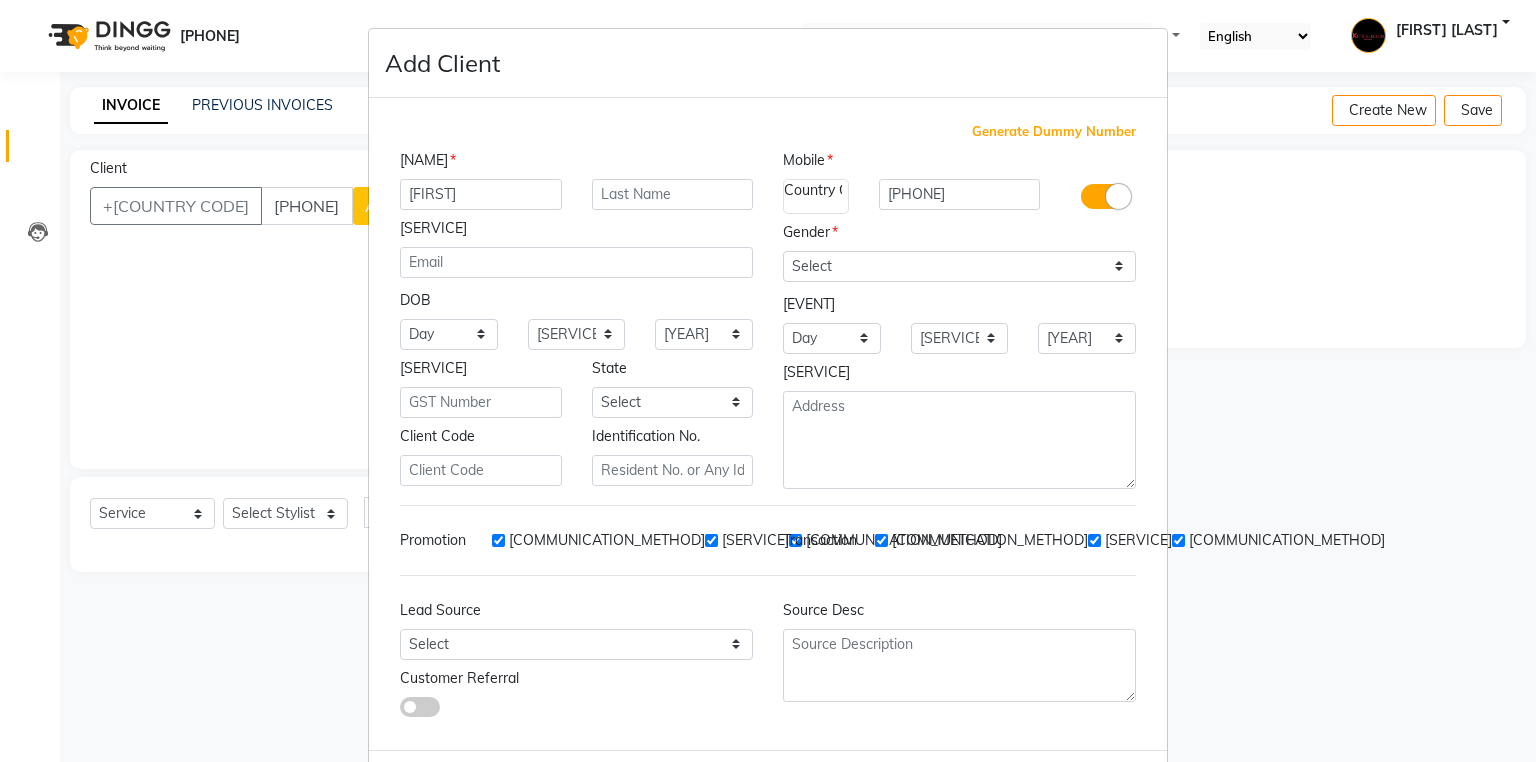 type on "[FIRST]" 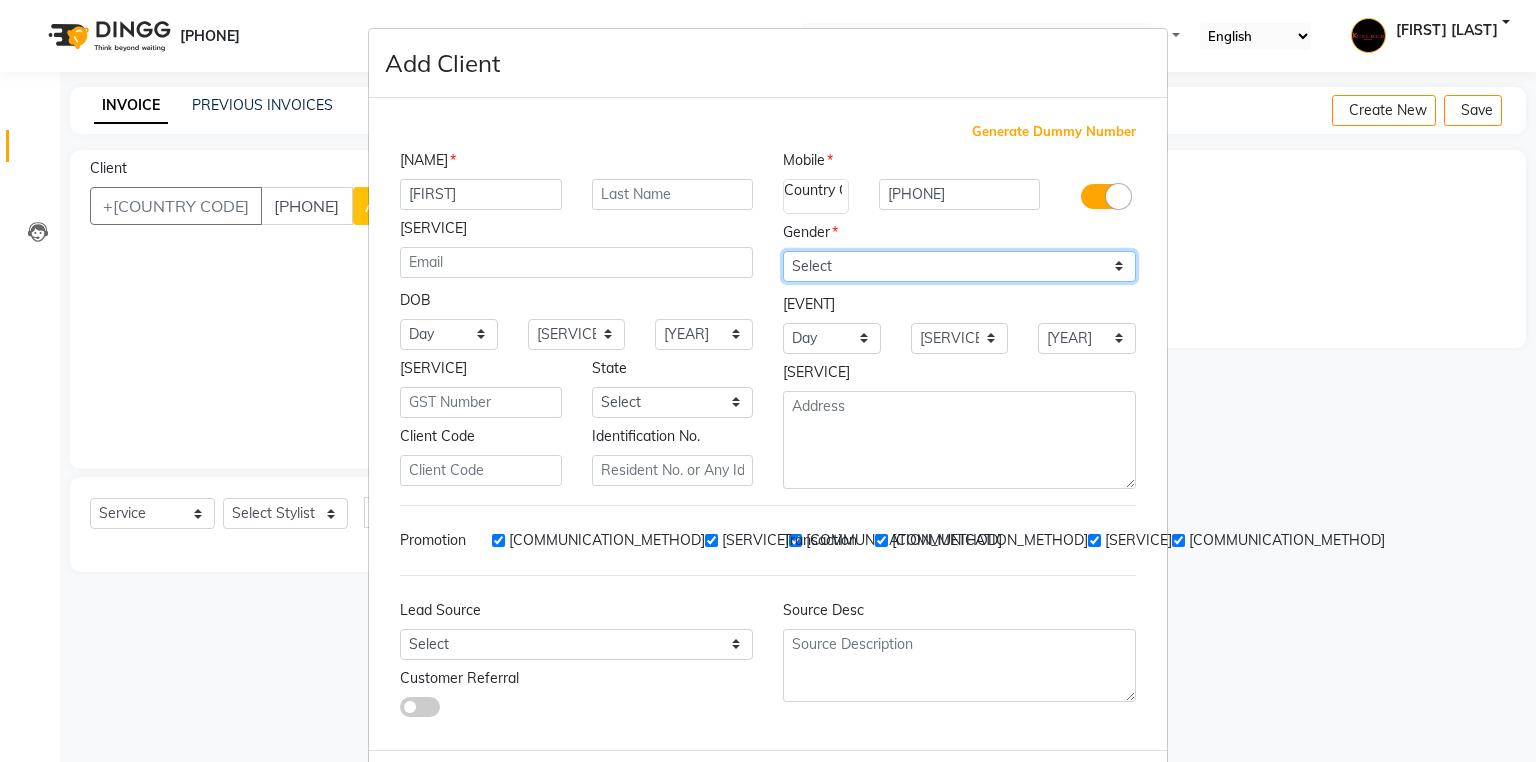 click on "Select Male Female Other Prefer Not To Say" at bounding box center [959, 266] 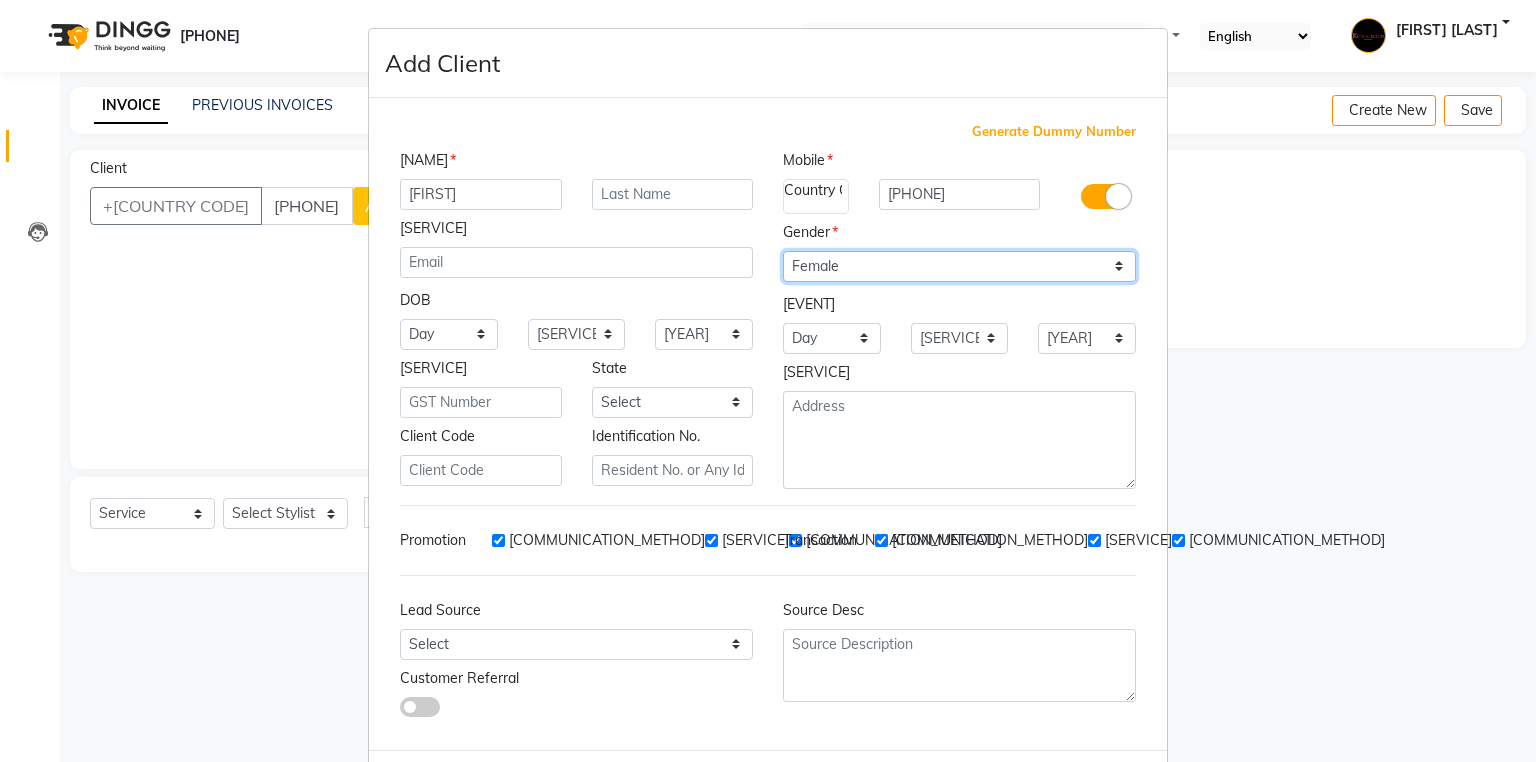 click on "Select Male Female Other Prefer Not To Say" at bounding box center [959, 266] 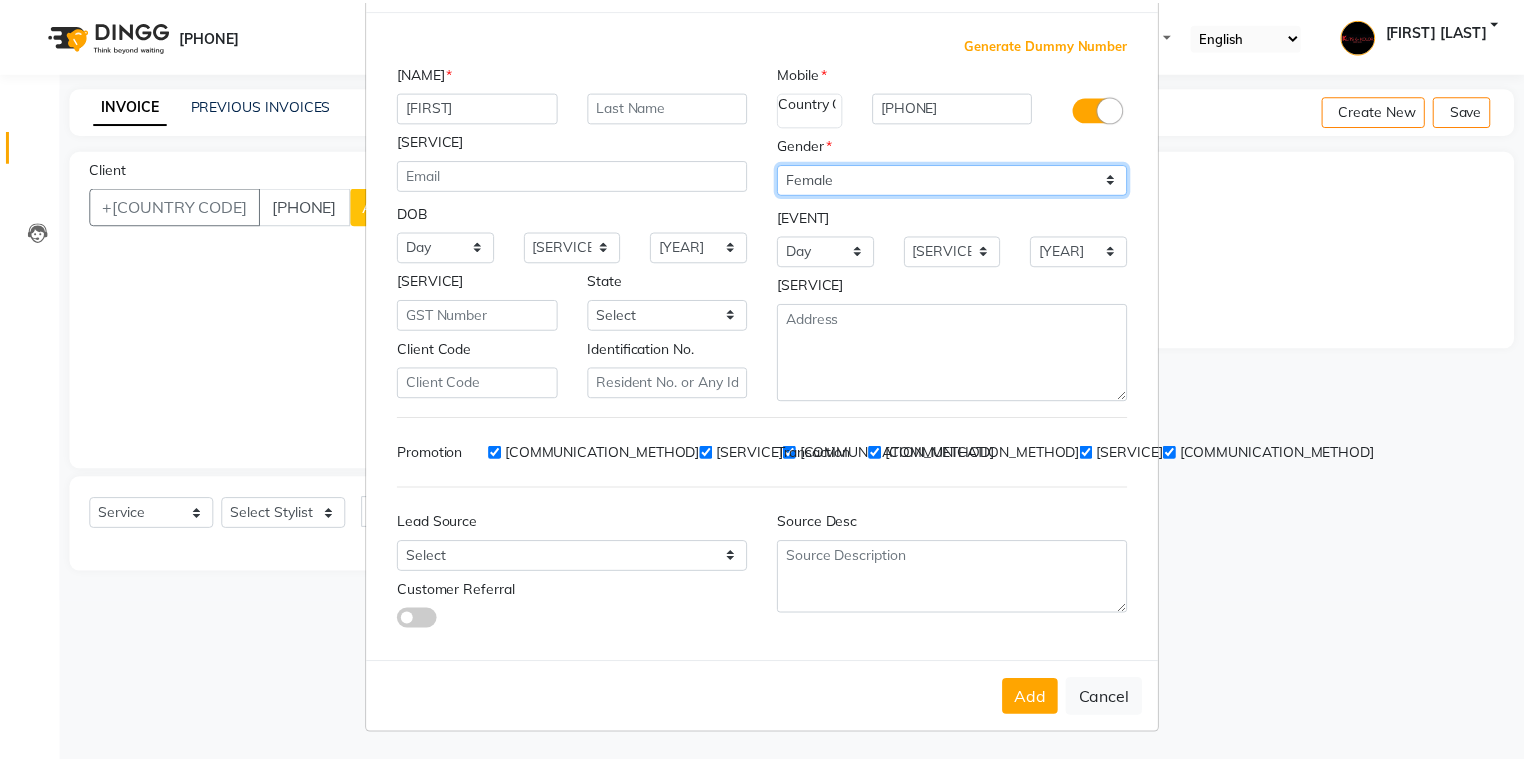 scroll, scrollTop: 94, scrollLeft: 0, axis: vertical 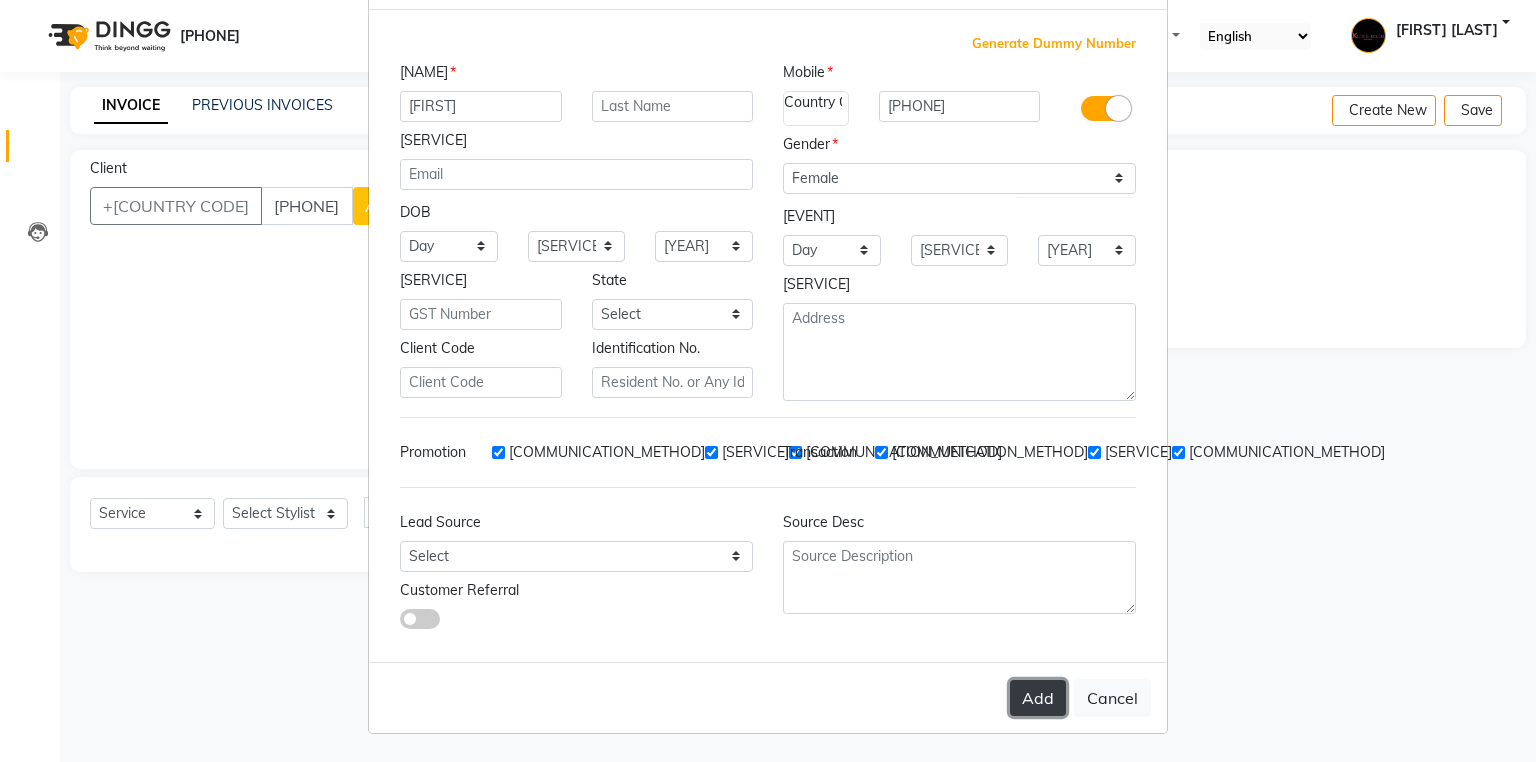 click on "Add" at bounding box center (1038, 698) 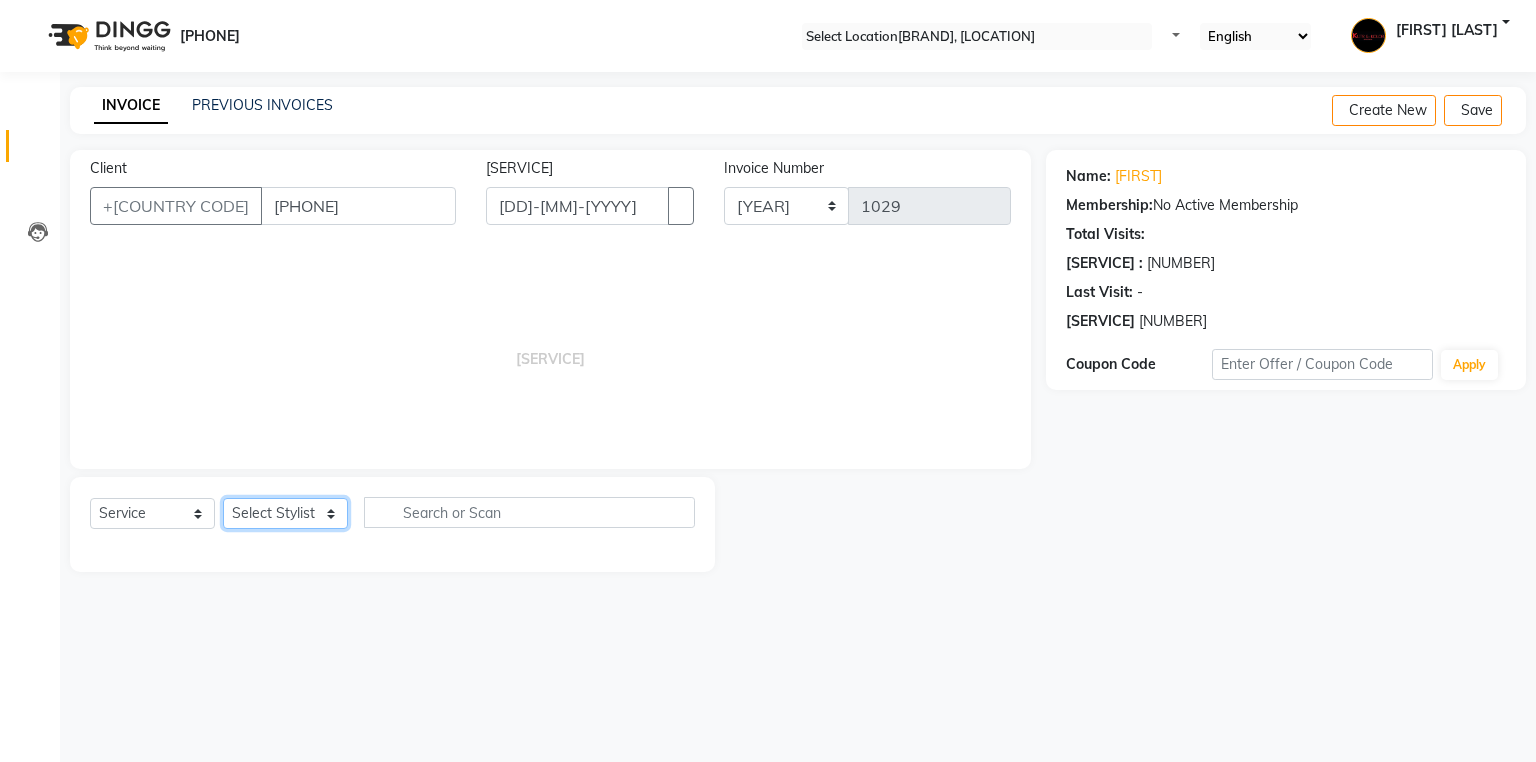 click on "Select Stylist [FIRST] [LAST] [FIRST] [FIRST] [FIRST] [FIRST] [FIRST] [FIRST] [FIRST] [FIRST] [FIRST] [FIRST]" at bounding box center [285, 513] 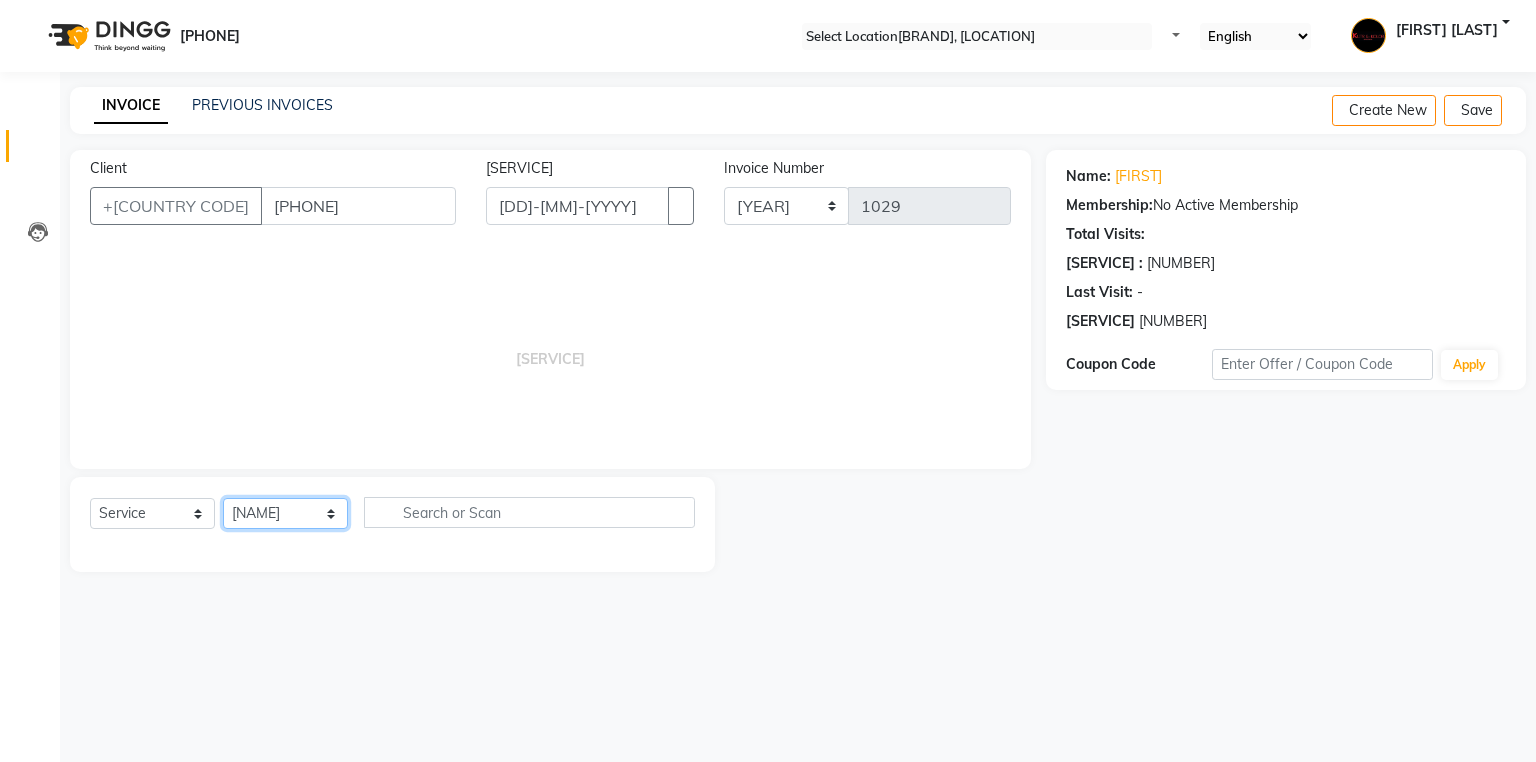 click on "Select Stylist [FIRST] [LAST] [FIRST] [FIRST] [FIRST] [FIRST] [FIRST] [FIRST] [FIRST] [FIRST] [FIRST] [FIRST]" at bounding box center [285, 513] 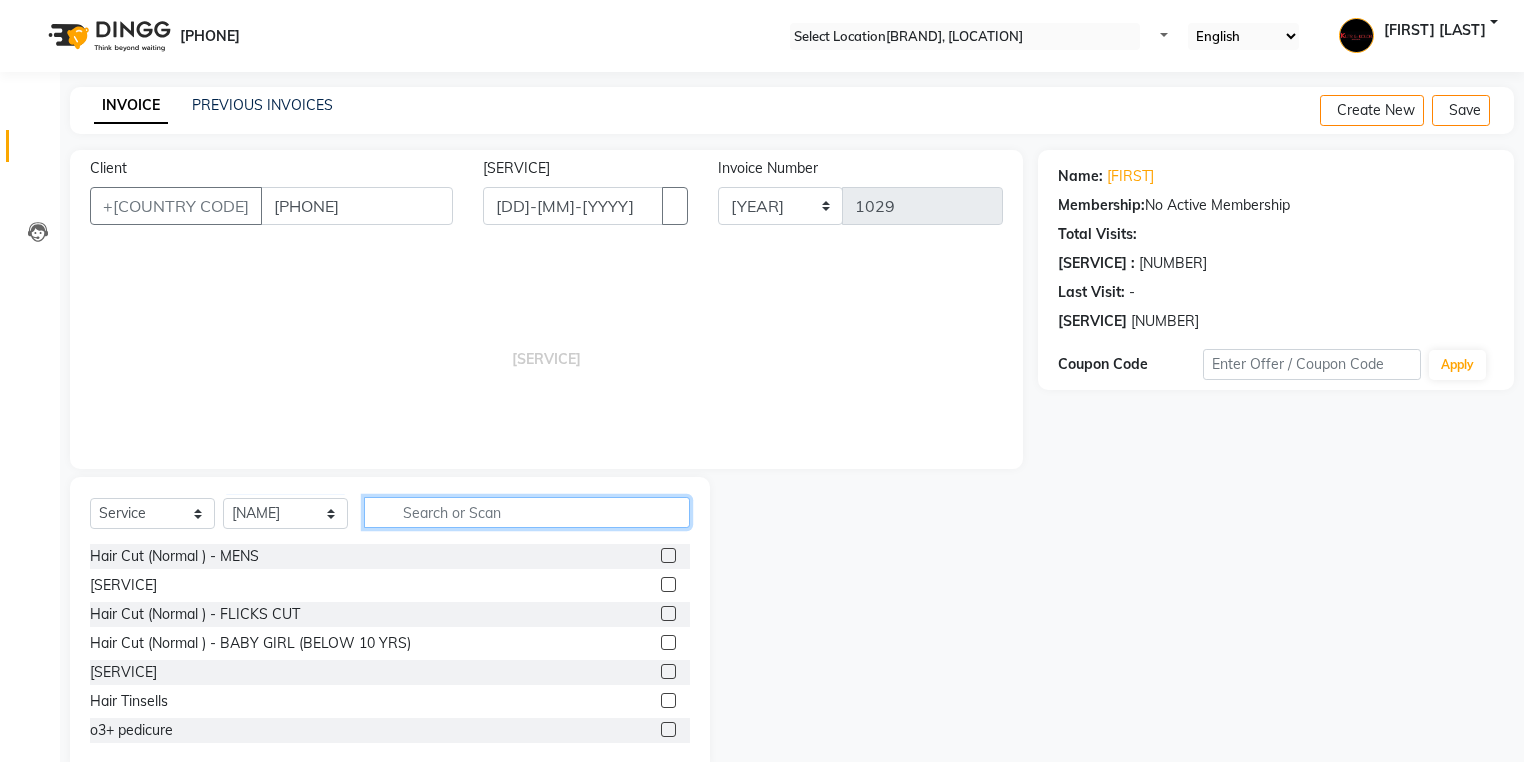 click at bounding box center (527, 512) 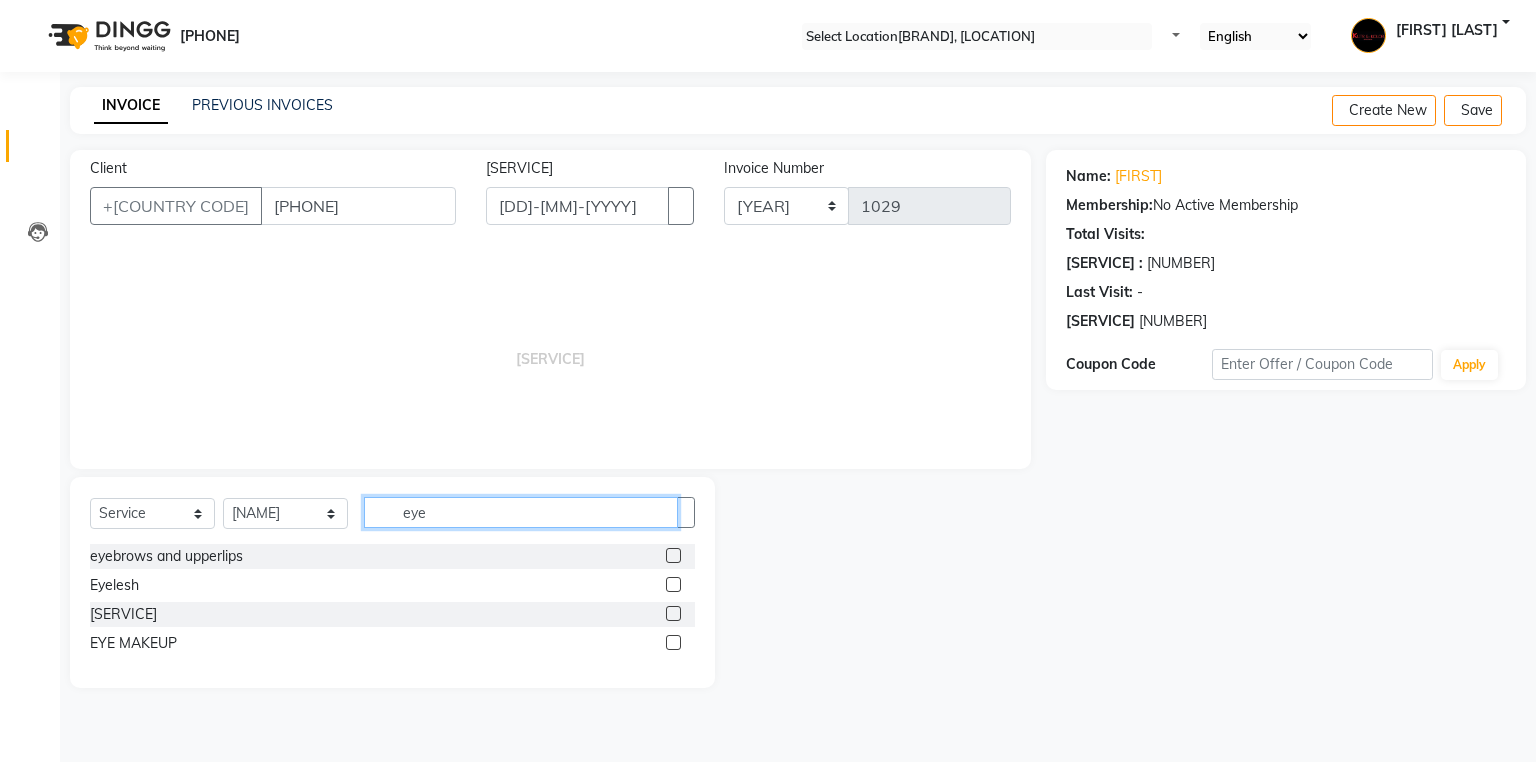 type on "eye" 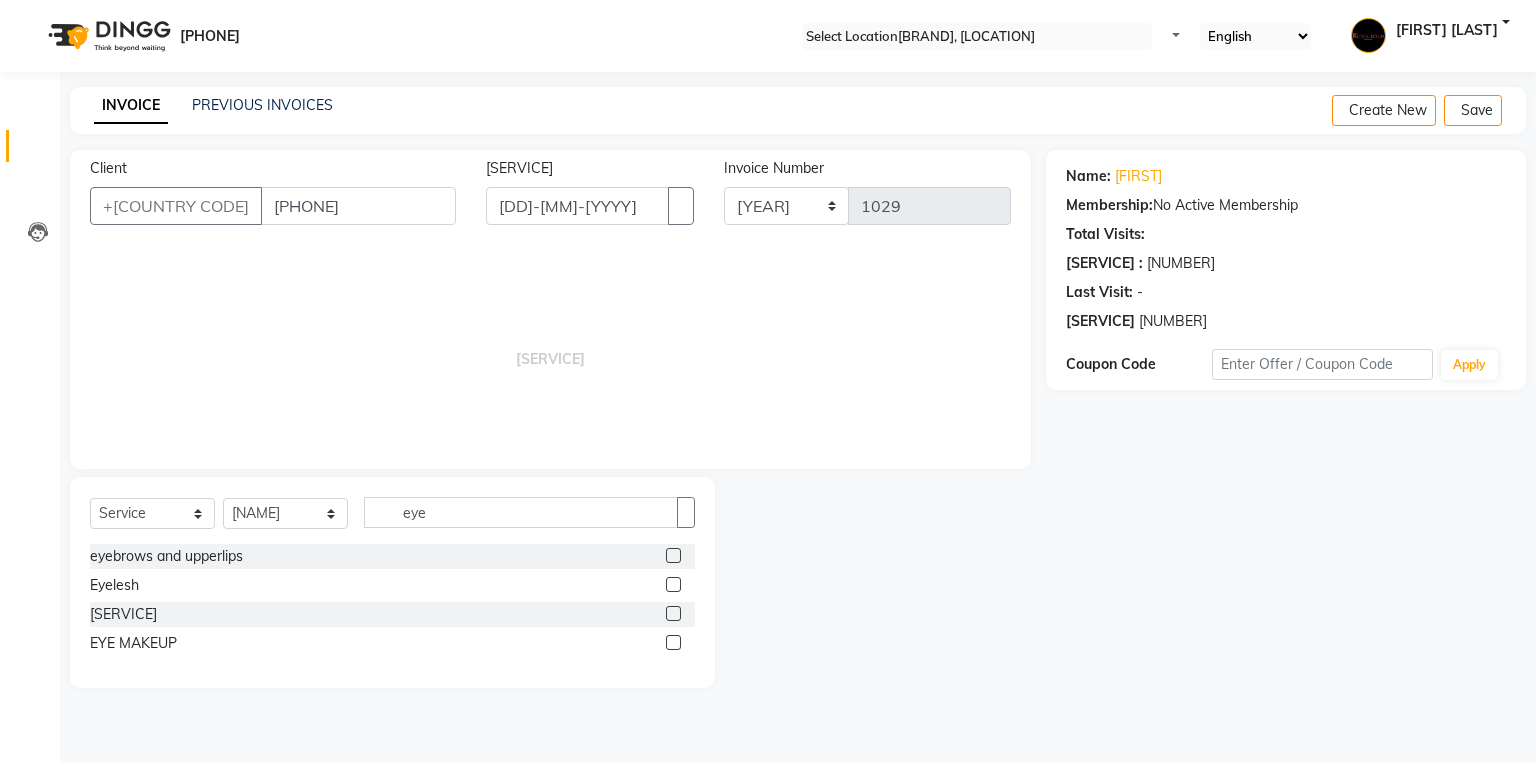 click at bounding box center (673, 555) 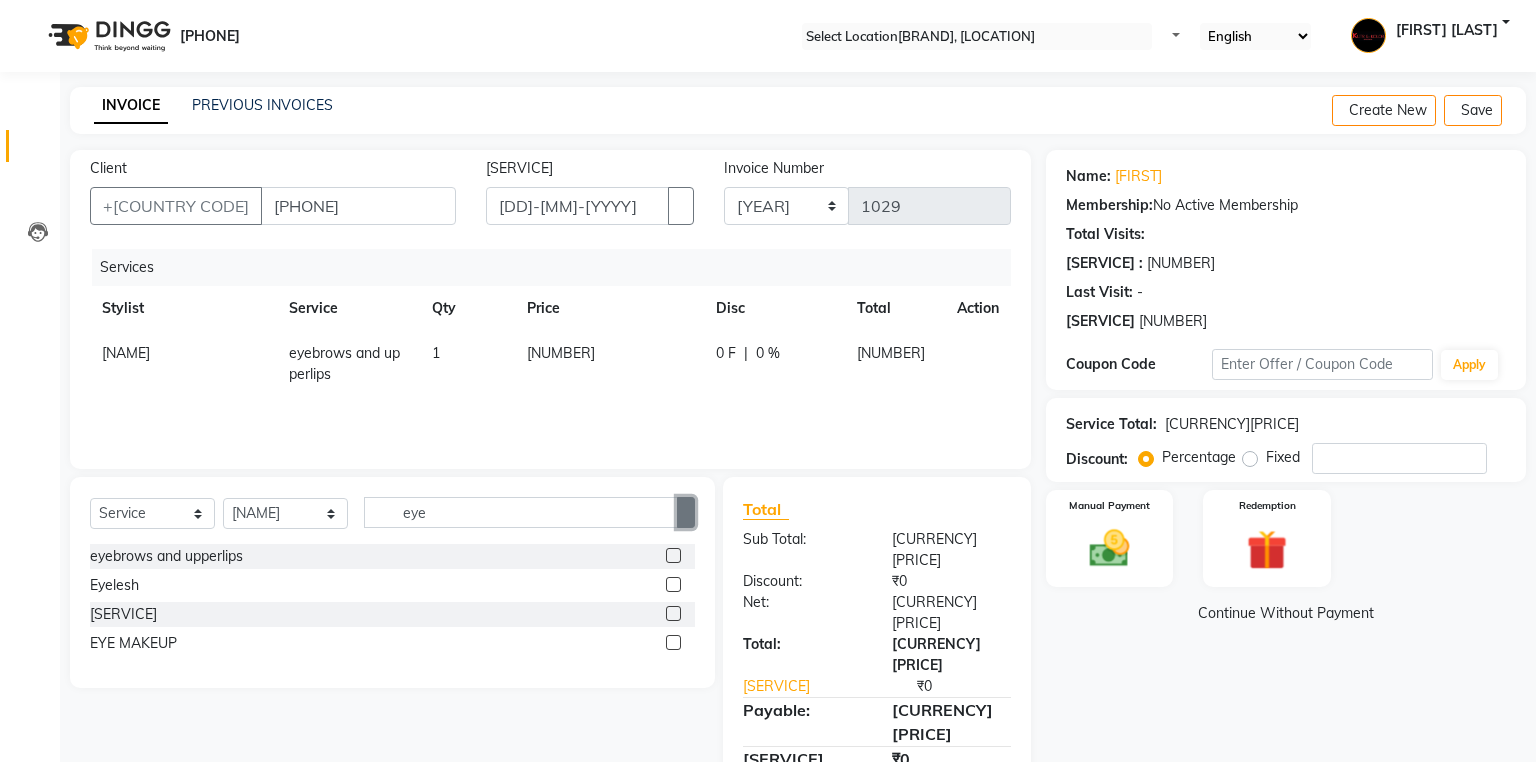 click at bounding box center [686, 512] 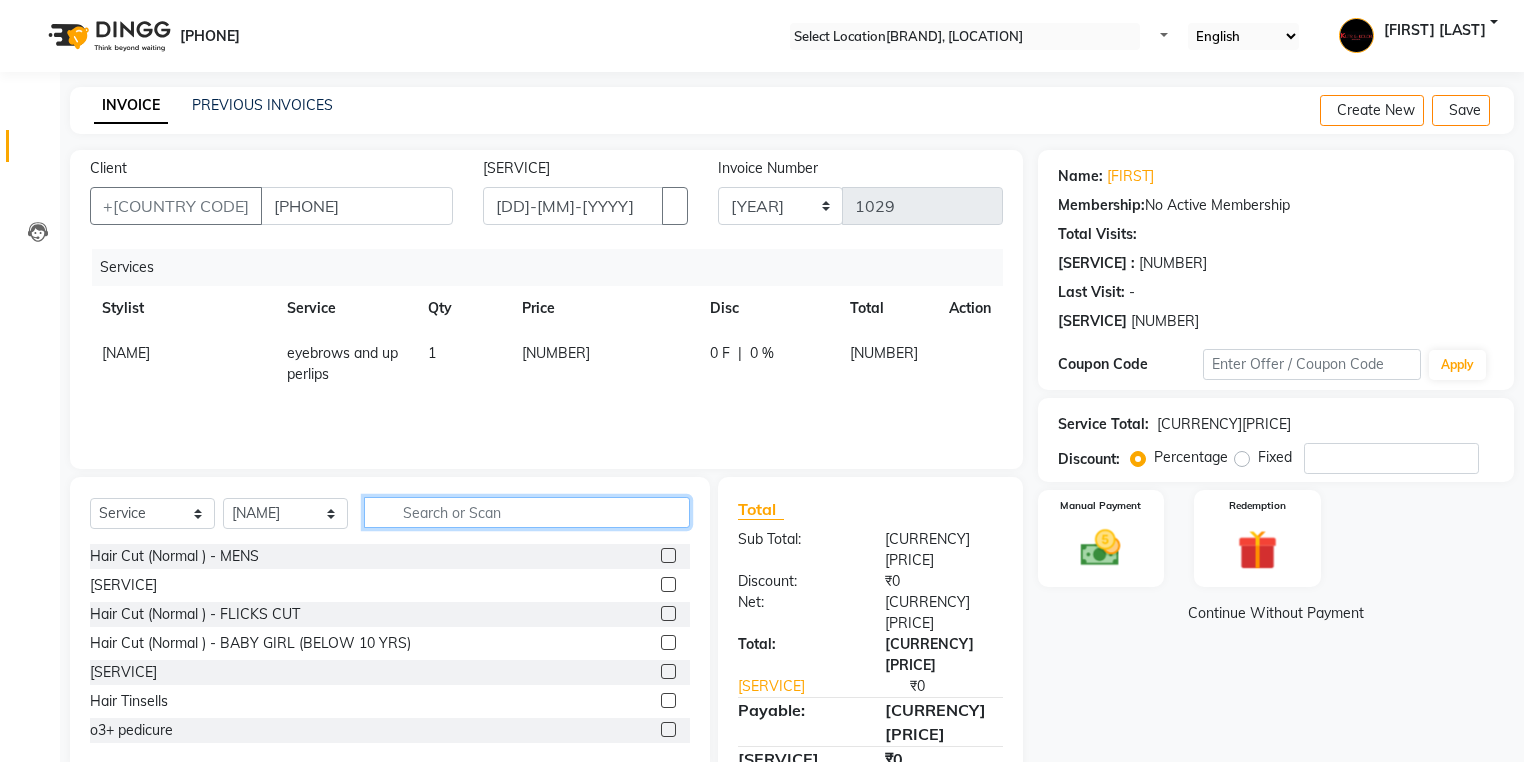 click at bounding box center [527, 512] 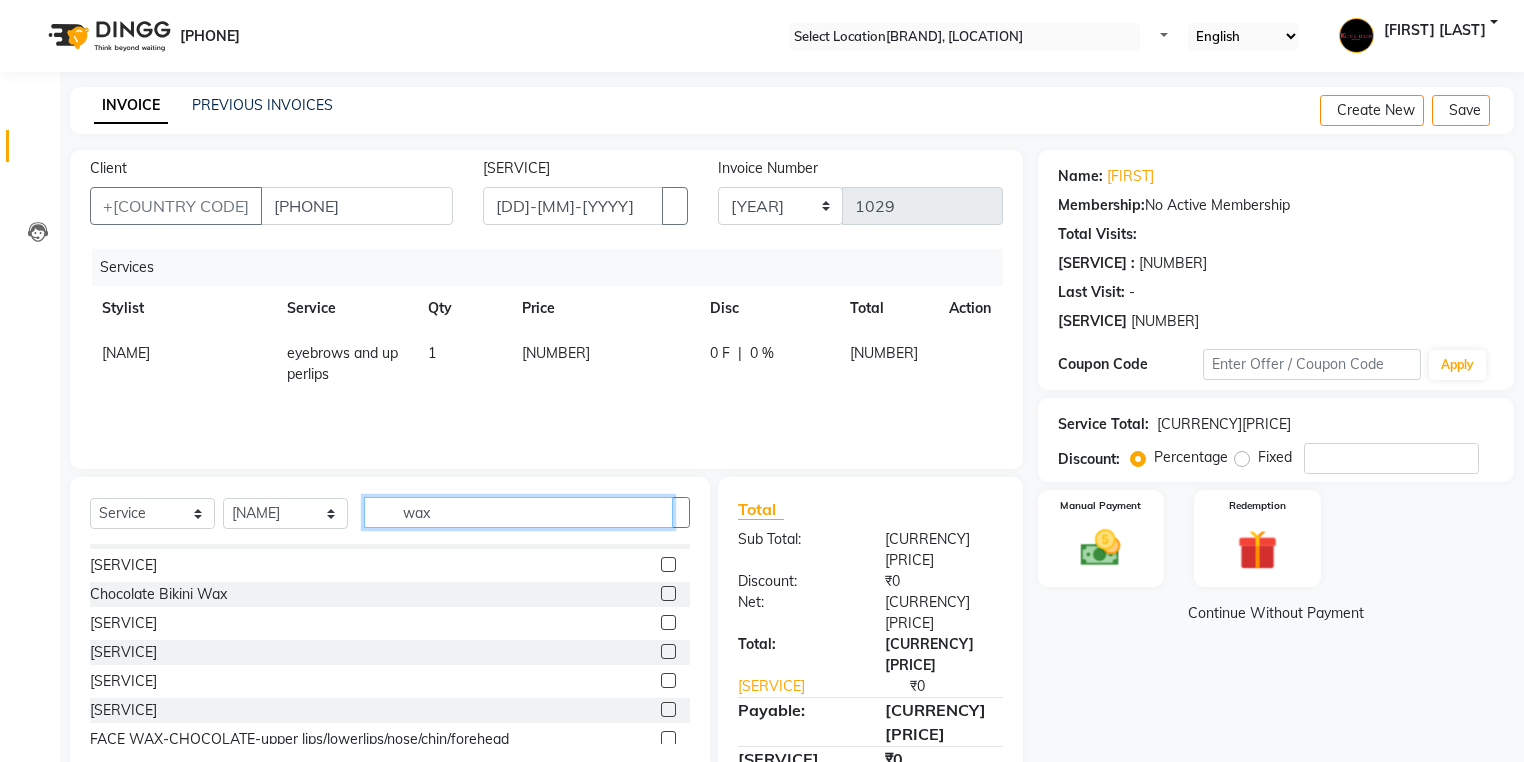 scroll, scrollTop: 1249, scrollLeft: 0, axis: vertical 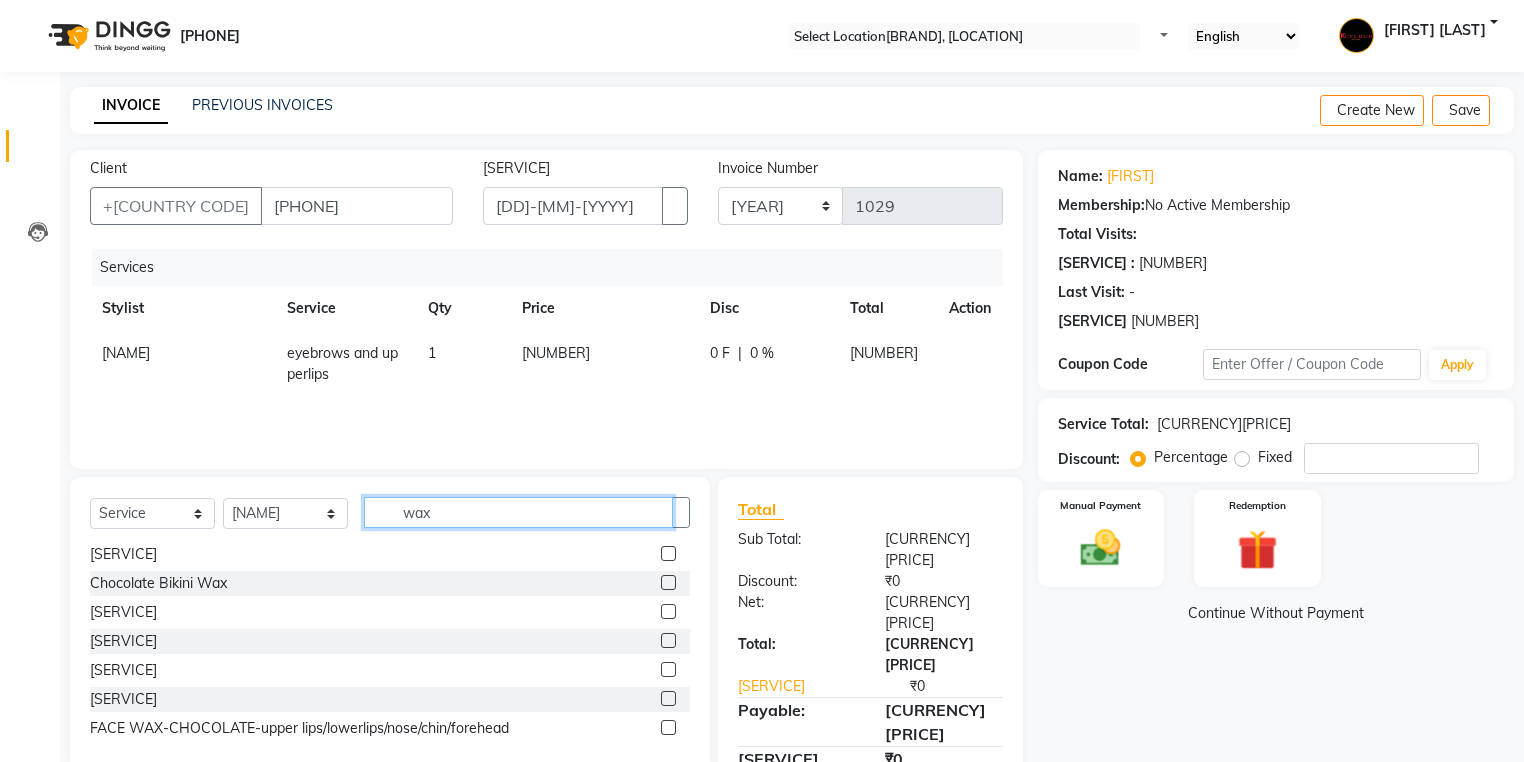 type on "wax" 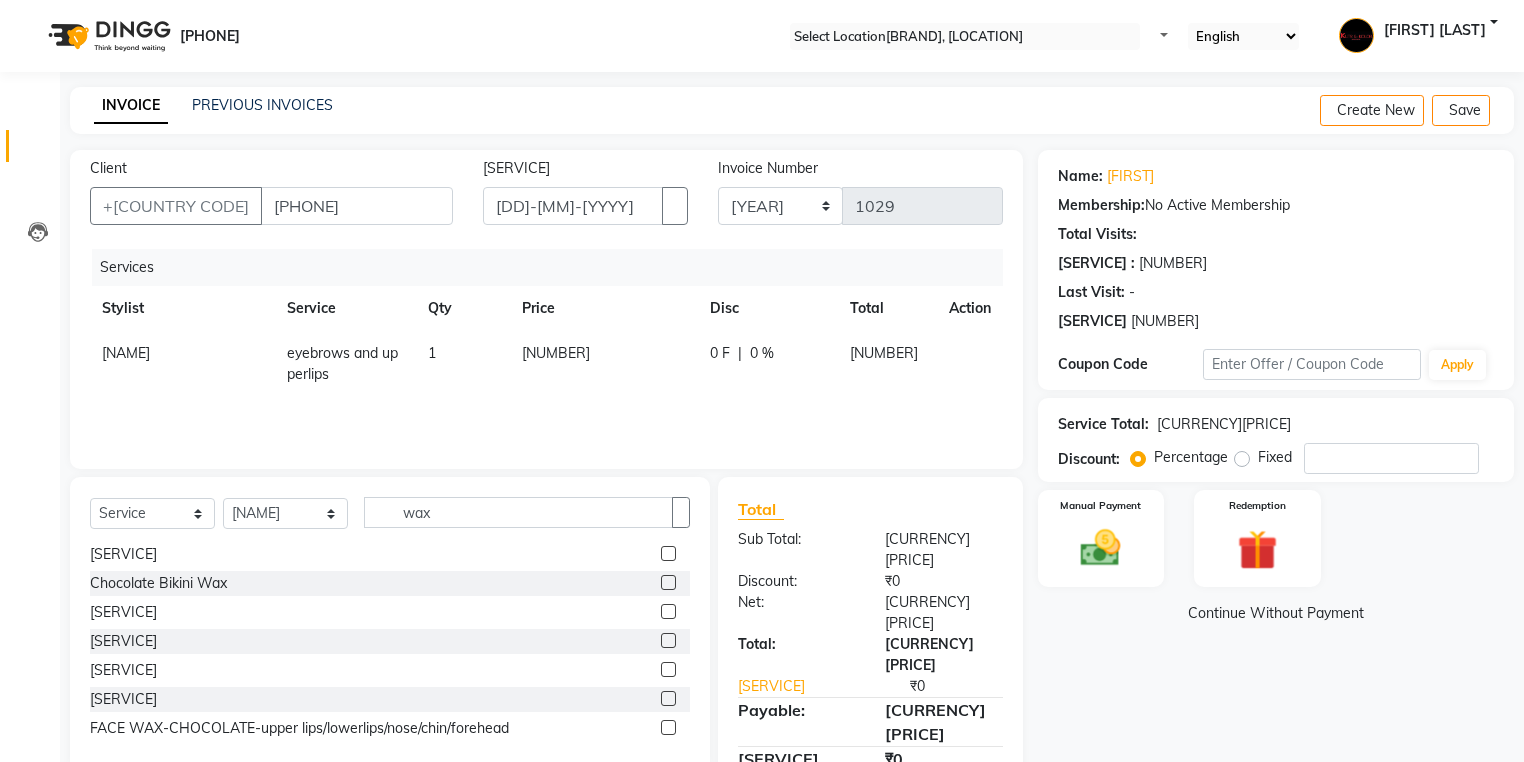 click at bounding box center [668, 640] 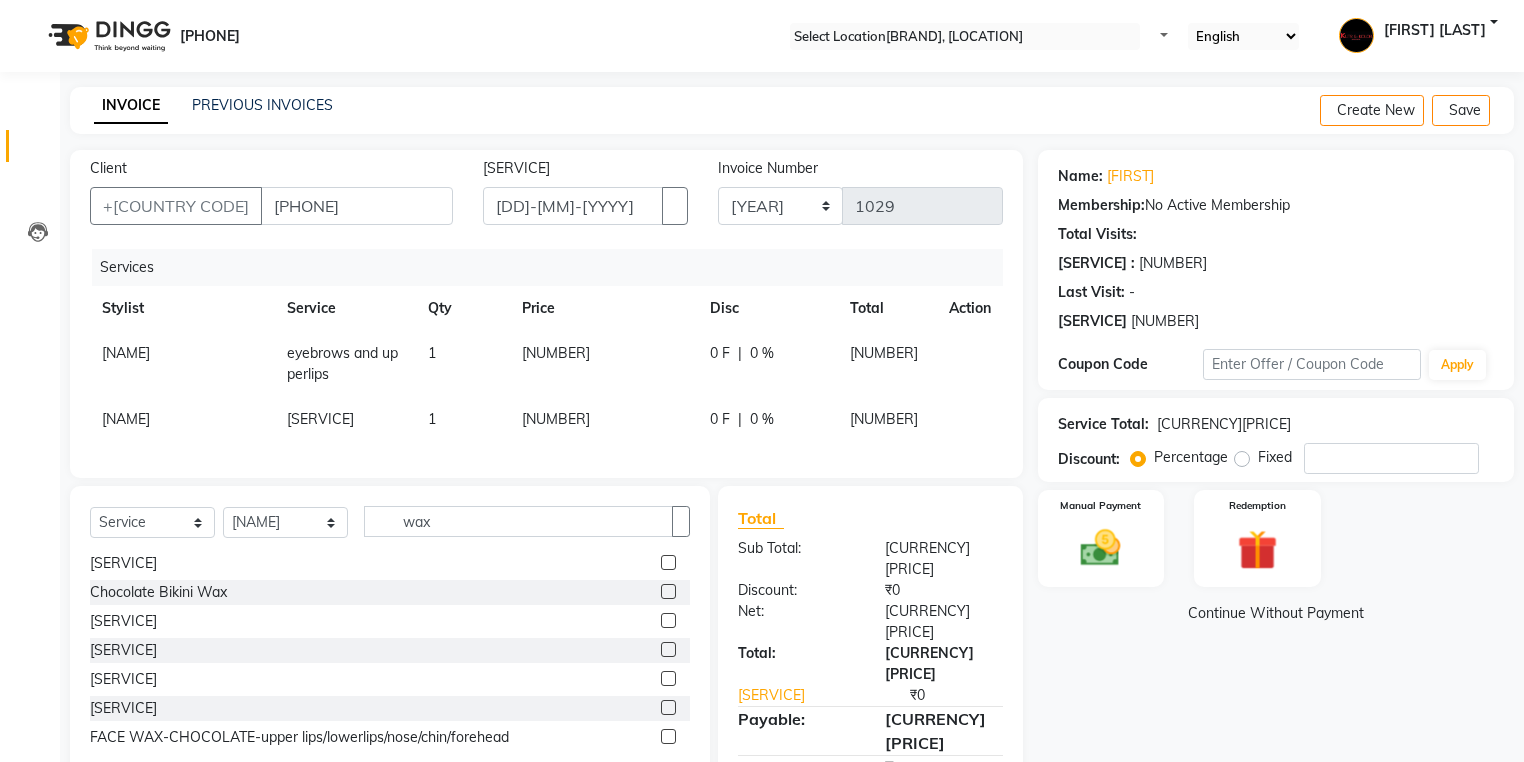 click on "1" at bounding box center [463, 364] 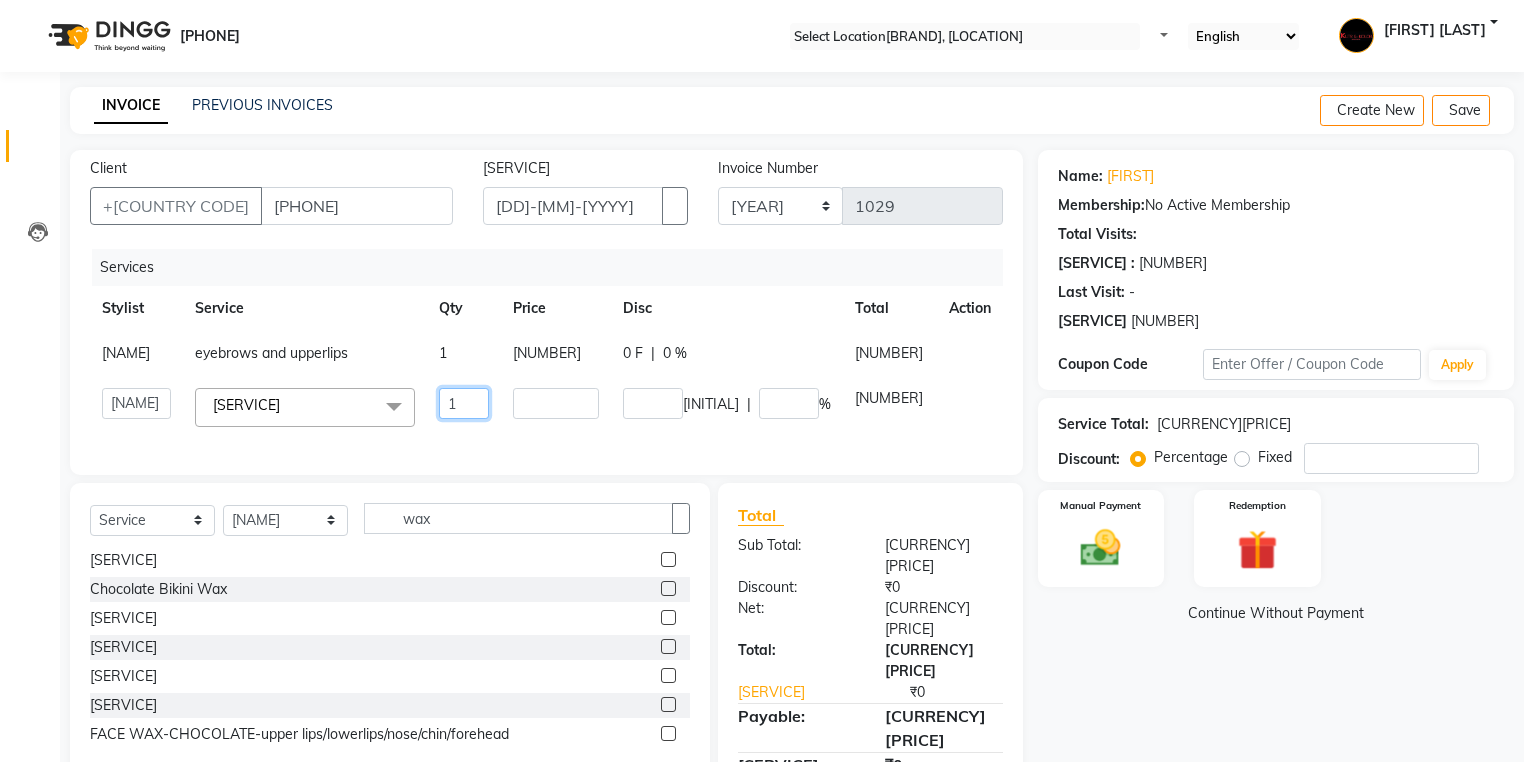 click on "1" at bounding box center (464, 403) 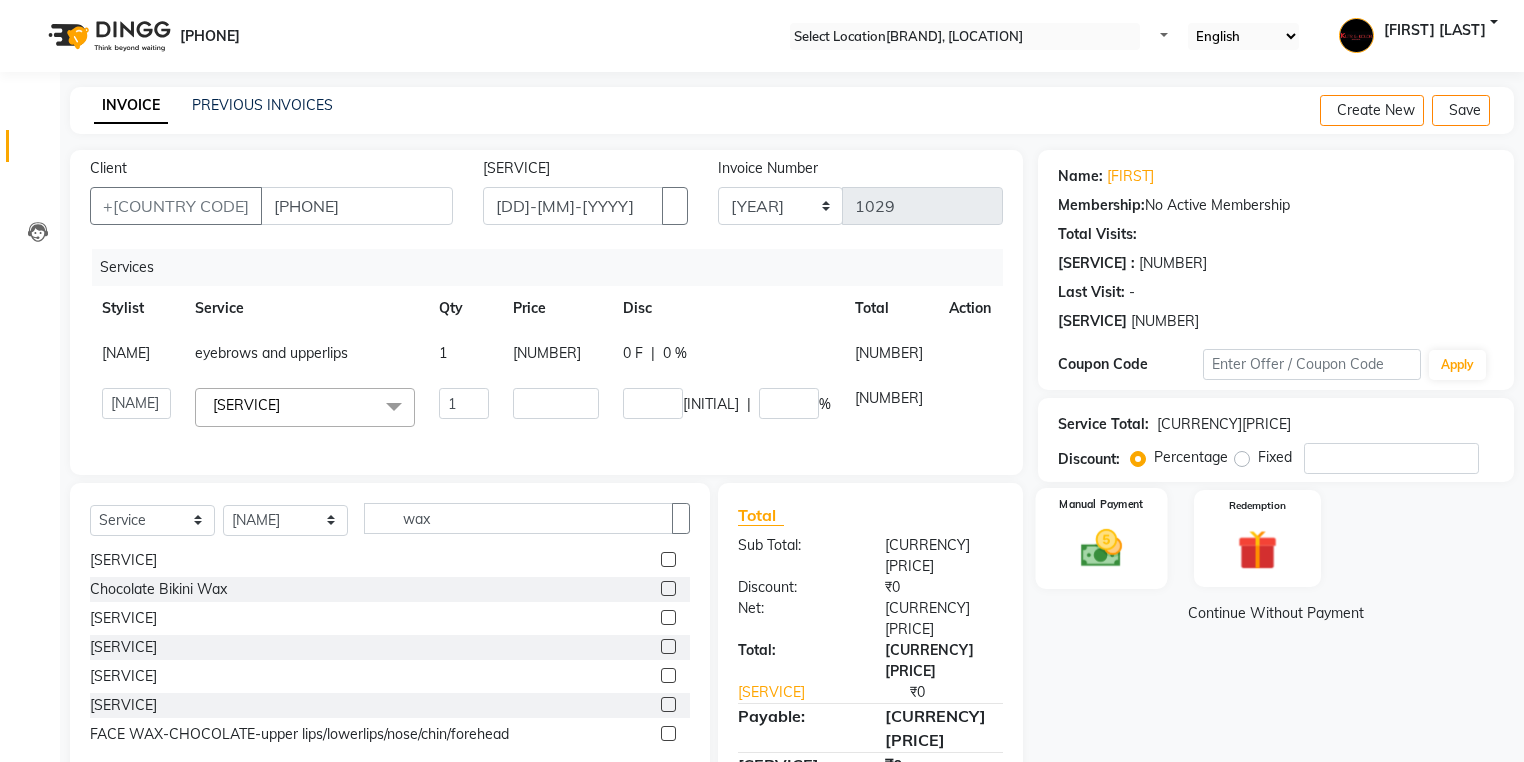 click at bounding box center (1101, 548) 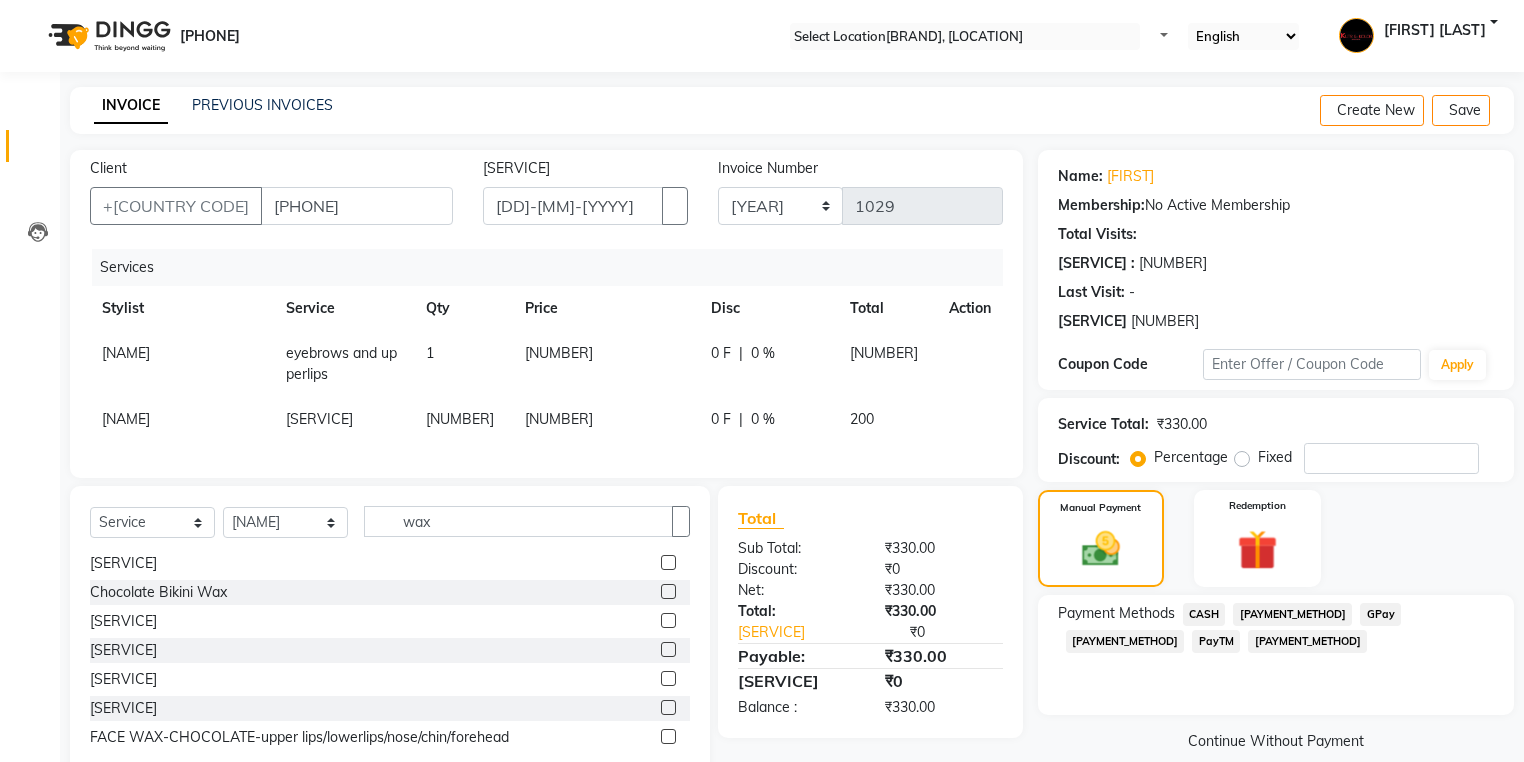 click on "GPay" at bounding box center [1204, 614] 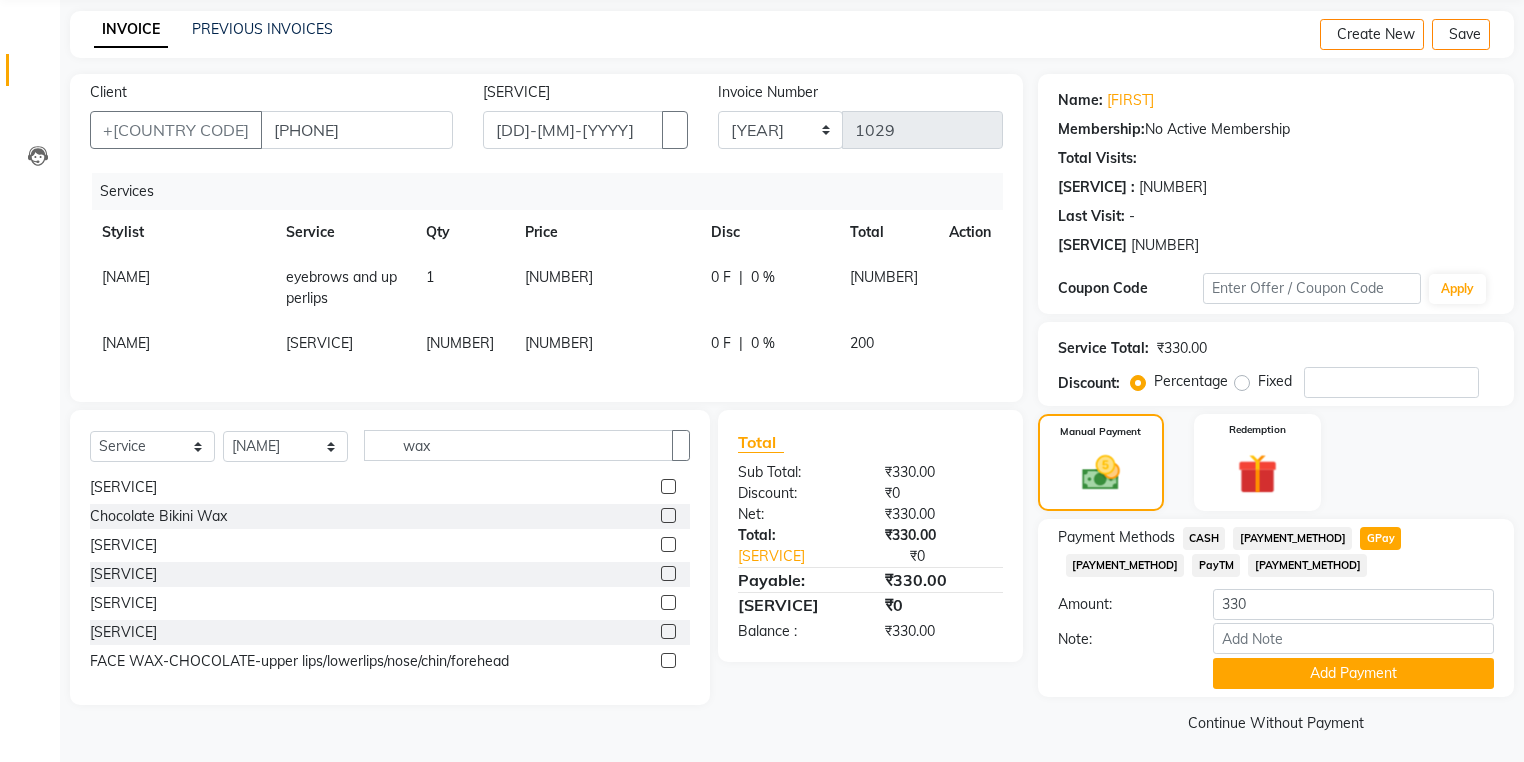 scroll, scrollTop: 144, scrollLeft: 0, axis: vertical 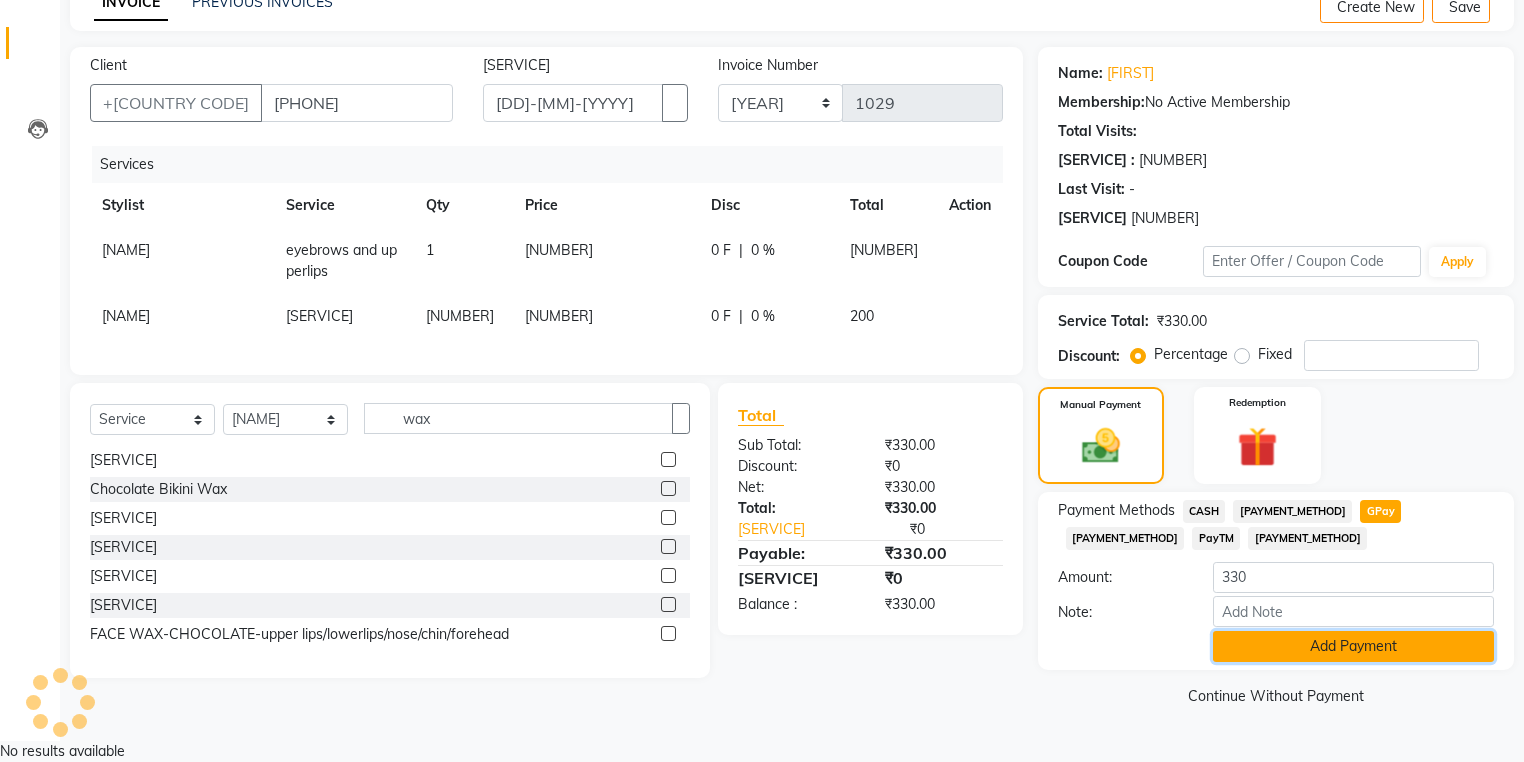 click on "Add Payment" at bounding box center [1353, 646] 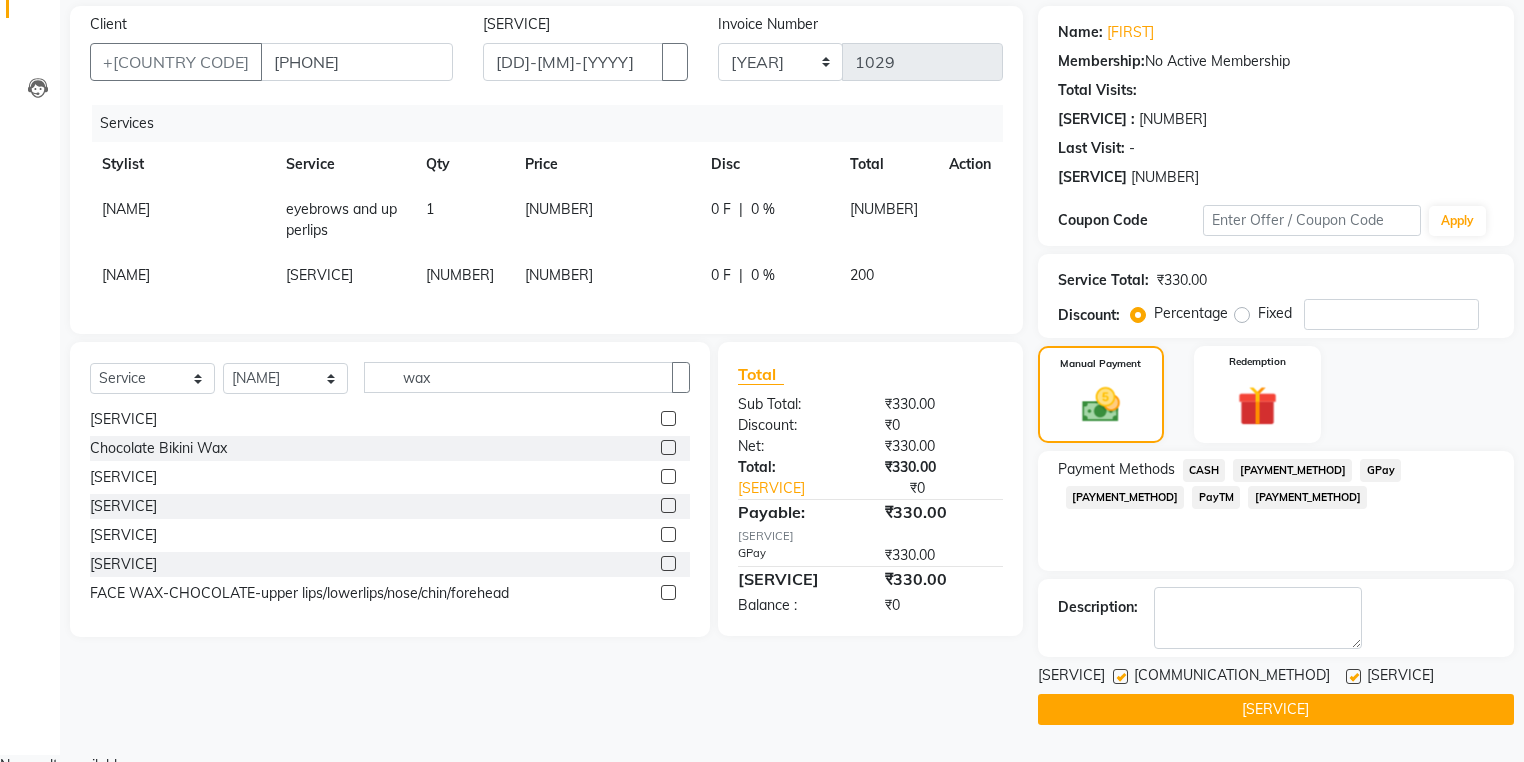 click at bounding box center [1120, 676] 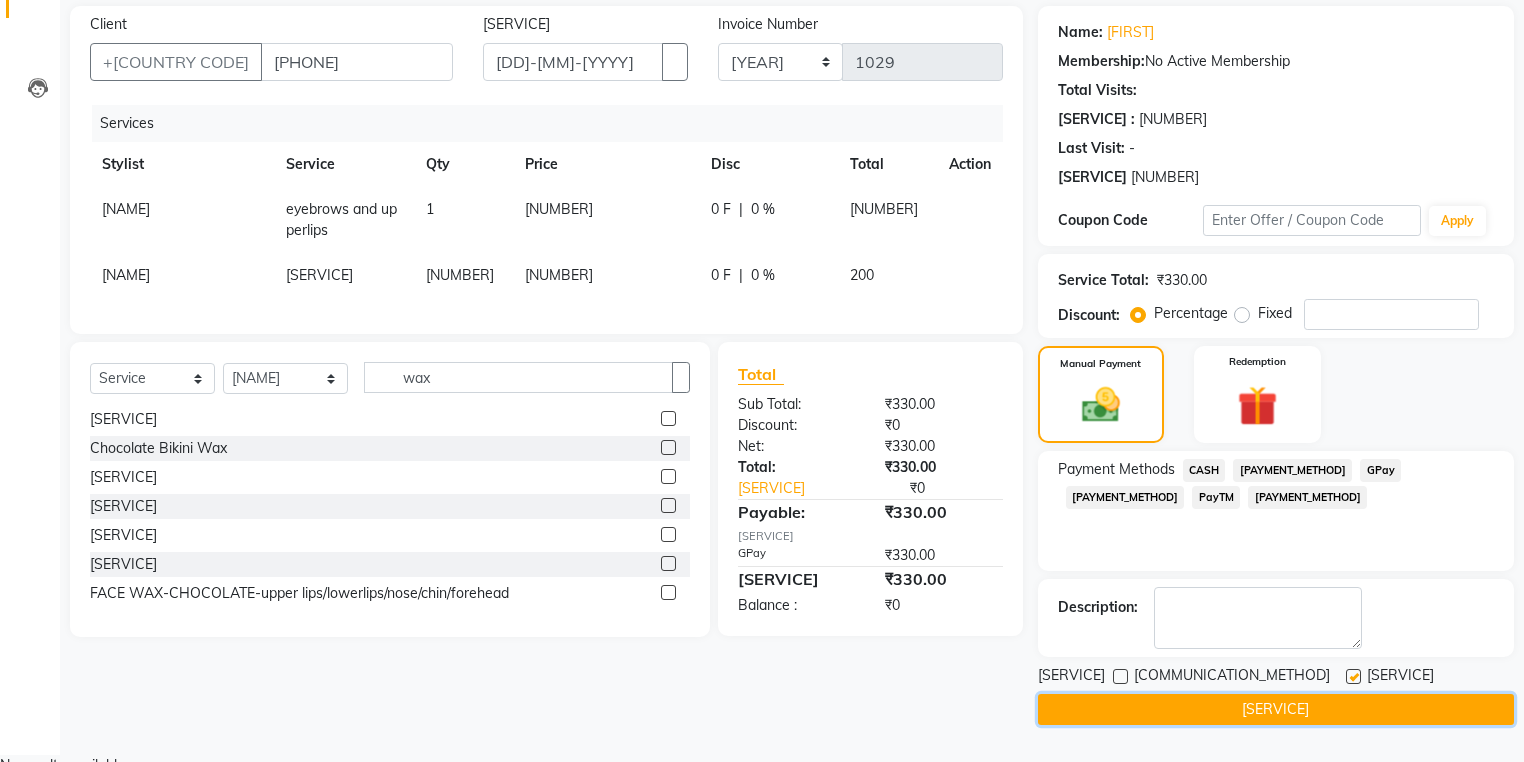 click on "[SERVICE]" at bounding box center (1276, 709) 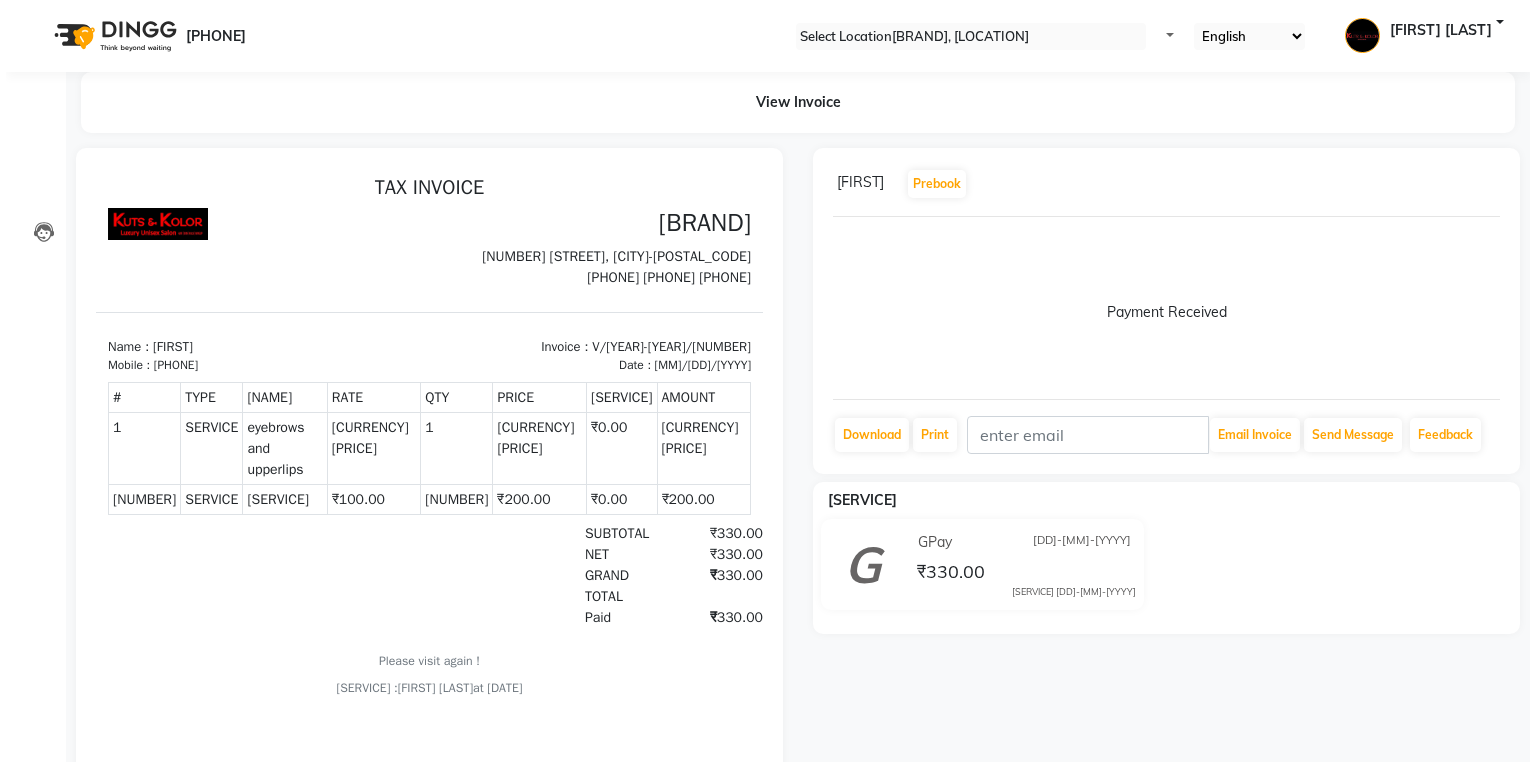 scroll, scrollTop: 0, scrollLeft: 0, axis: both 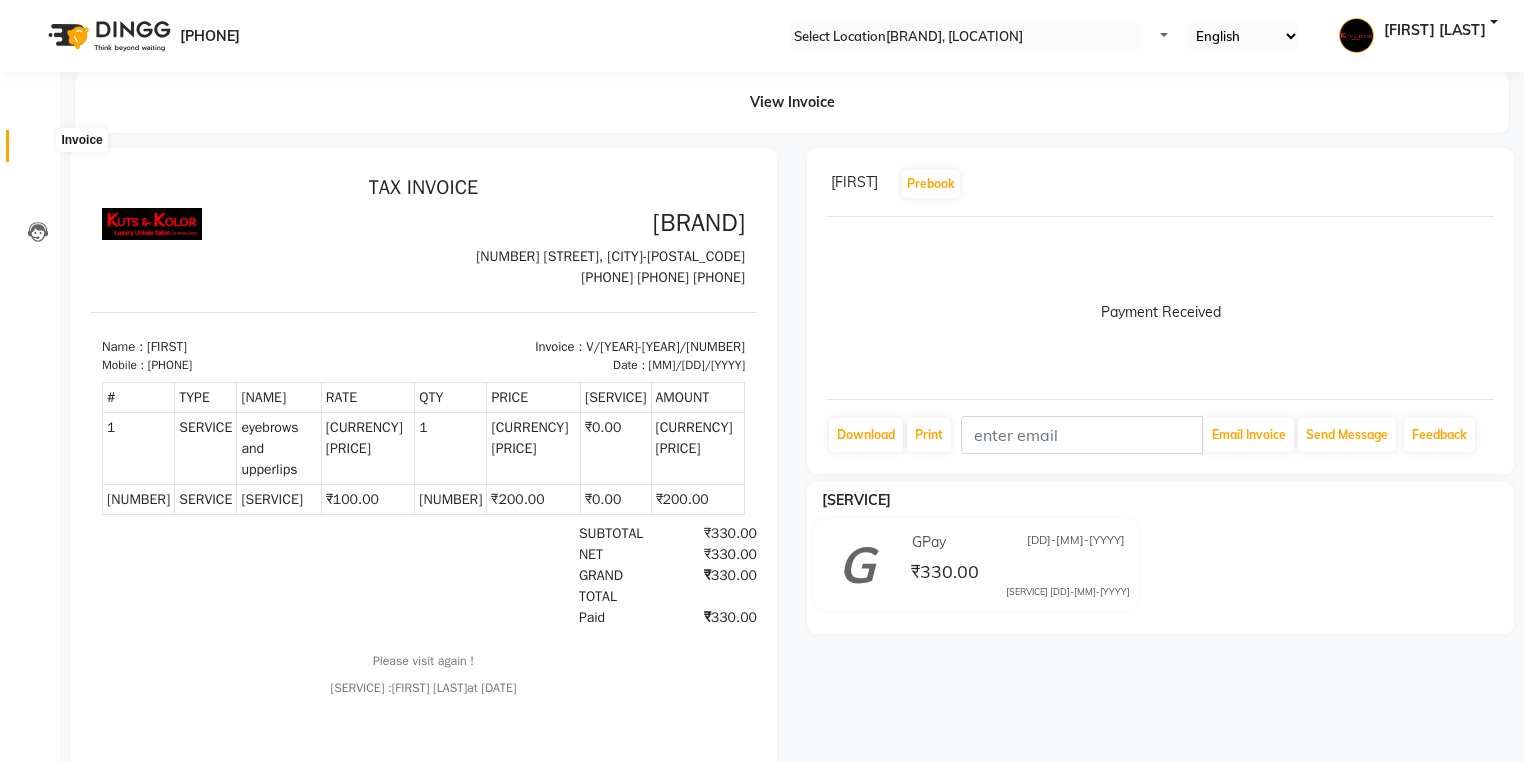 click at bounding box center (38, 151) 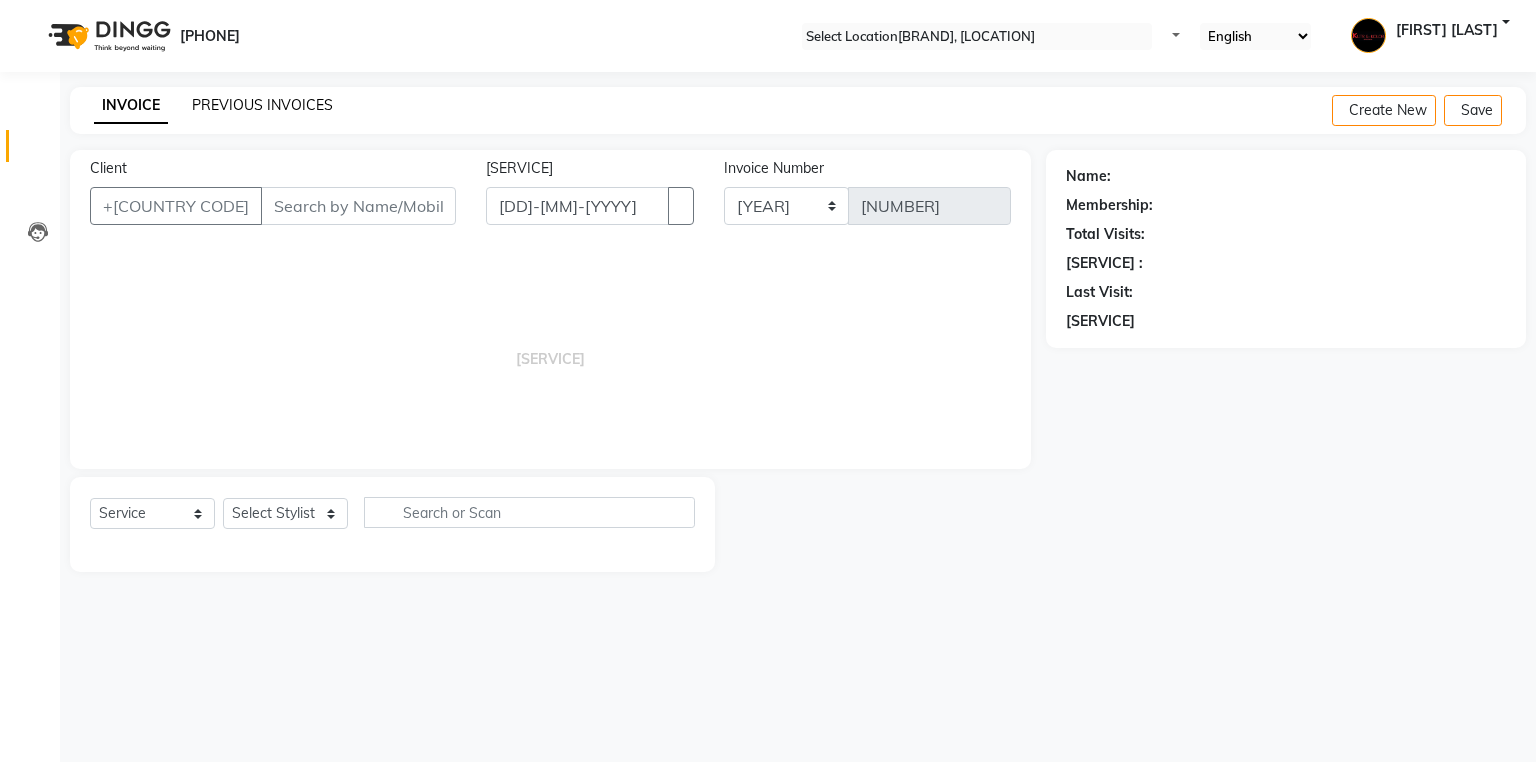 click on "PREVIOUS INVOICES" at bounding box center [262, 105] 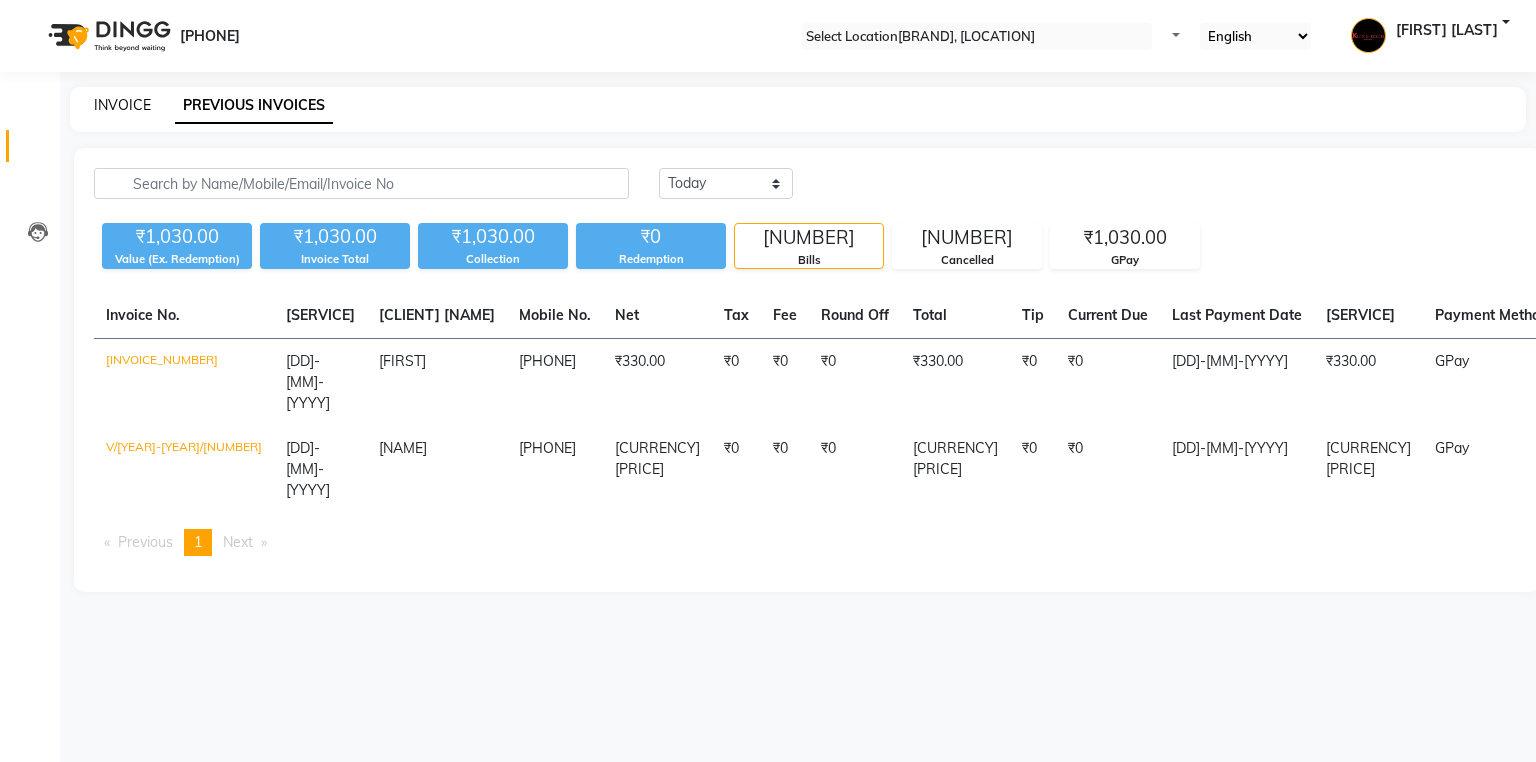 click on "INVOICE" at bounding box center (122, 105) 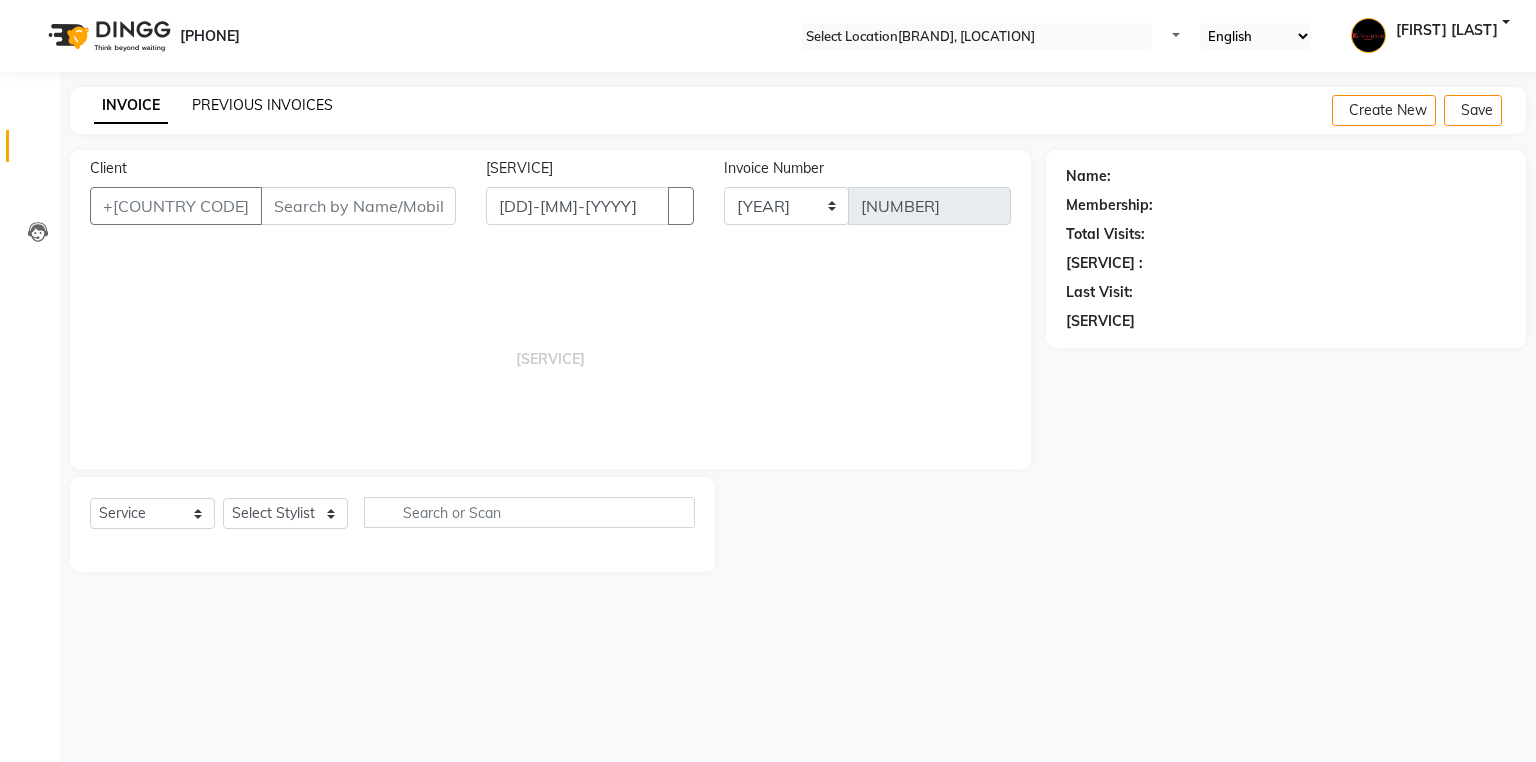 click on "PREVIOUS INVOICES" at bounding box center [262, 105] 